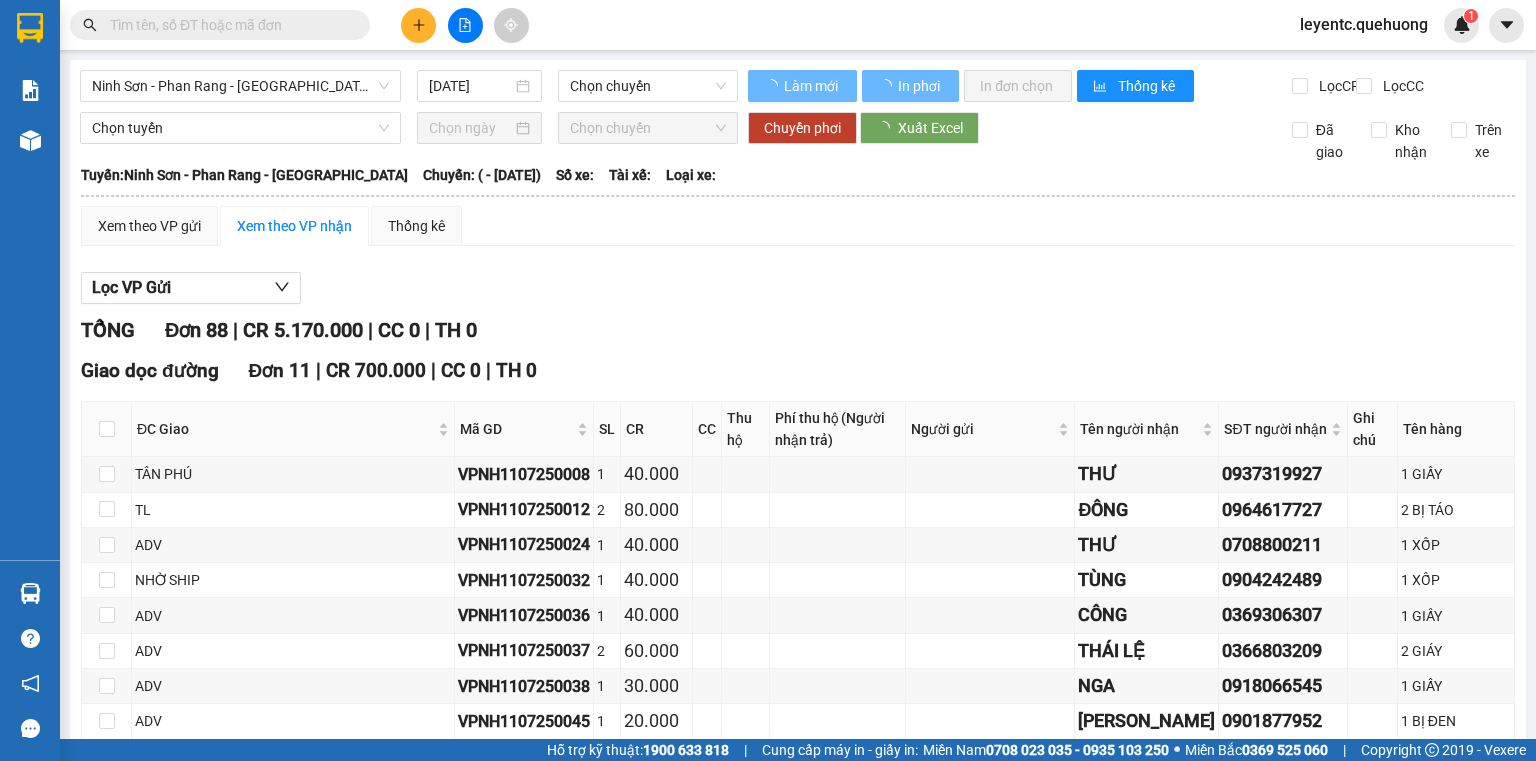 type on "[DATE]" 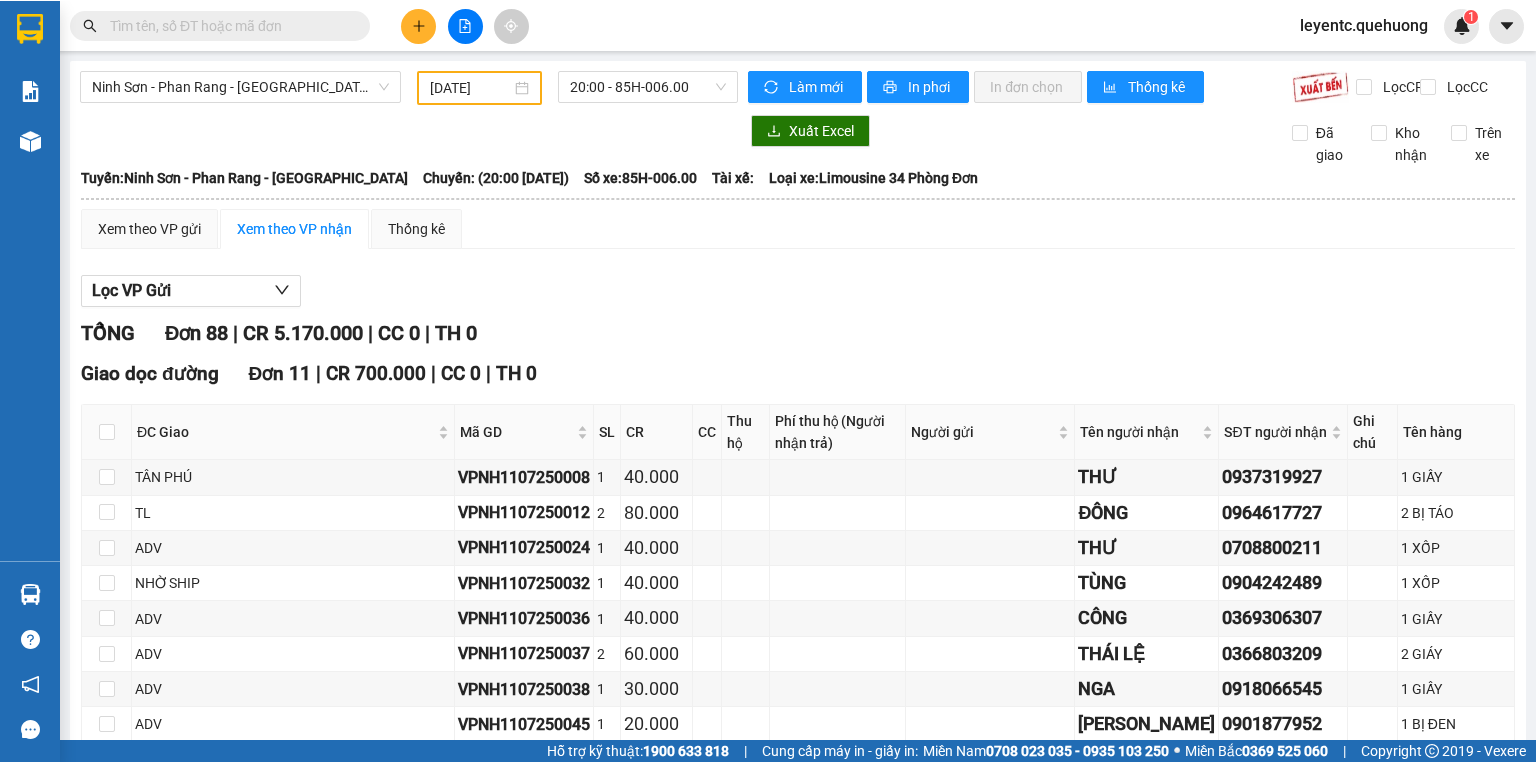 scroll, scrollTop: 0, scrollLeft: 0, axis: both 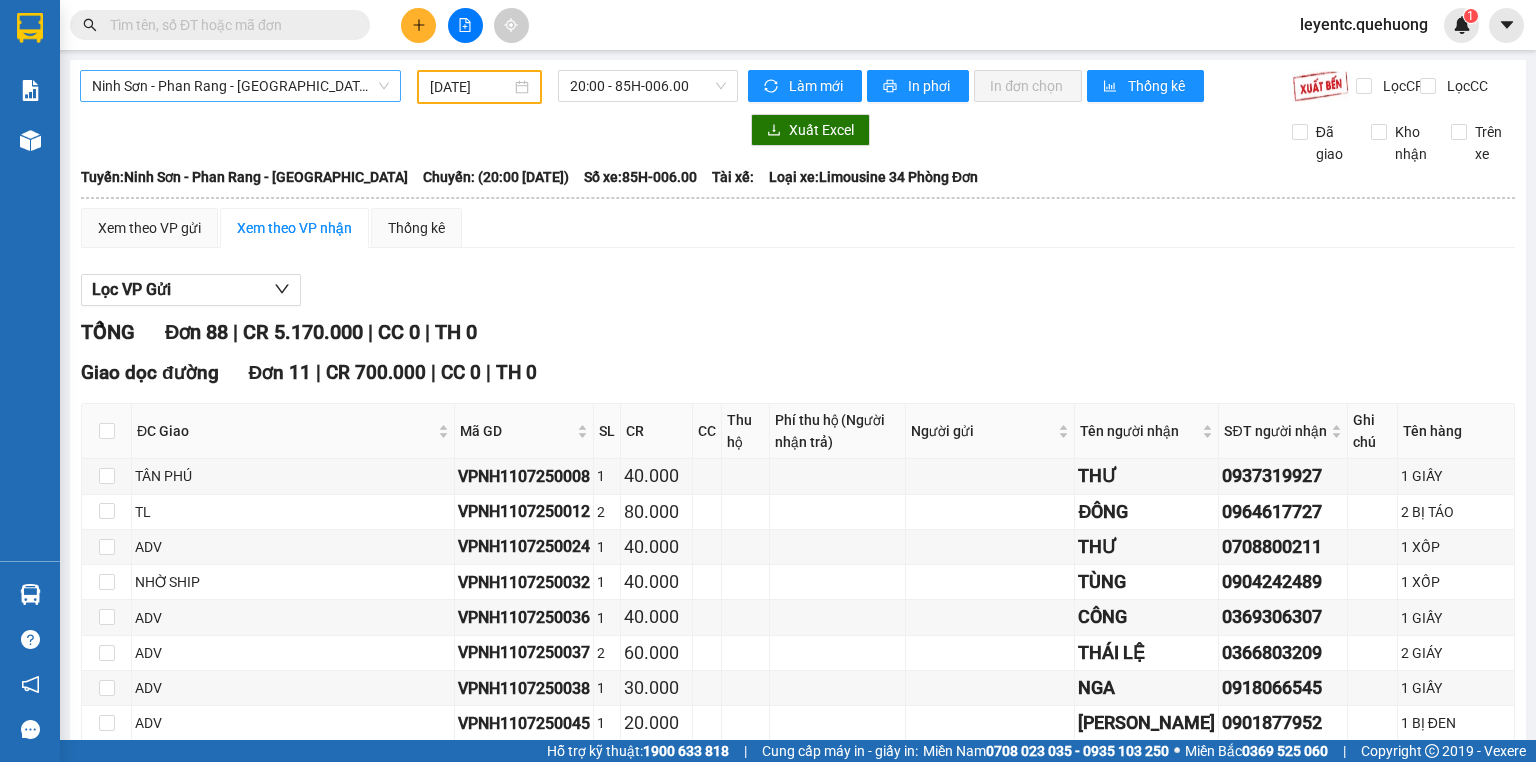 click on "Ninh Sơn - Phan Rang - [GEOGRAPHIC_DATA]" at bounding box center (240, 86) 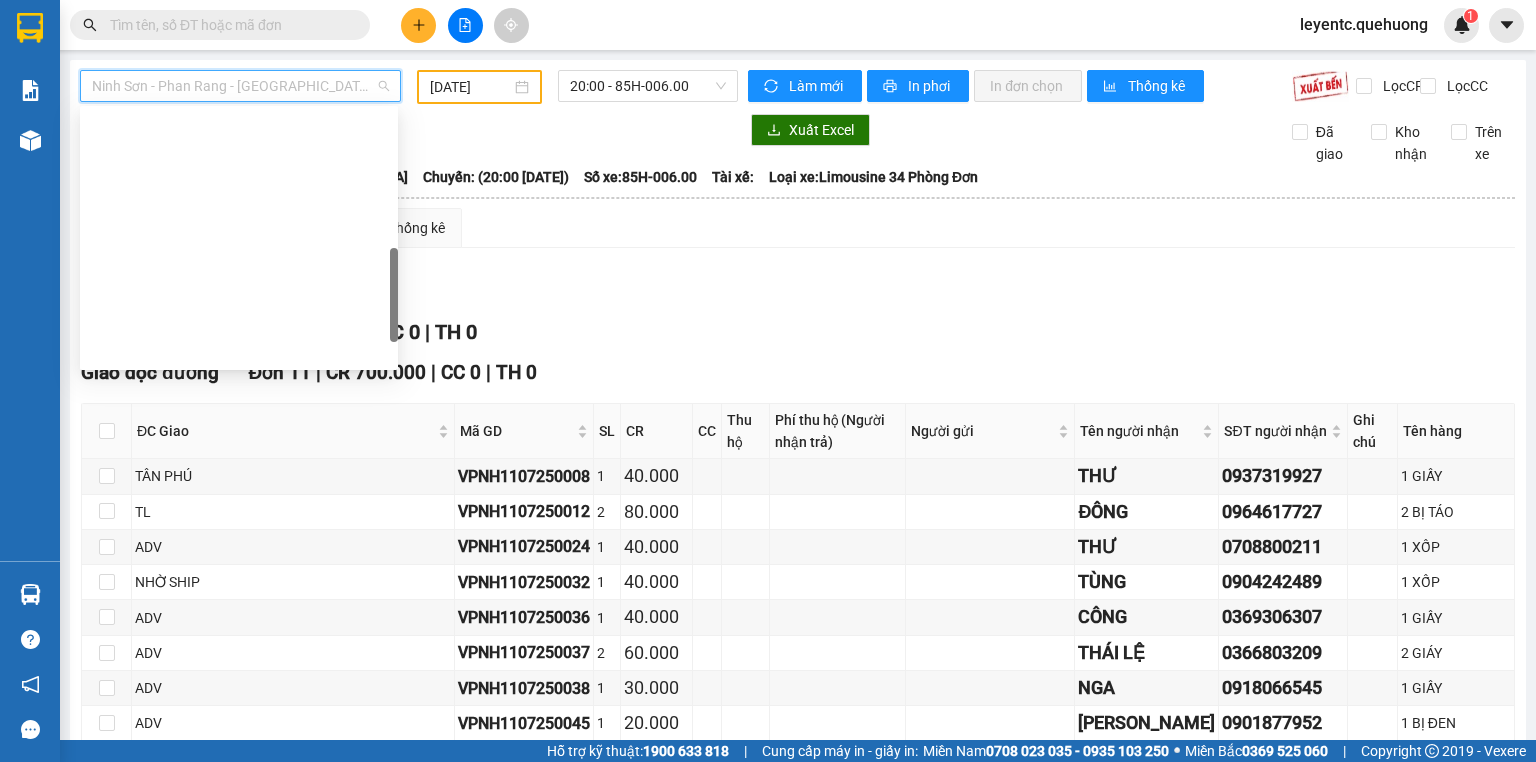 scroll, scrollTop: 504, scrollLeft: 0, axis: vertical 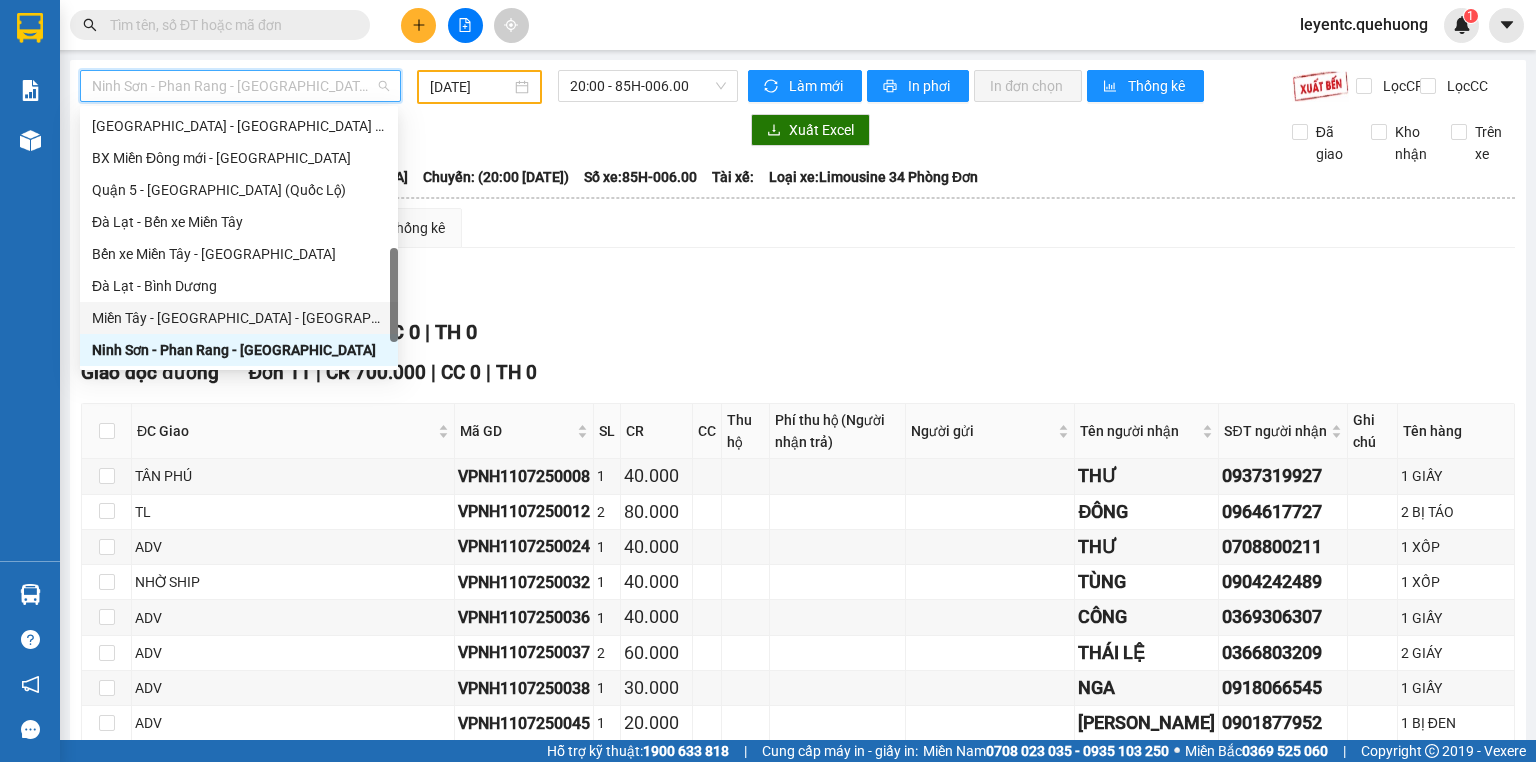 click on "Miền Tây - [GEOGRAPHIC_DATA] - [GEOGRAPHIC_DATA]" at bounding box center [239, 318] 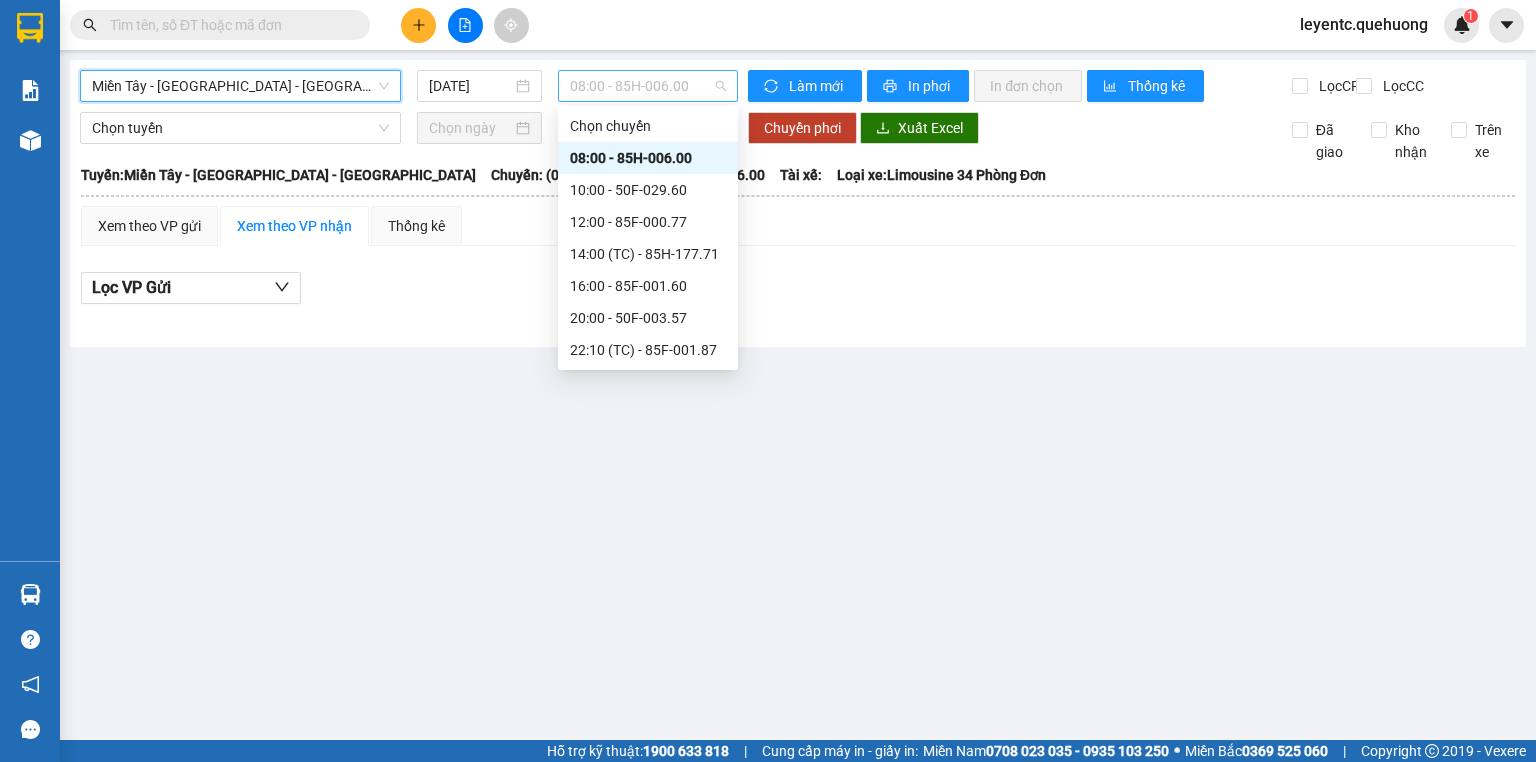 click on "08:00     - 85H-006.00" at bounding box center [648, 86] 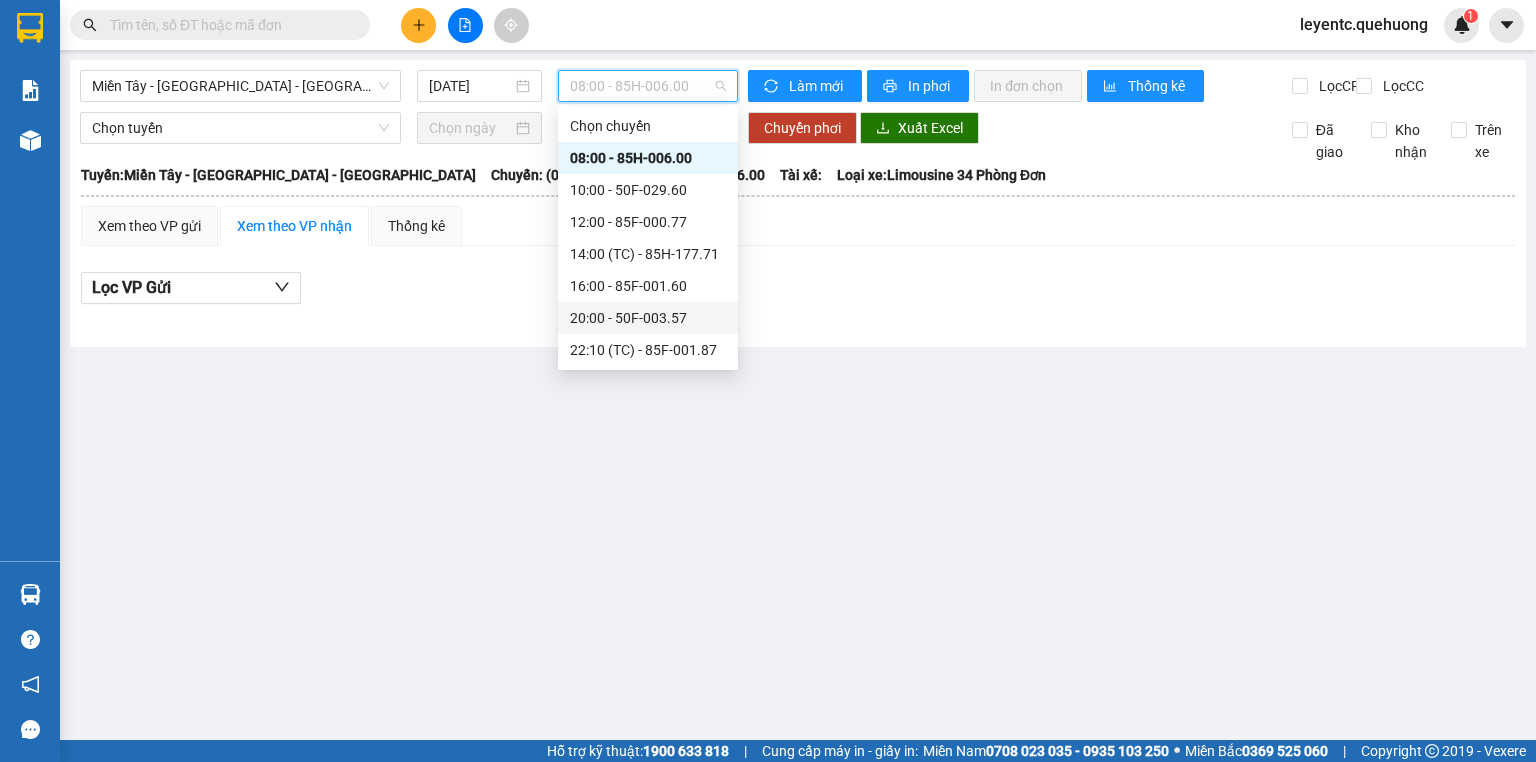 click on "20:00     - 50F-003.57" at bounding box center [648, 318] 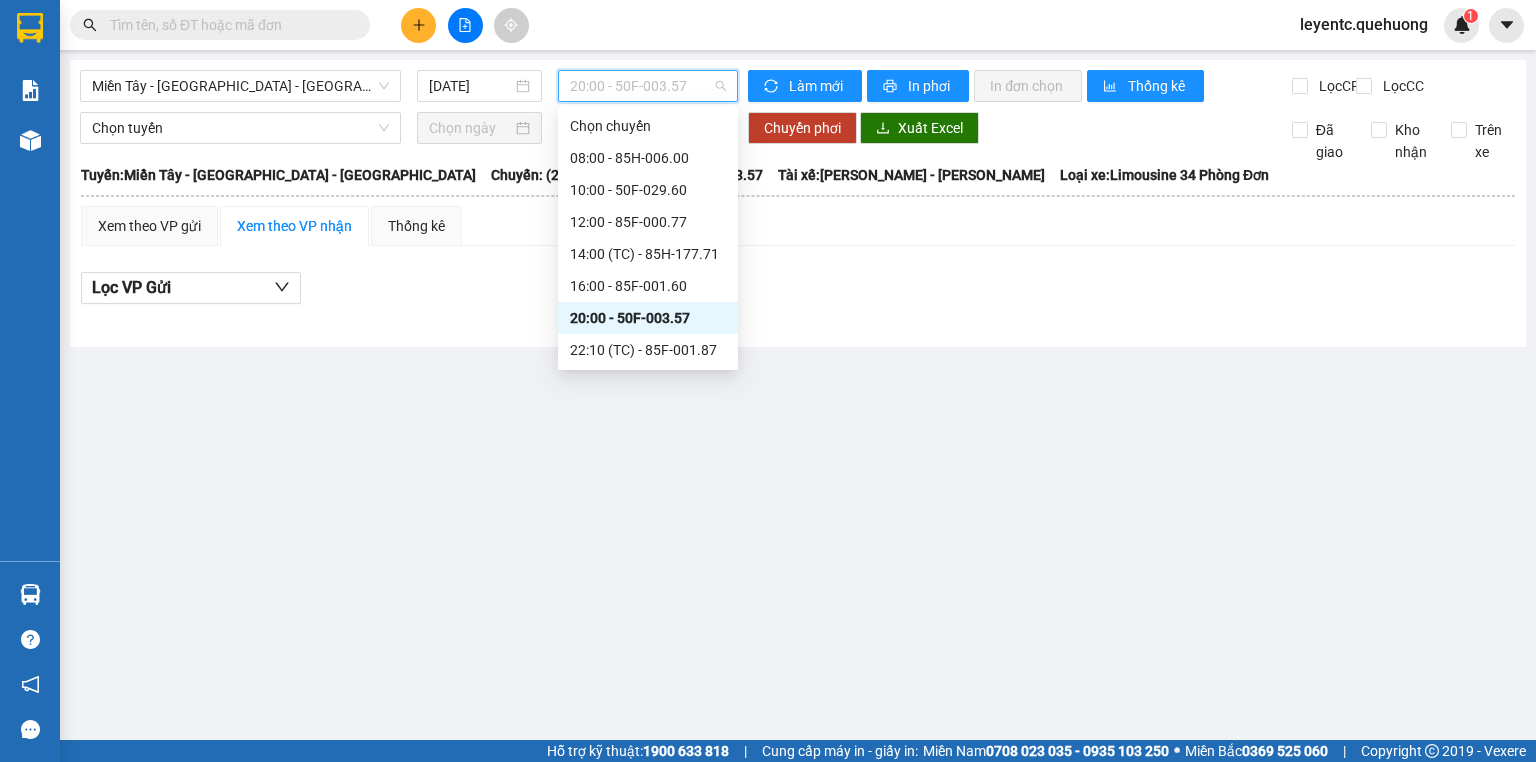 click on "20:00     - 50F-003.57" at bounding box center [648, 86] 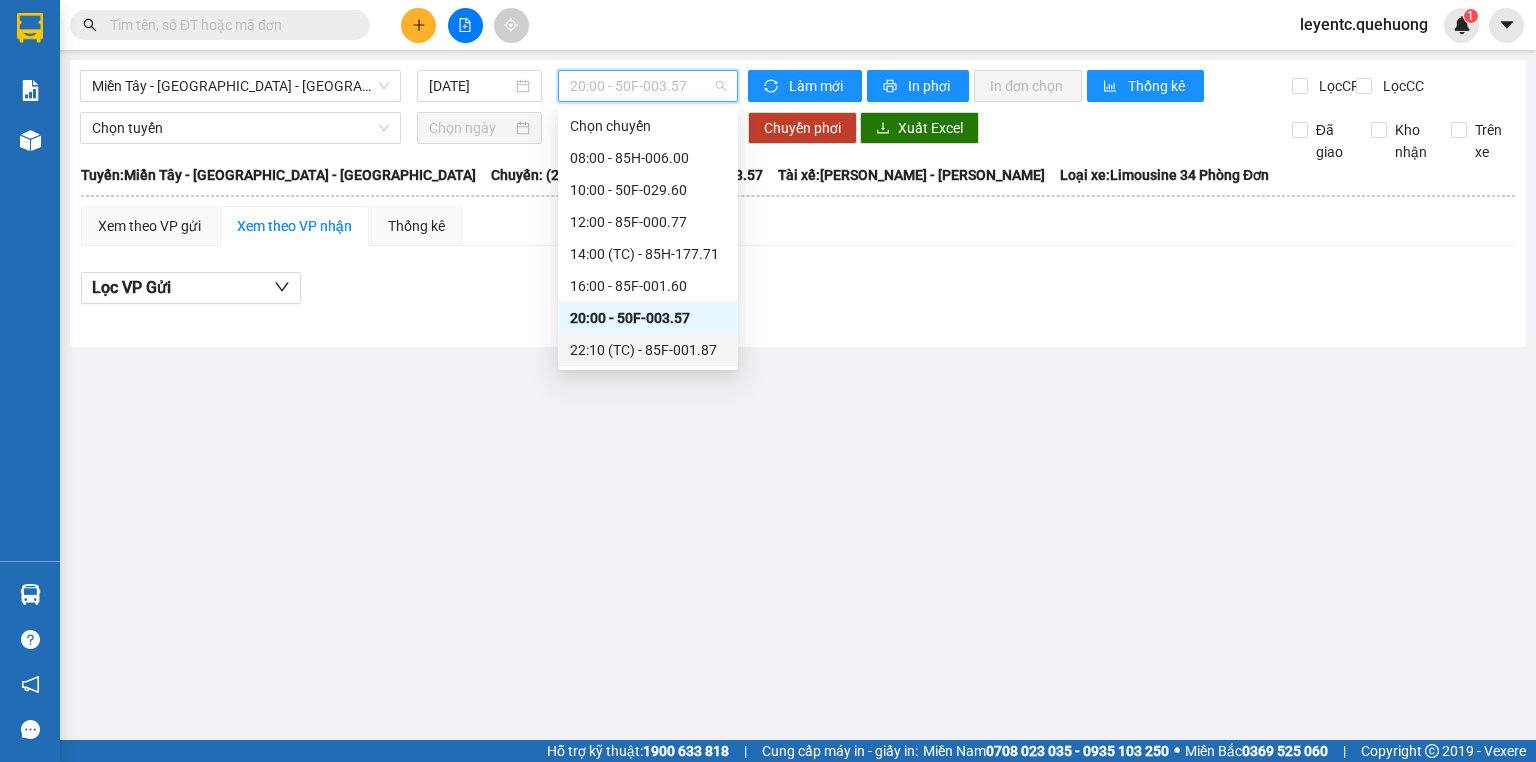 scroll, scrollTop: 288, scrollLeft: 0, axis: vertical 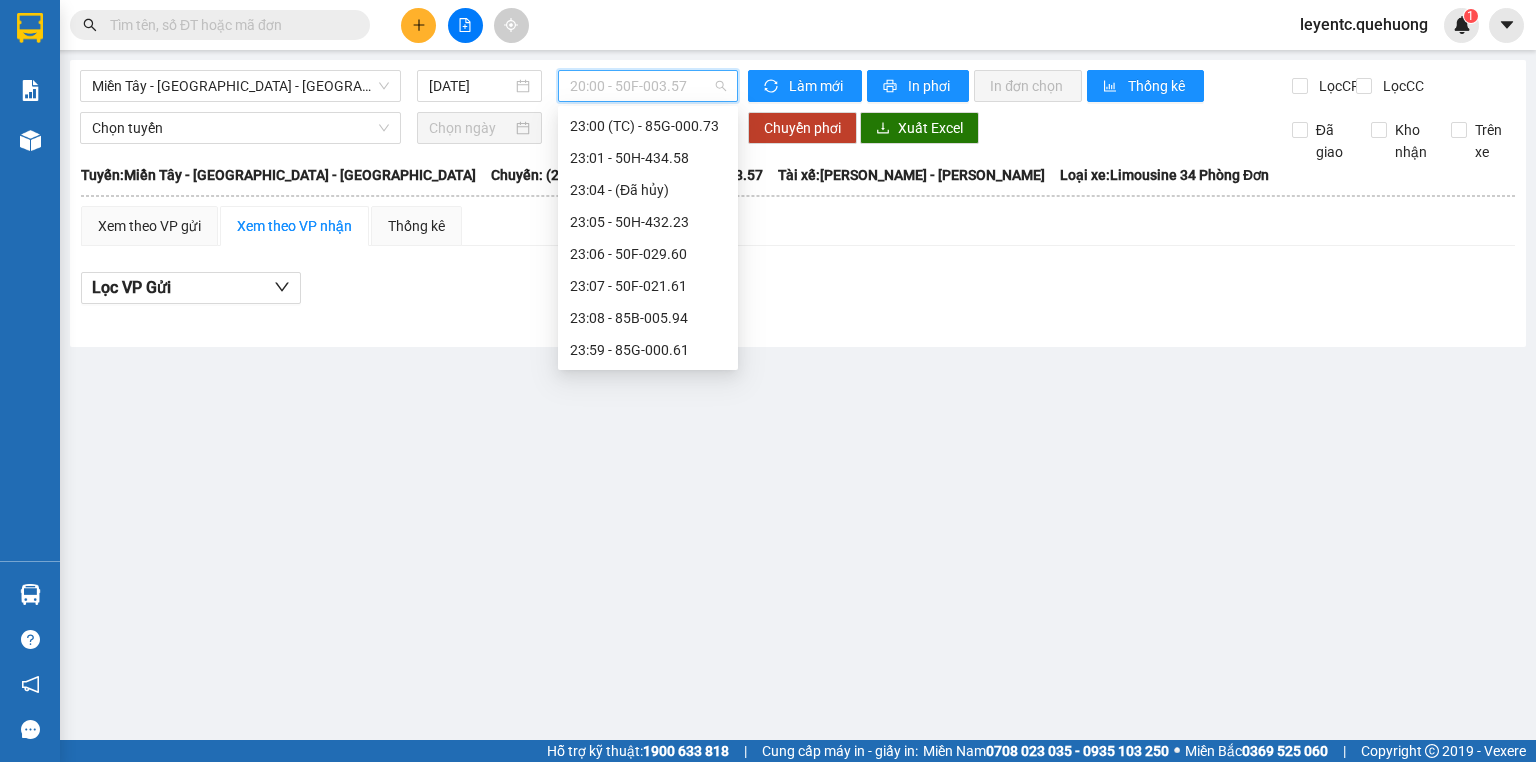 click on "23:59     - 85G-000.61" at bounding box center [648, 350] 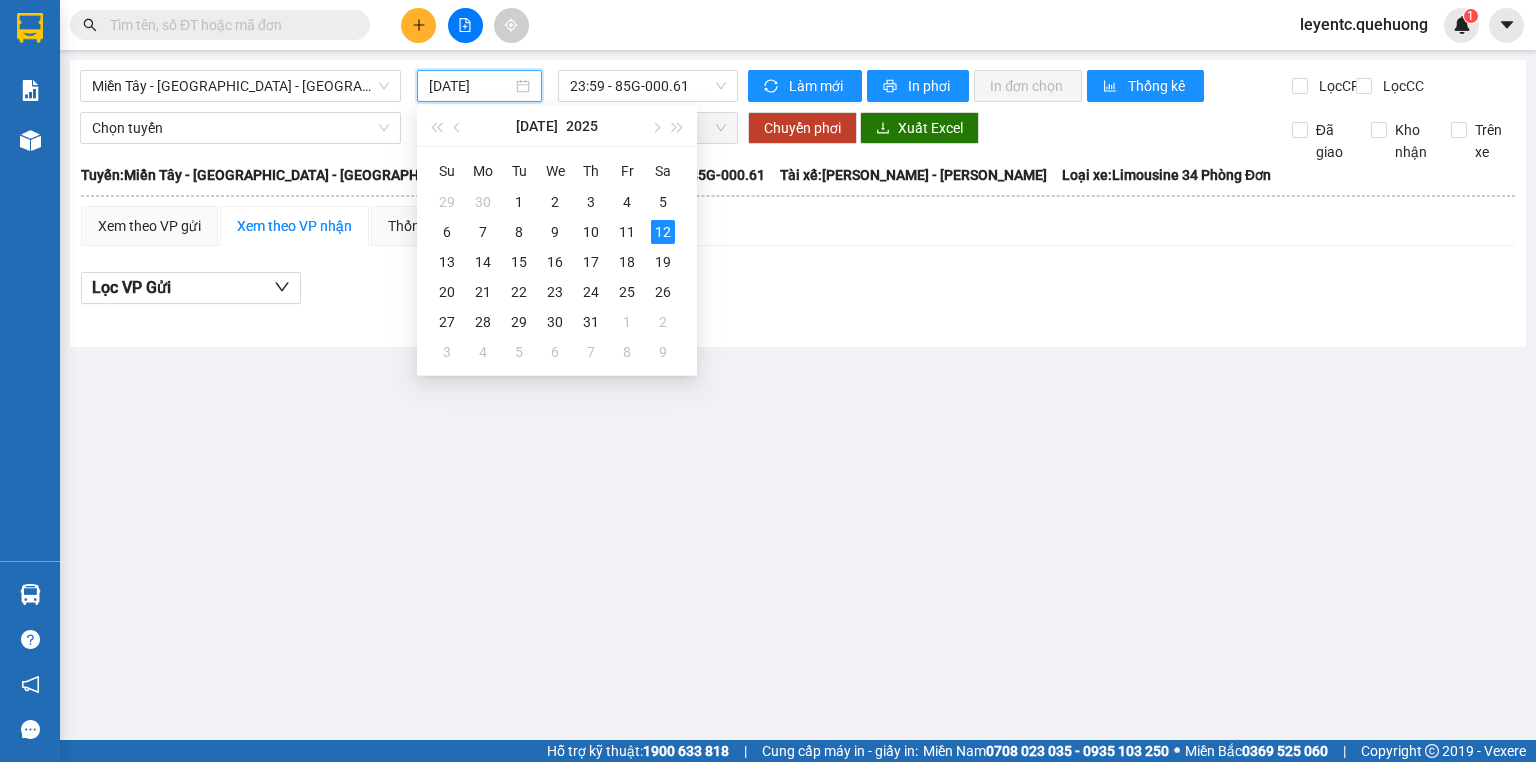 click on "[DATE]" at bounding box center [470, 86] 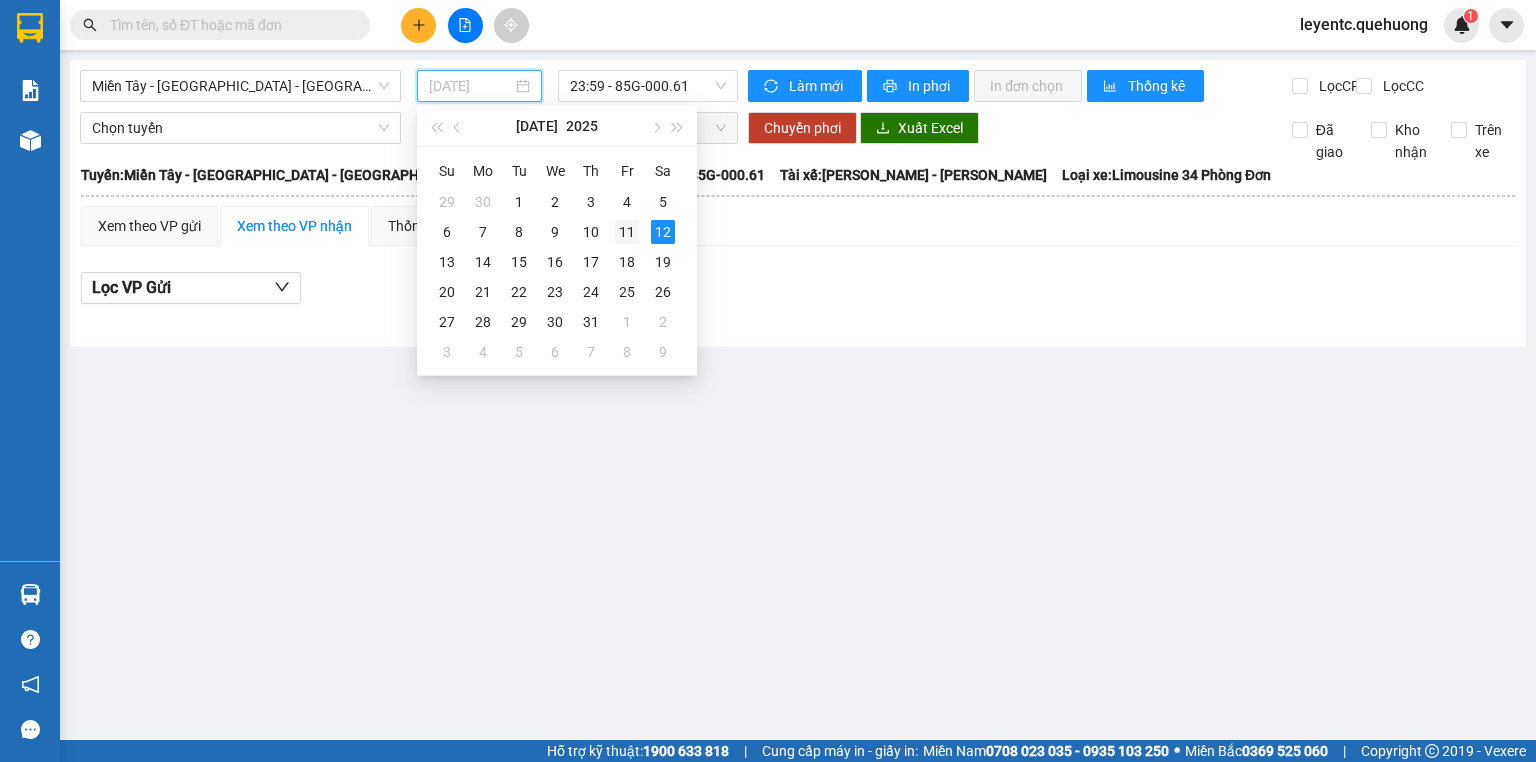 click on "11" at bounding box center [627, 232] 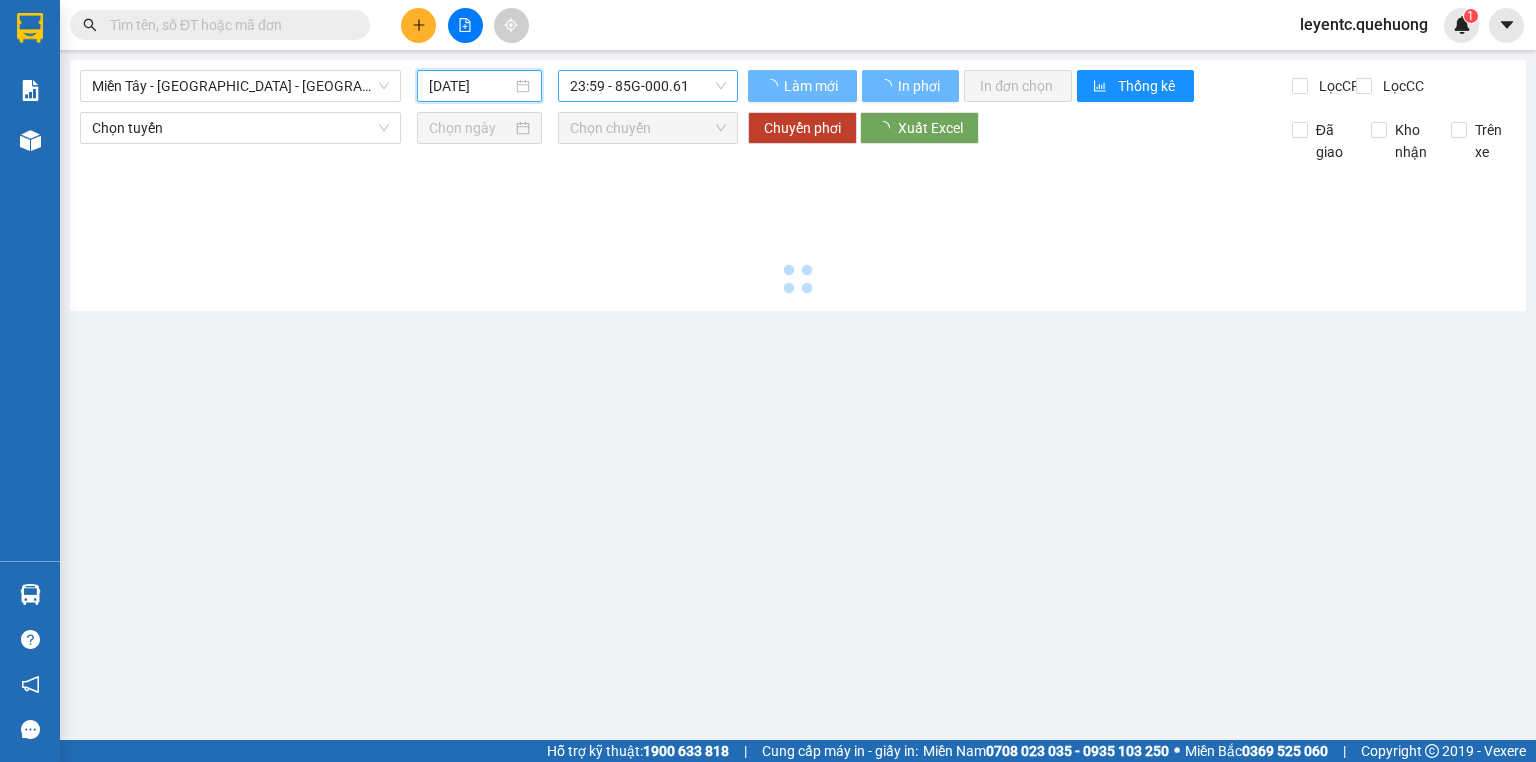 type on "[DATE]" 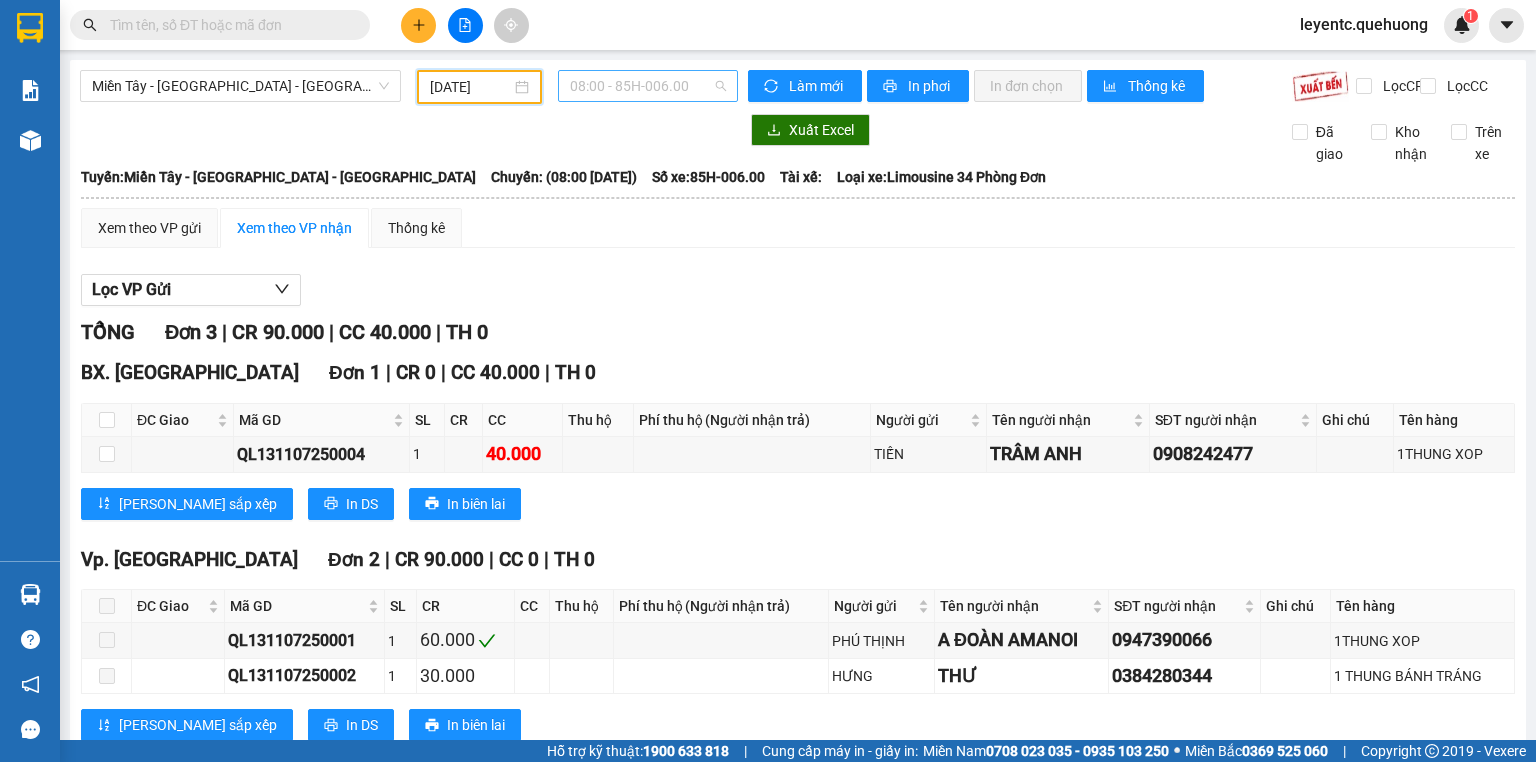 scroll, scrollTop: 32, scrollLeft: 0, axis: vertical 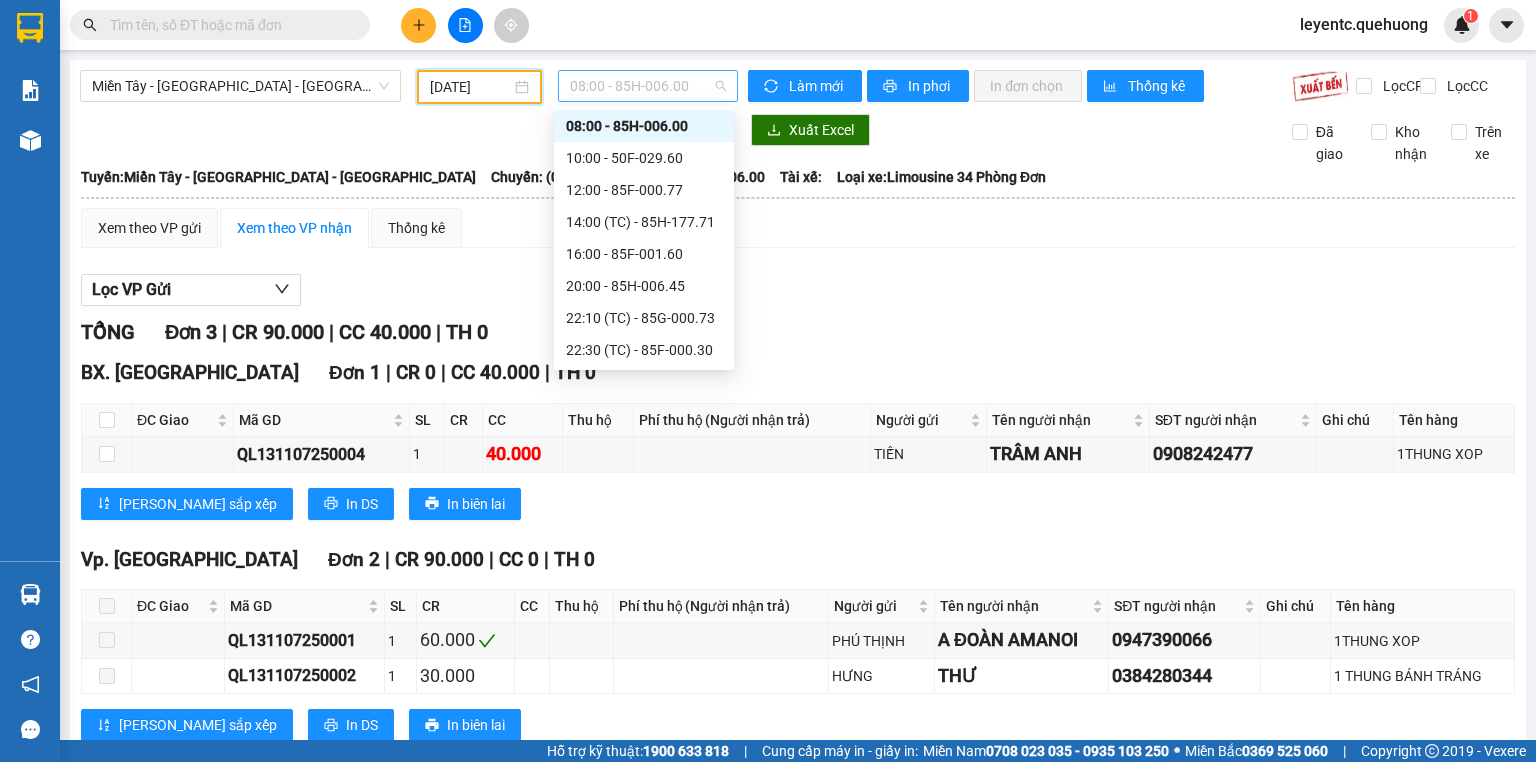click on "08:00     - 85H-006.00" at bounding box center (648, 86) 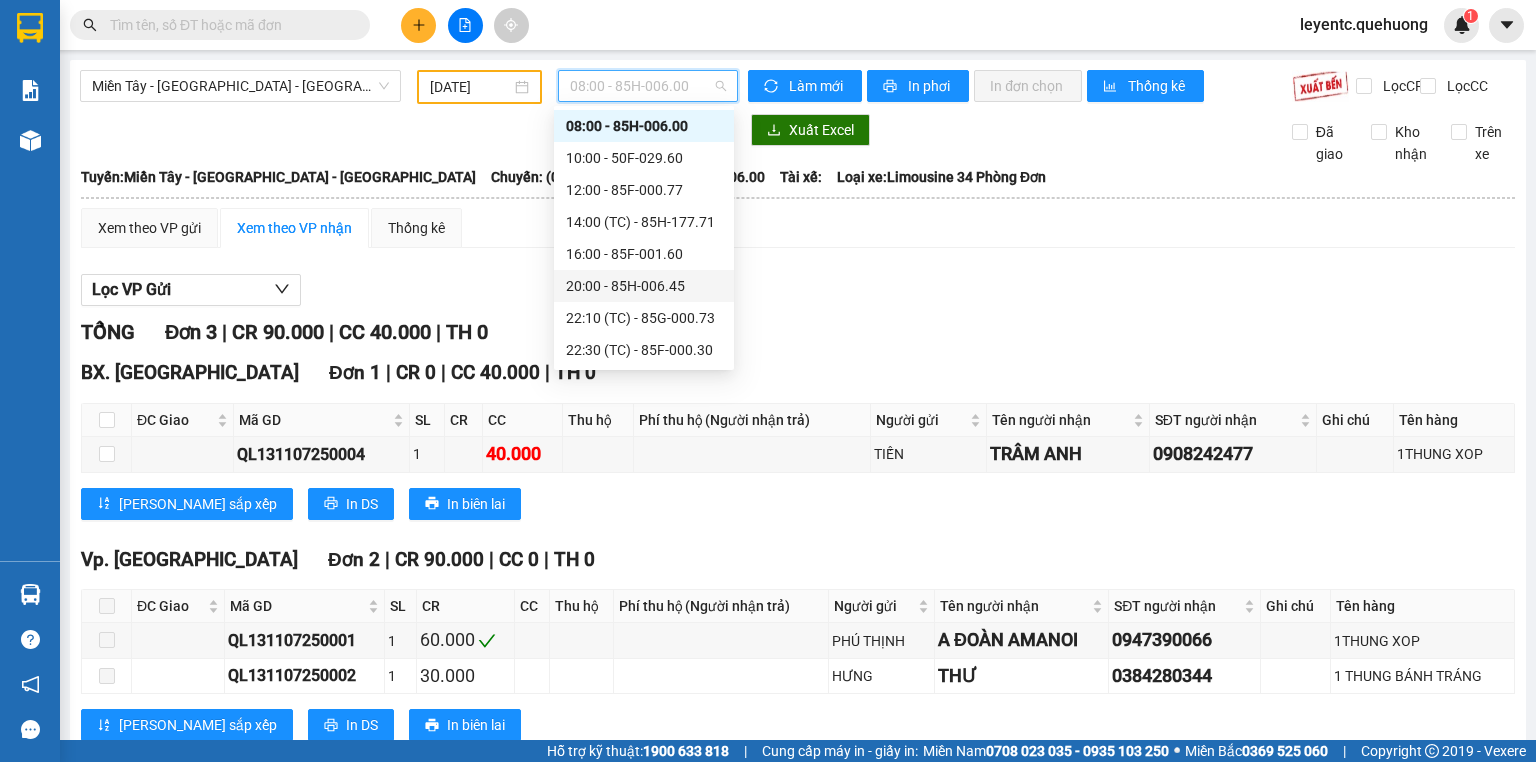 click on "20:00     - 85H-006.45" at bounding box center [644, 286] 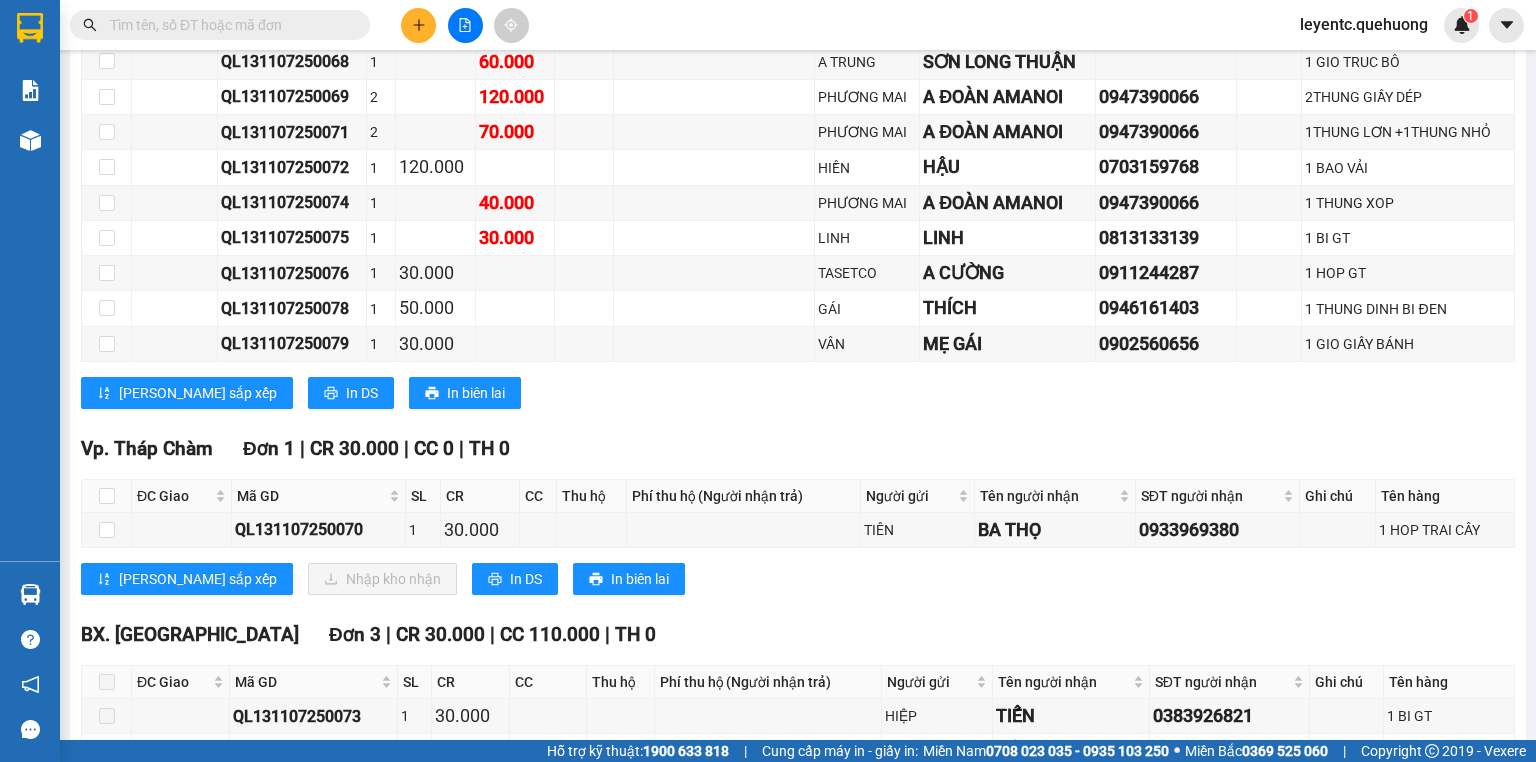scroll, scrollTop: 896, scrollLeft: 0, axis: vertical 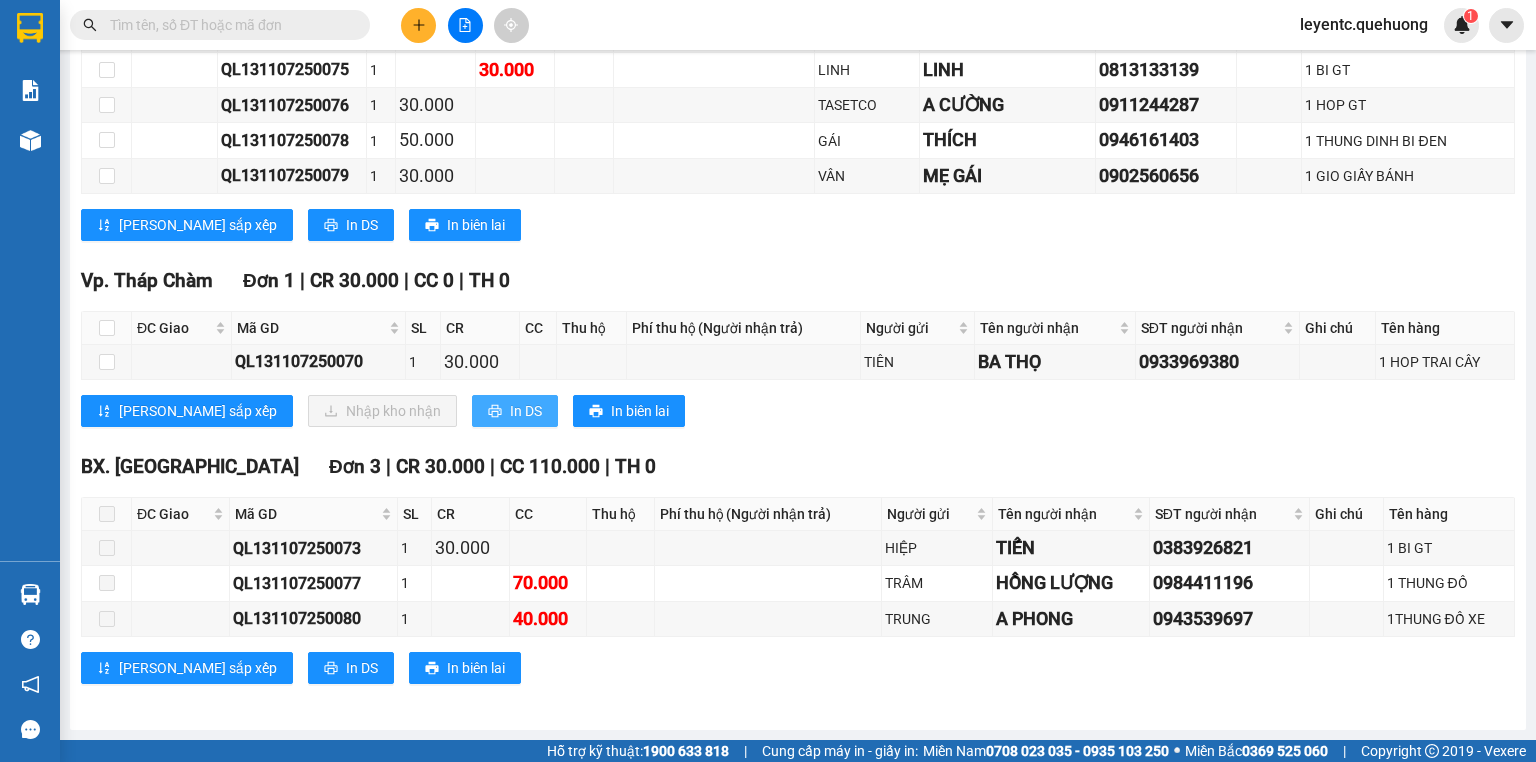 click on "In DS" at bounding box center [515, 411] 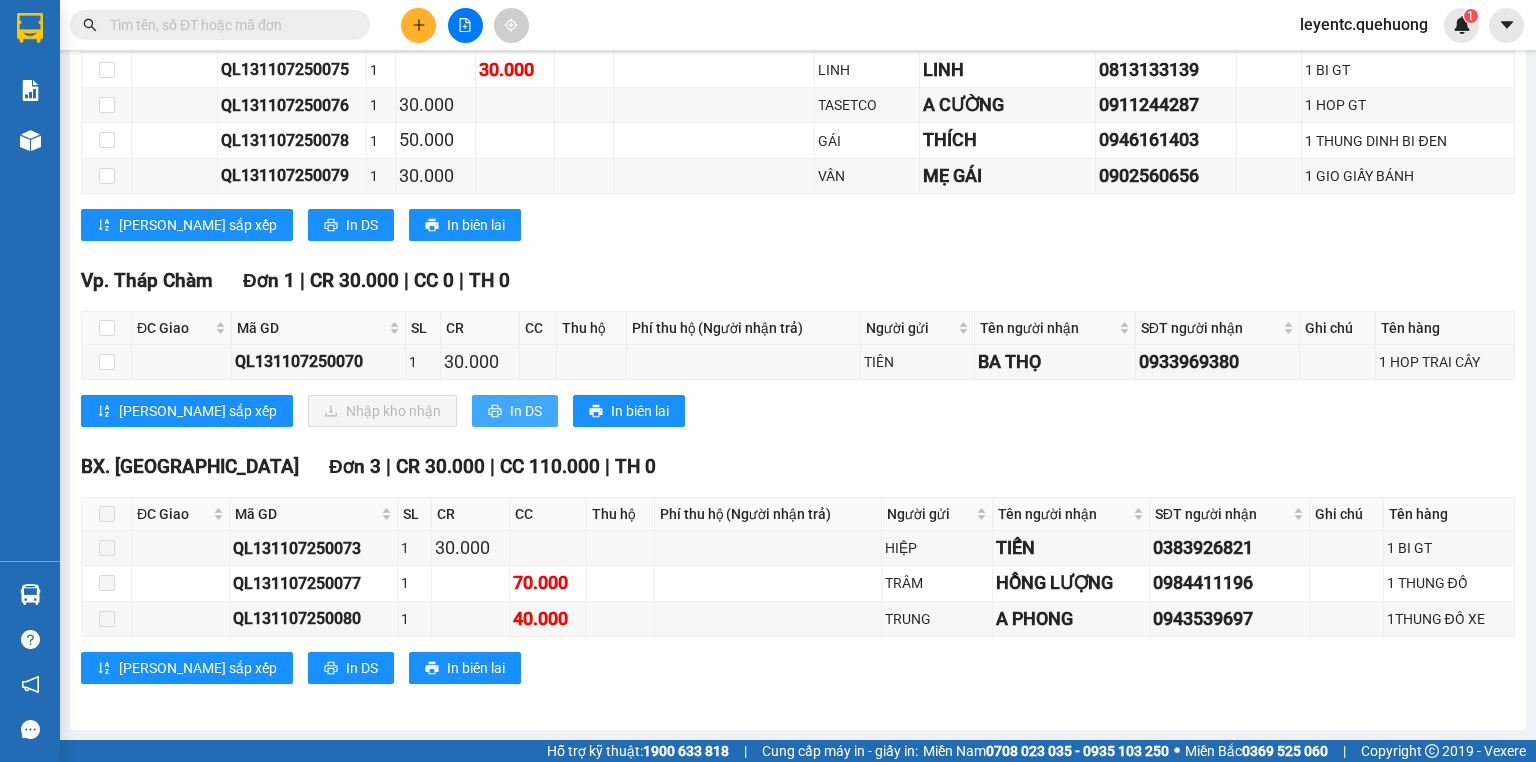 scroll, scrollTop: 0, scrollLeft: 0, axis: both 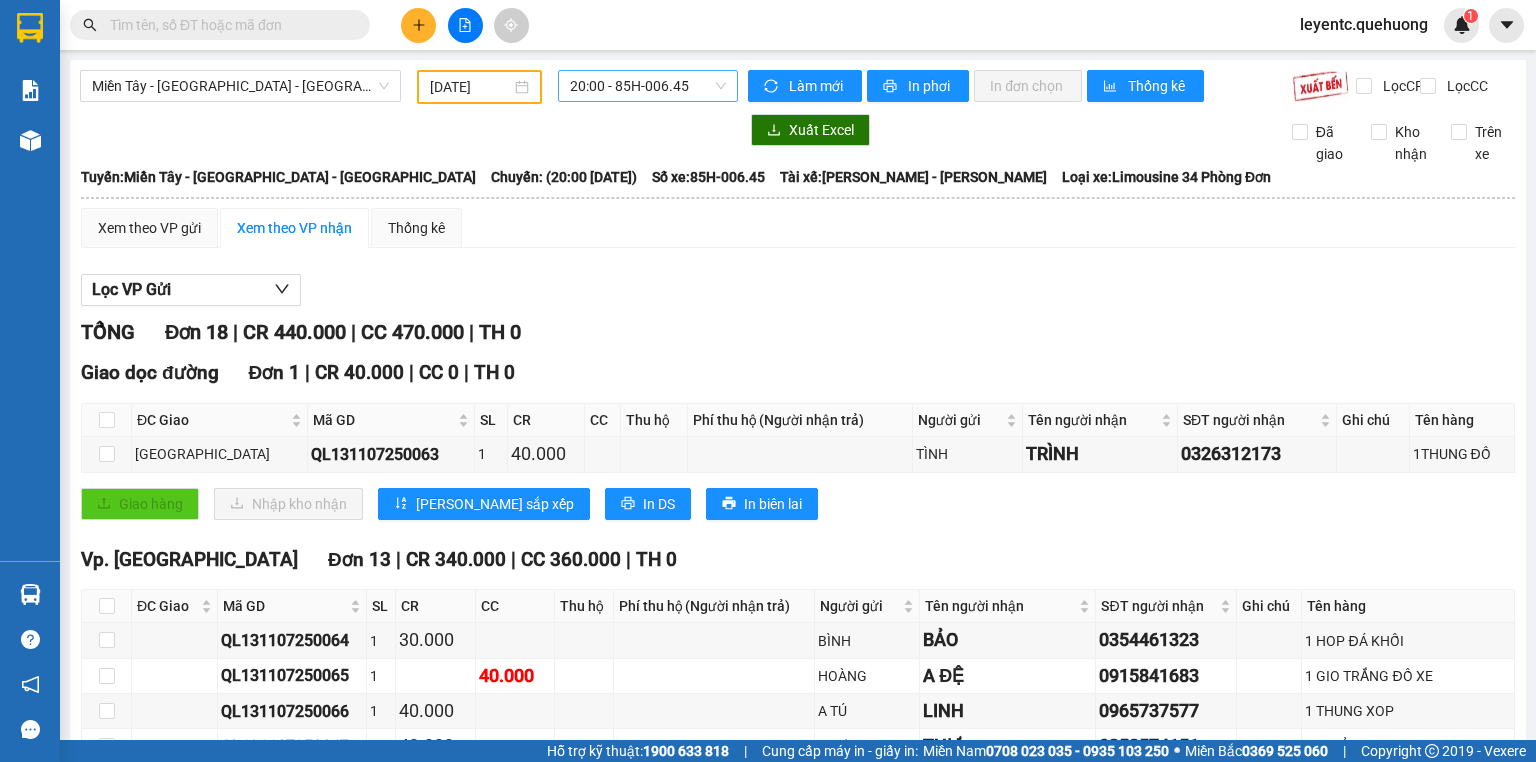 click on "20:00     - 85H-006.45" at bounding box center (648, 86) 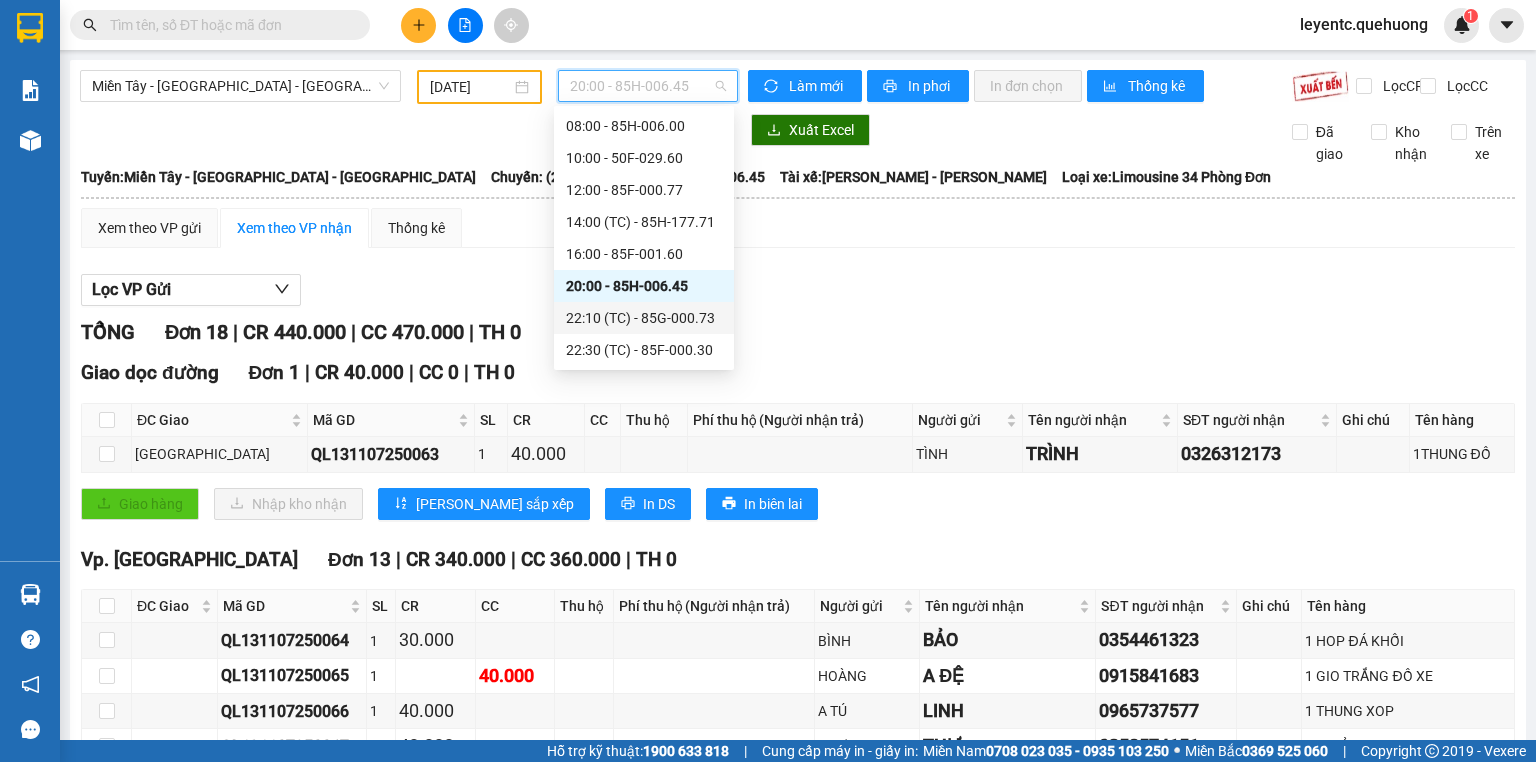 click on "22:10   (TC)   - 85G-000.73" at bounding box center (644, 318) 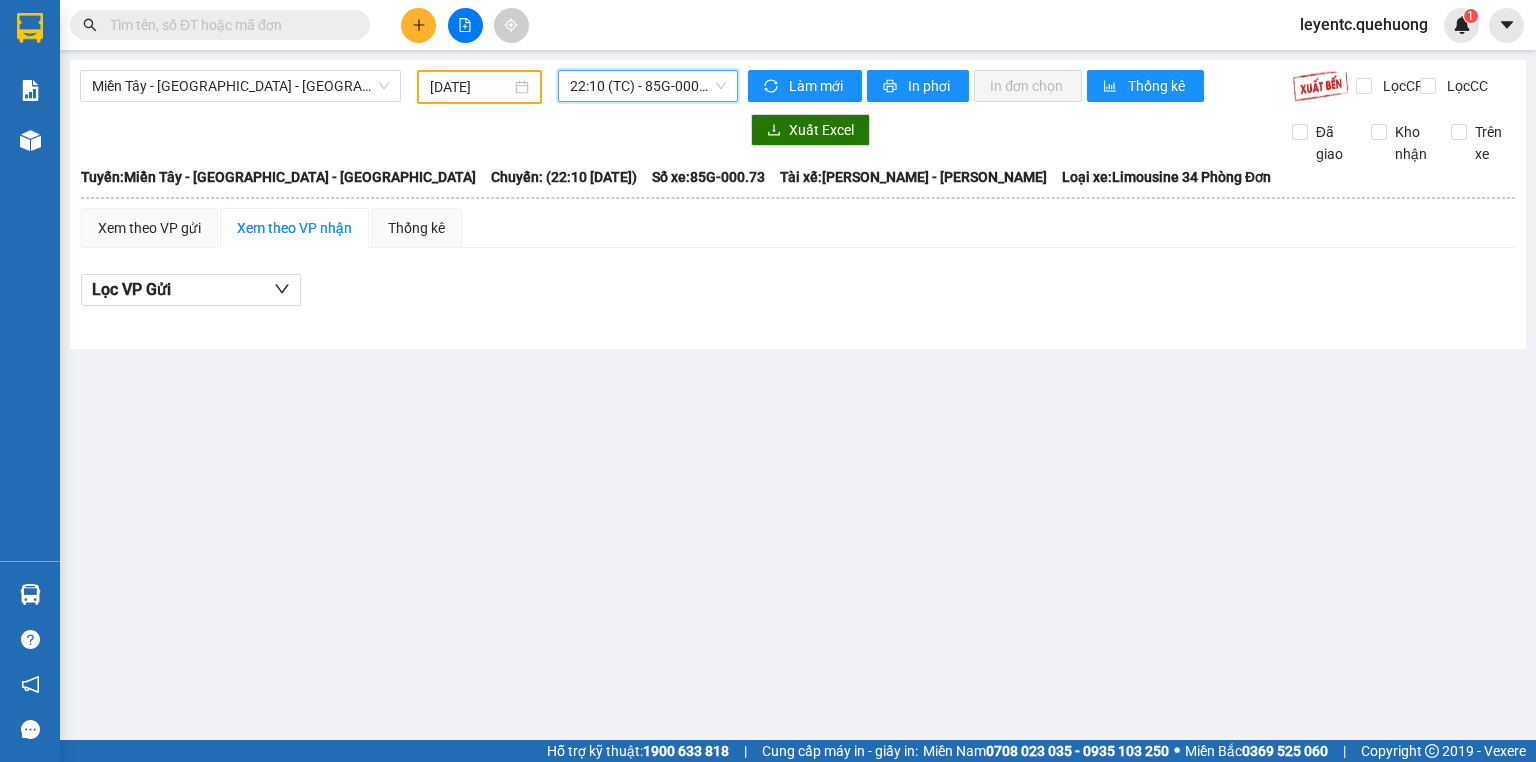 click on "22:10   (TC)   - 85G-000.73" at bounding box center (648, 86) 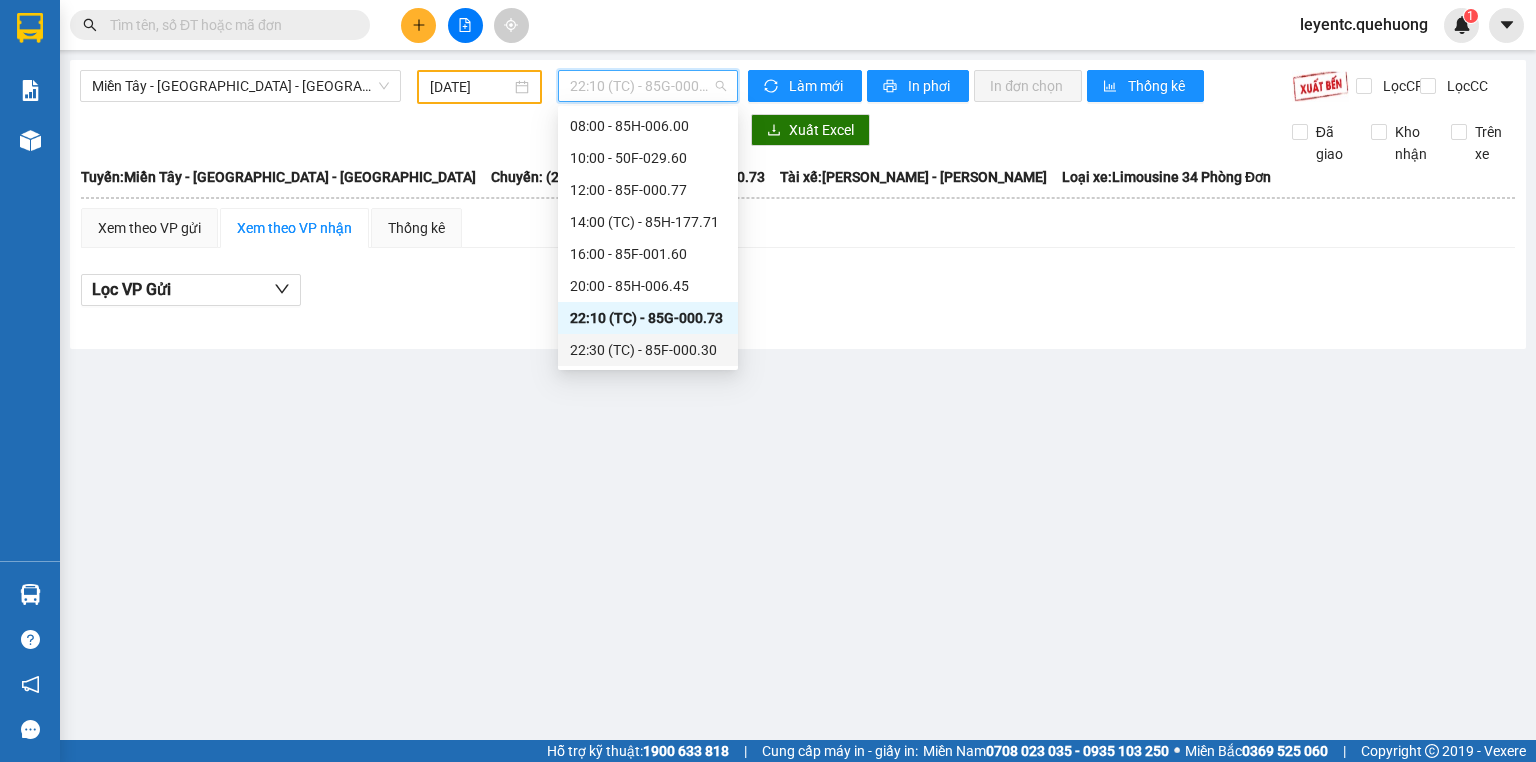 click on "22:30   (TC)   - 85F-000.30" at bounding box center (648, 350) 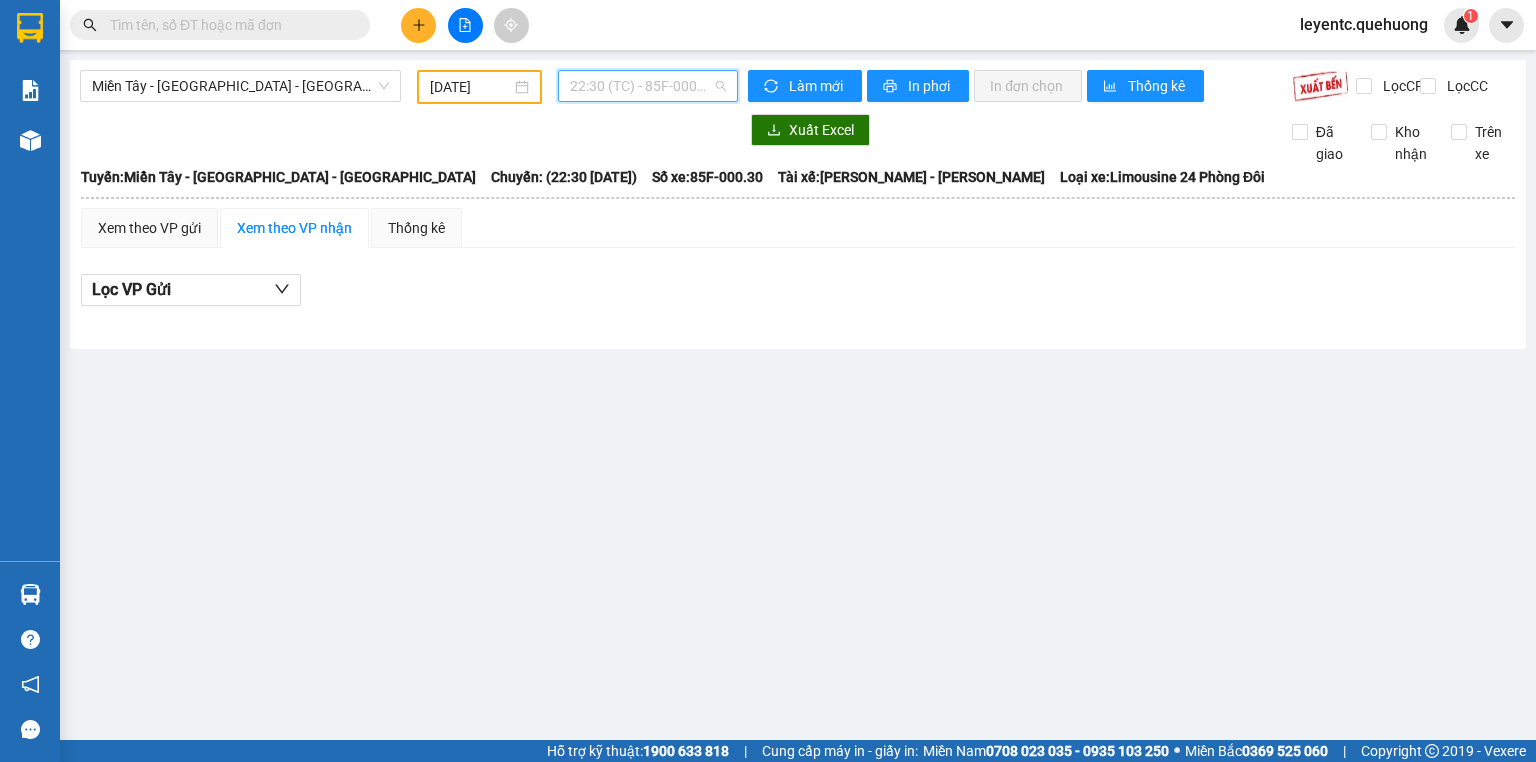 click on "22:30   (TC)   - 85F-000.30" at bounding box center (648, 86) 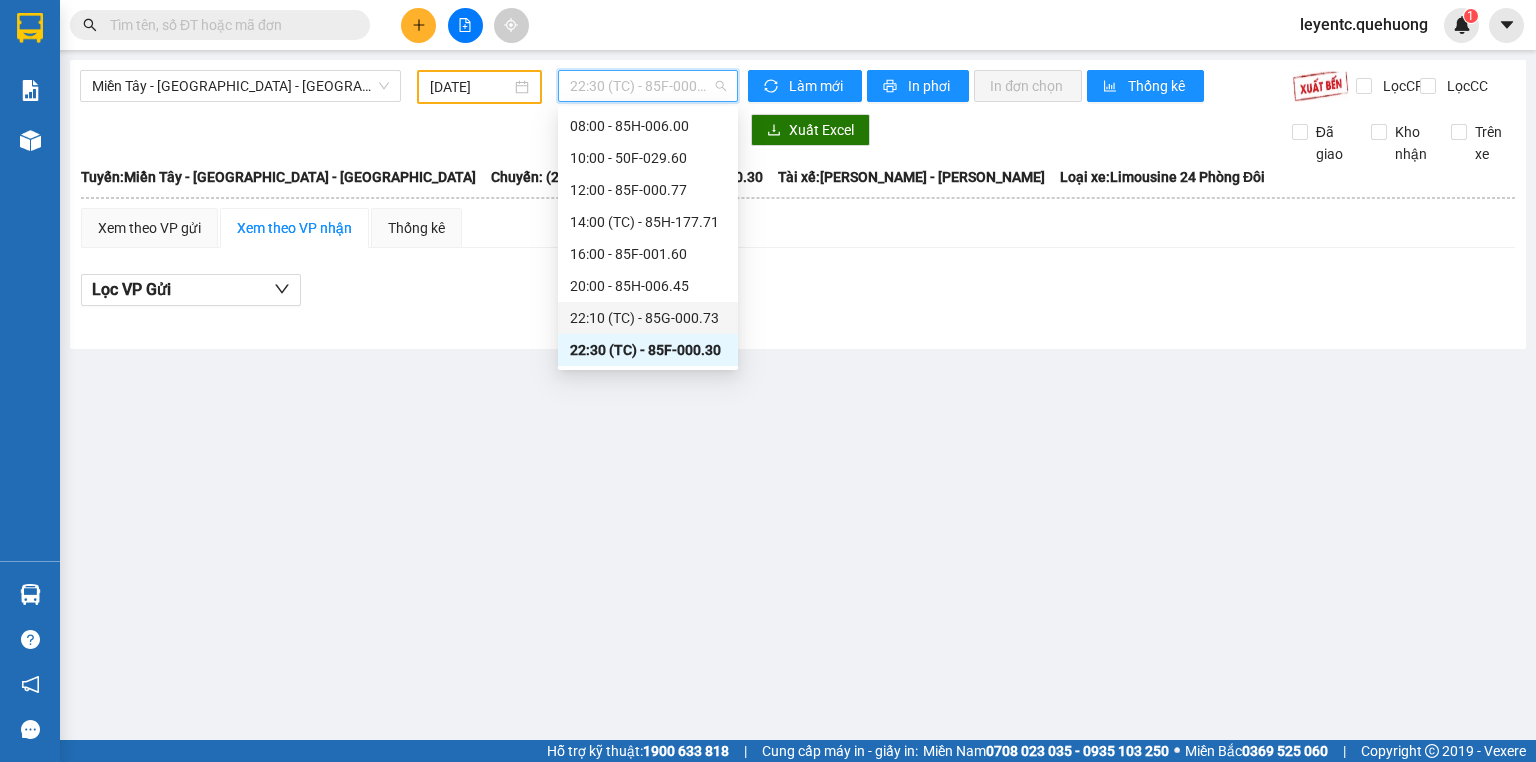scroll, scrollTop: 192, scrollLeft: 0, axis: vertical 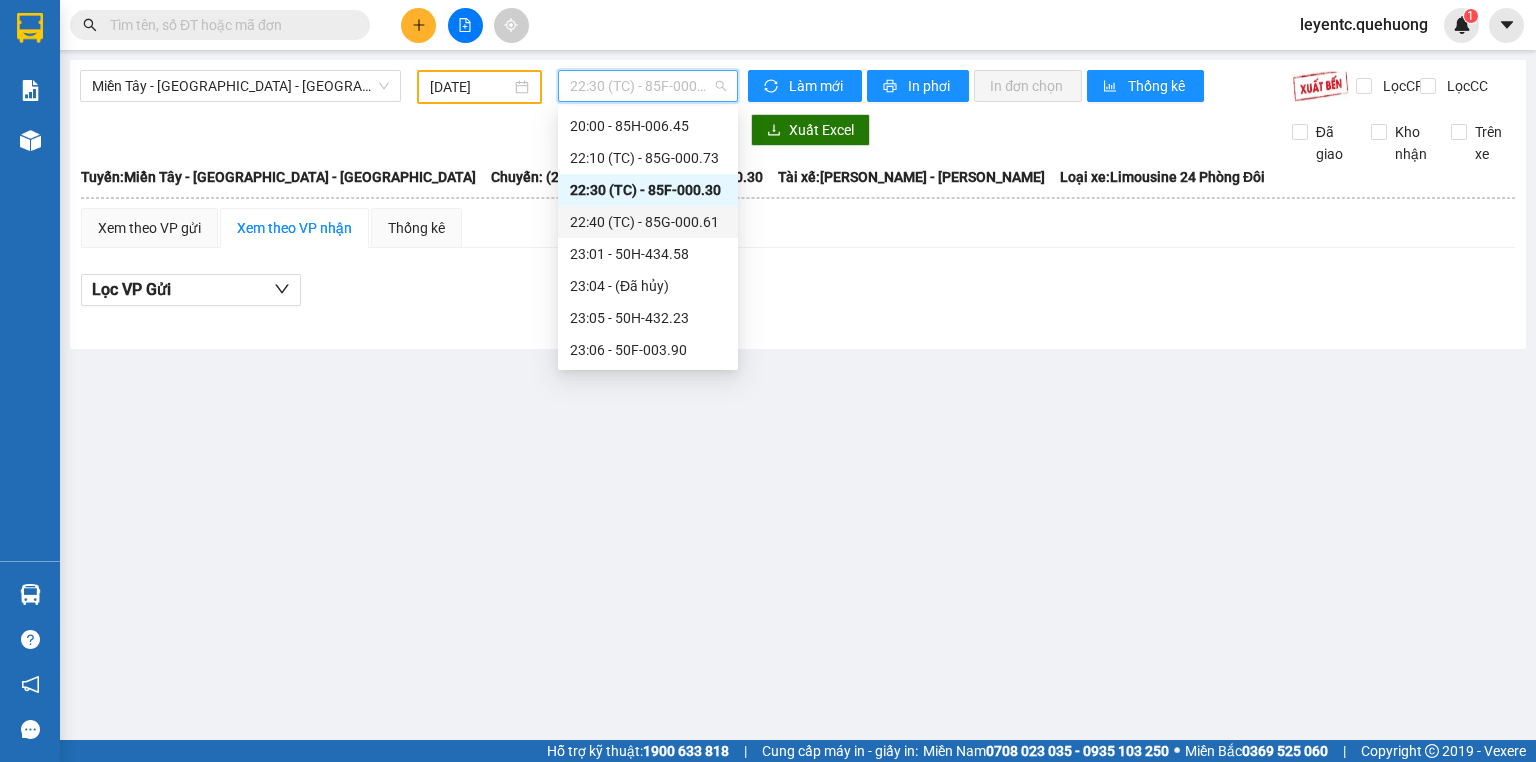click on "22:40   (TC)   - 85G-000.61" at bounding box center [648, 222] 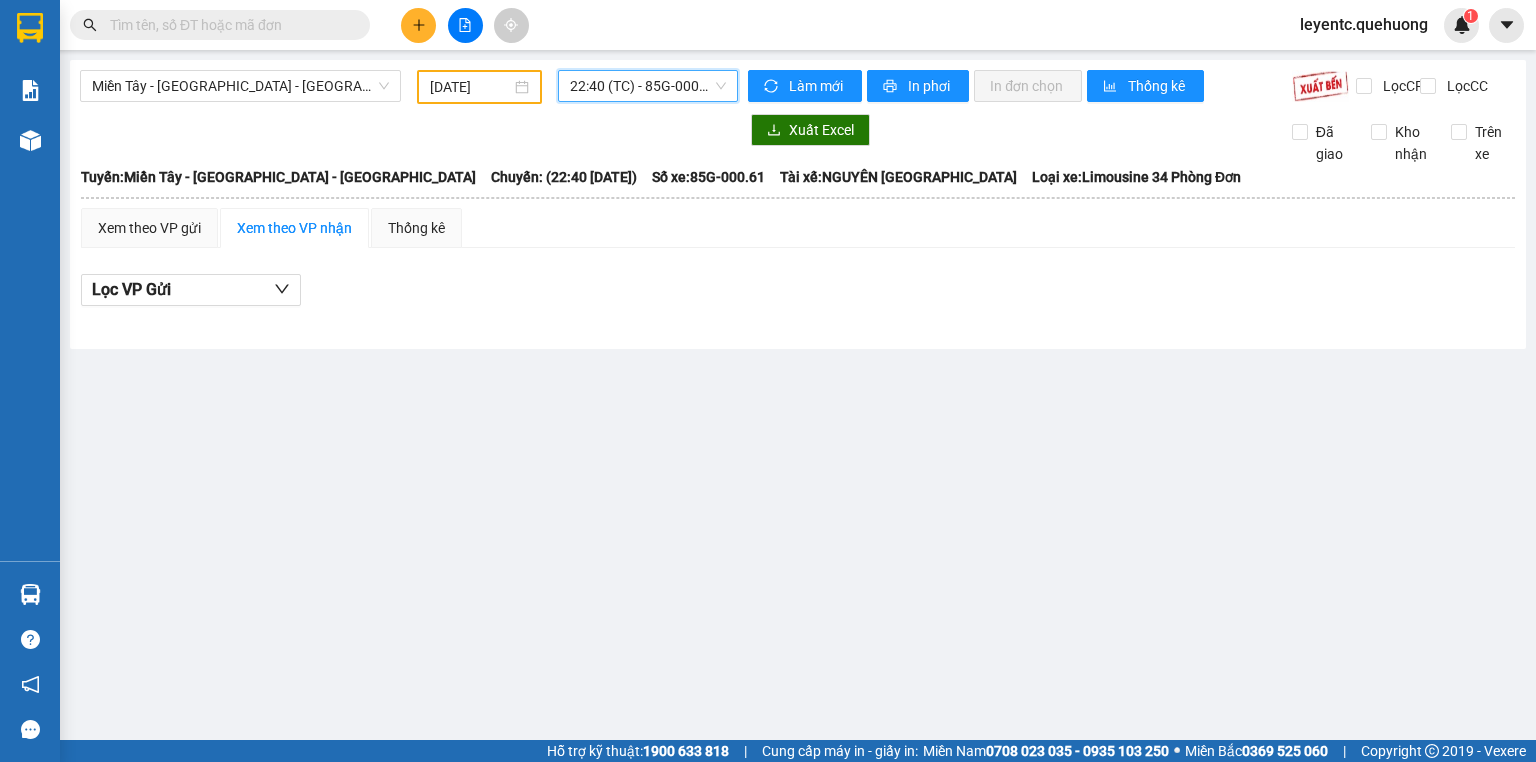 click on "22:40   (TC)   - 85G-000.61" at bounding box center (648, 86) 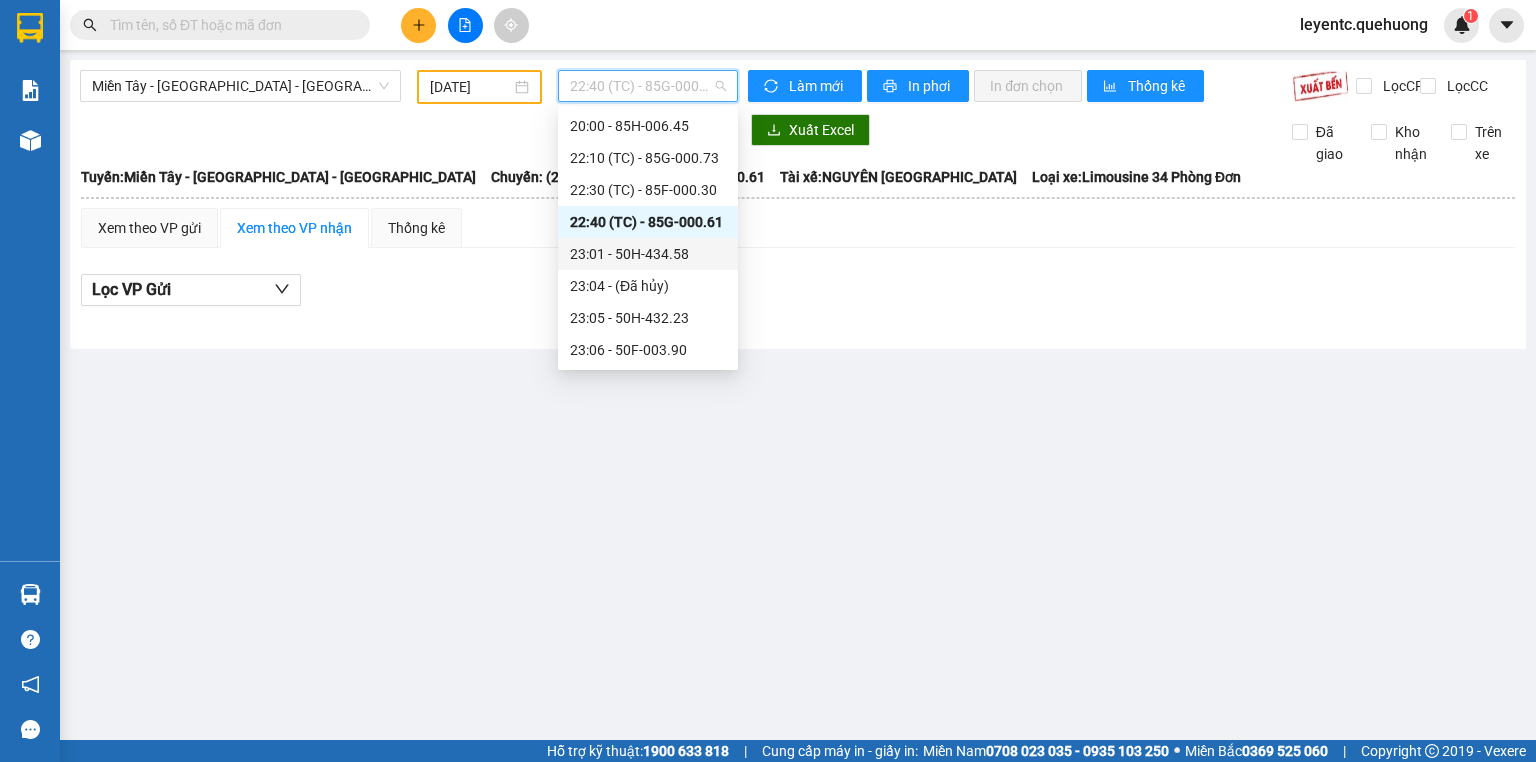 click on "23:01     - 50H-434.58" at bounding box center [648, 254] 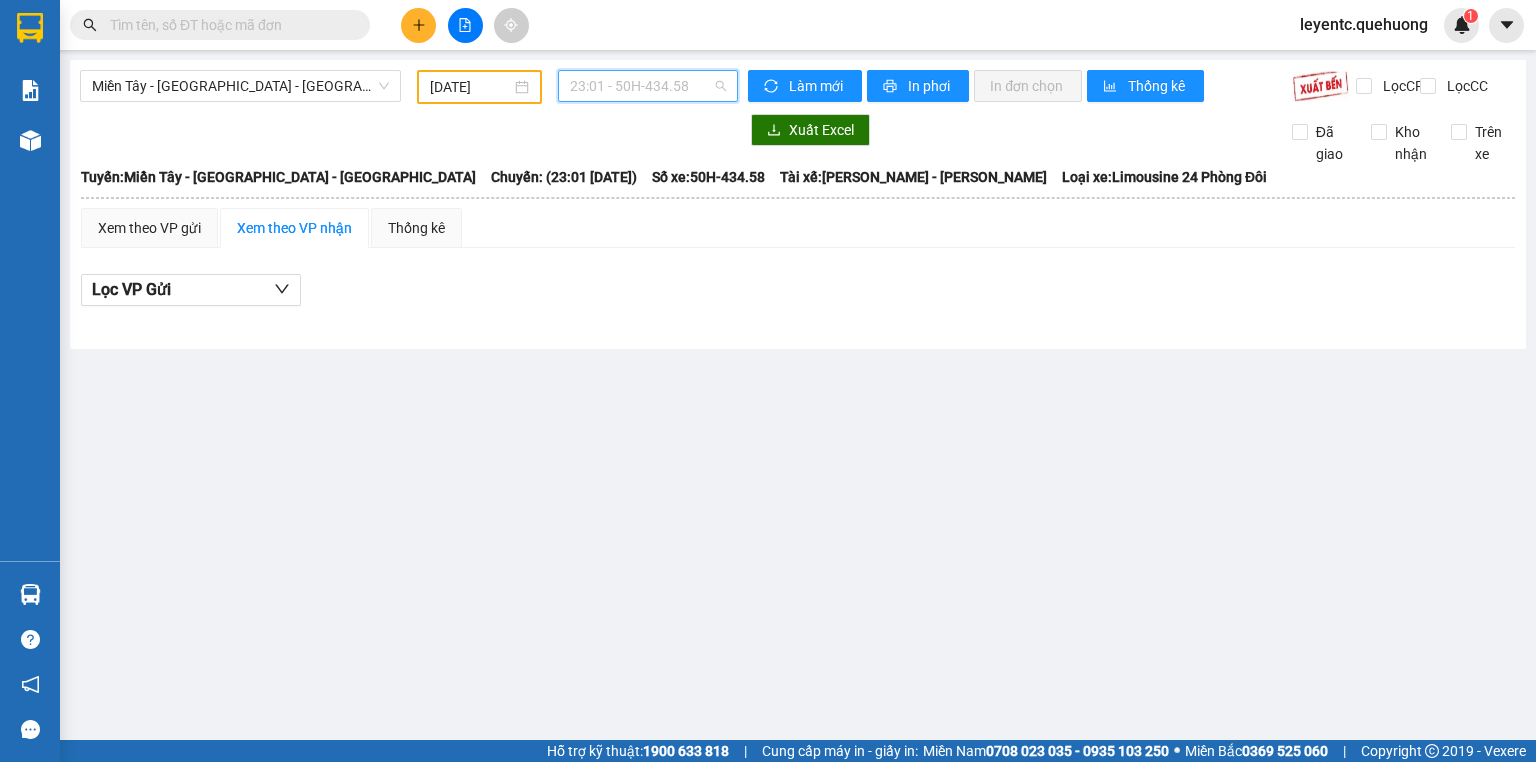 click on "23:01     - 50H-434.58" at bounding box center [648, 86] 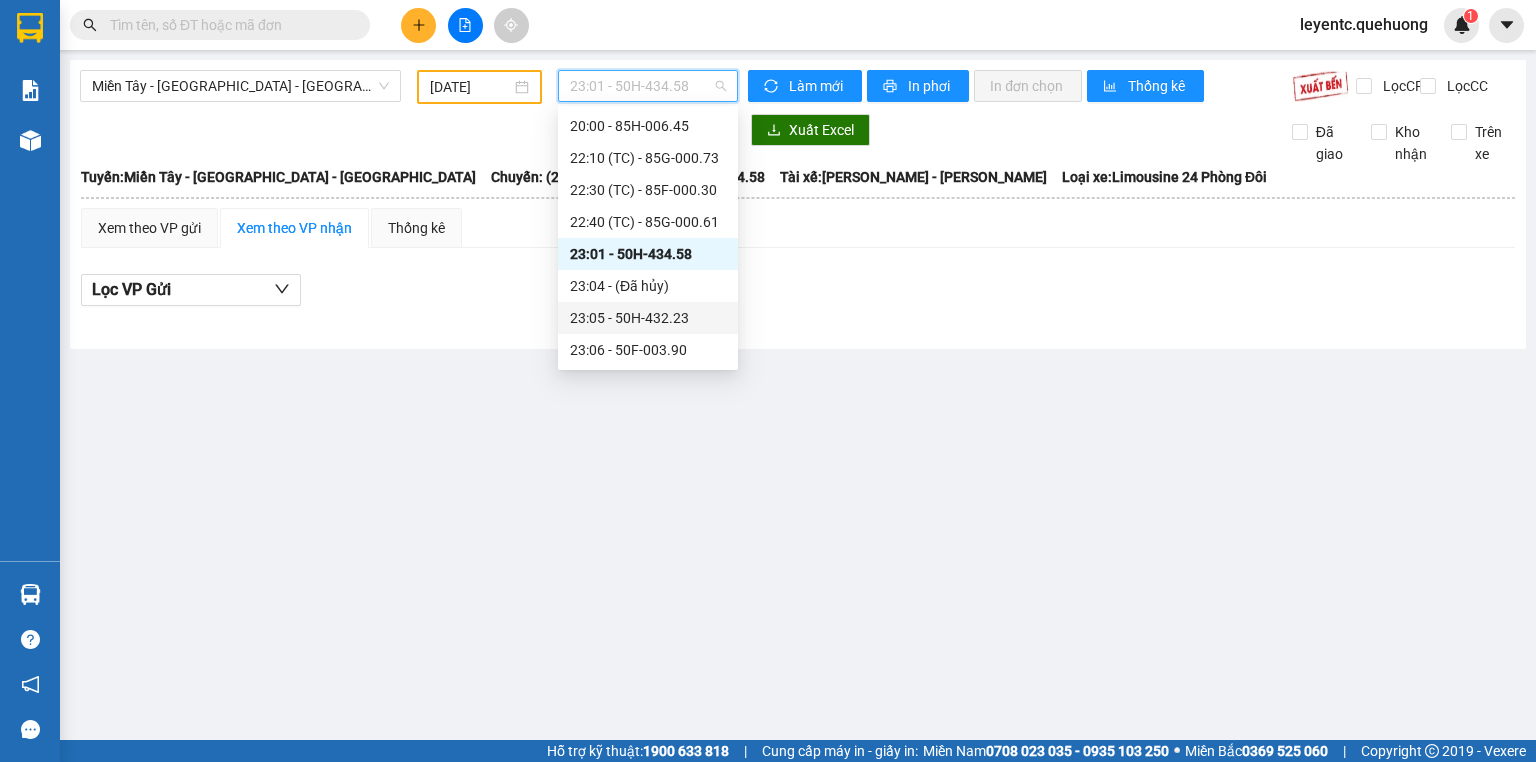click on "23:05     - 50H-432.23" at bounding box center [648, 318] 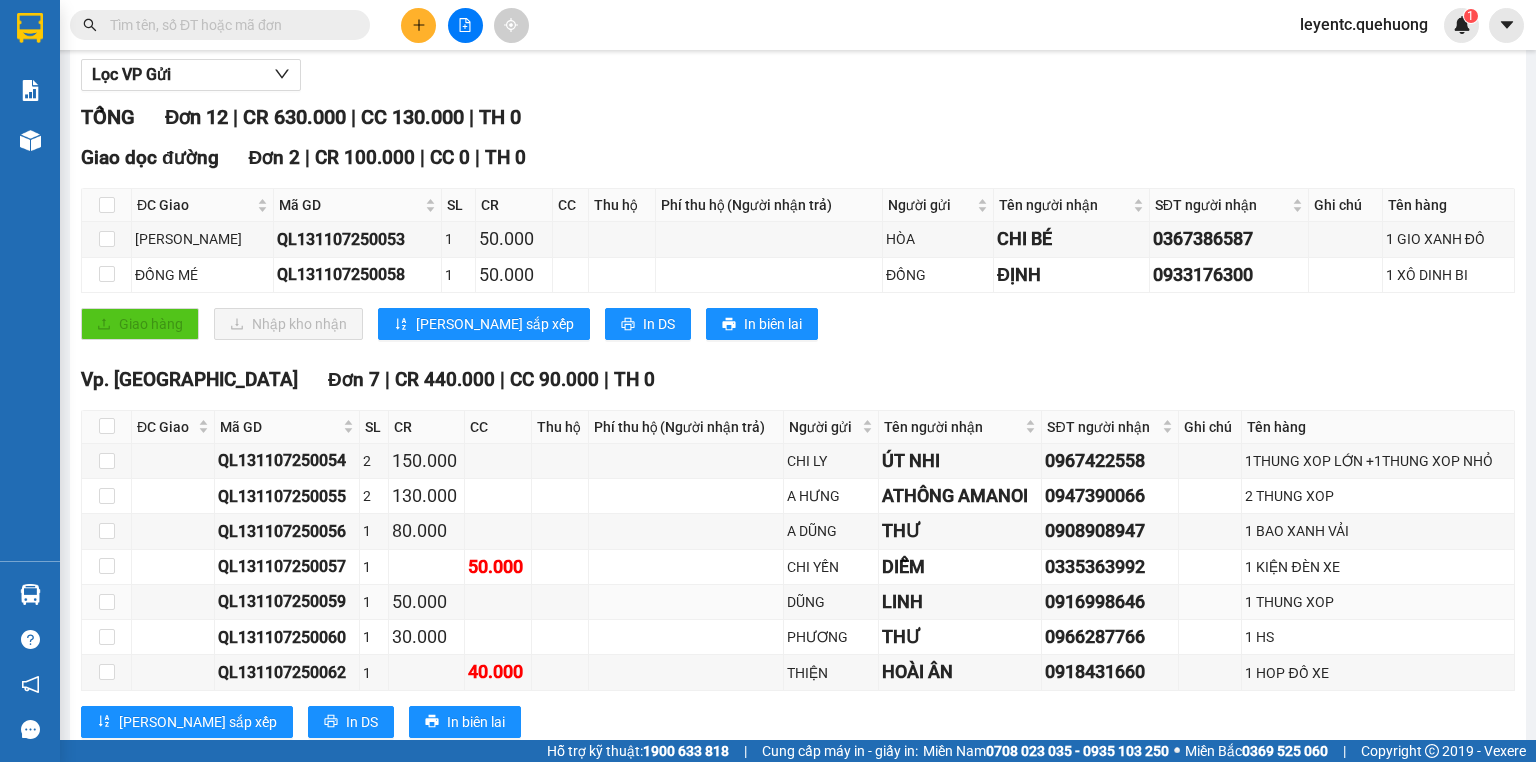 scroll, scrollTop: 0, scrollLeft: 0, axis: both 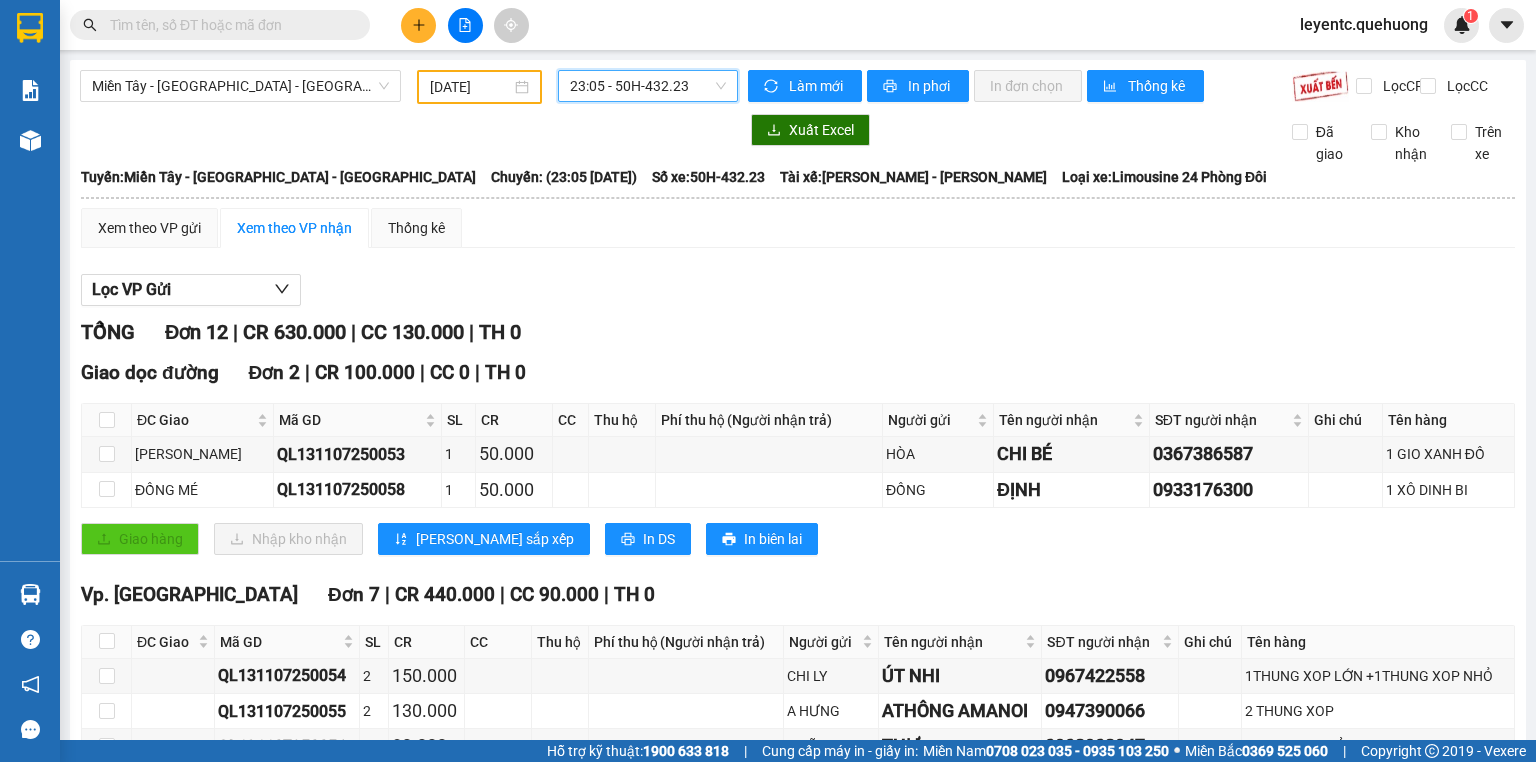 click on "23:05     - 50H-432.23" at bounding box center (648, 86) 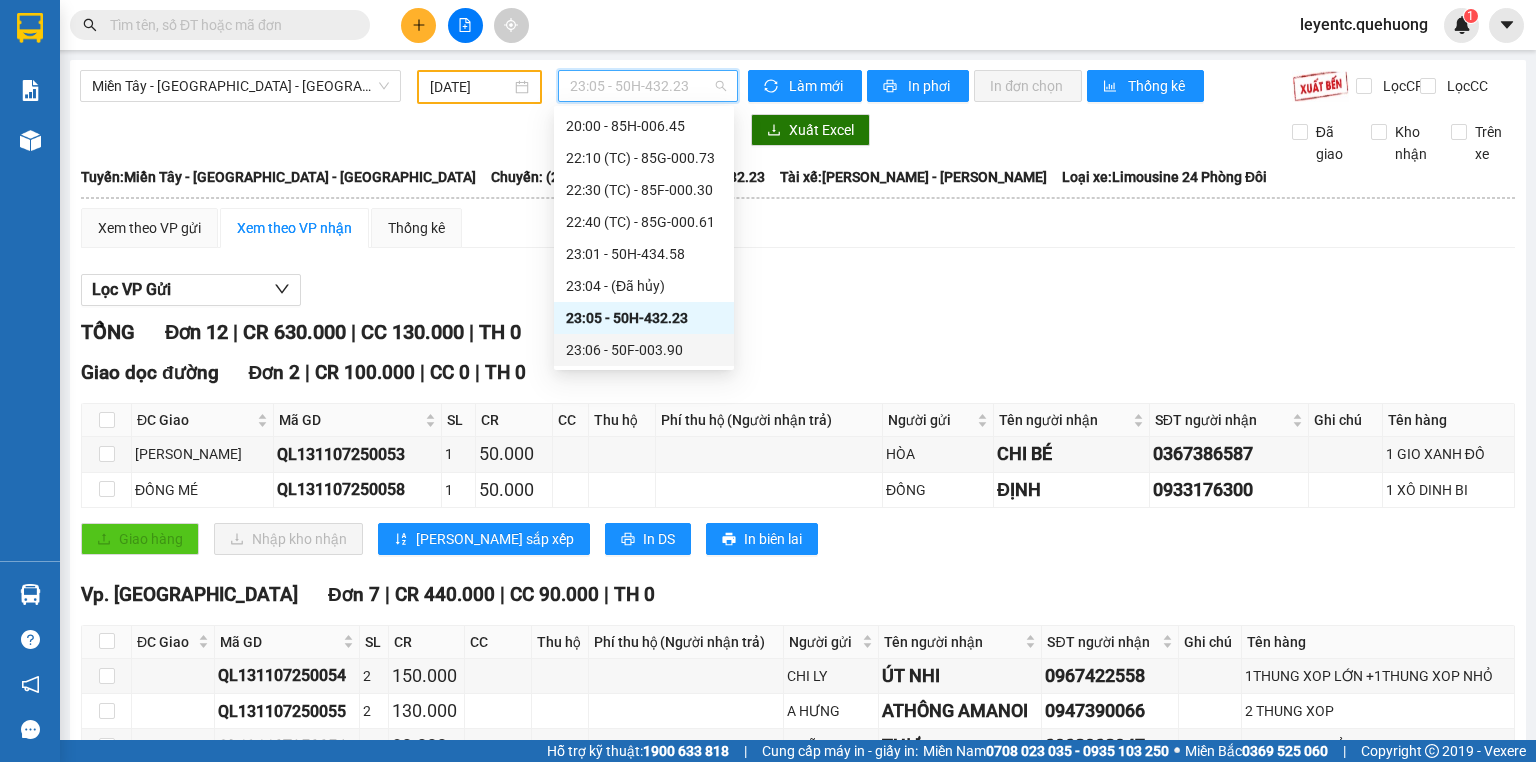 click on "23:06     - 50F-003.90" at bounding box center (644, 350) 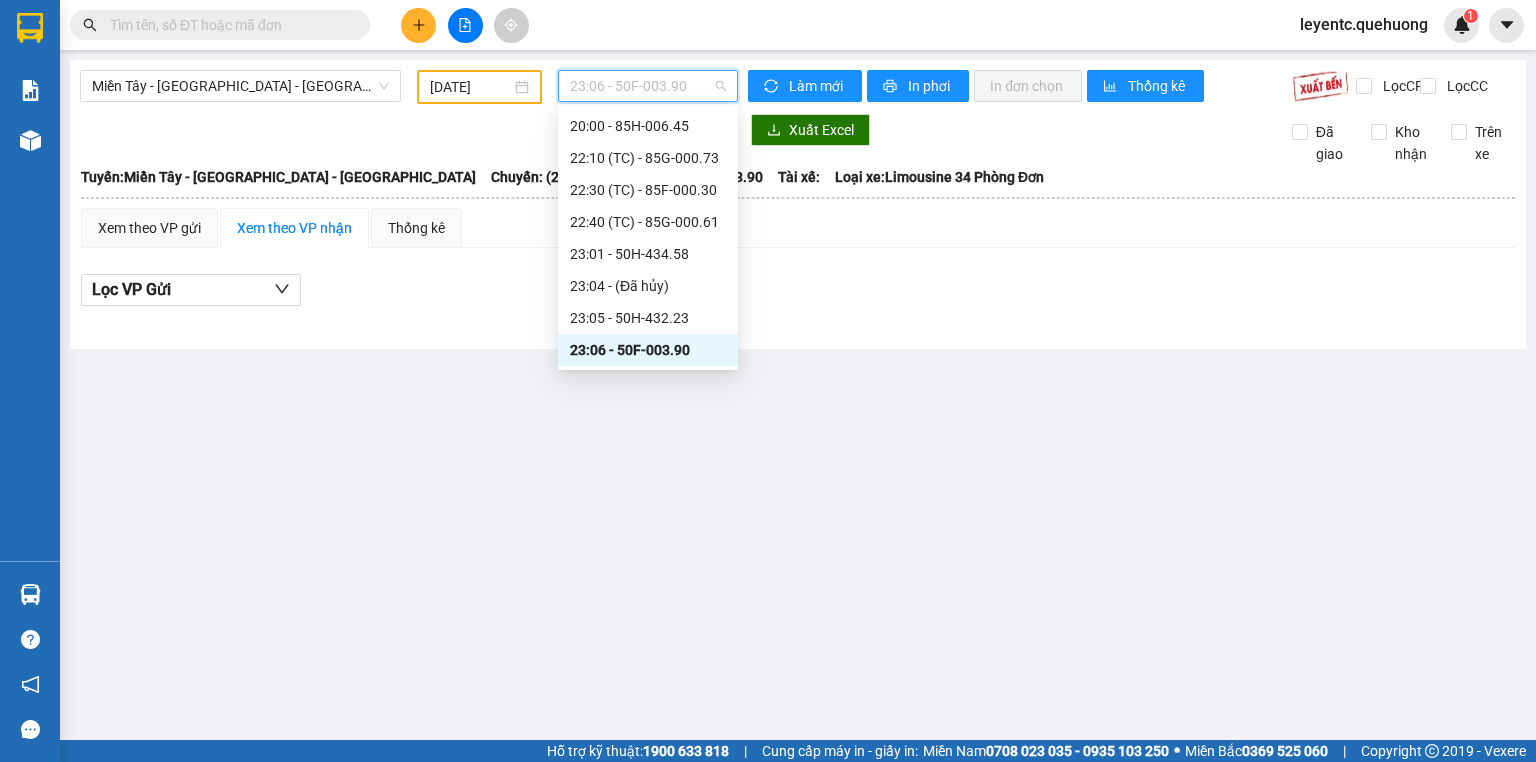 click on "23:06     - 50F-003.90" at bounding box center [648, 86] 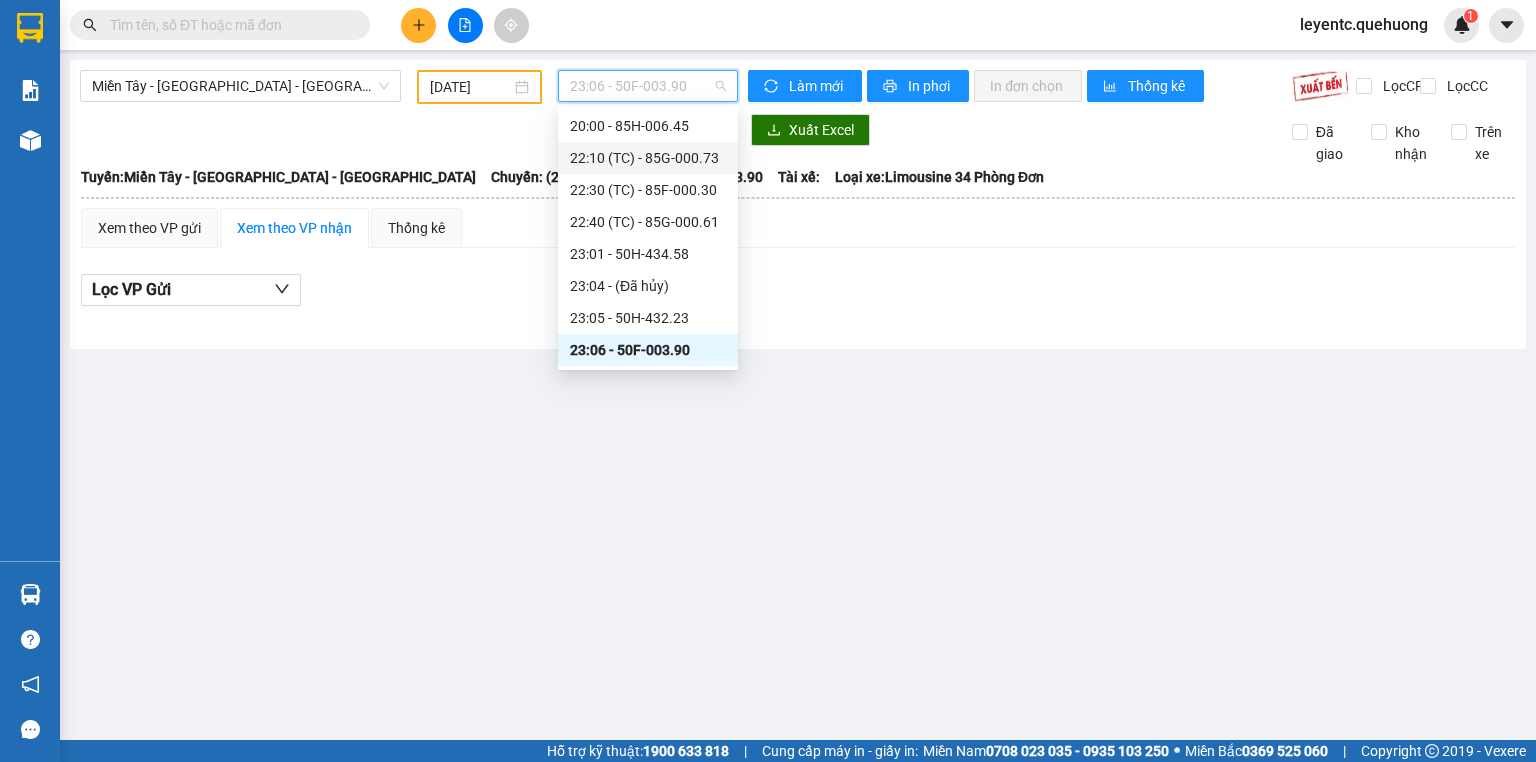 scroll, scrollTop: 320, scrollLeft: 0, axis: vertical 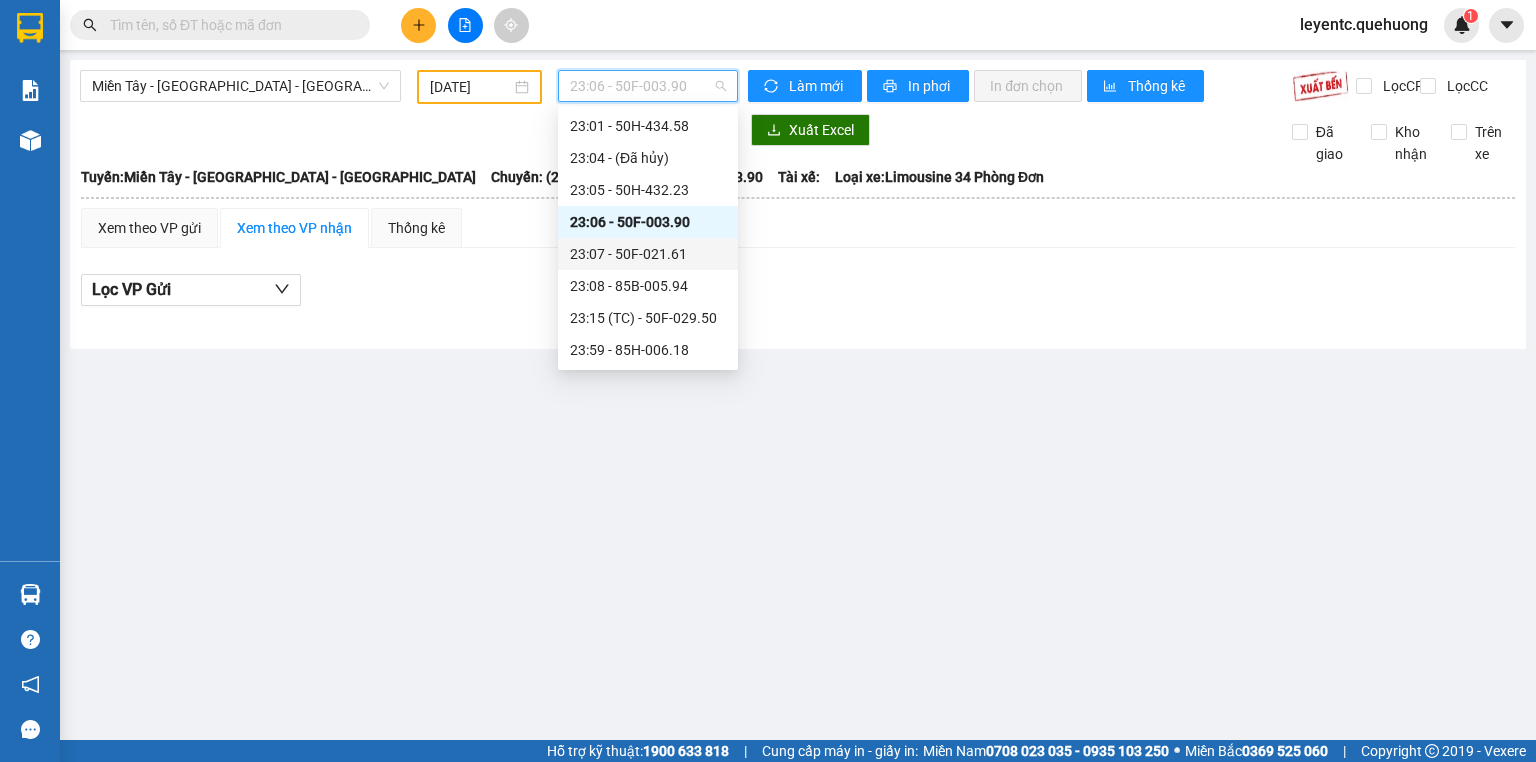 click on "23:07     - 50F-021.61" at bounding box center (648, 254) 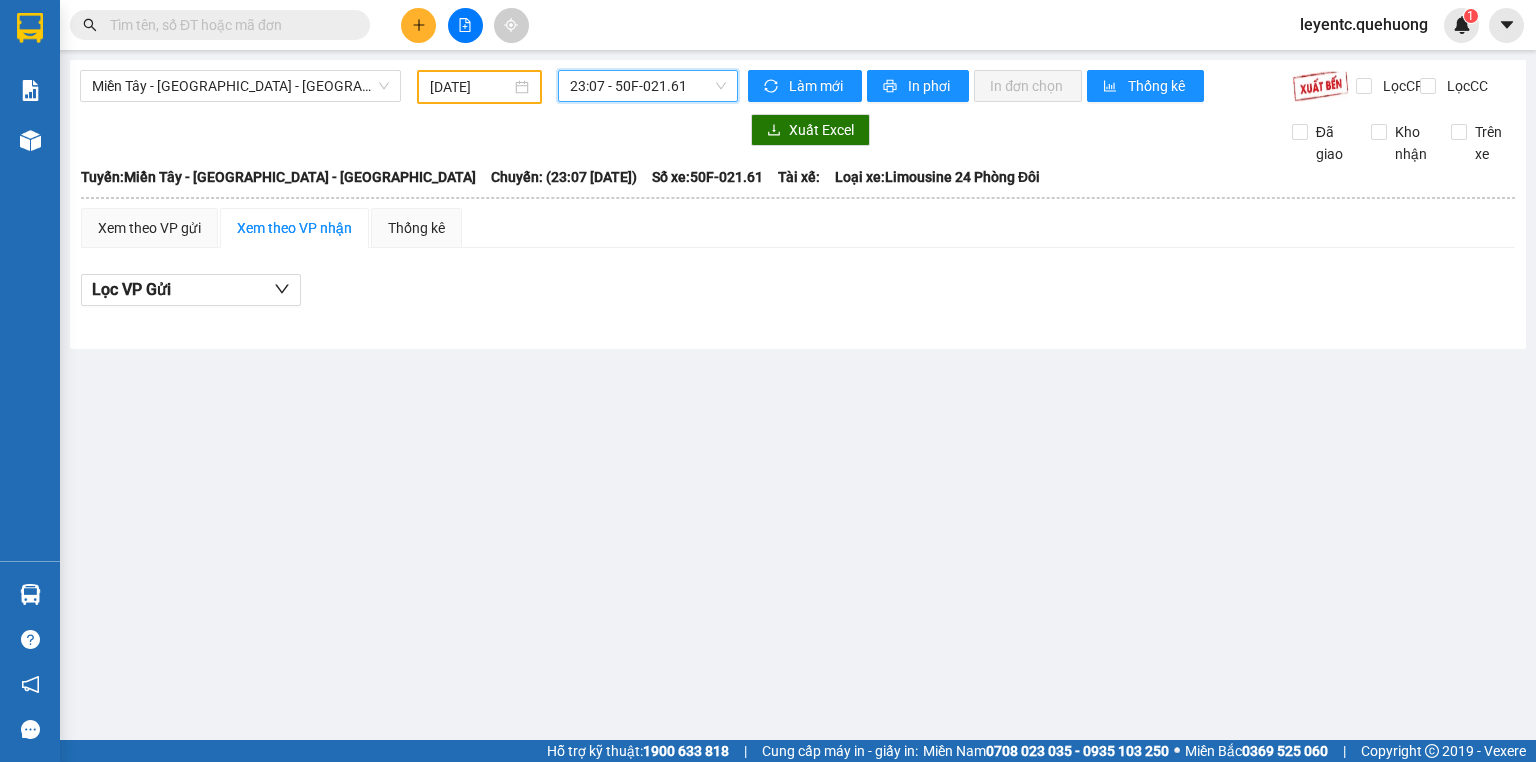 click on "23:07     - 50F-021.61" at bounding box center (648, 86) 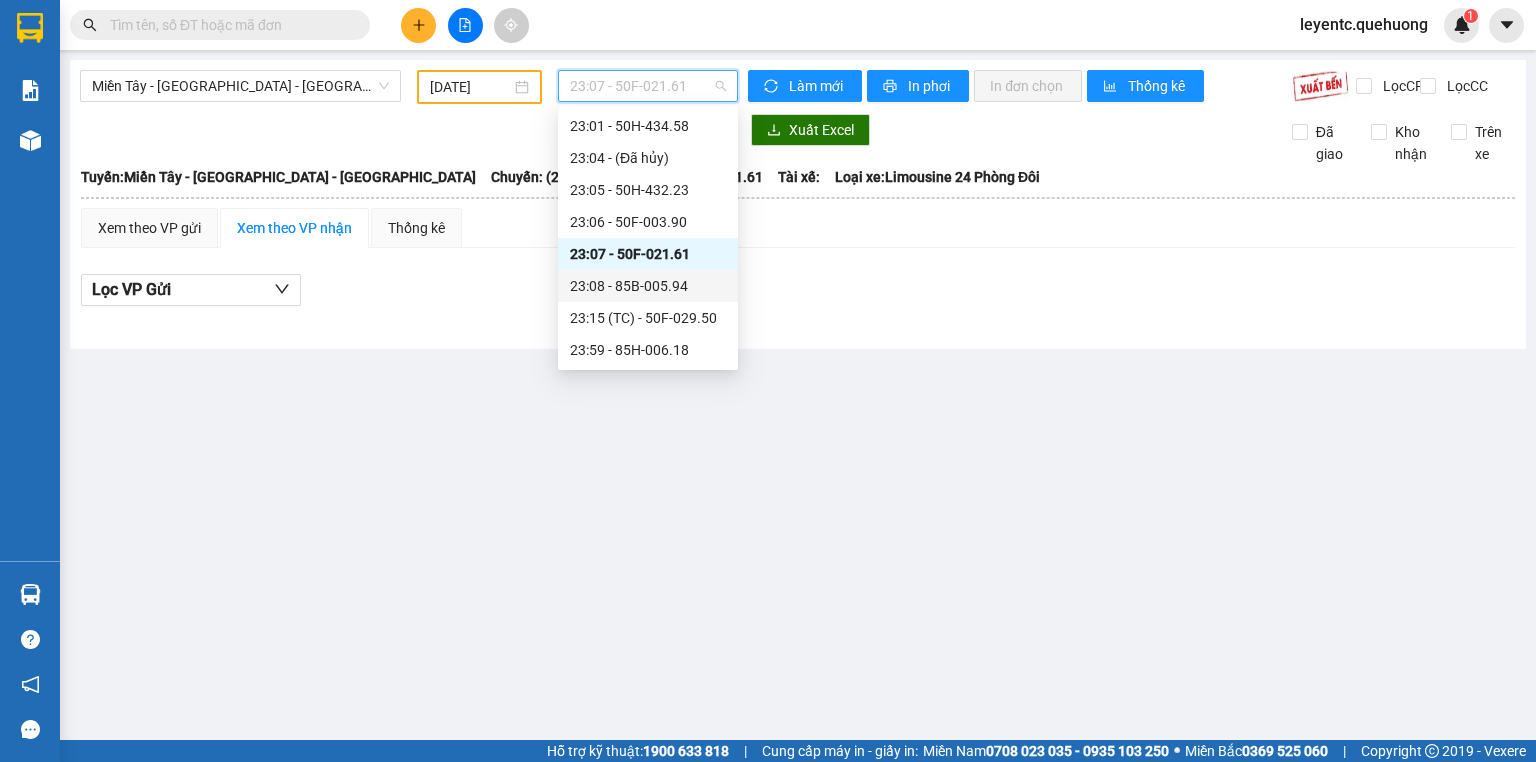 click on "23:08     - 85B-005.94" at bounding box center [648, 286] 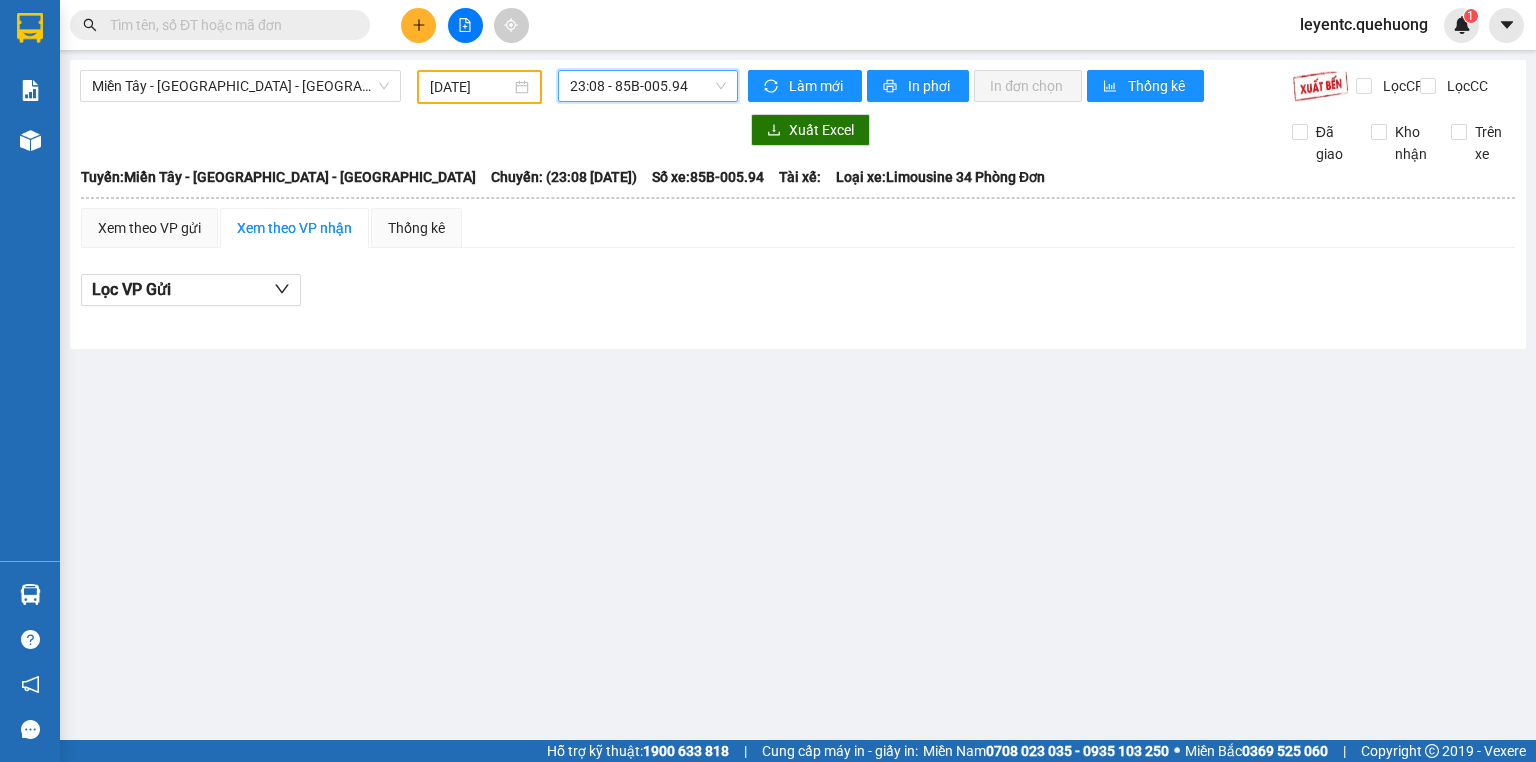 click on "23:08     - 85B-005.94" at bounding box center [648, 86] 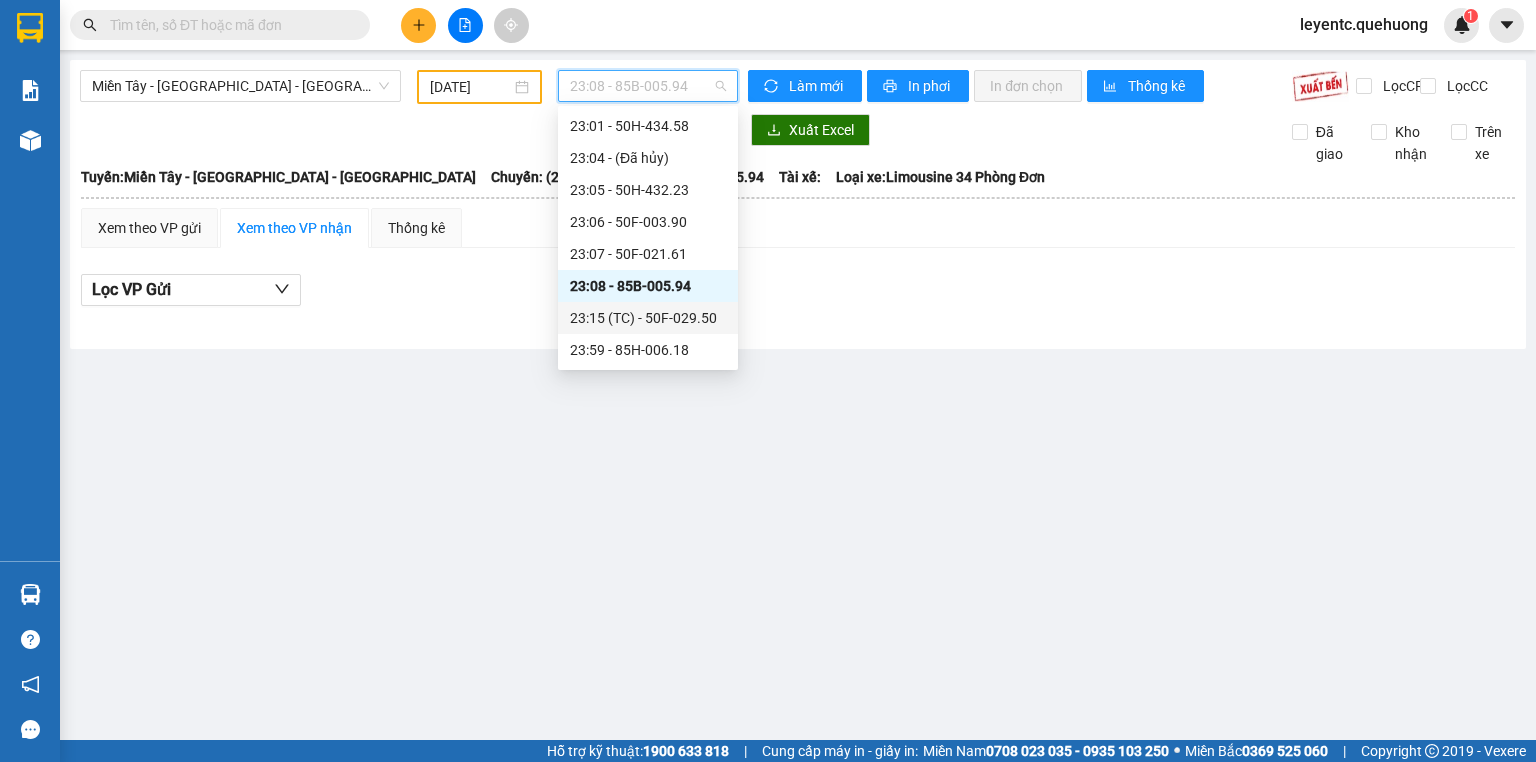 click on "23:15   (TC)   - 50F-029.50" at bounding box center [648, 318] 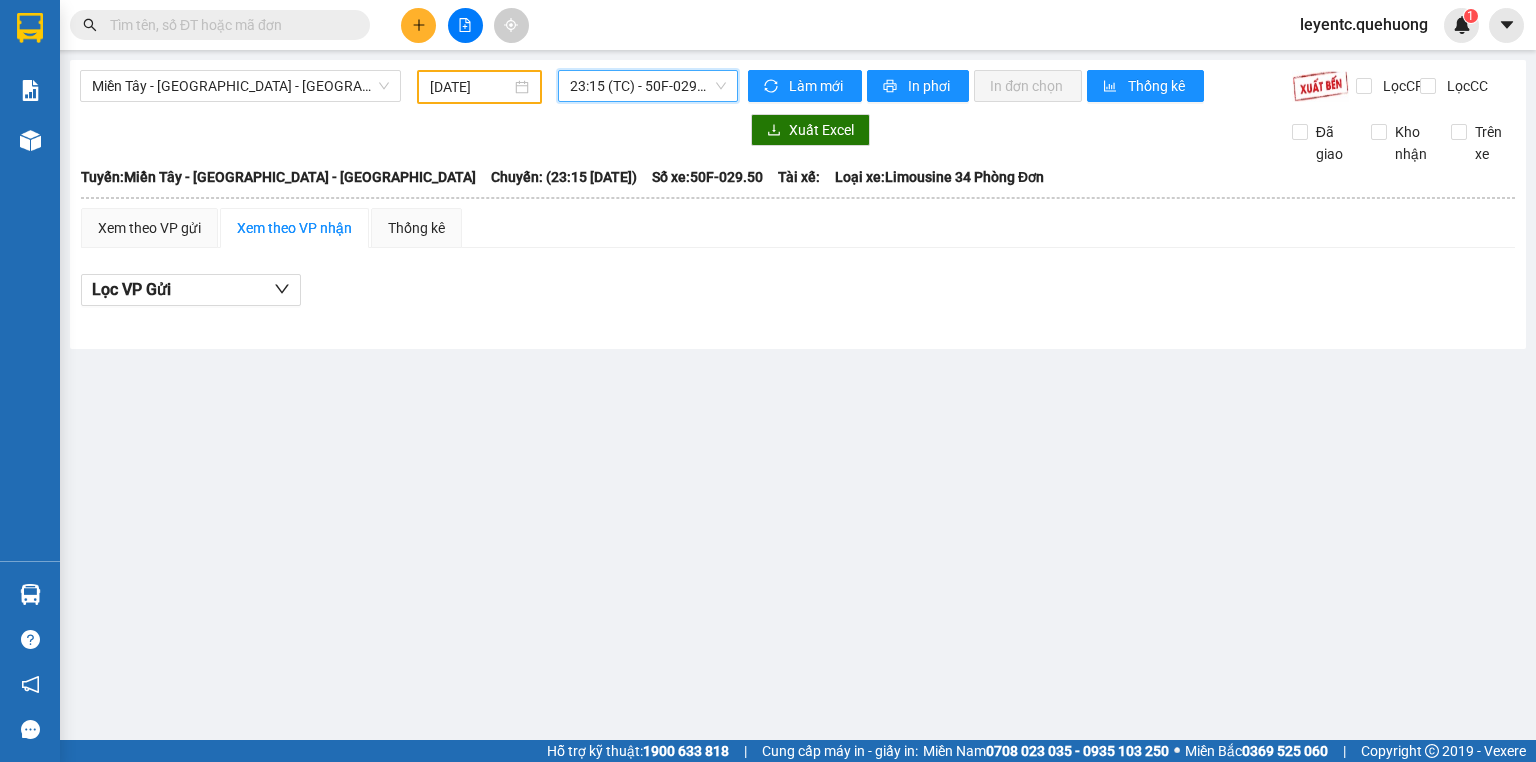 click on "23:15   (TC)   - 50F-029.50" at bounding box center (648, 86) 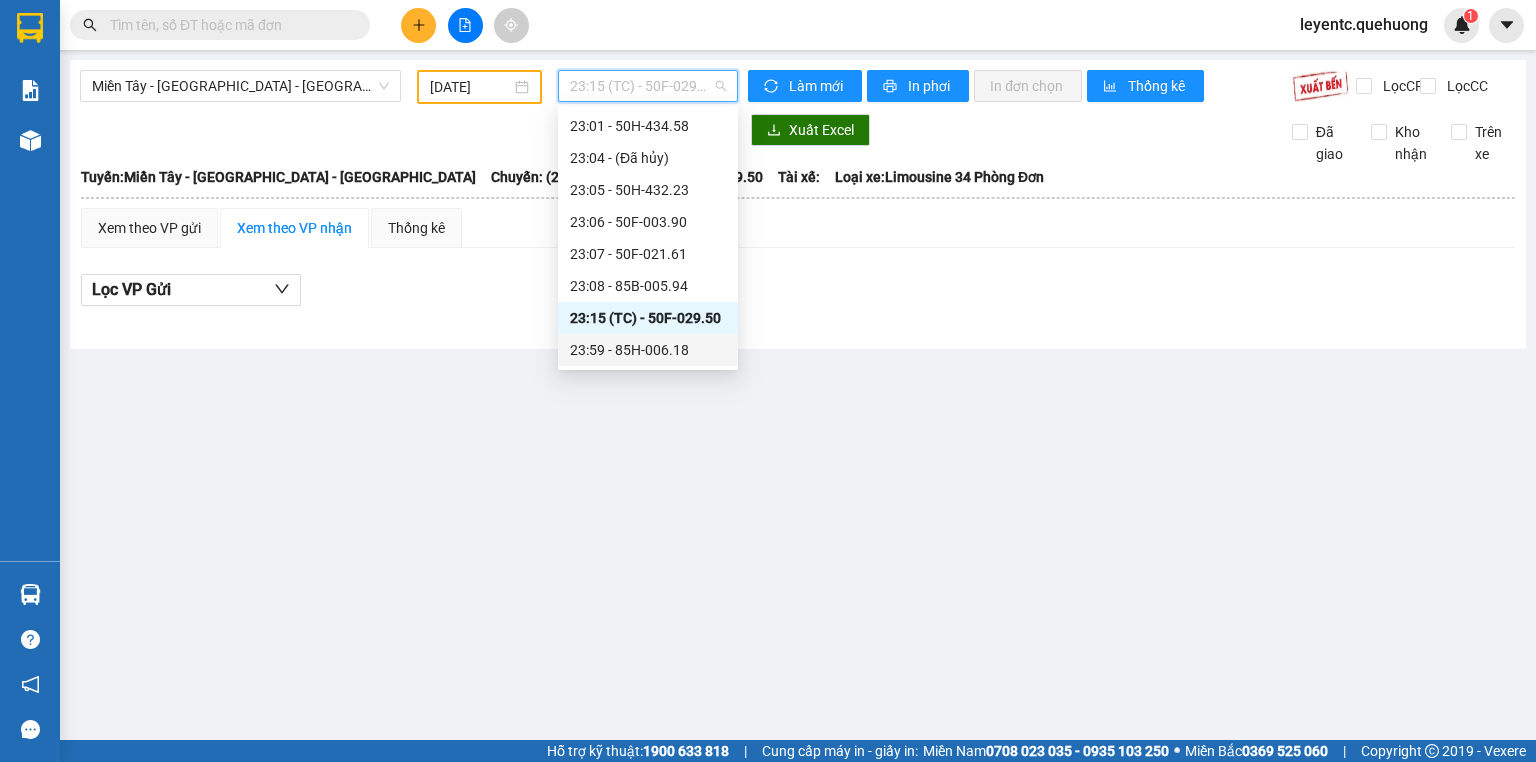 click on "23:59     - 85H-006.18" at bounding box center [648, 350] 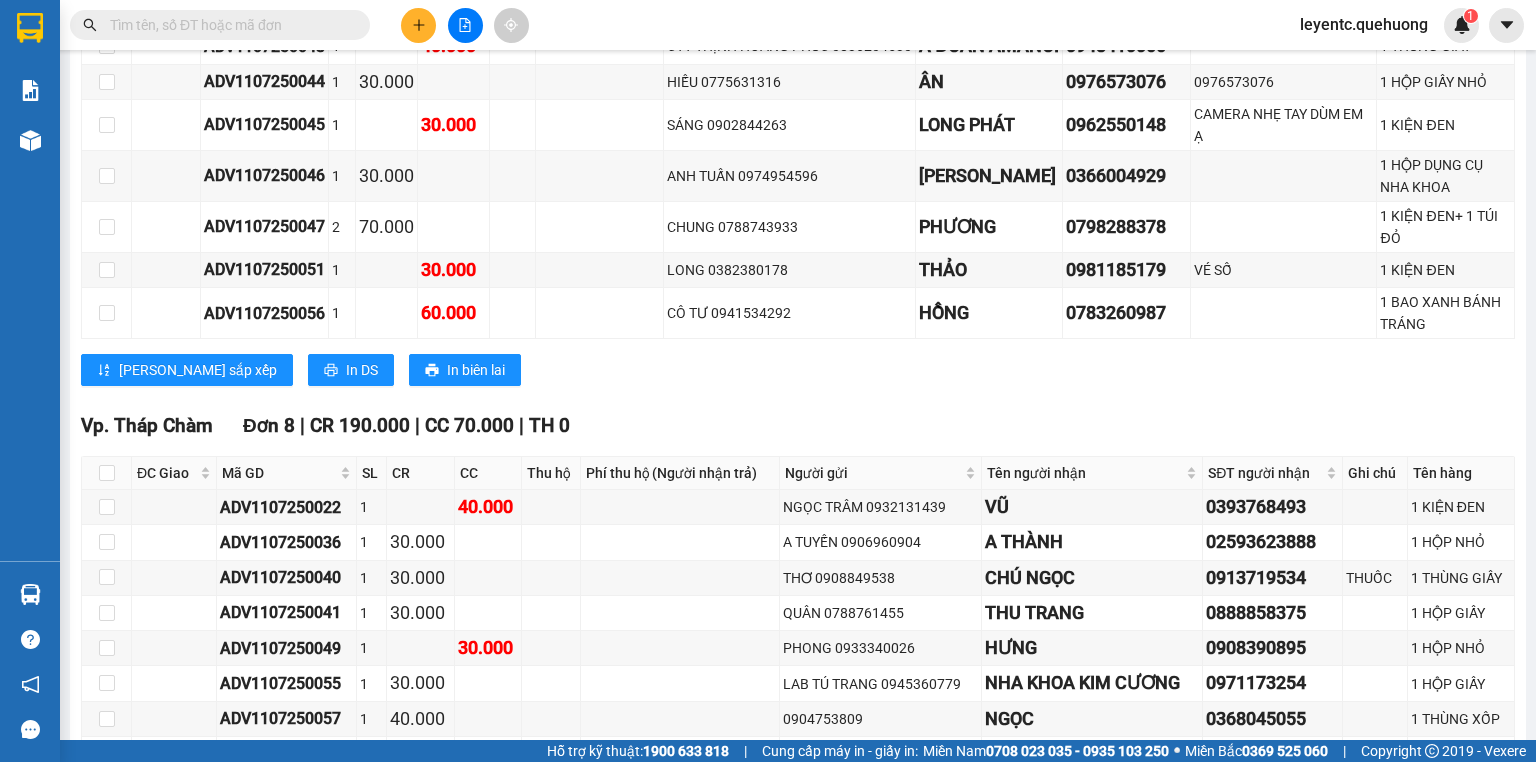 scroll, scrollTop: 2281, scrollLeft: 0, axis: vertical 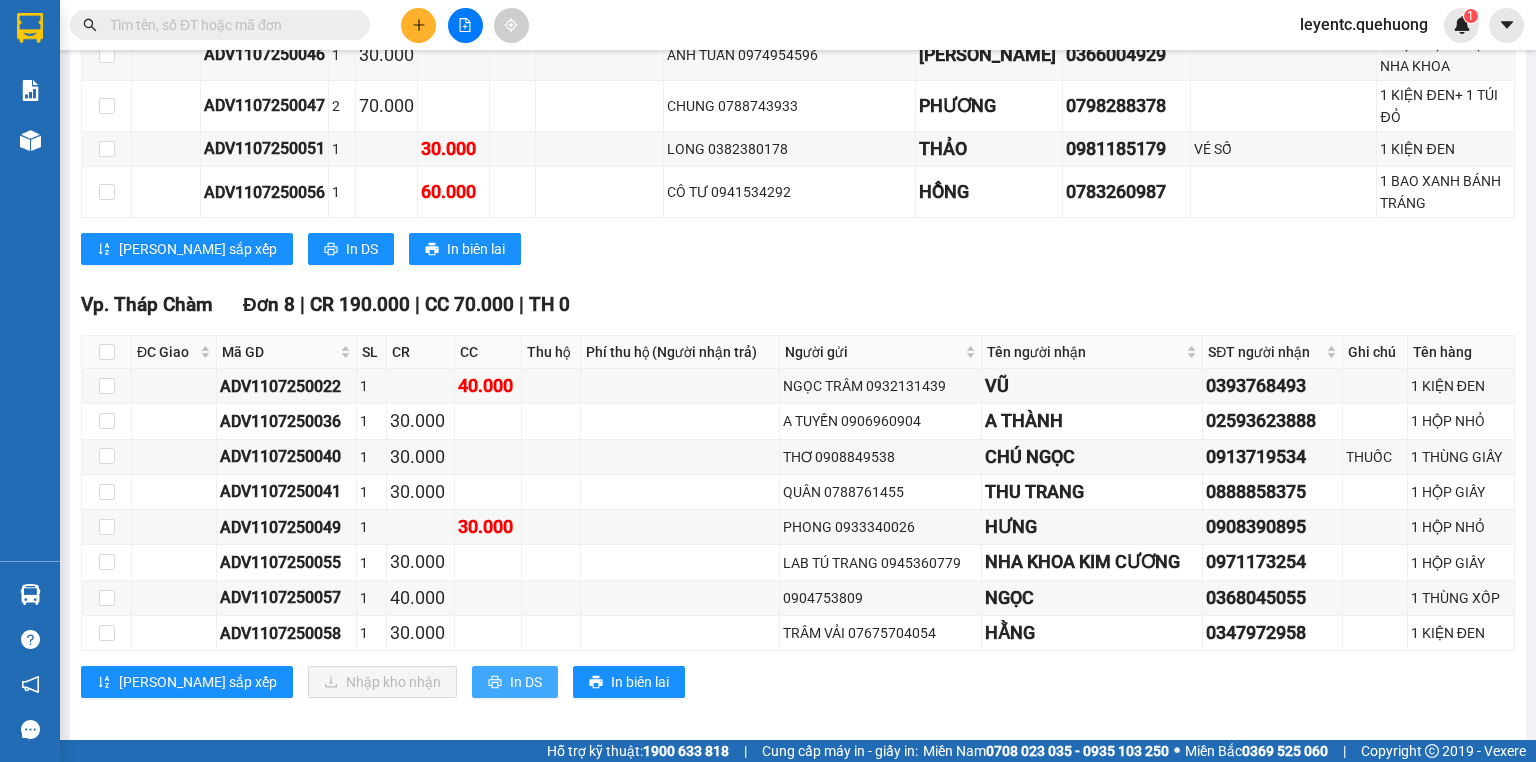 click on "In DS" at bounding box center (526, 682) 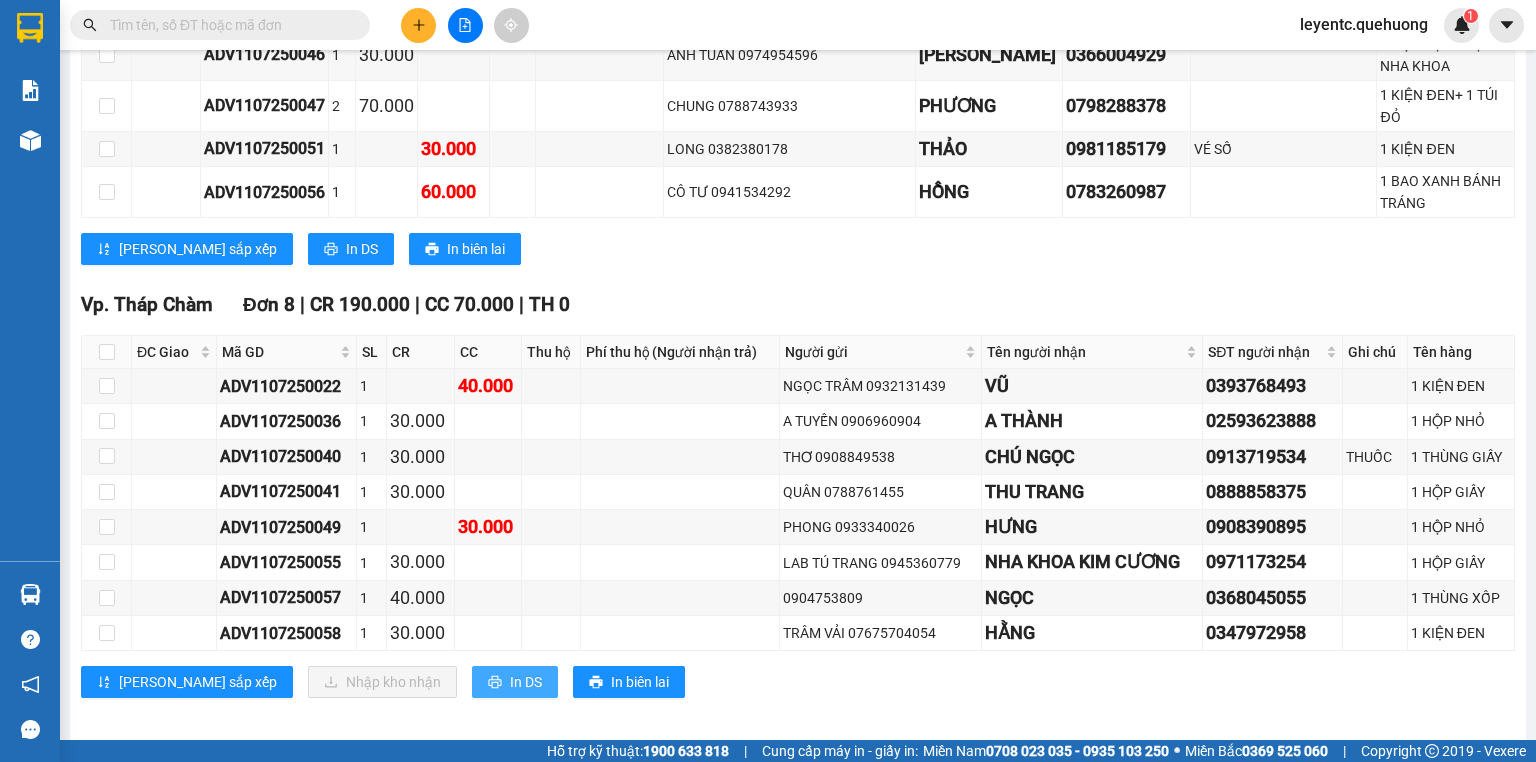 scroll, scrollTop: 0, scrollLeft: 0, axis: both 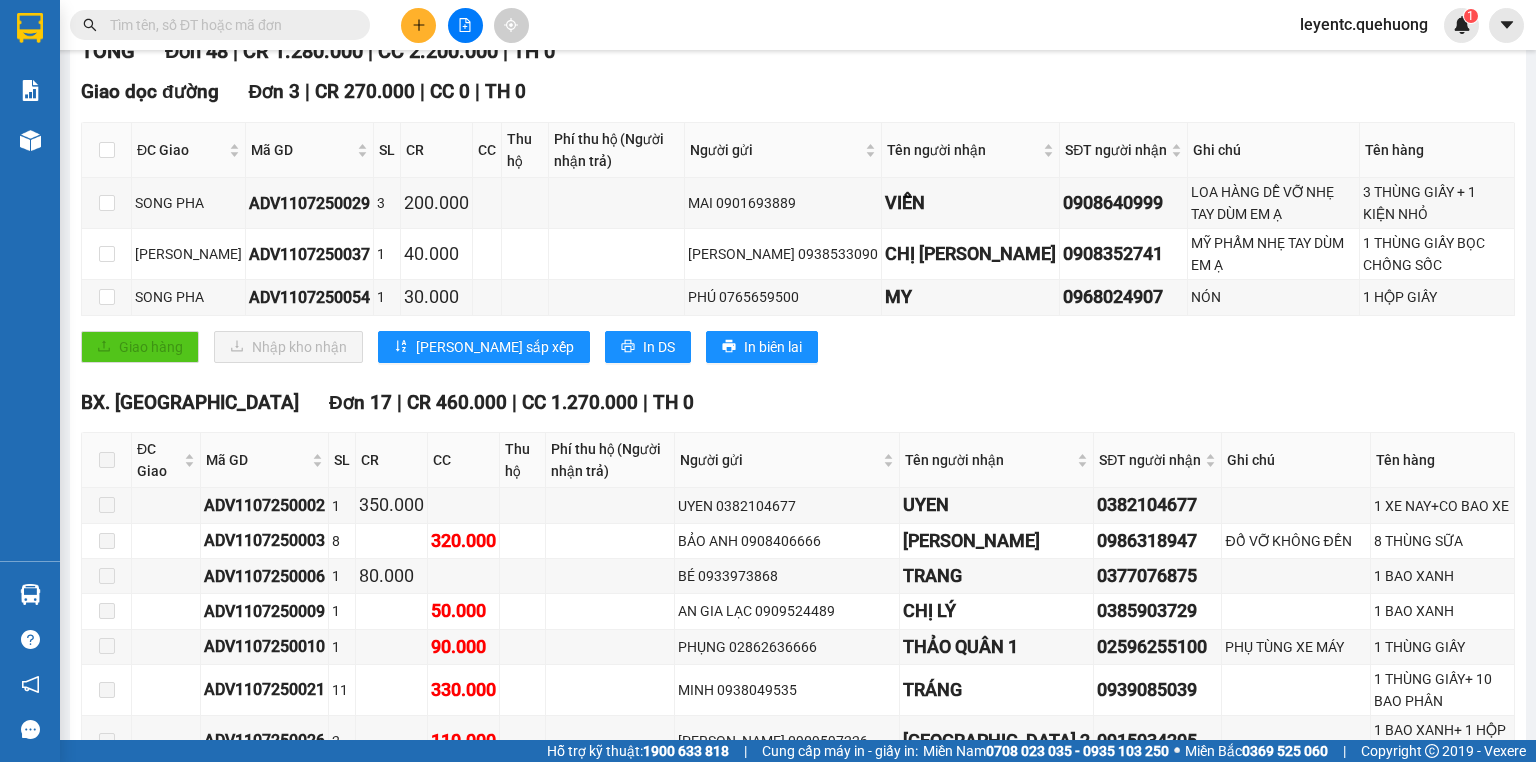 click 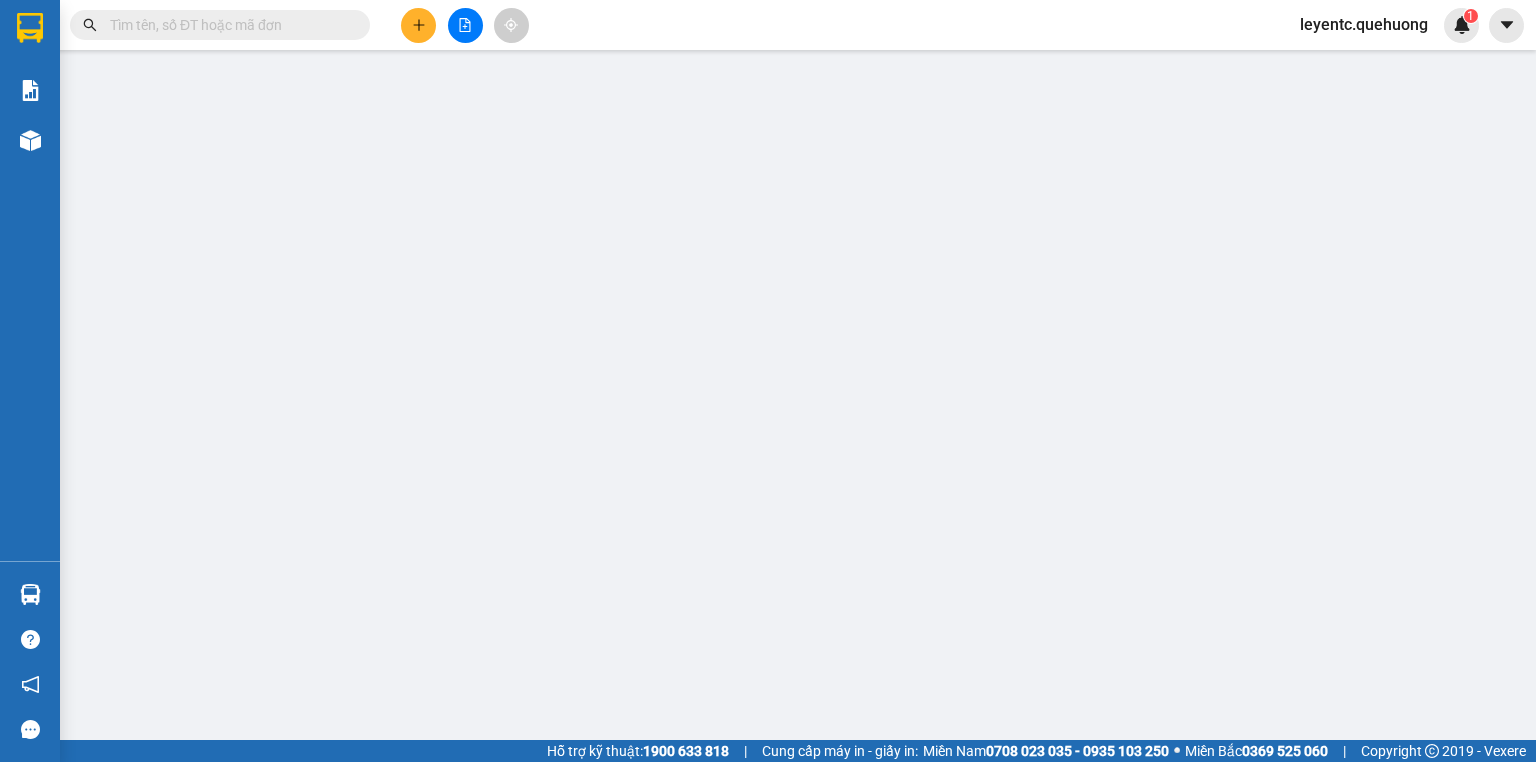 scroll, scrollTop: 0, scrollLeft: 0, axis: both 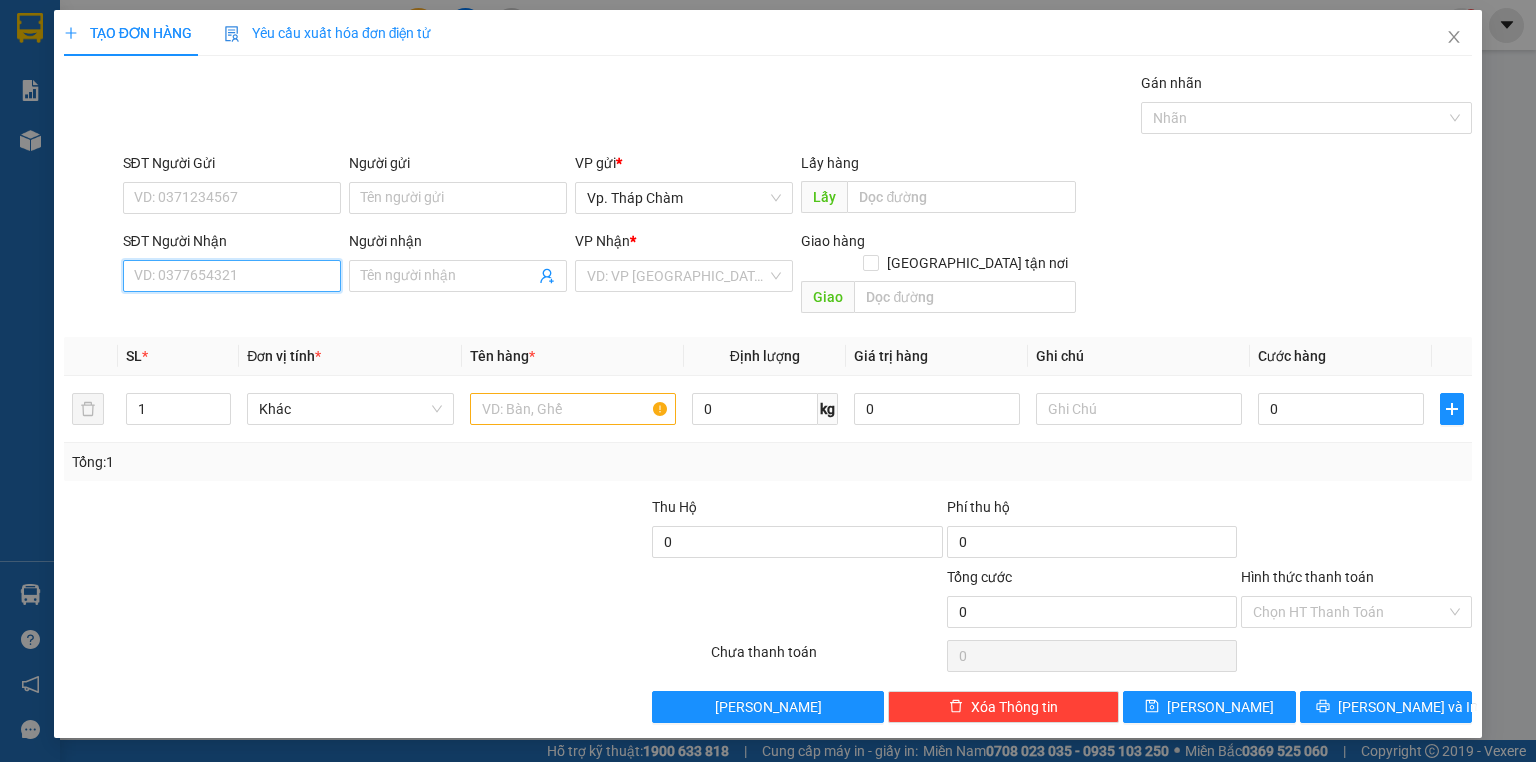 click on "SĐT Người Nhận" at bounding box center (232, 276) 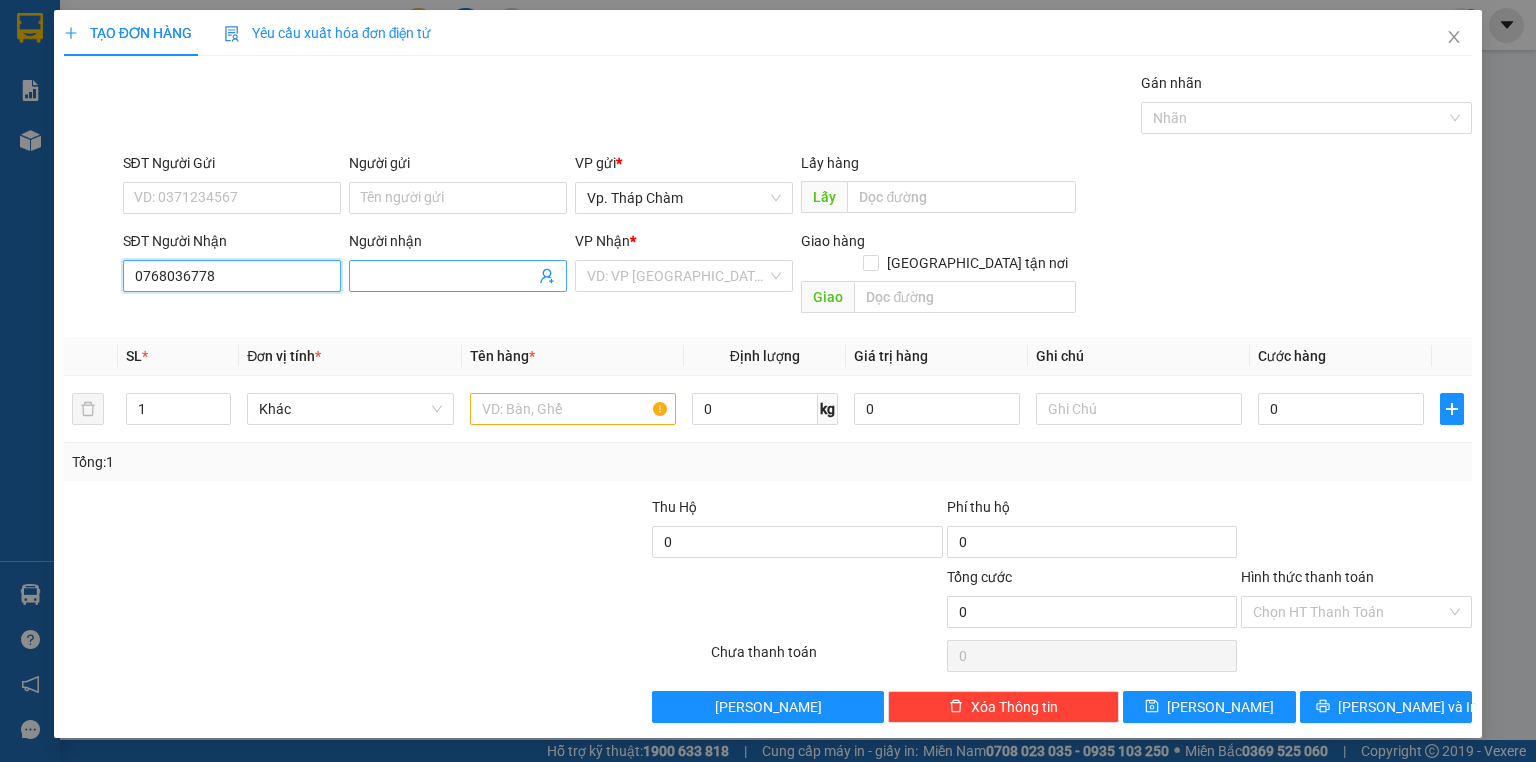 type on "0768036778" 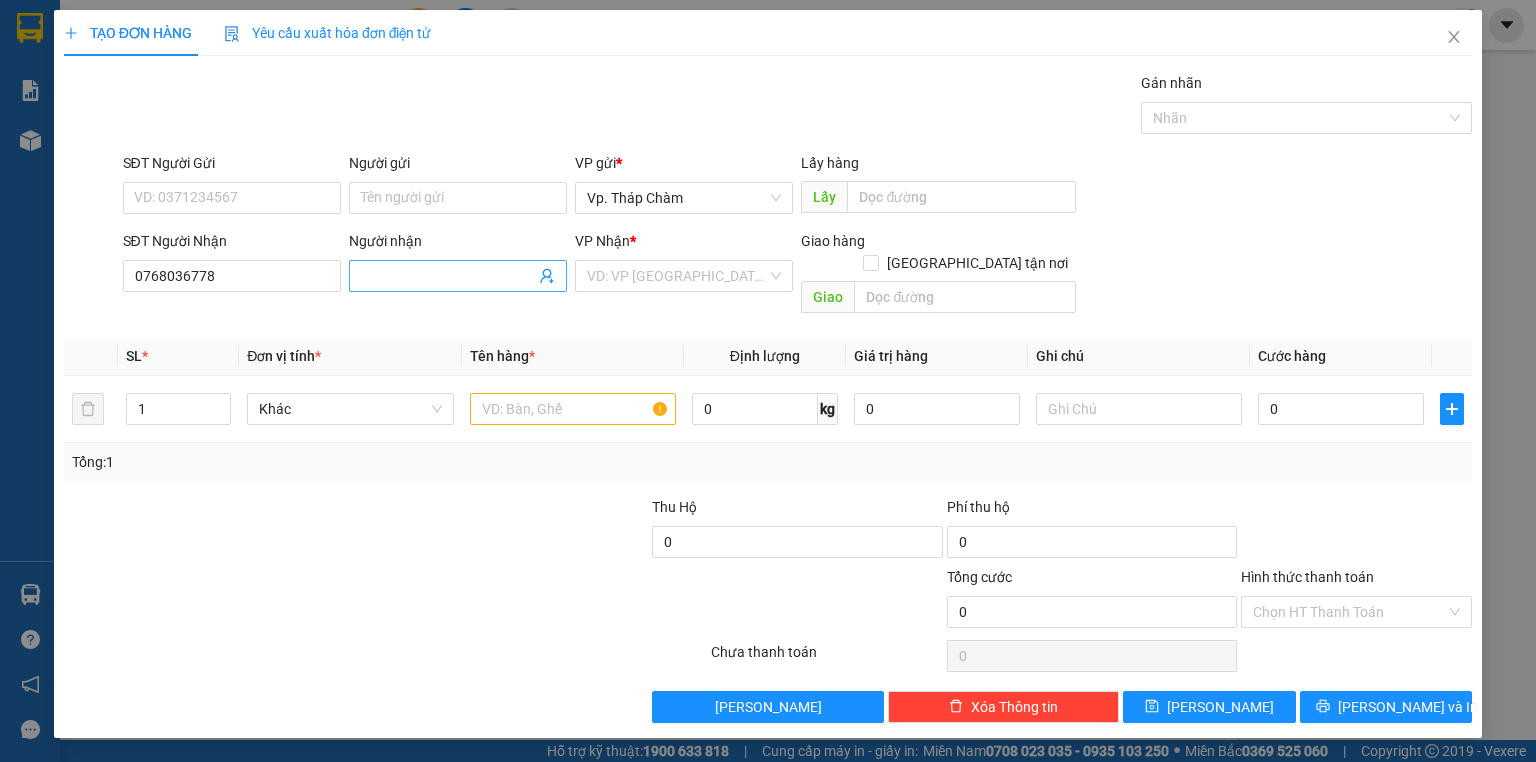 click on "Người nhận" at bounding box center [448, 276] 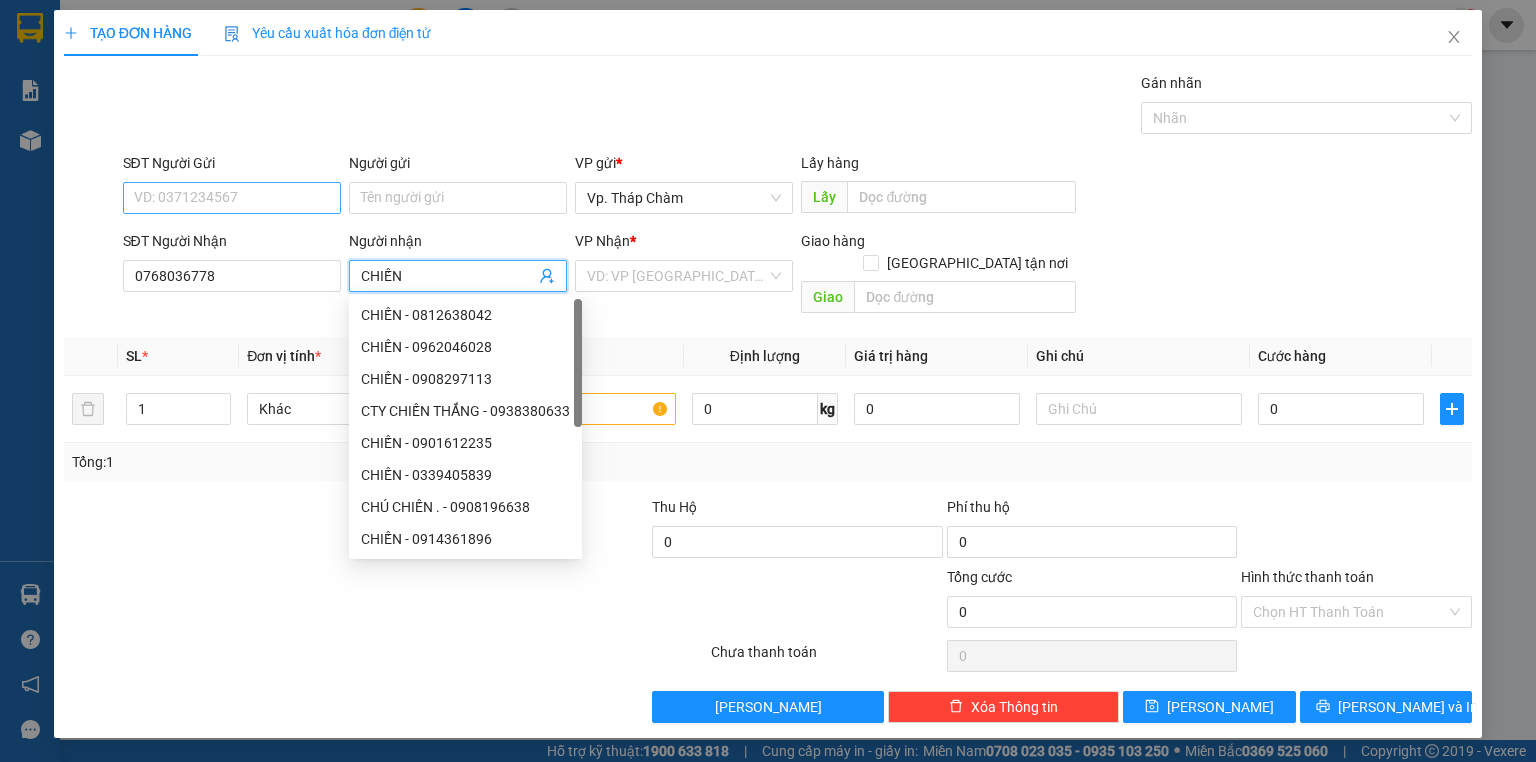 type on "CHIẾN" 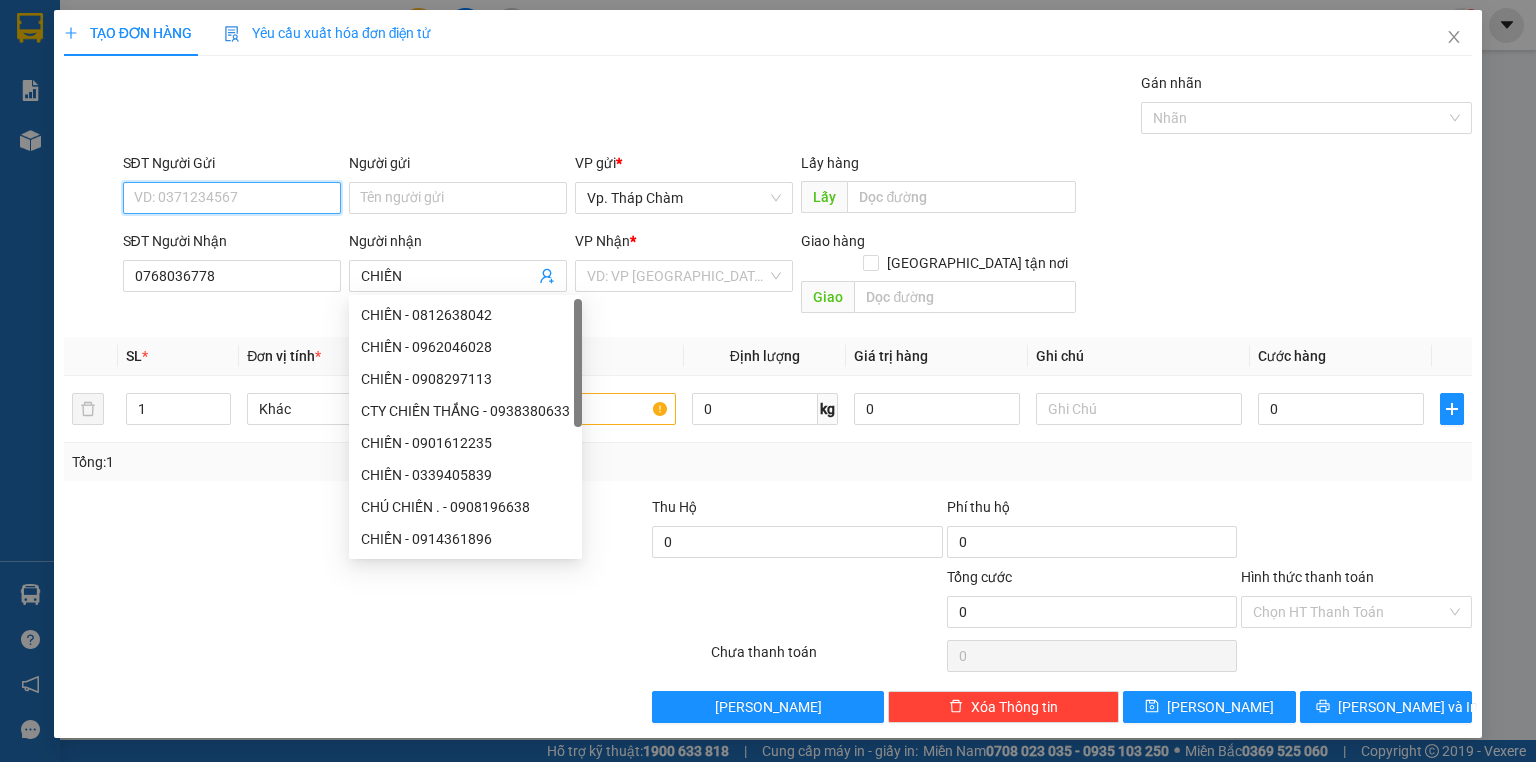 click on "SĐT Người Gửi" at bounding box center (232, 198) 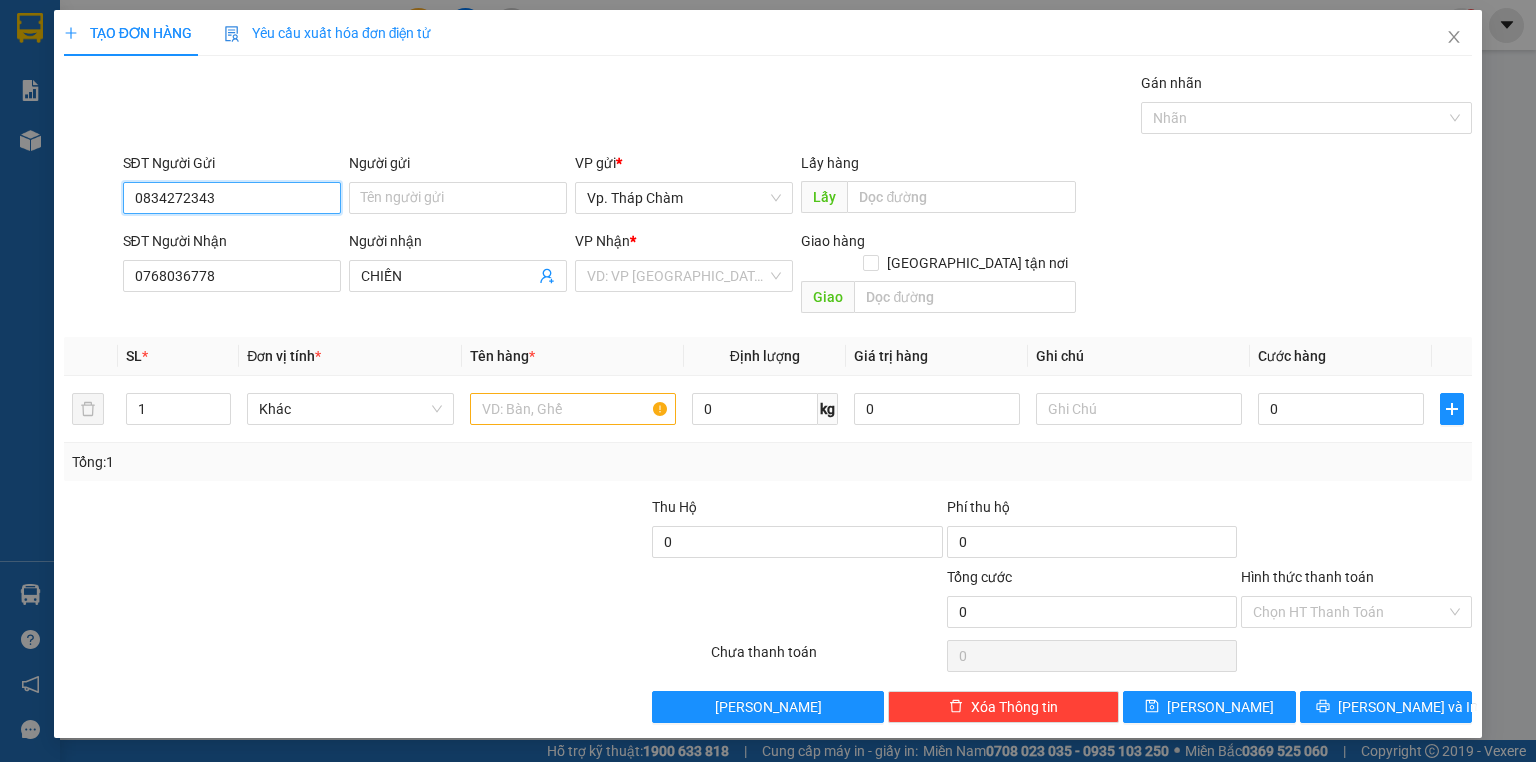 type on "0834272343" 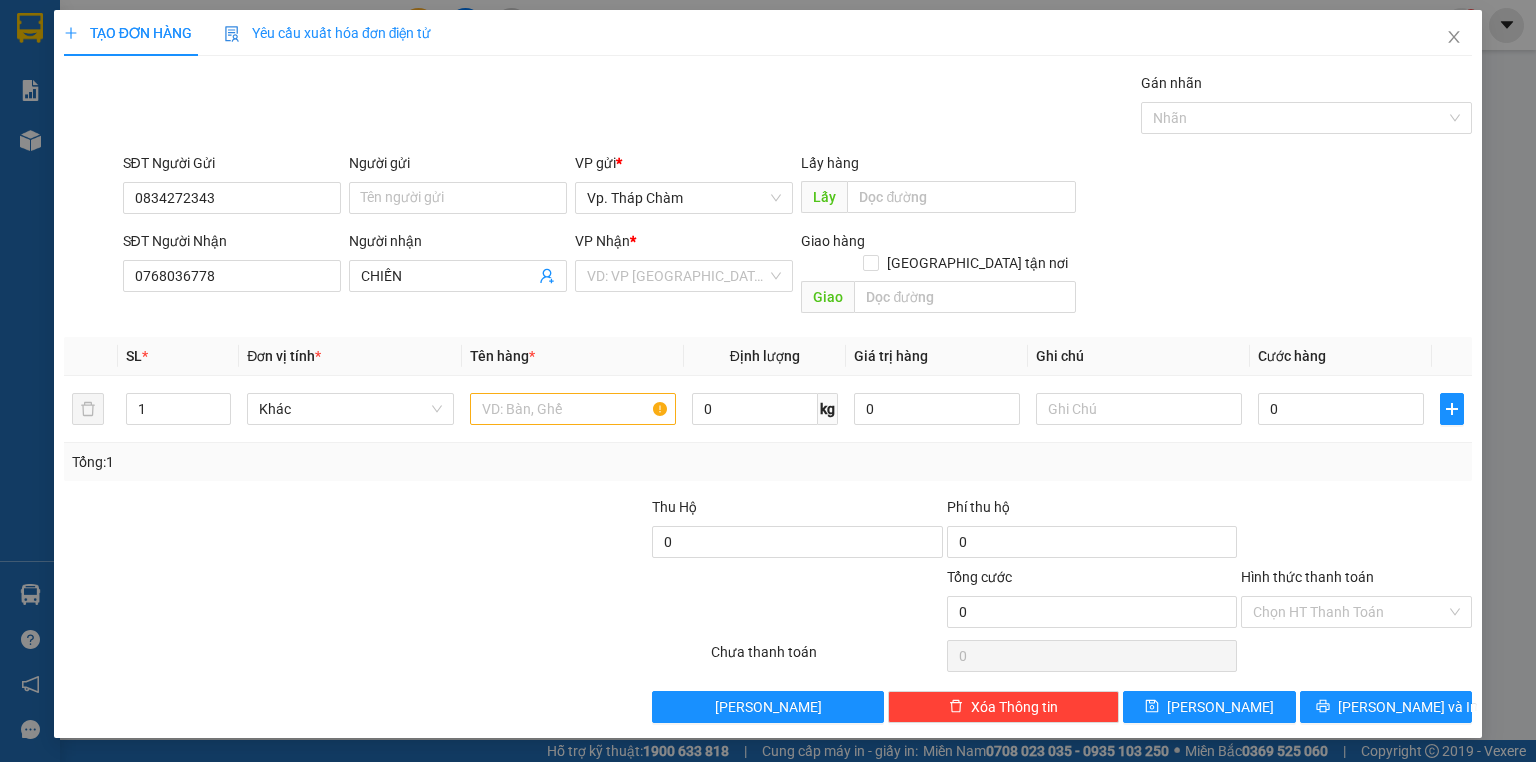 drag, startPoint x: 402, startPoint y: 215, endPoint x: 418, endPoint y: 216, distance: 16.03122 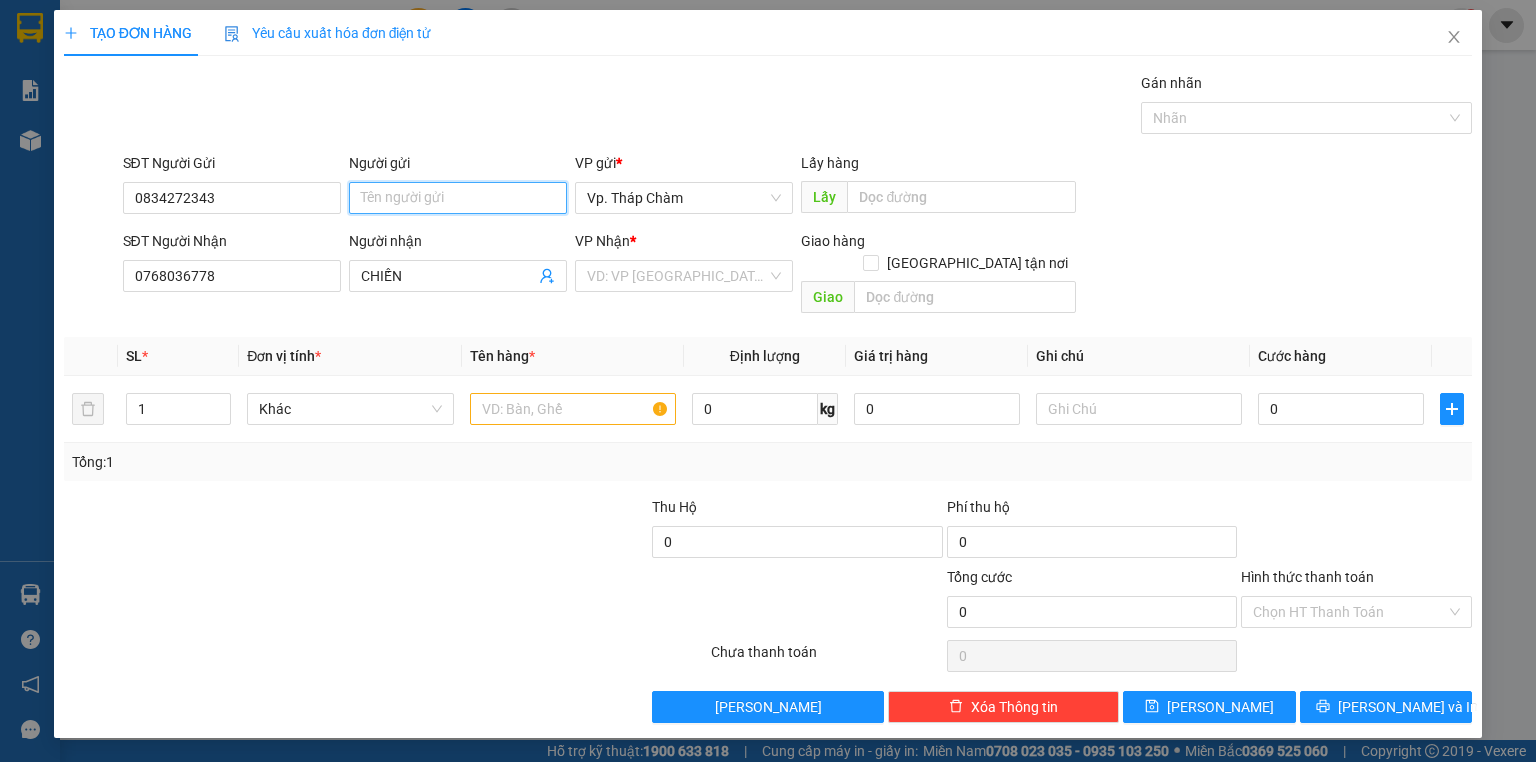 click on "Người gửi" at bounding box center [458, 198] 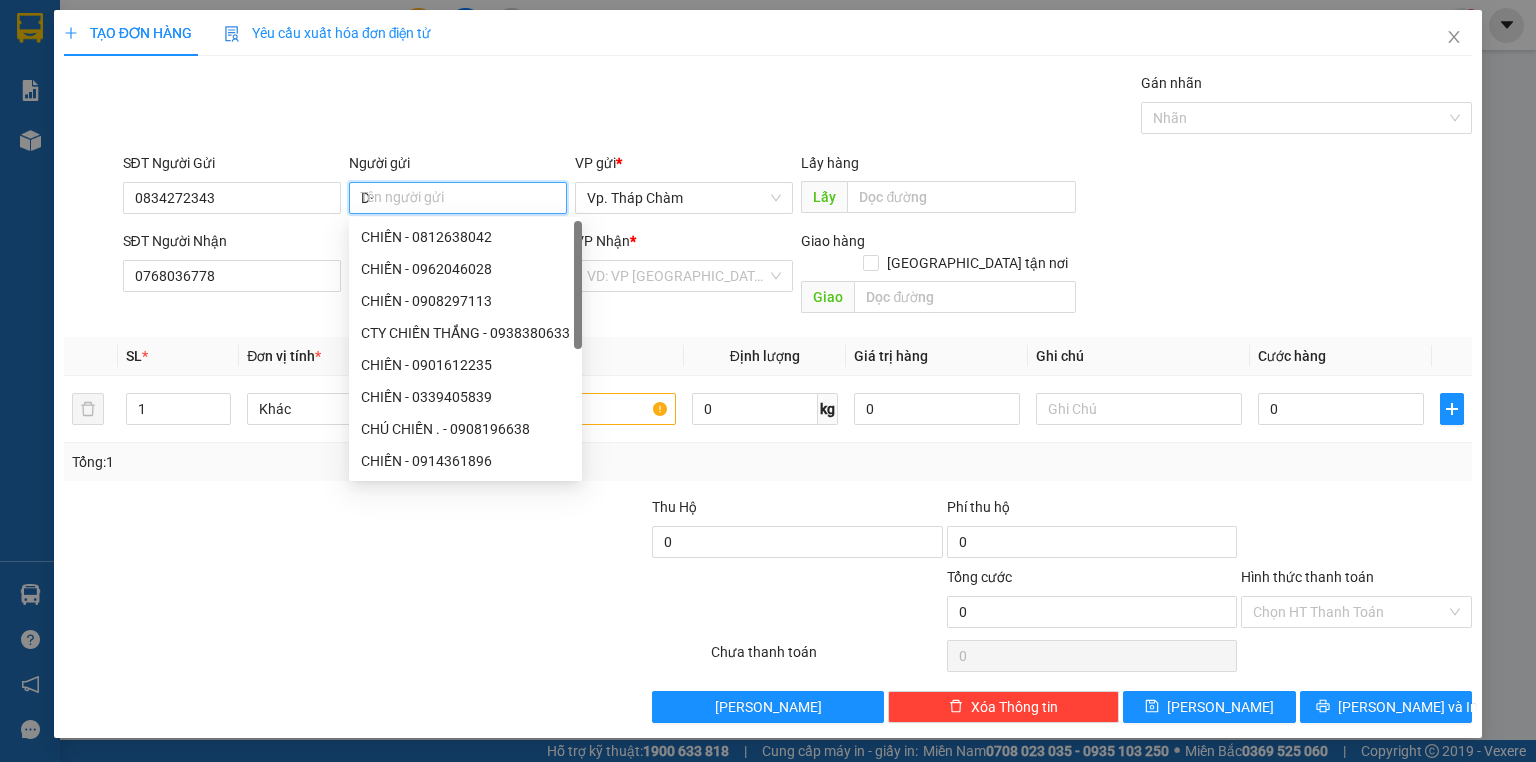 type on "D" 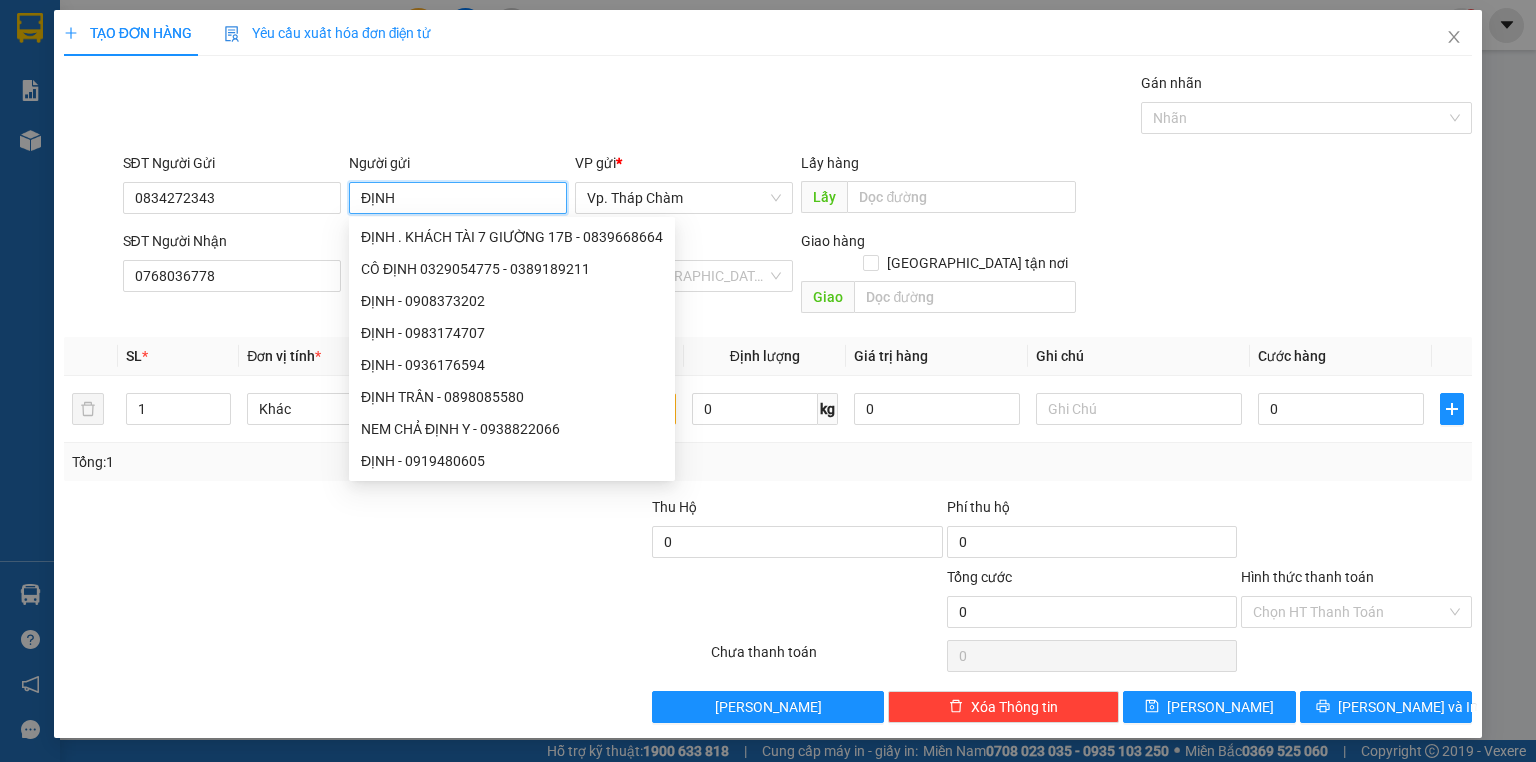 type on "ĐỊNH" 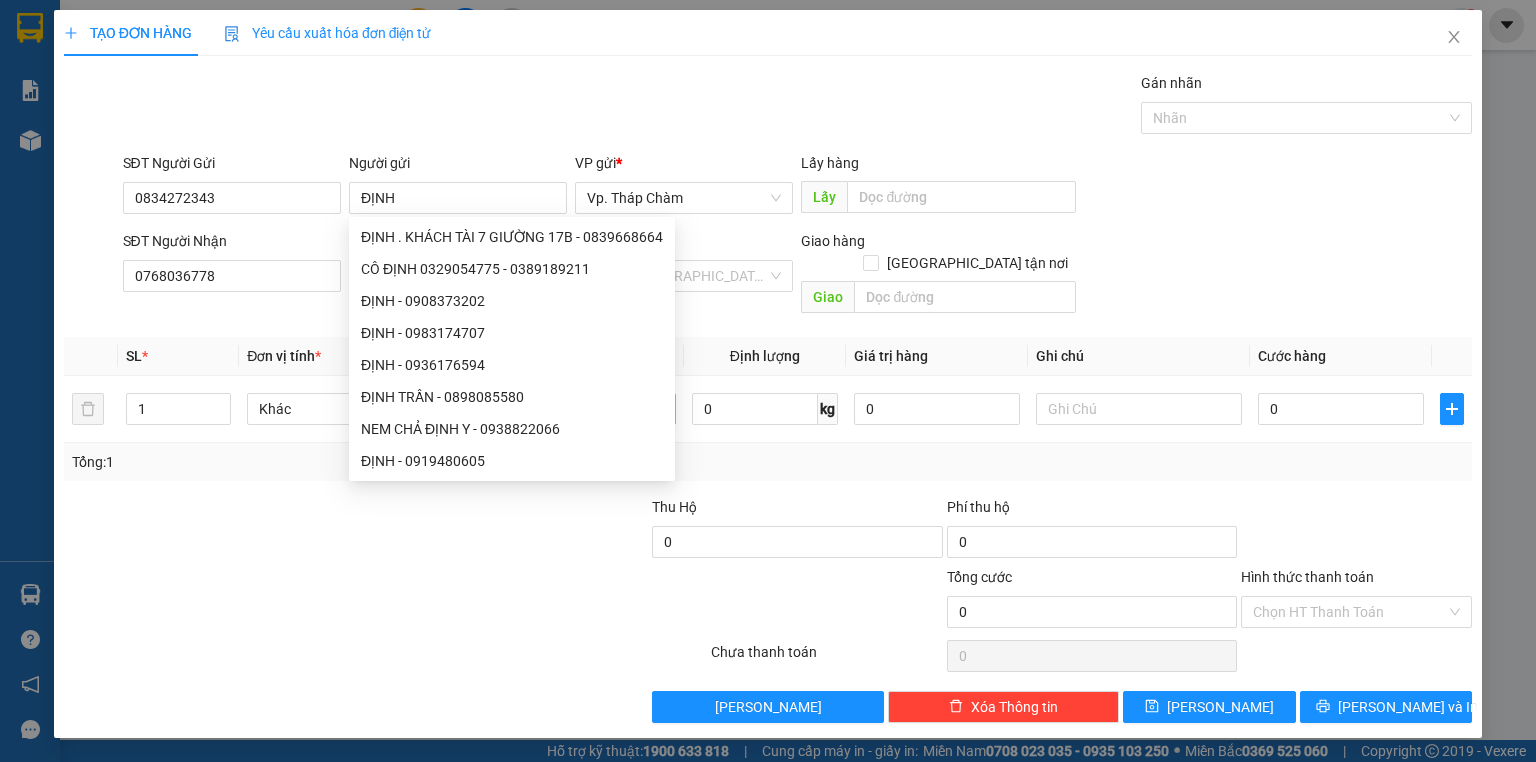 click at bounding box center (385, 656) 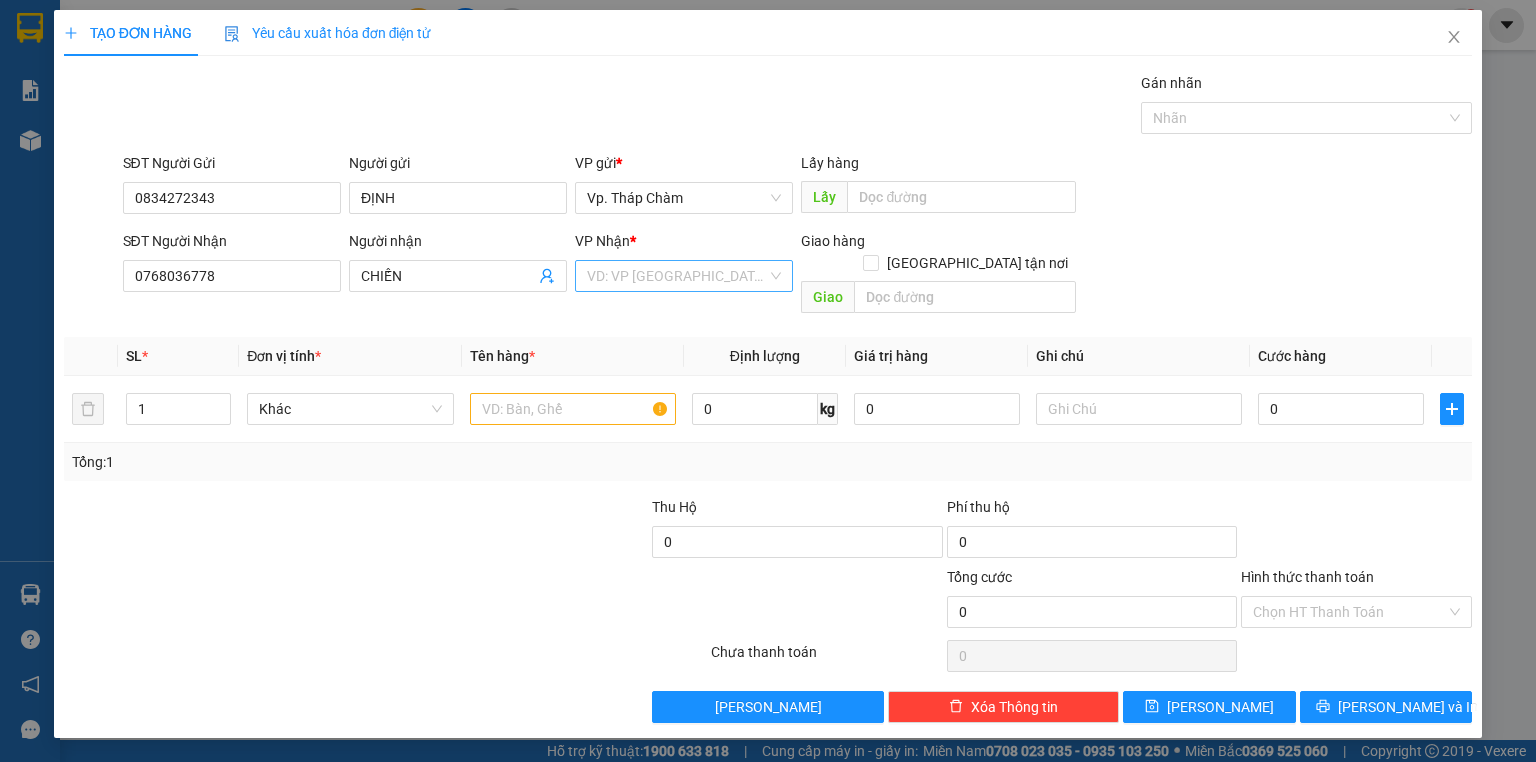 click at bounding box center (677, 276) 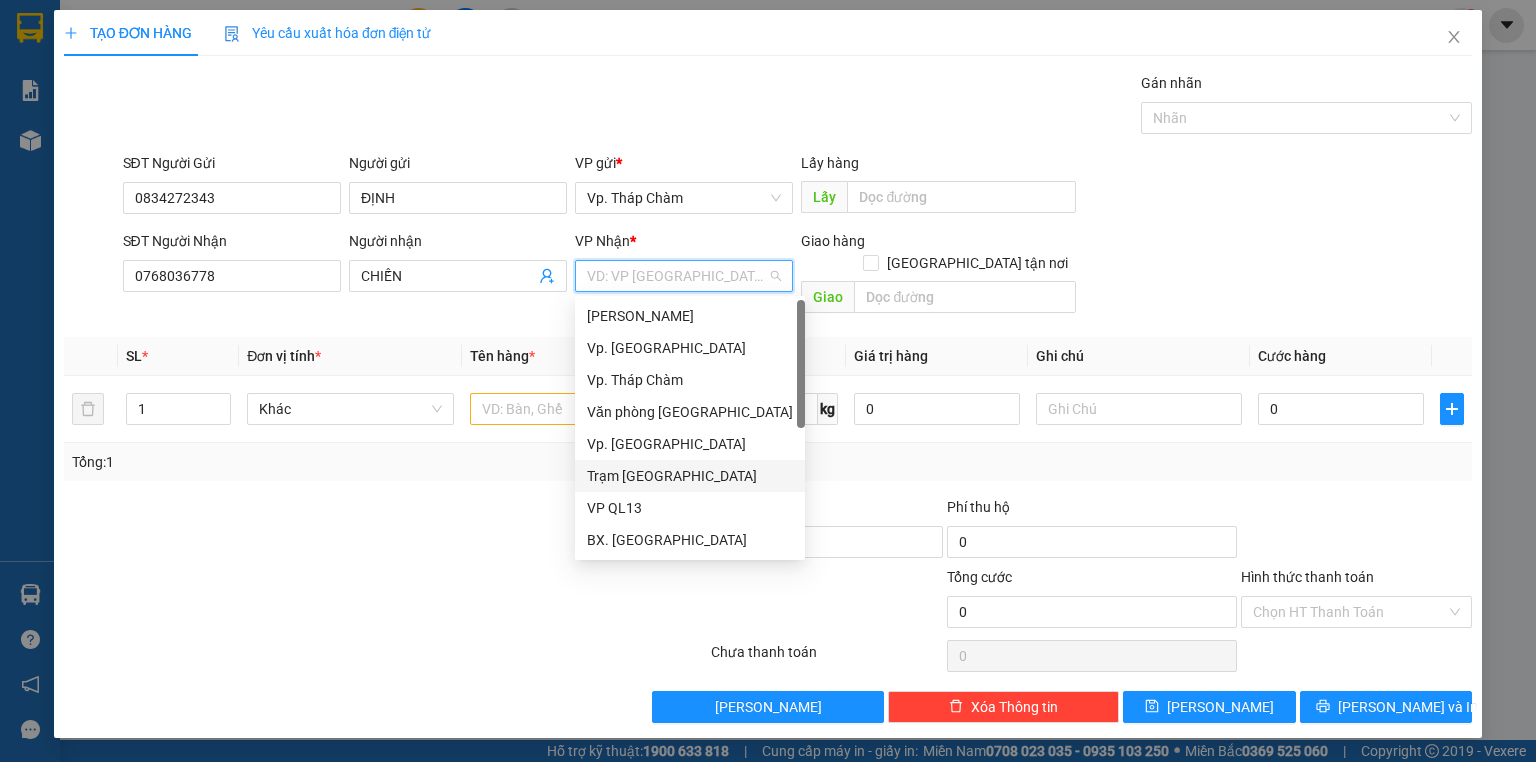 click on "VP QL13" at bounding box center [690, 508] 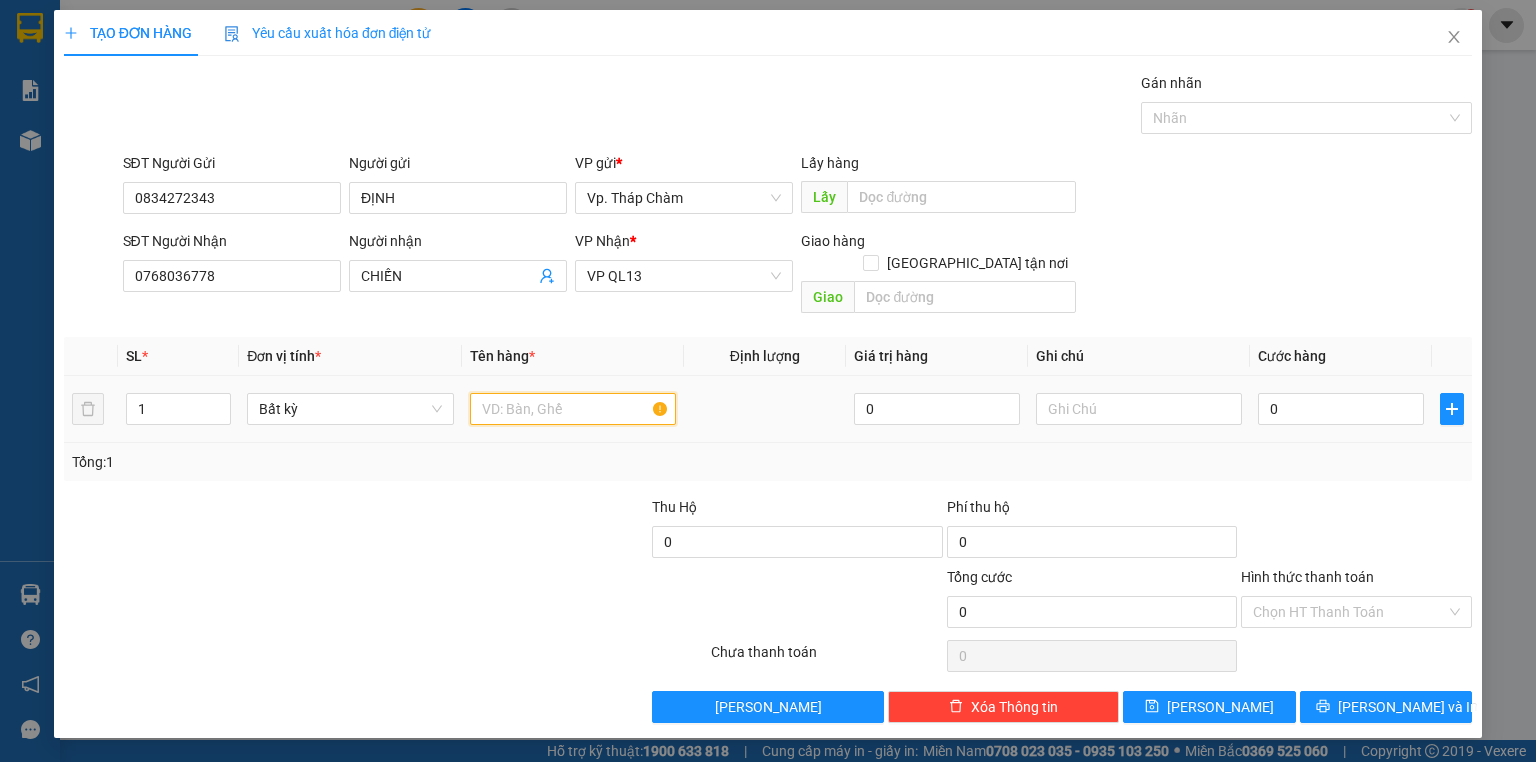 click at bounding box center [573, 409] 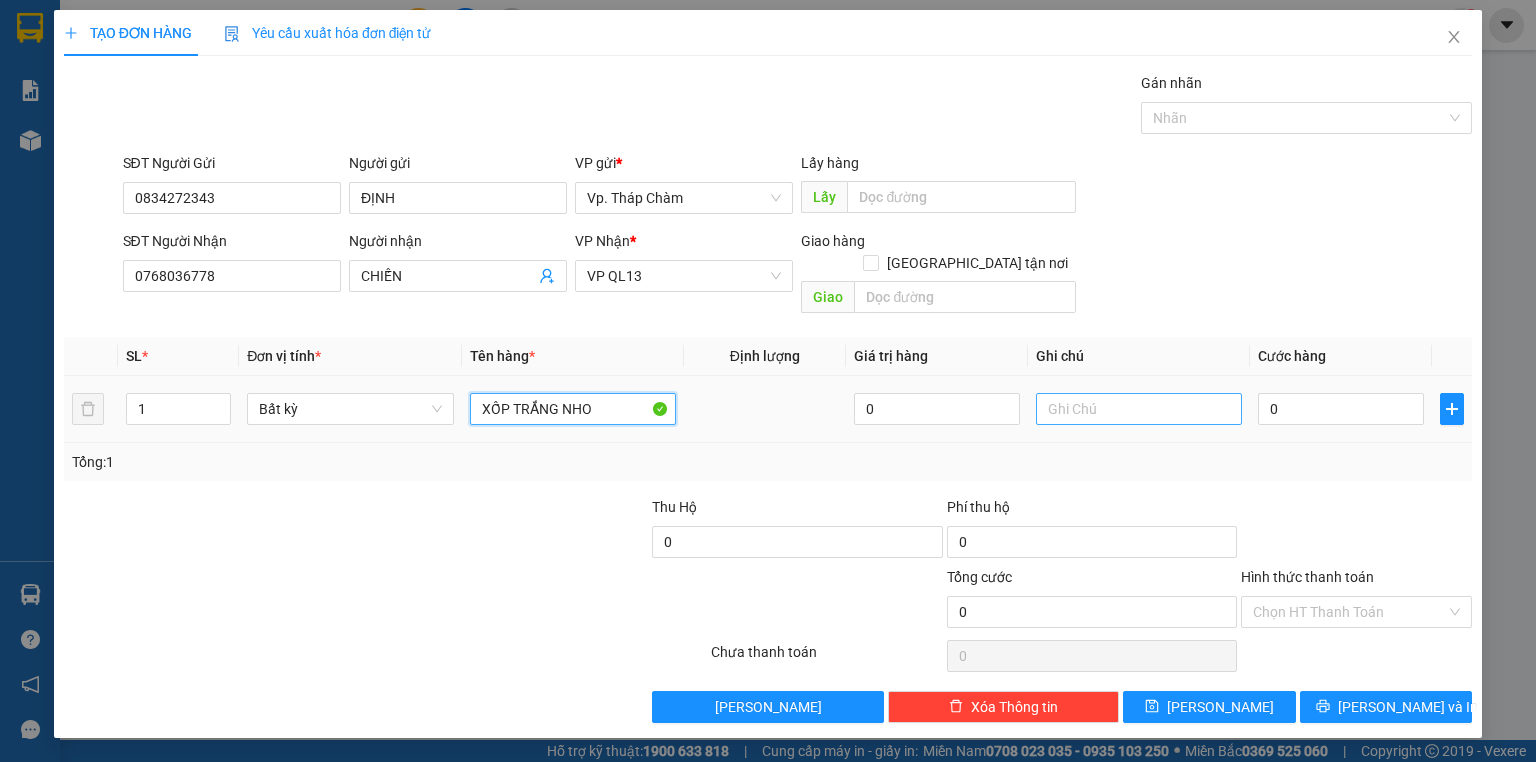 type on "XỐP TRẮNG NHO" 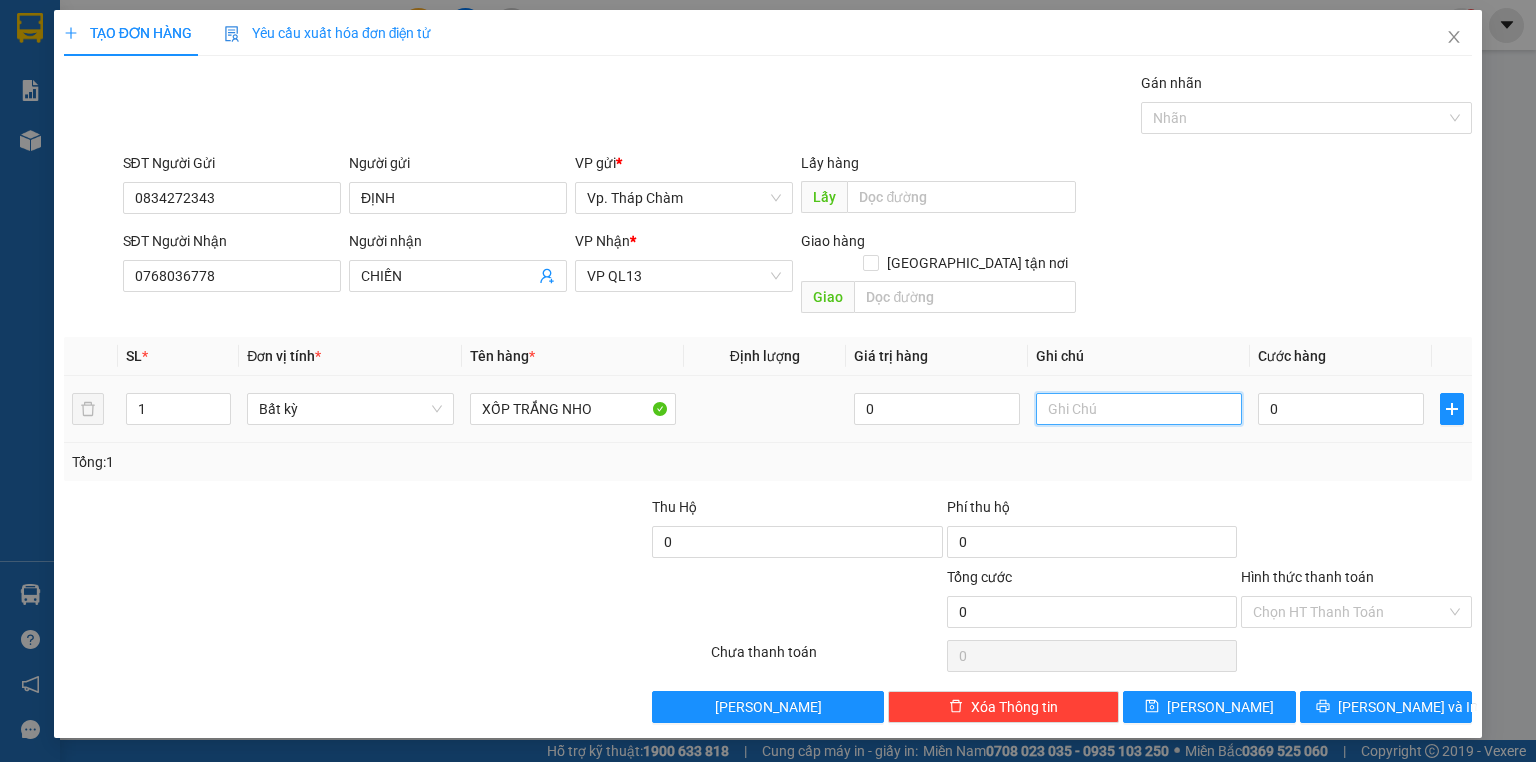 click at bounding box center (1139, 409) 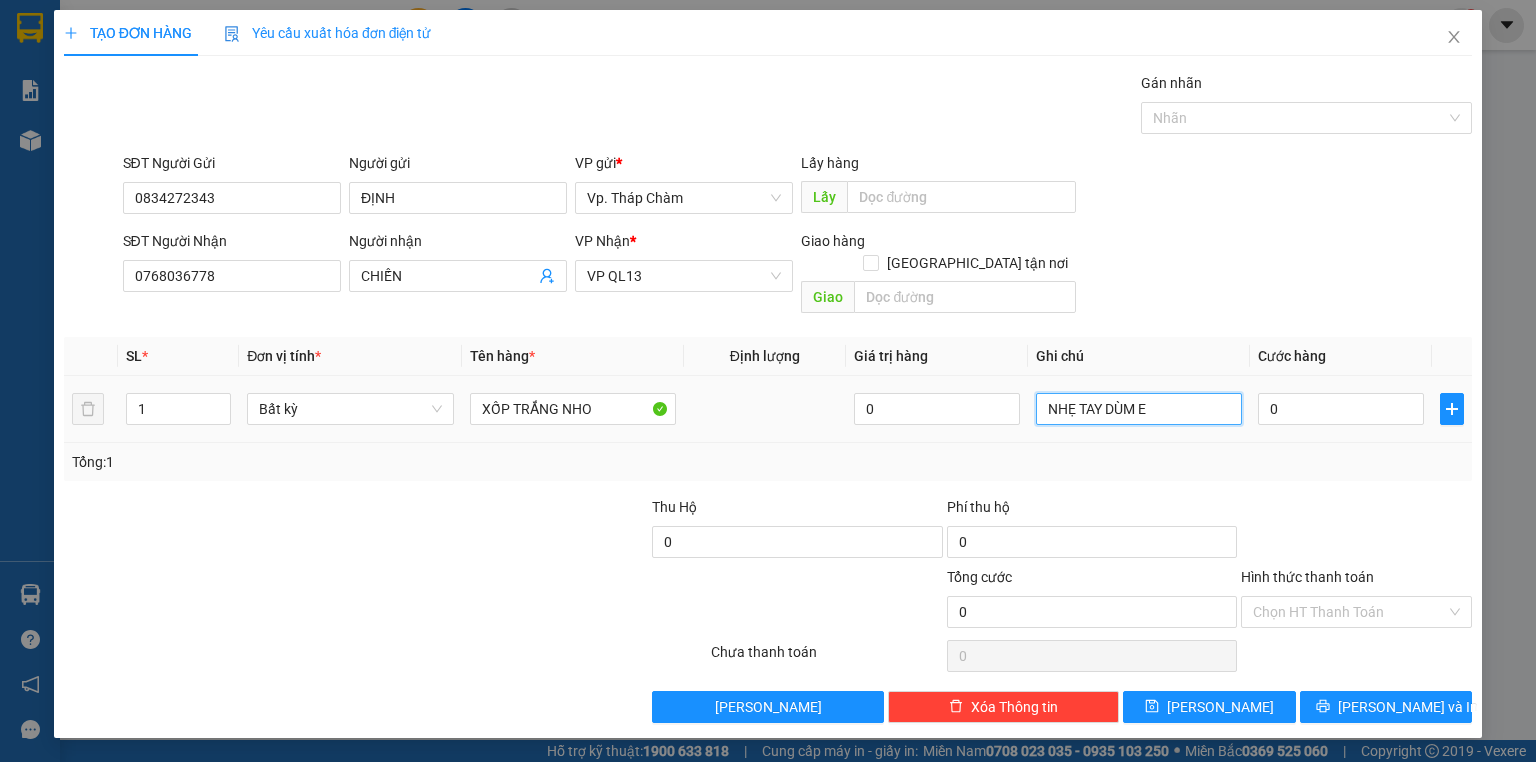 type on "NHẸ TAY DÙM E" 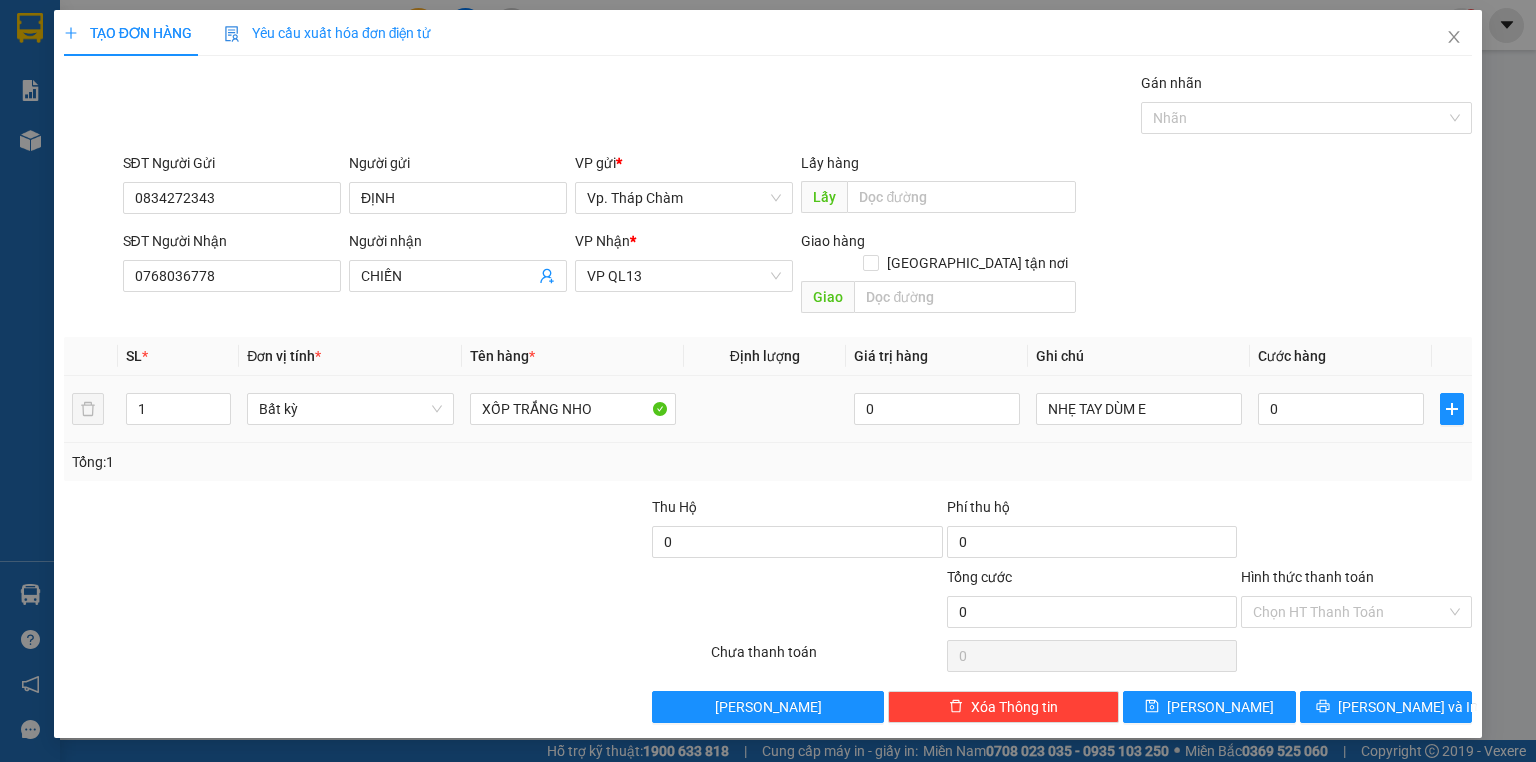 click on "0" at bounding box center [1341, 409] 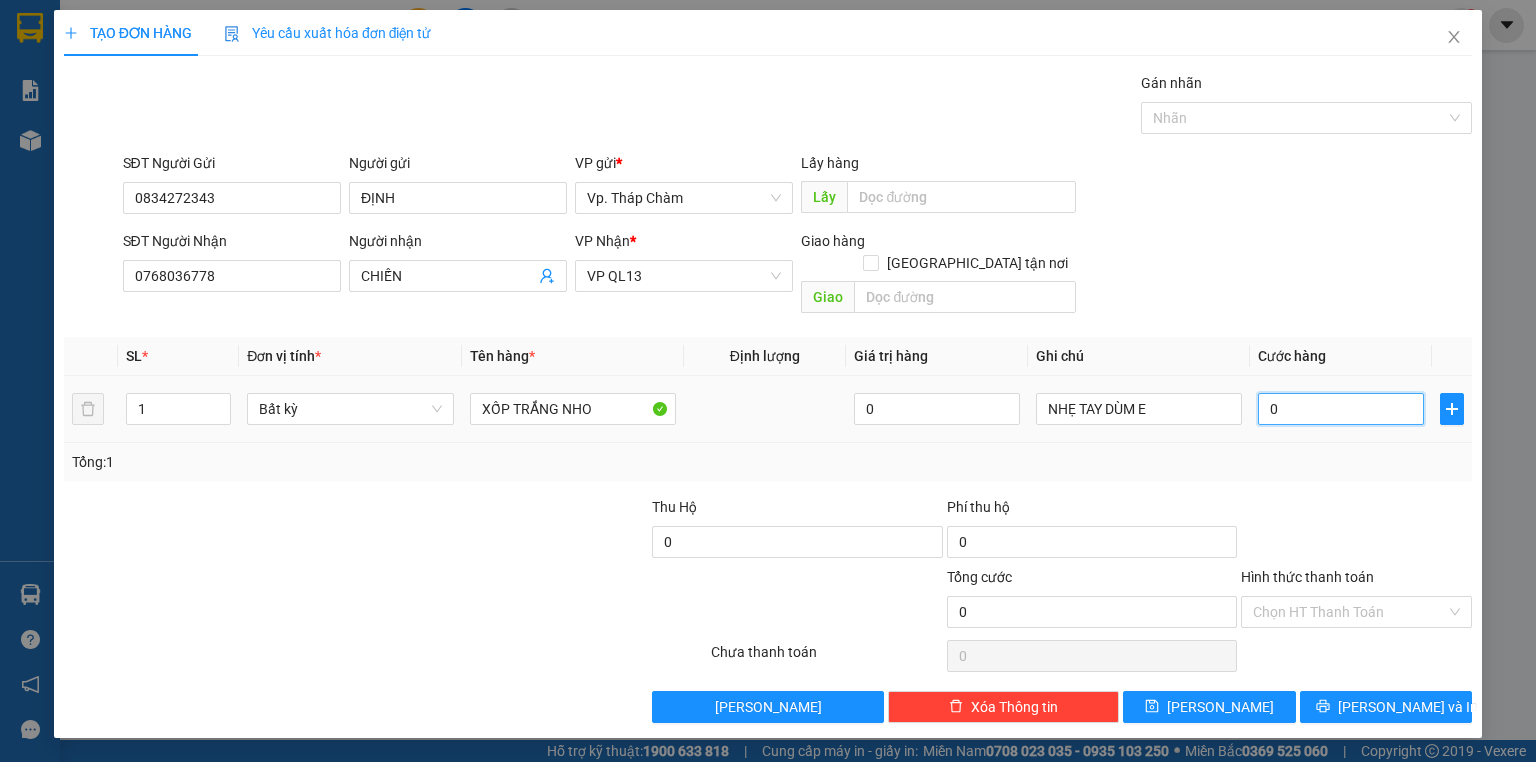 click on "0" at bounding box center [1341, 409] 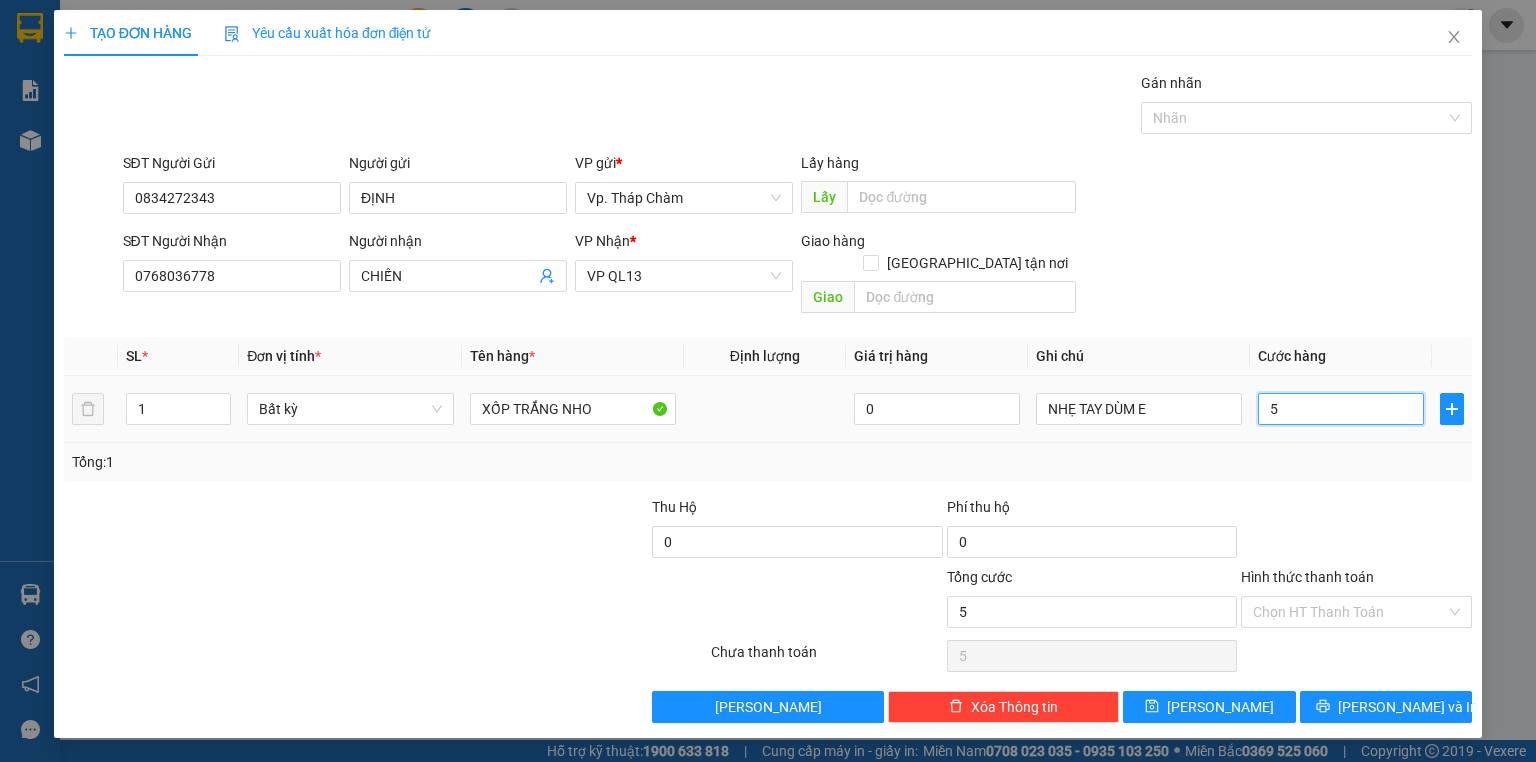 type on "50" 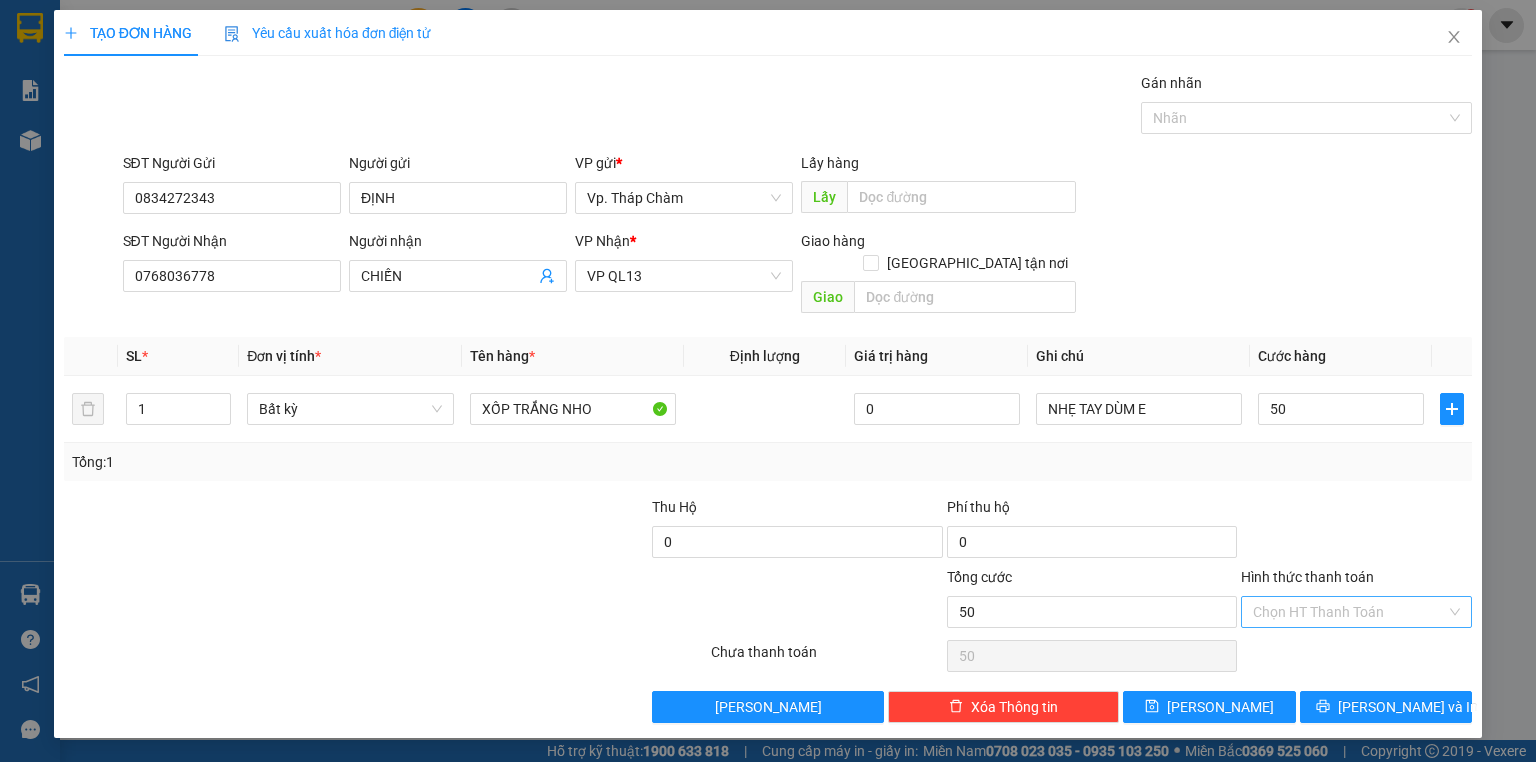 type on "50.000" 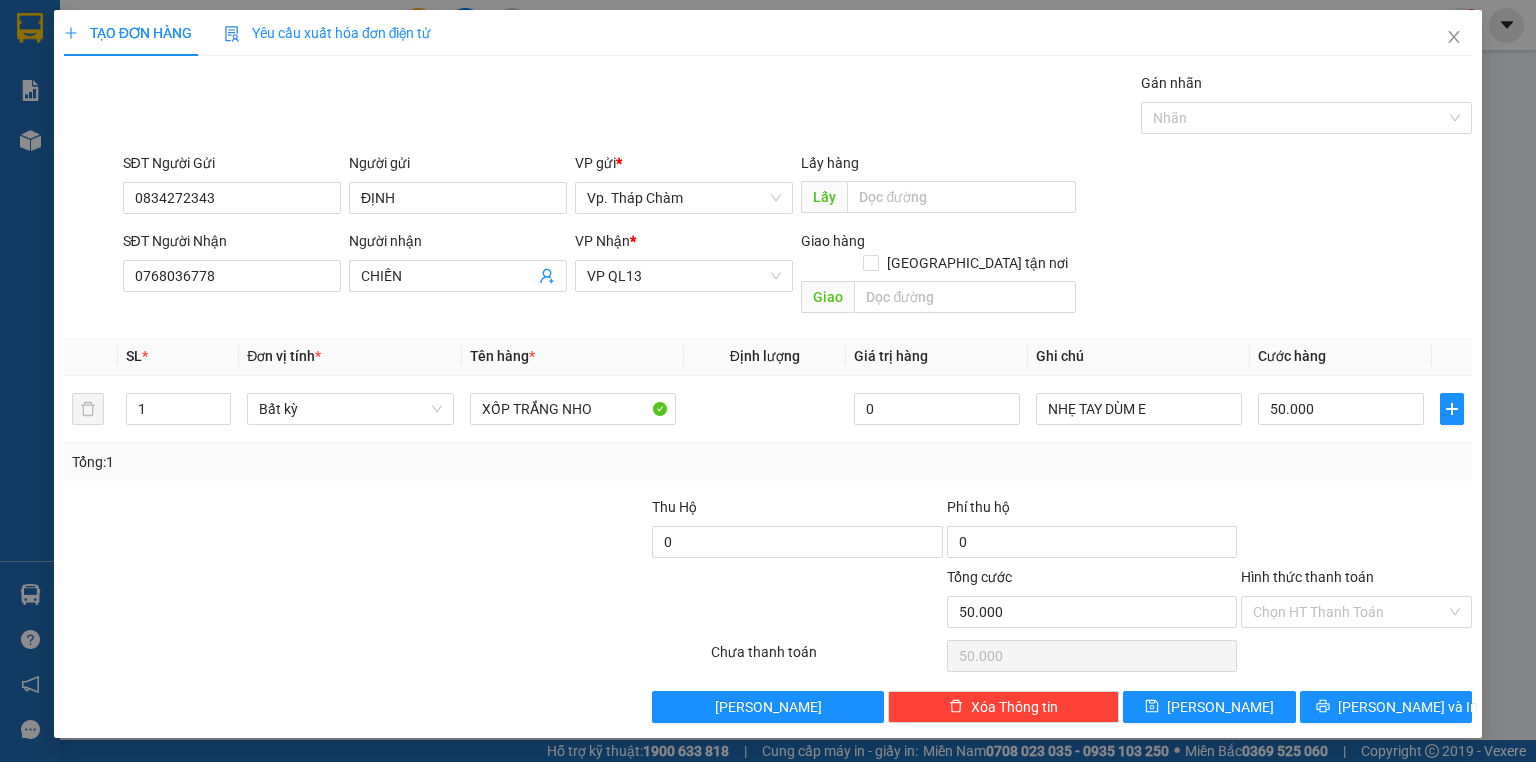 drag, startPoint x: 1332, startPoint y: 574, endPoint x: 1339, endPoint y: 612, distance: 38.63936 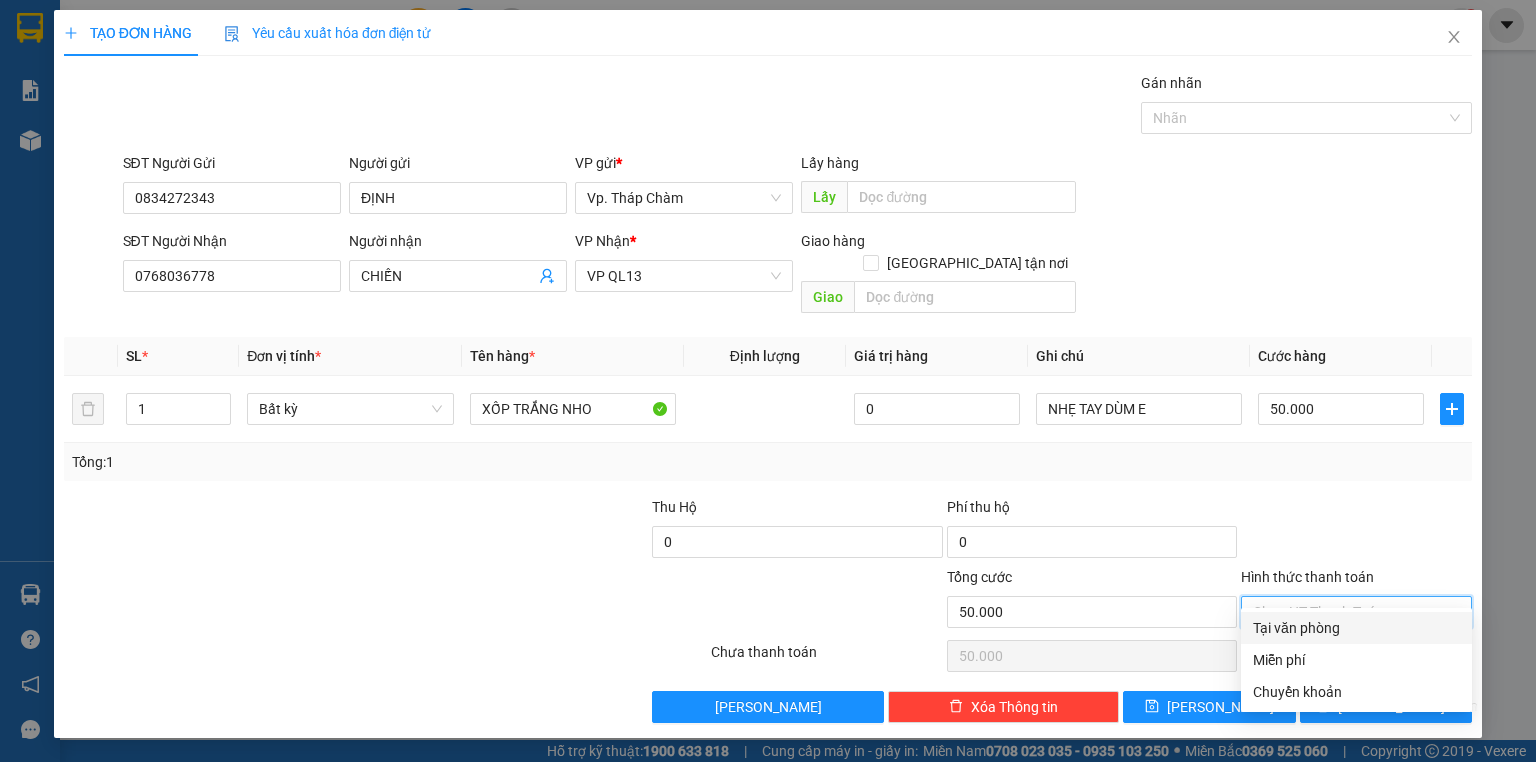 drag, startPoint x: 1340, startPoint y: 621, endPoint x: 1363, endPoint y: 651, distance: 37.802116 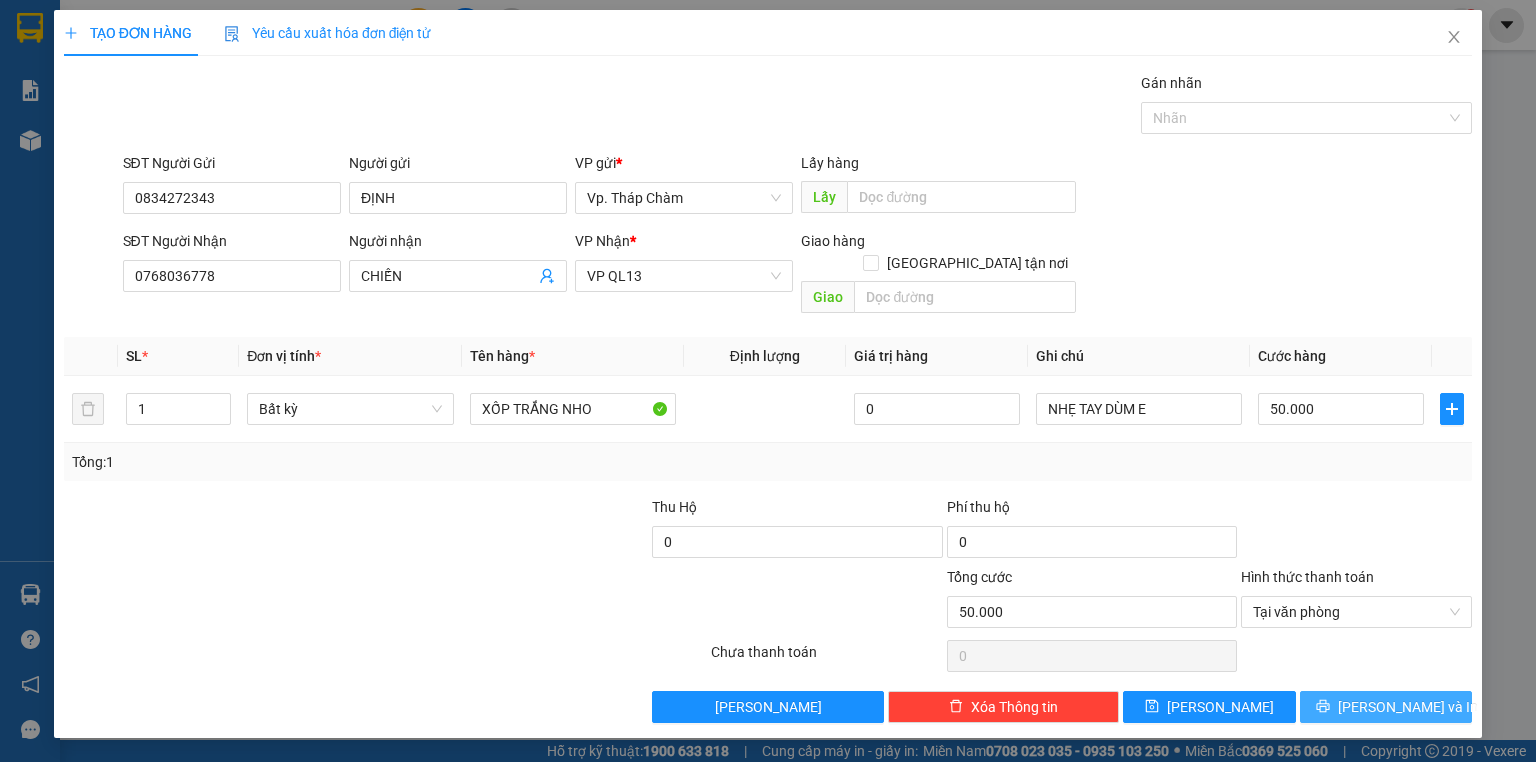 click on "[PERSON_NAME] và In" at bounding box center [1408, 707] 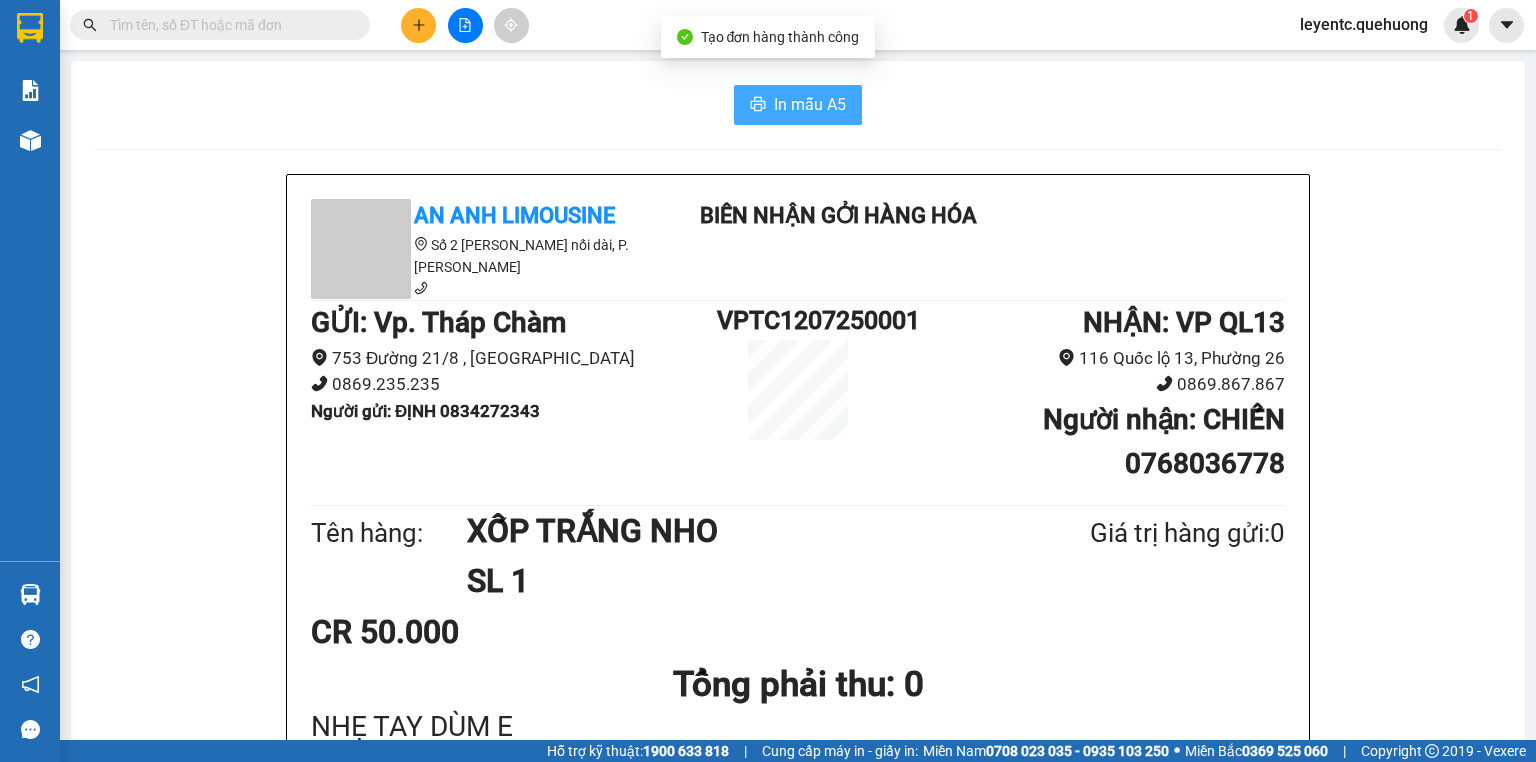 click on "In mẫu A5" at bounding box center [798, 105] 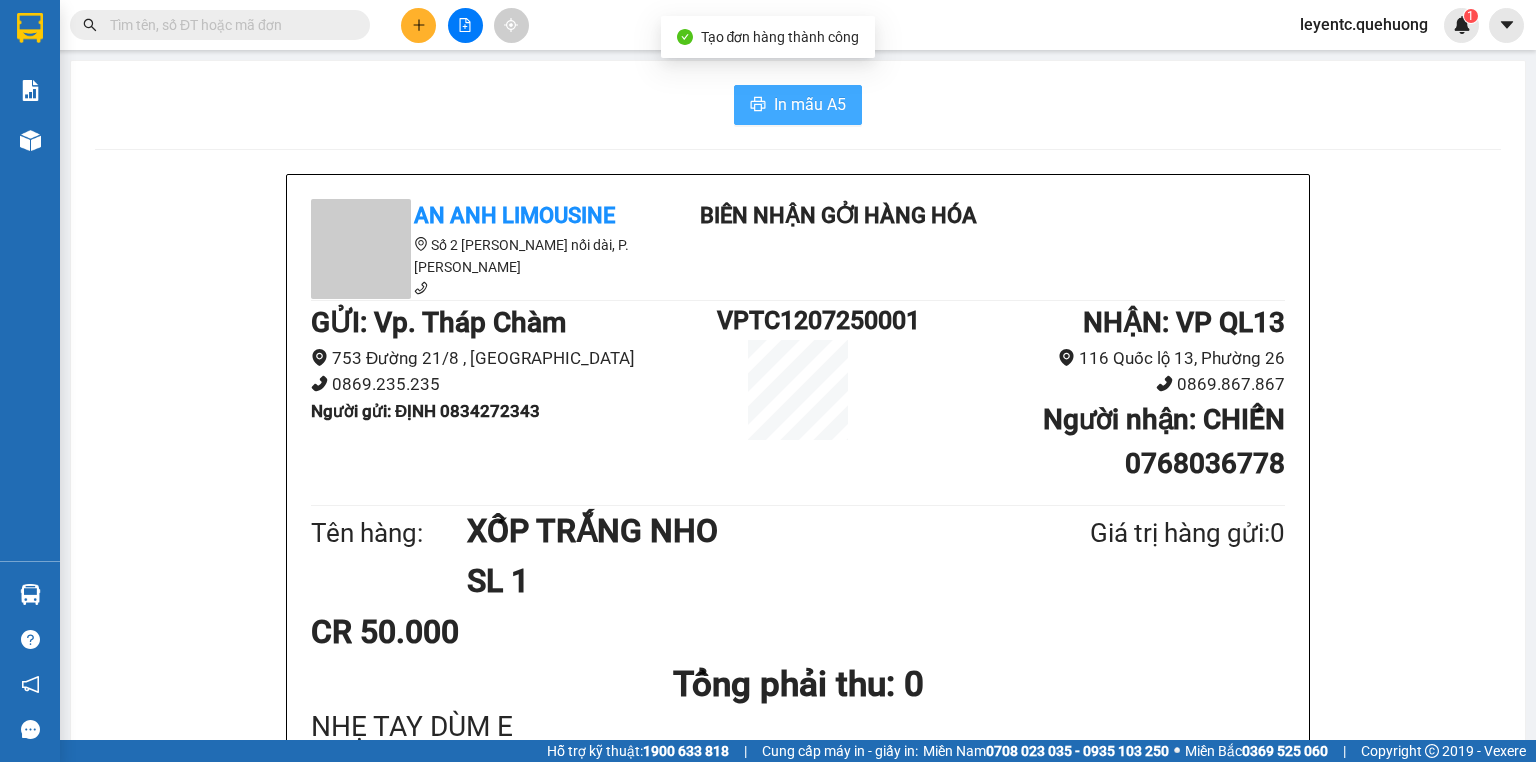 scroll, scrollTop: 0, scrollLeft: 0, axis: both 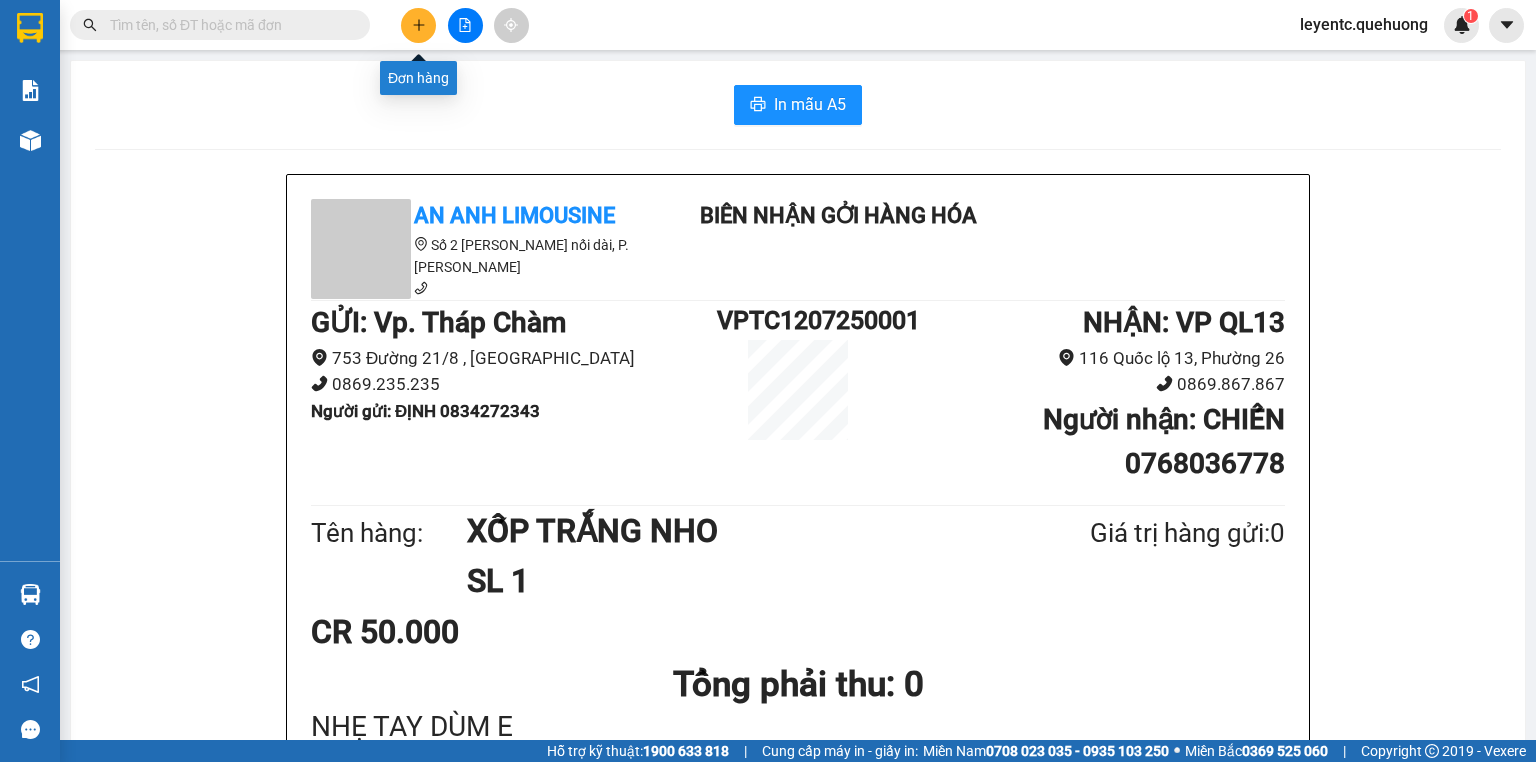 click 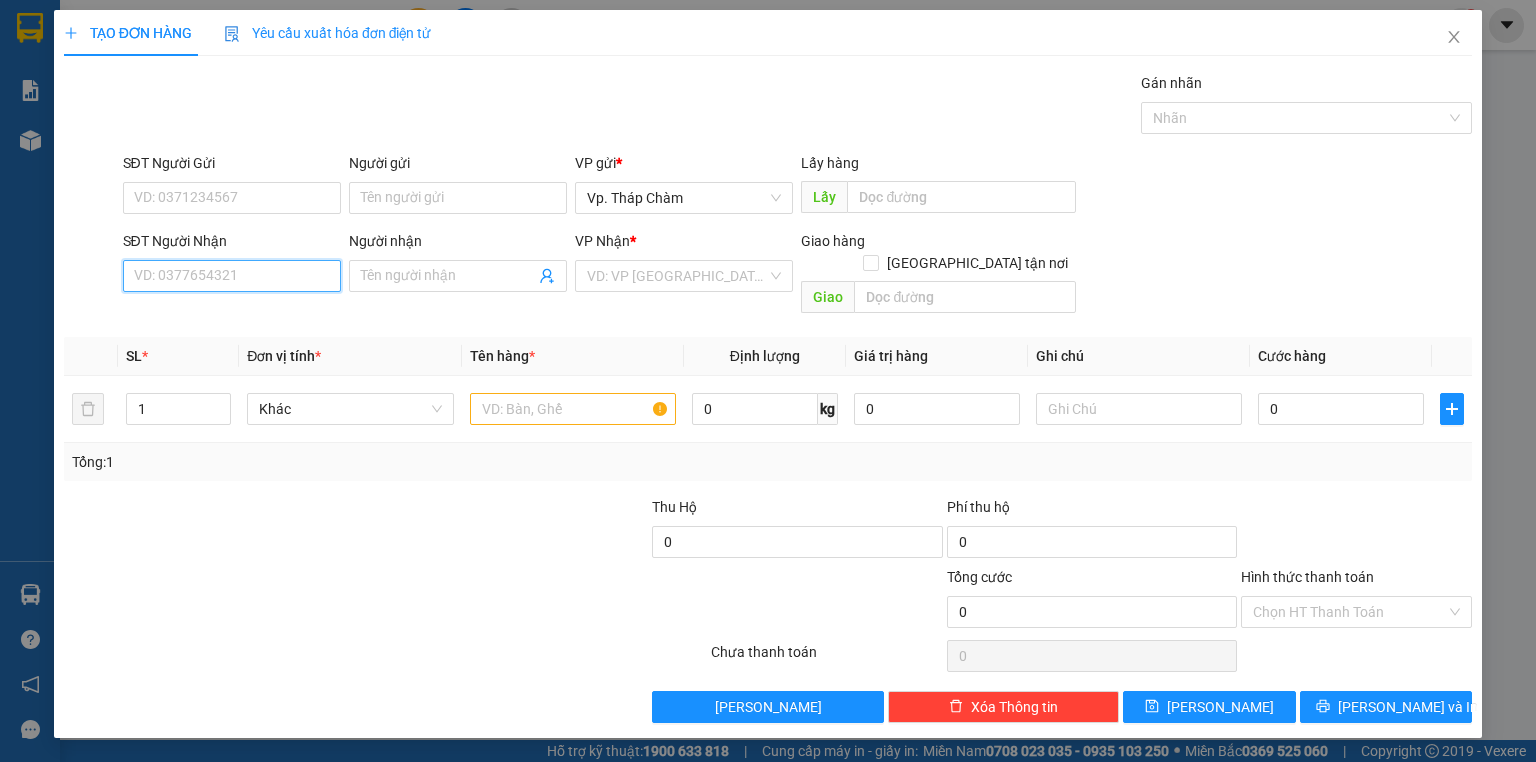 click on "SĐT Người Nhận" at bounding box center [232, 276] 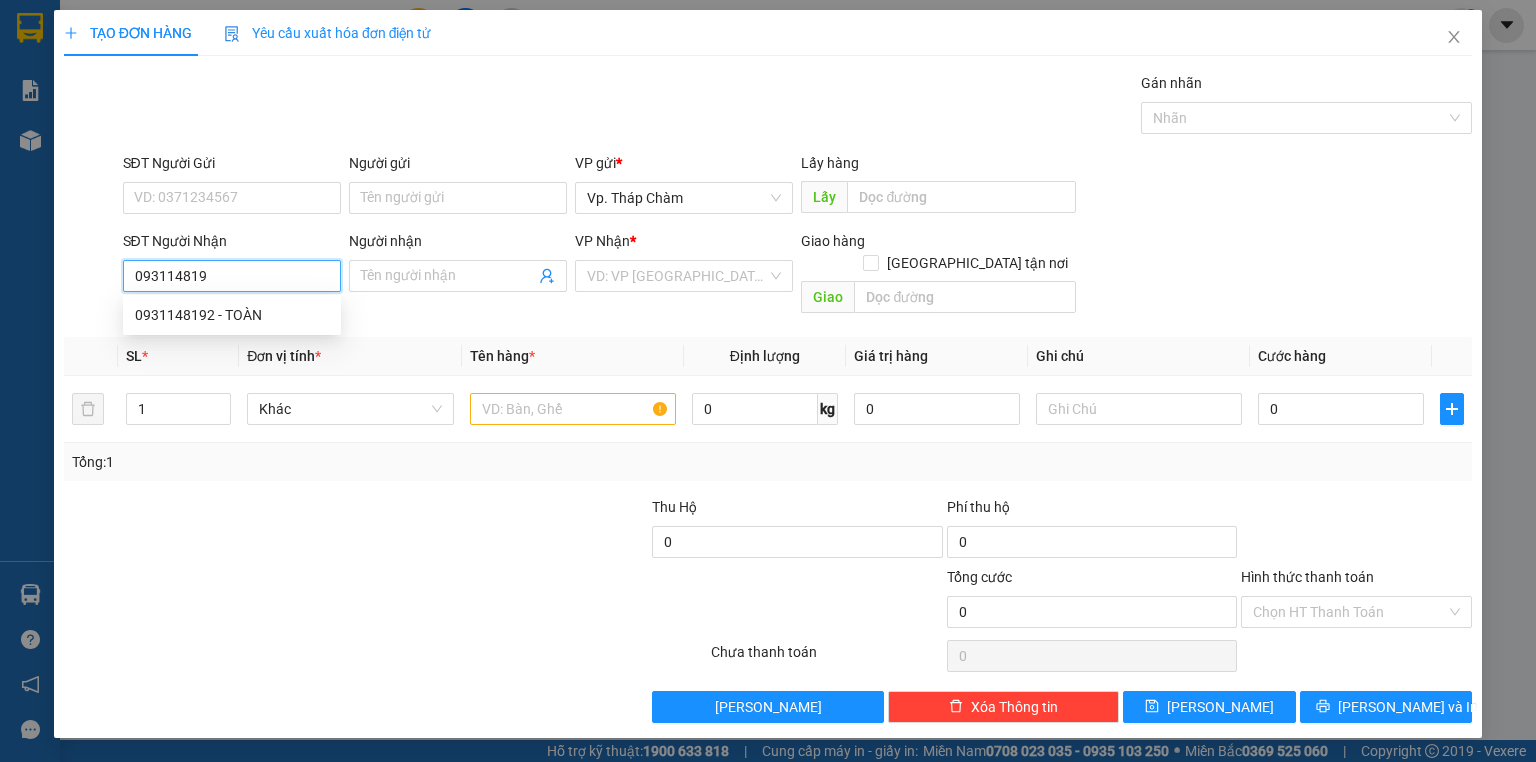 type on "0931148192" 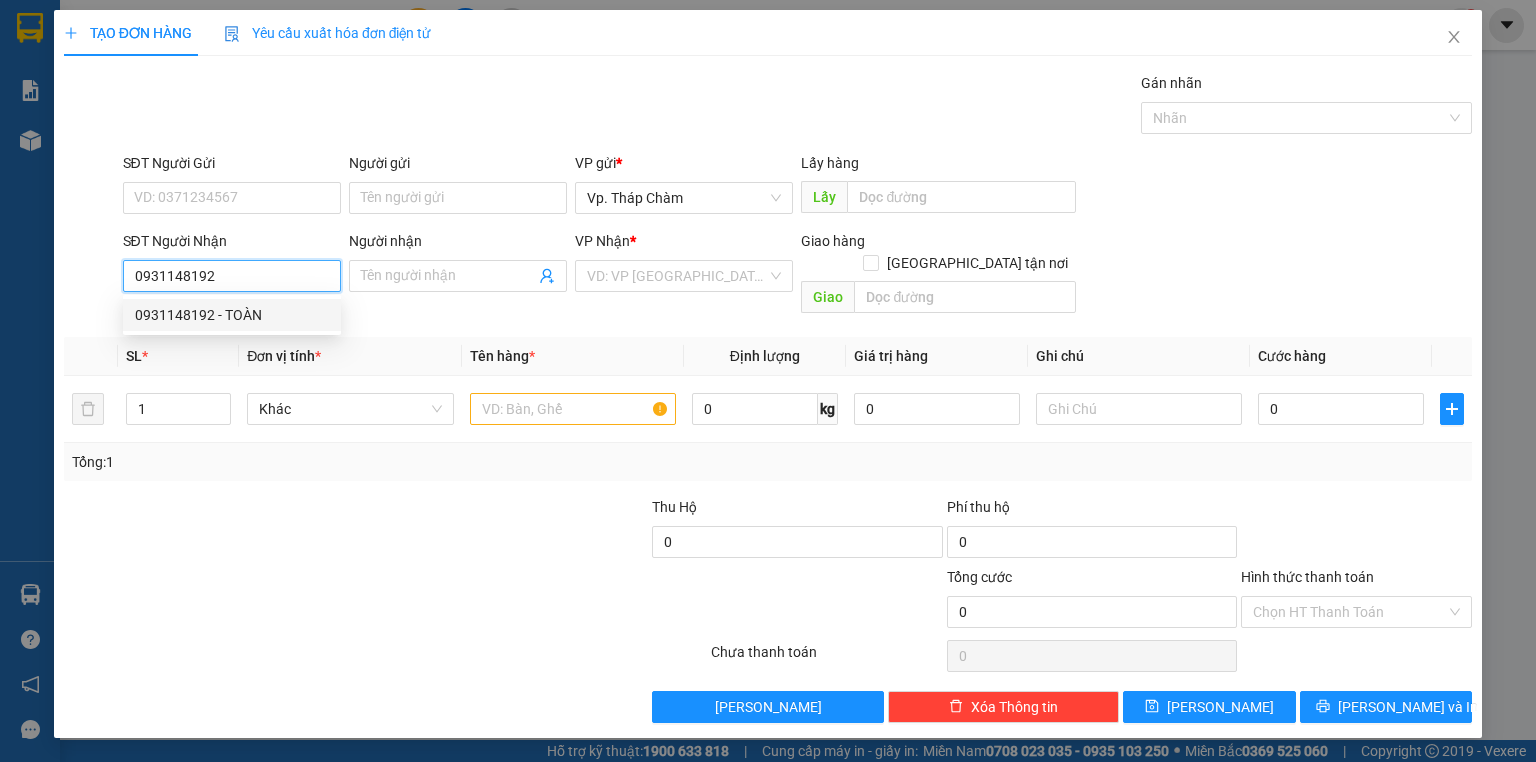 click on "0931148192 - TOÀN" at bounding box center [232, 315] 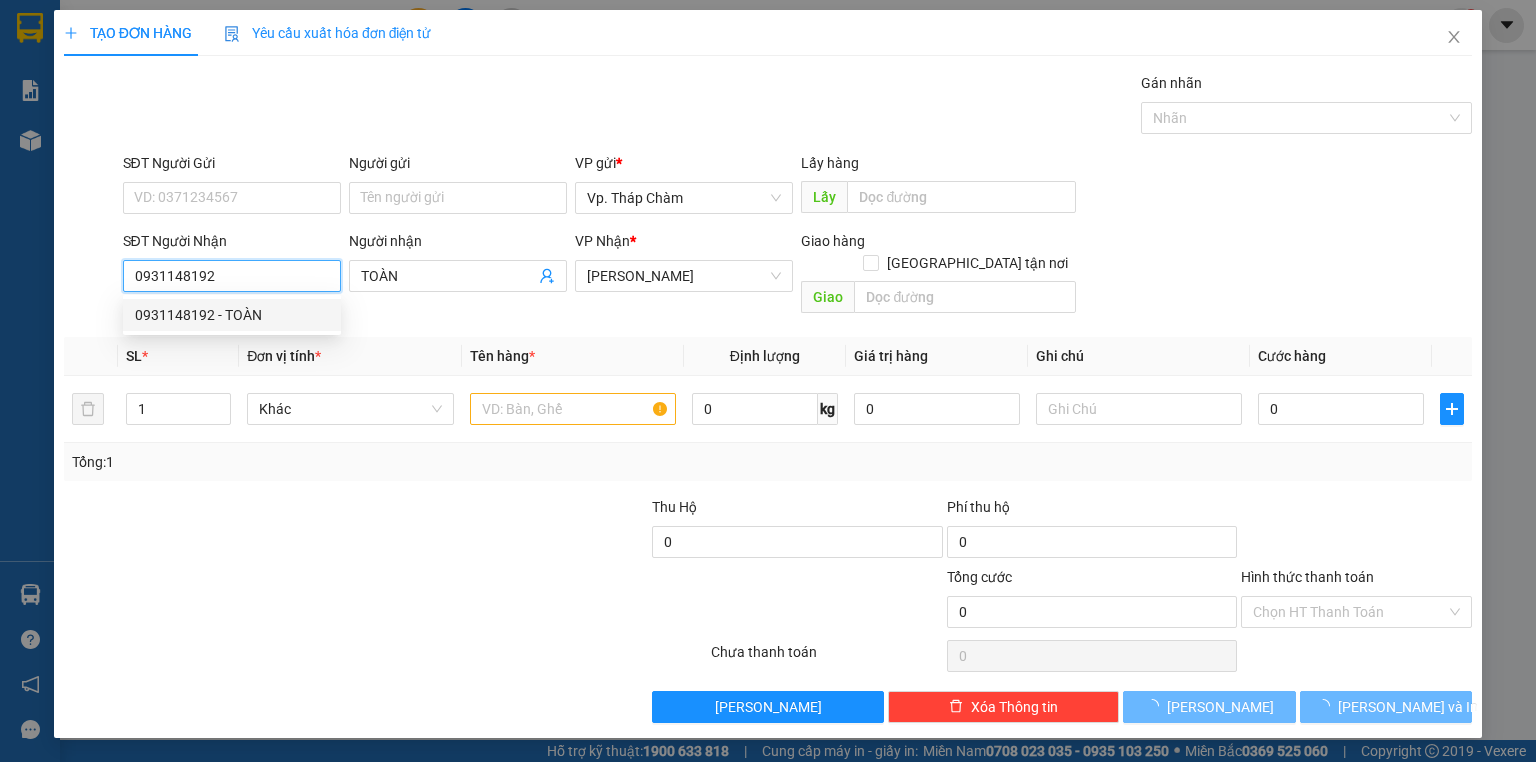 type on "50.000" 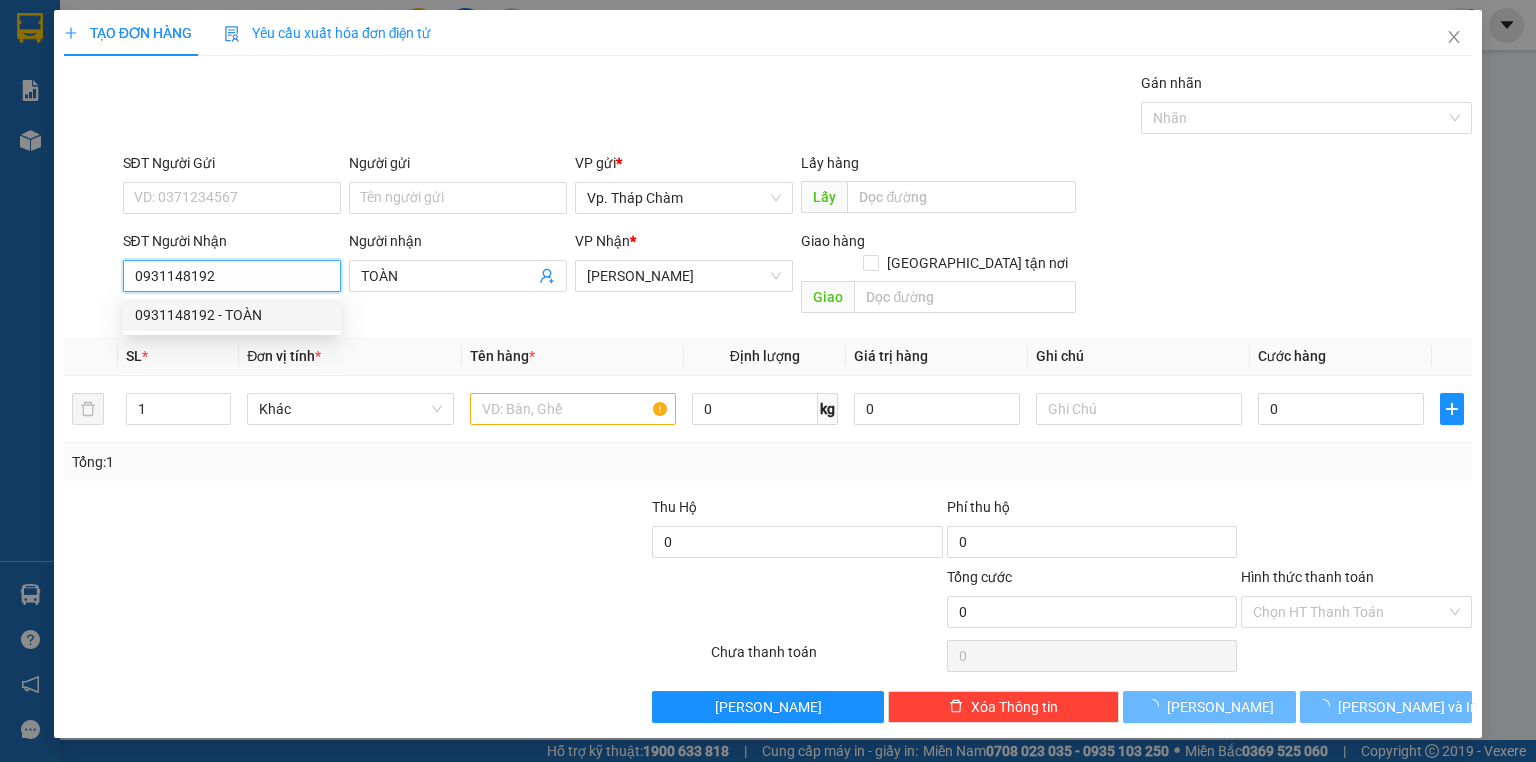 type on "50.000" 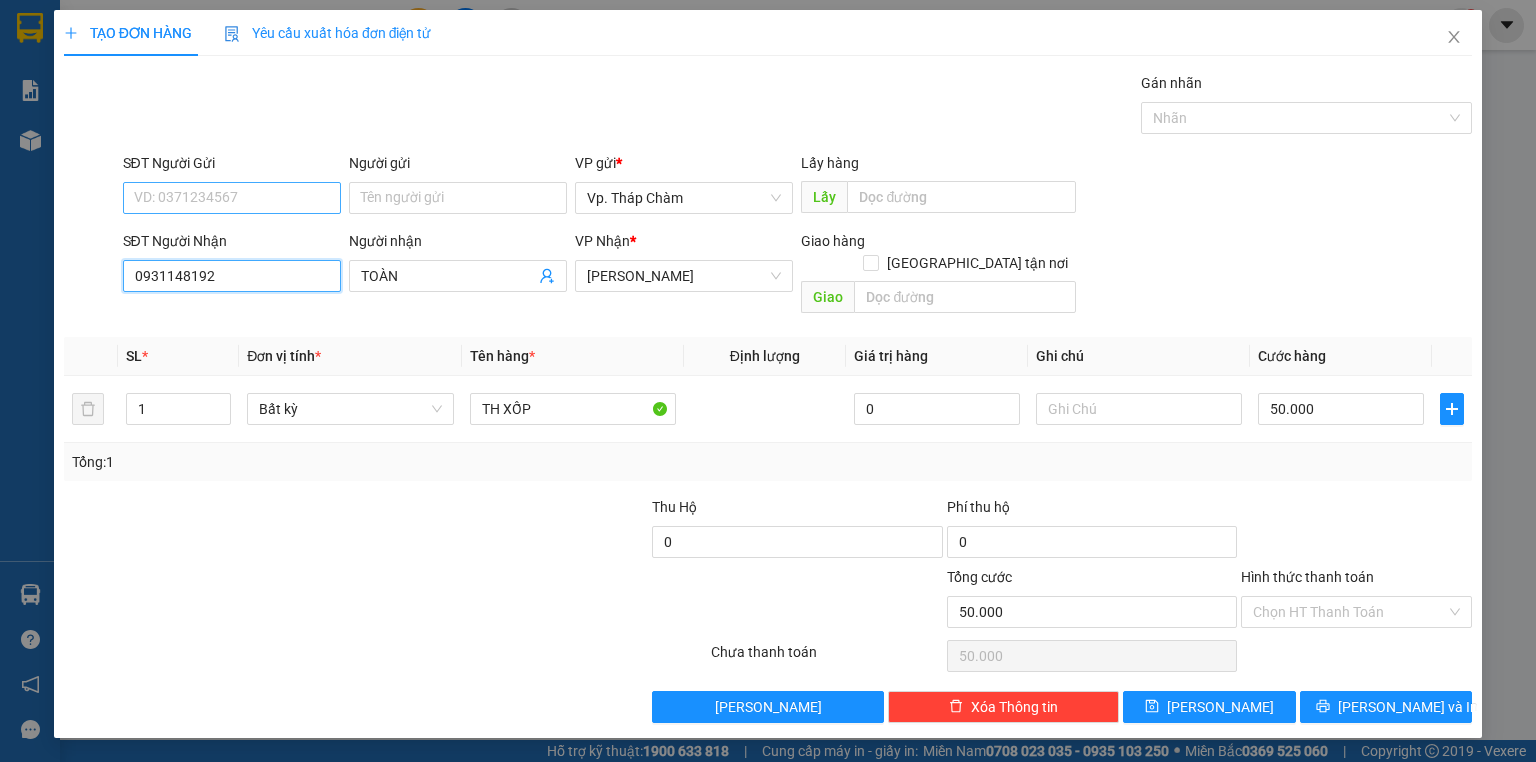 type on "0931148192" 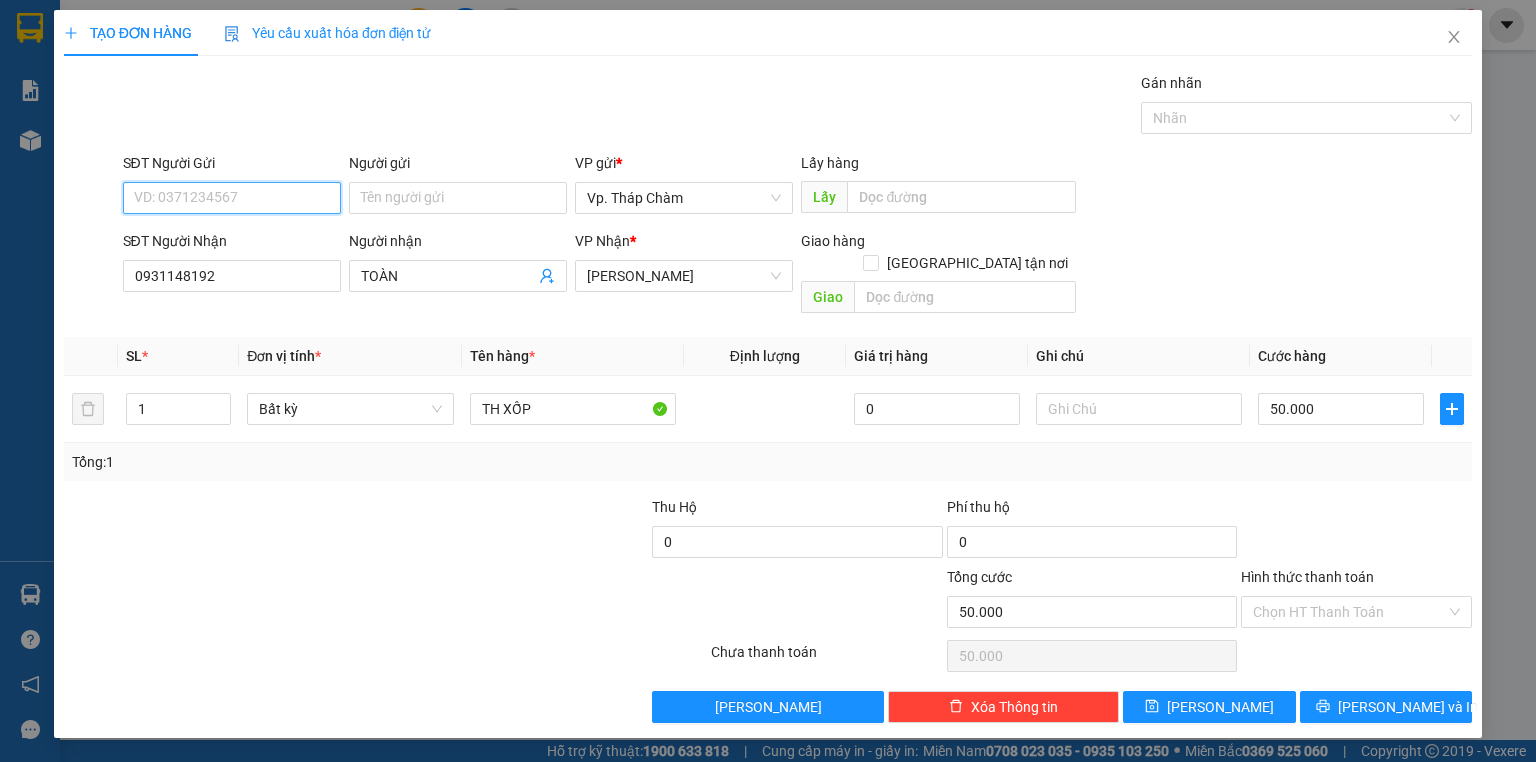 click on "SĐT Người Gửi" at bounding box center (232, 198) 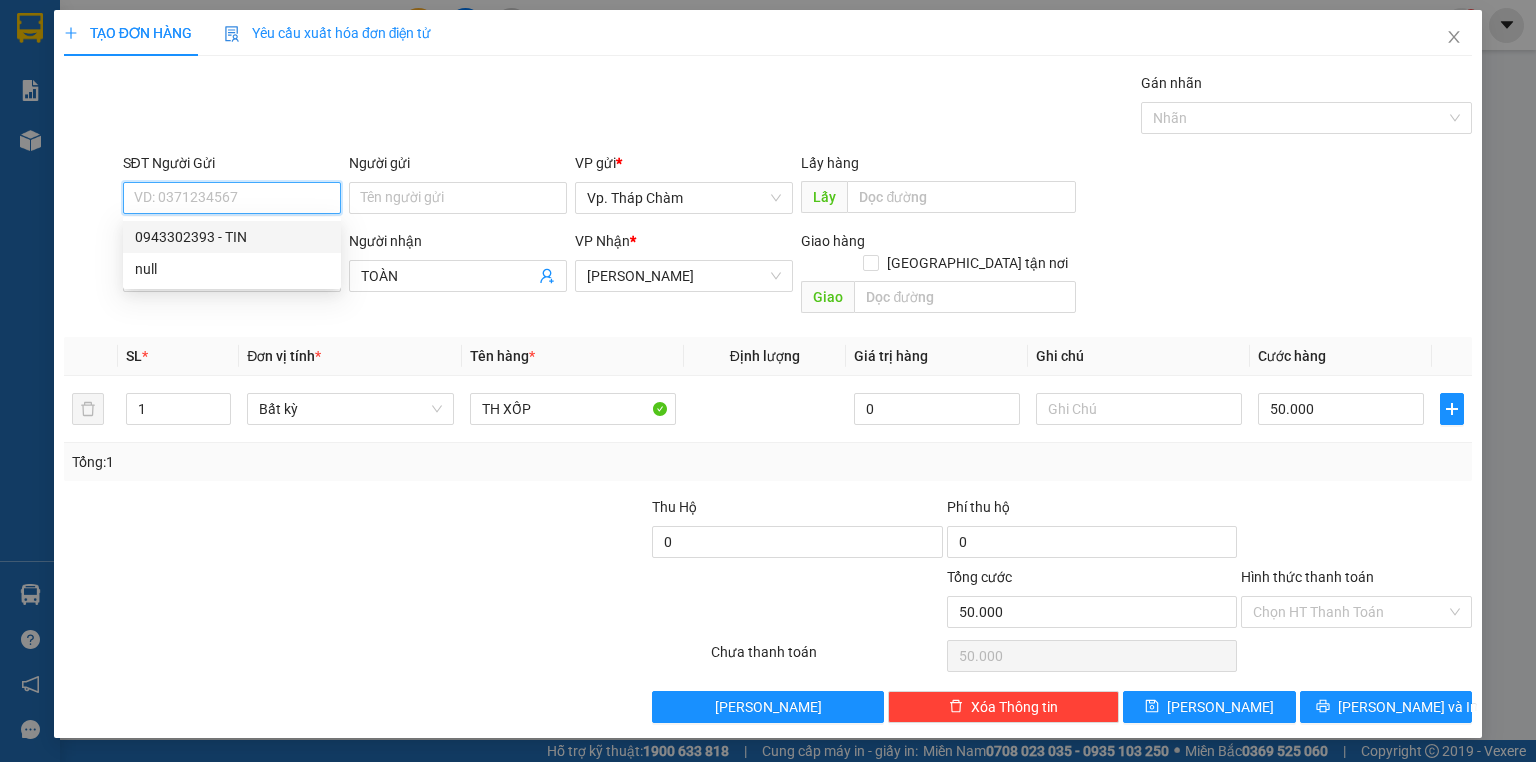 click on "0943302393 - TIN" at bounding box center [232, 237] 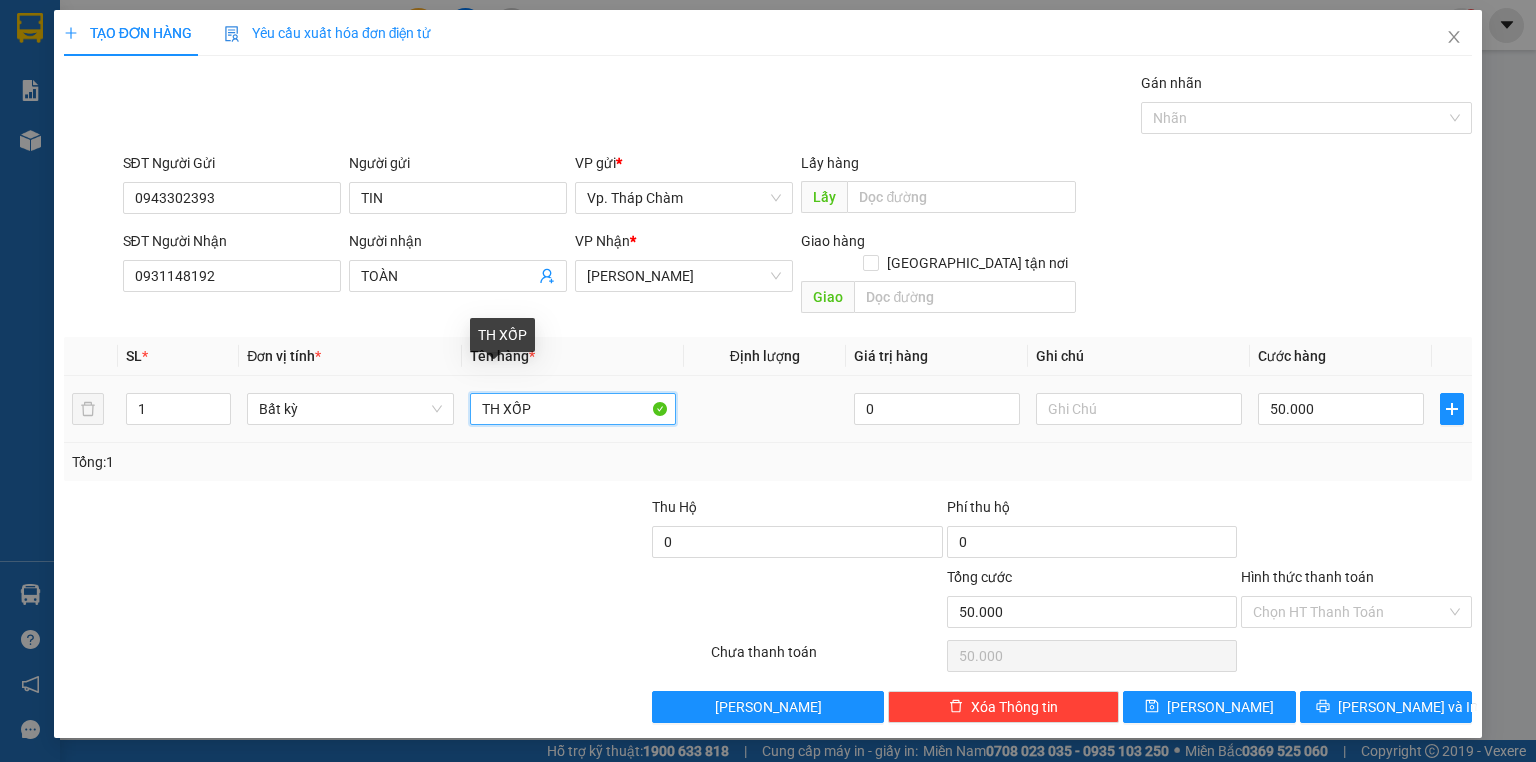 drag, startPoint x: 501, startPoint y: 382, endPoint x: 529, endPoint y: 386, distance: 28.284271 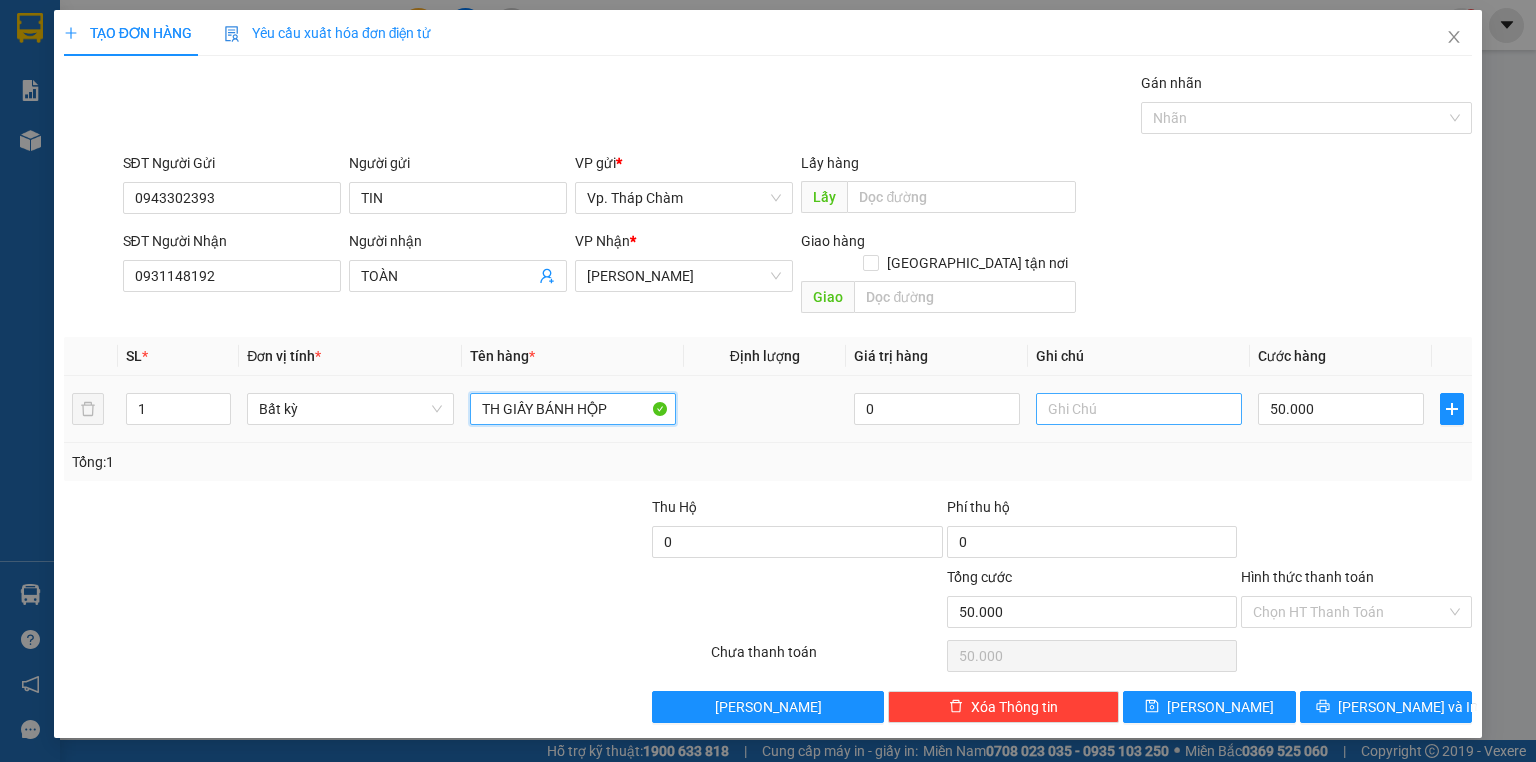 type on "TH GIẤY BÁNH HỘP" 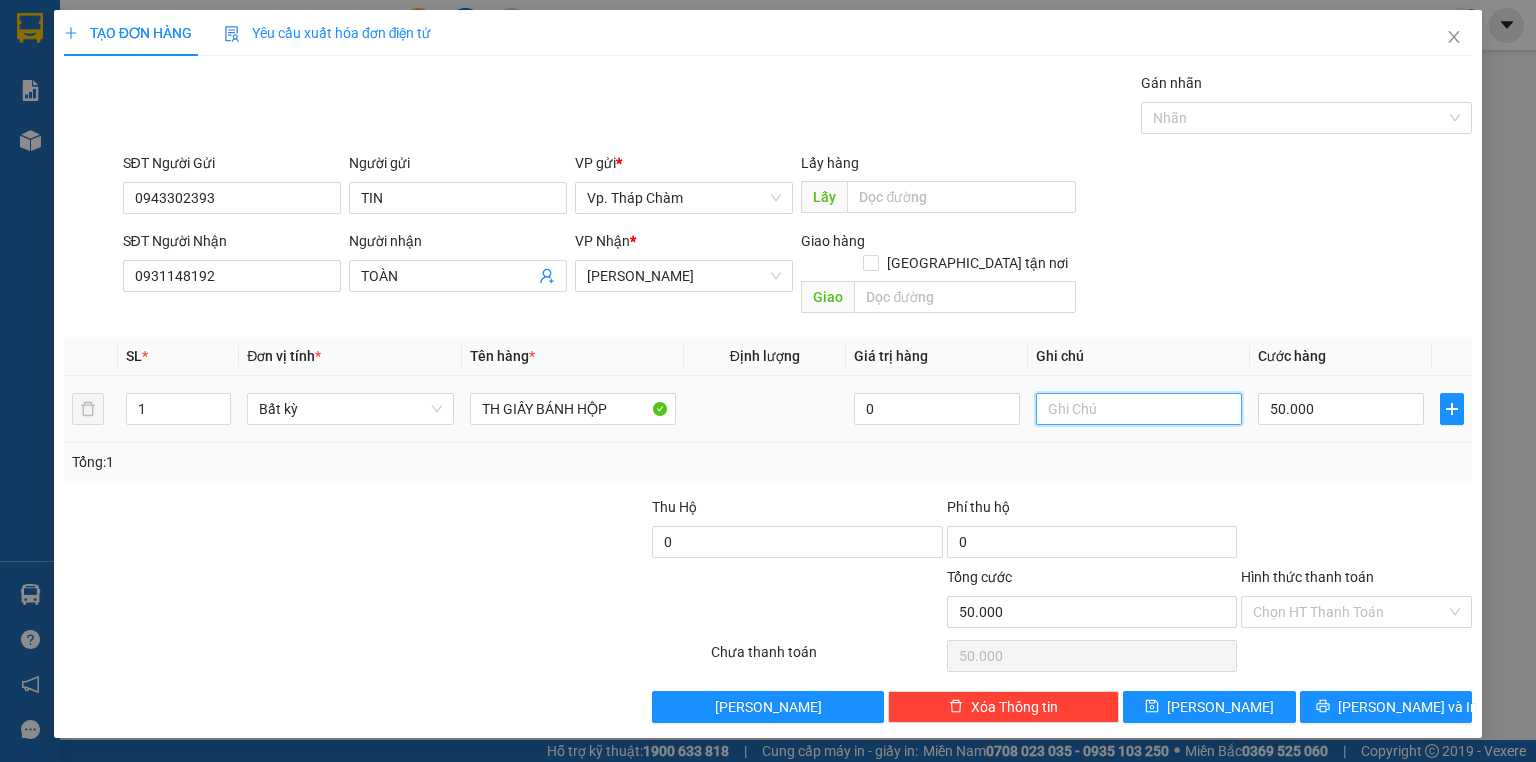 click at bounding box center [1139, 409] 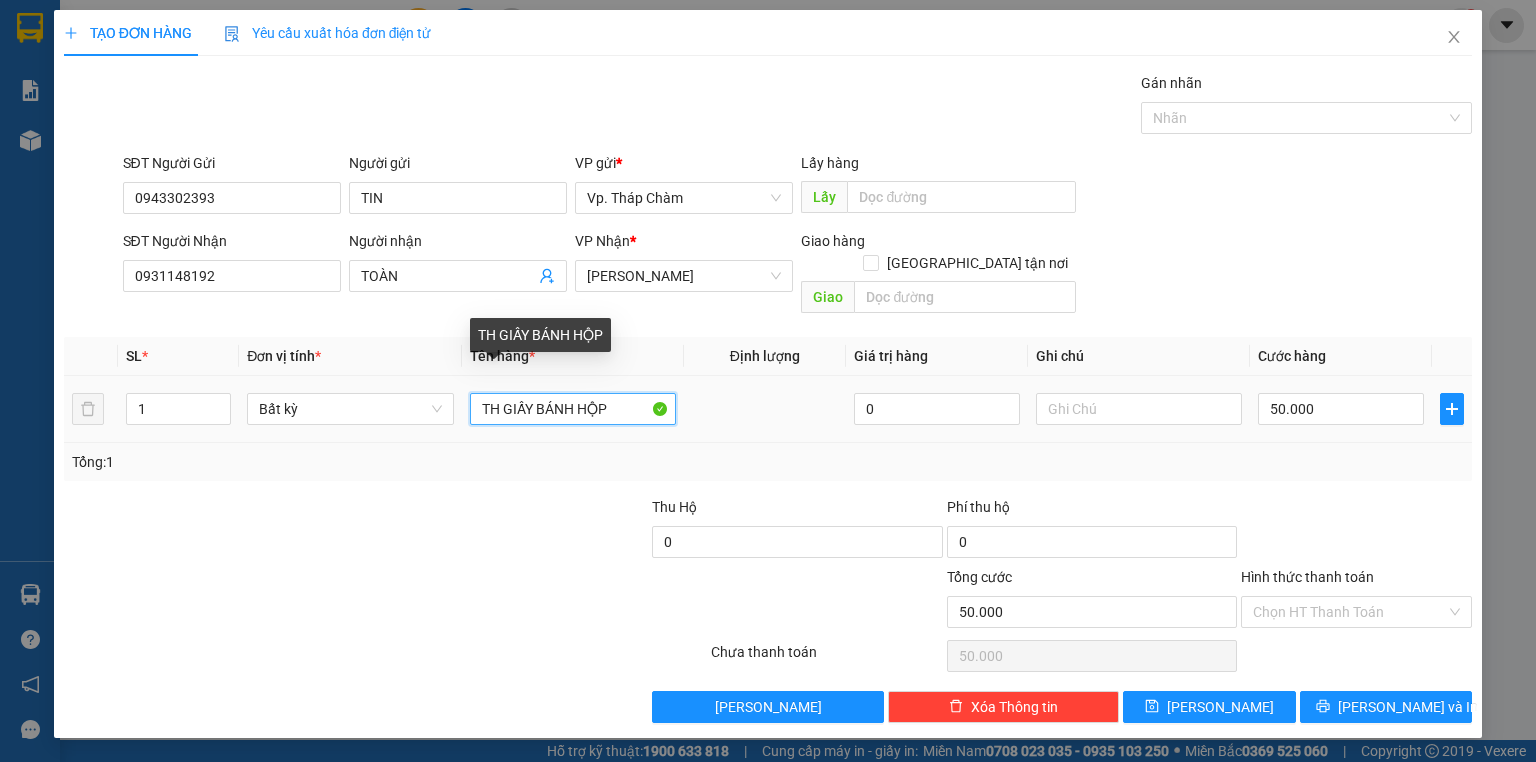 drag, startPoint x: 577, startPoint y: 387, endPoint x: 610, endPoint y: 388, distance: 33.01515 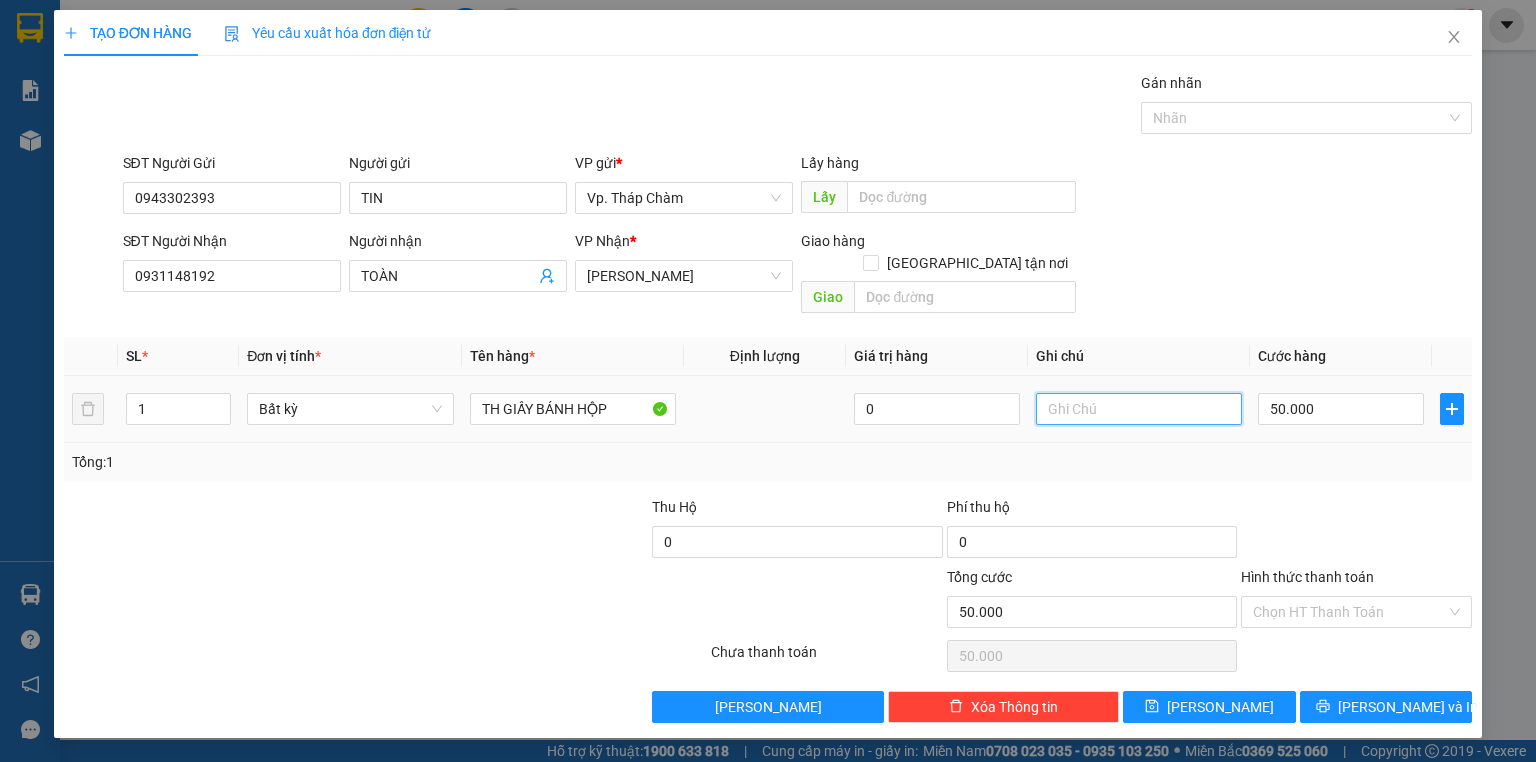 click at bounding box center (1139, 409) 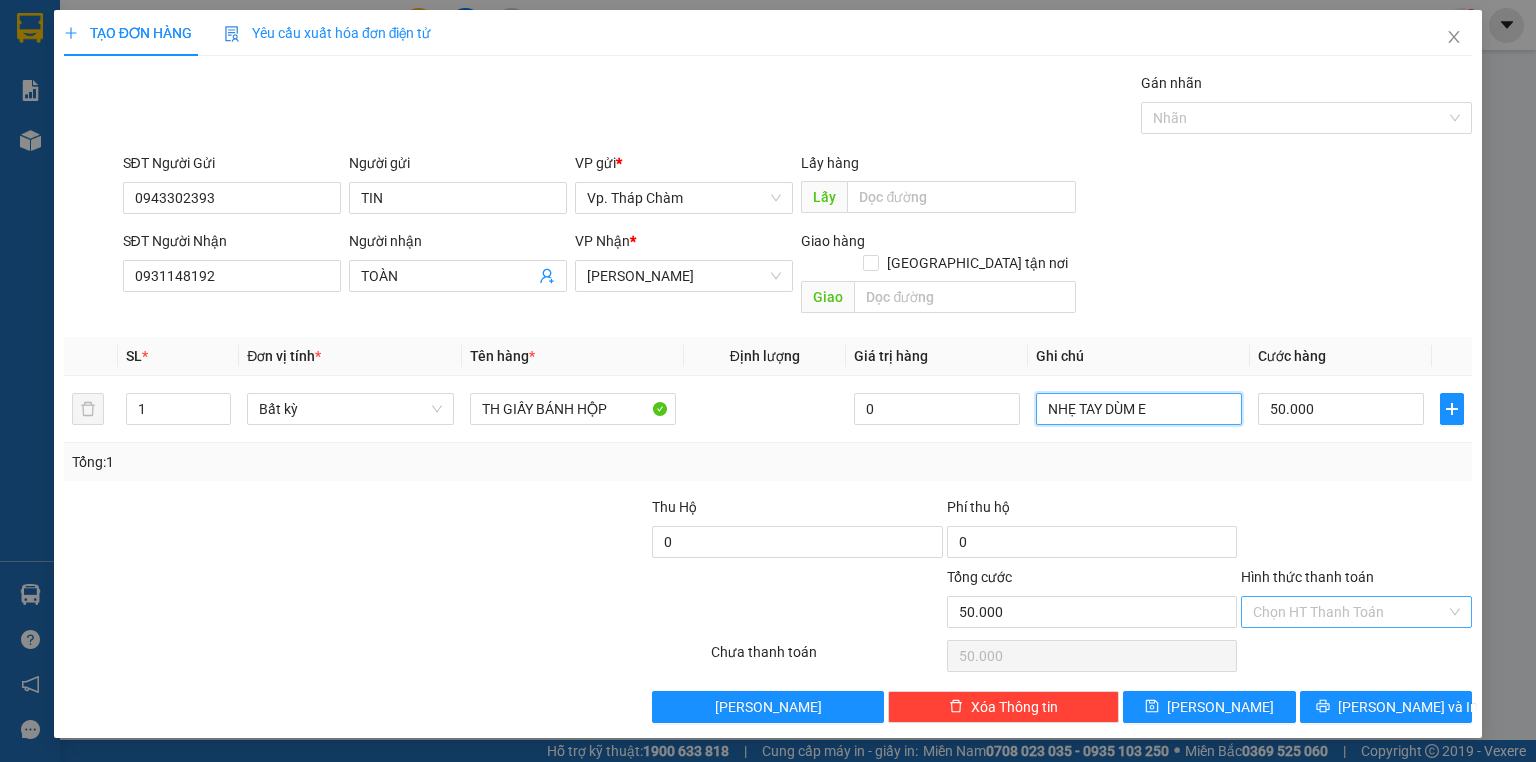 type on "NHẸ TAY DÙM E" 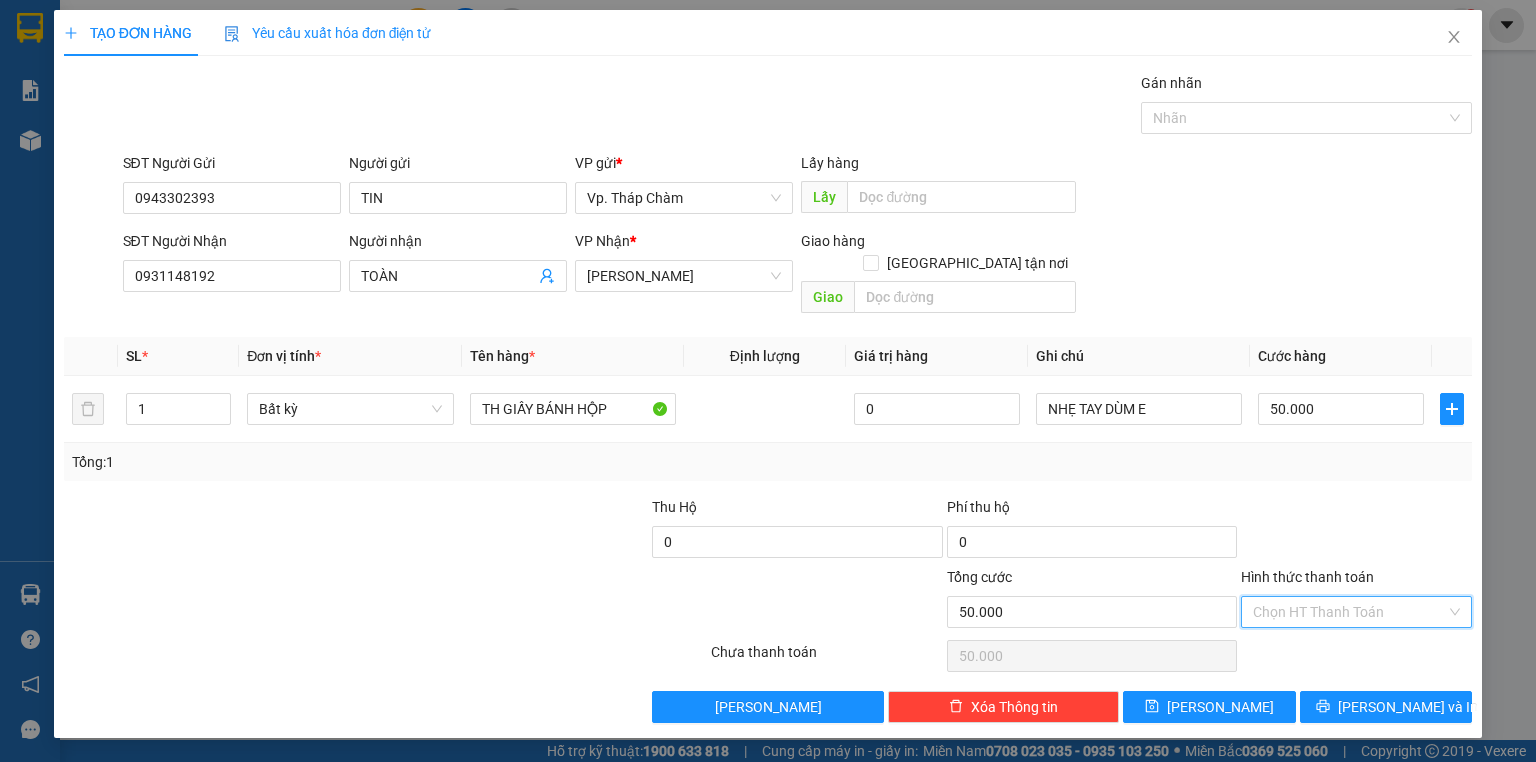 click on "Hình thức thanh toán" at bounding box center [1349, 612] 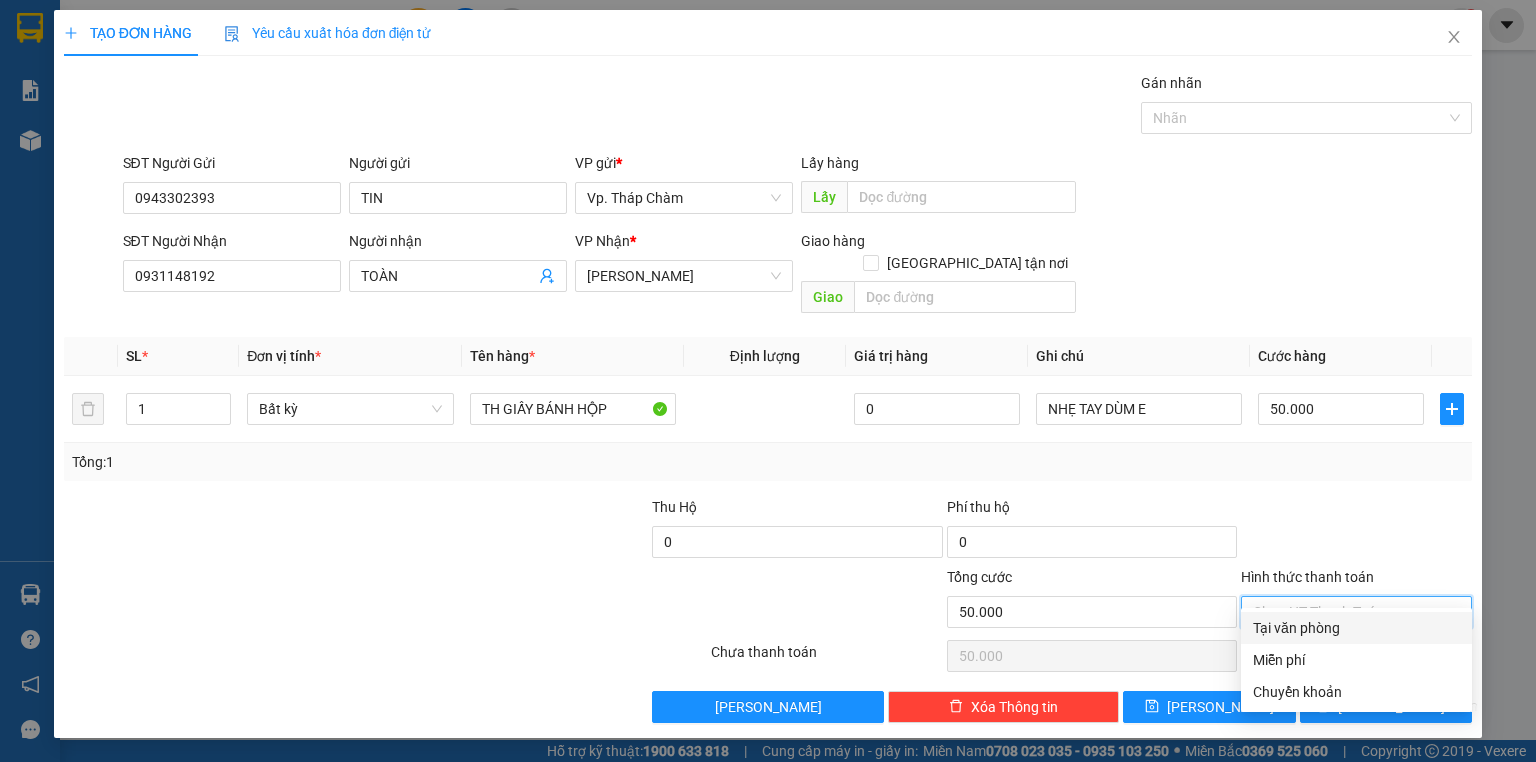 click on "Tại văn phòng" at bounding box center (1356, 628) 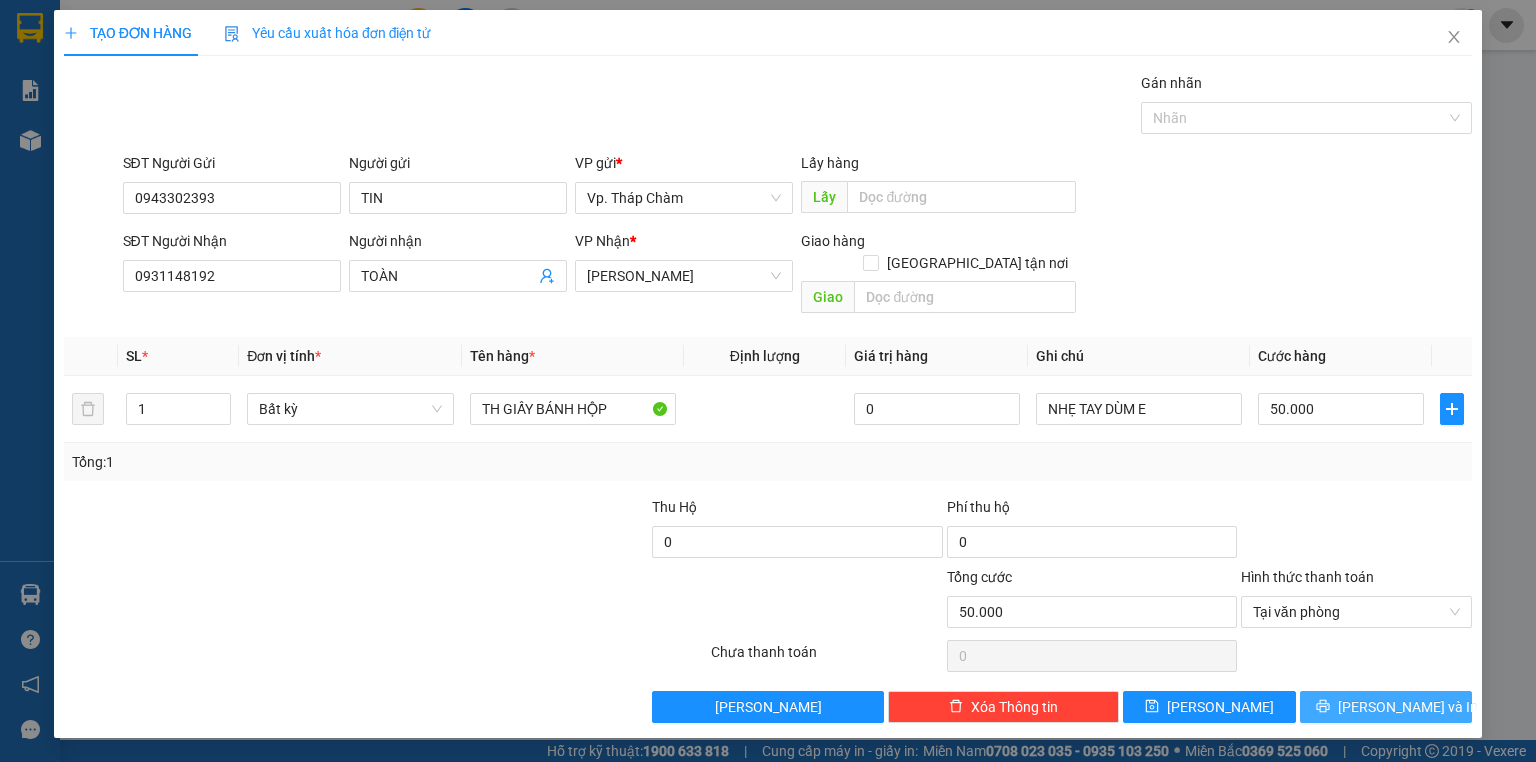 click on "[PERSON_NAME] và In" at bounding box center (1408, 707) 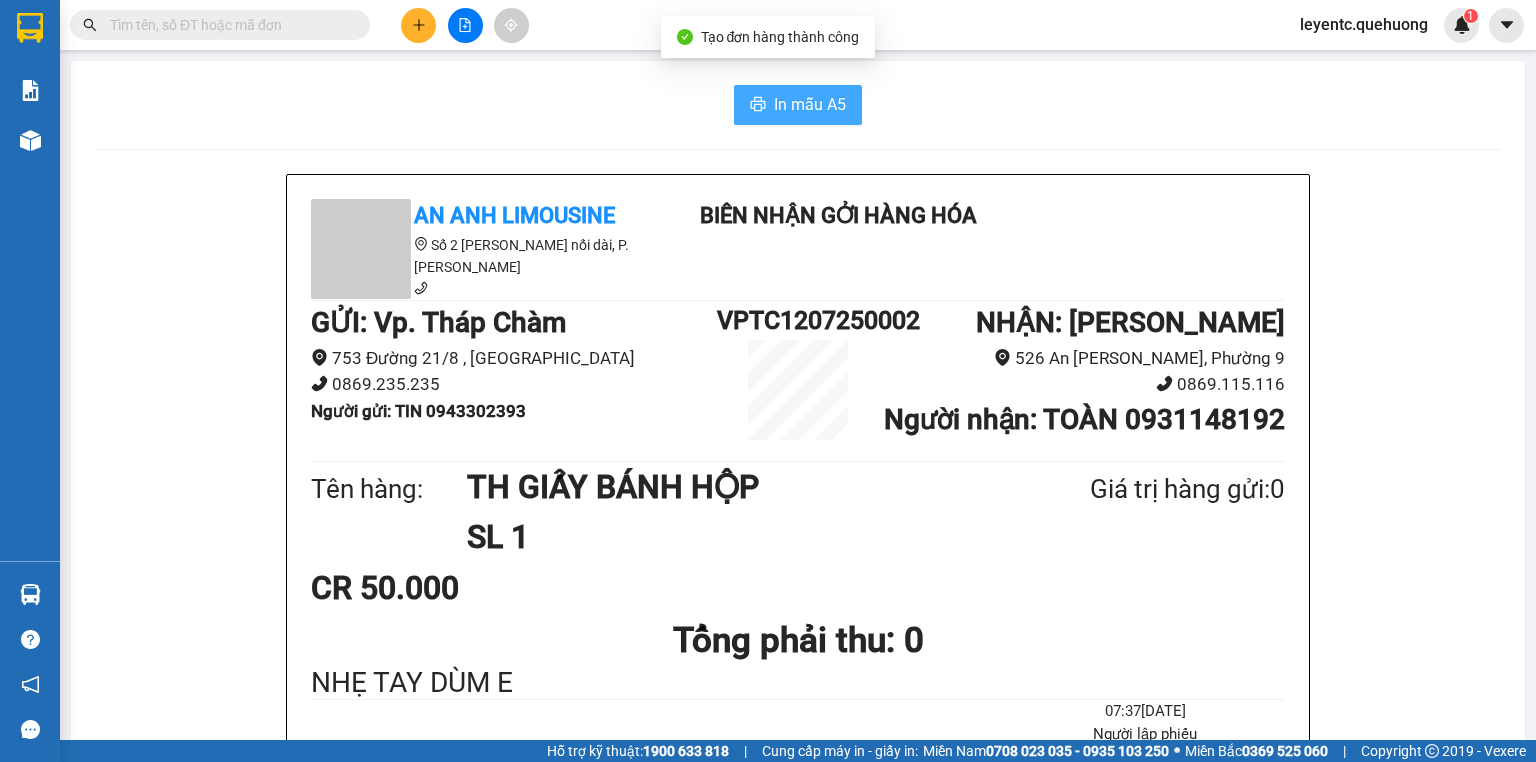 click on "In mẫu A5" at bounding box center [810, 104] 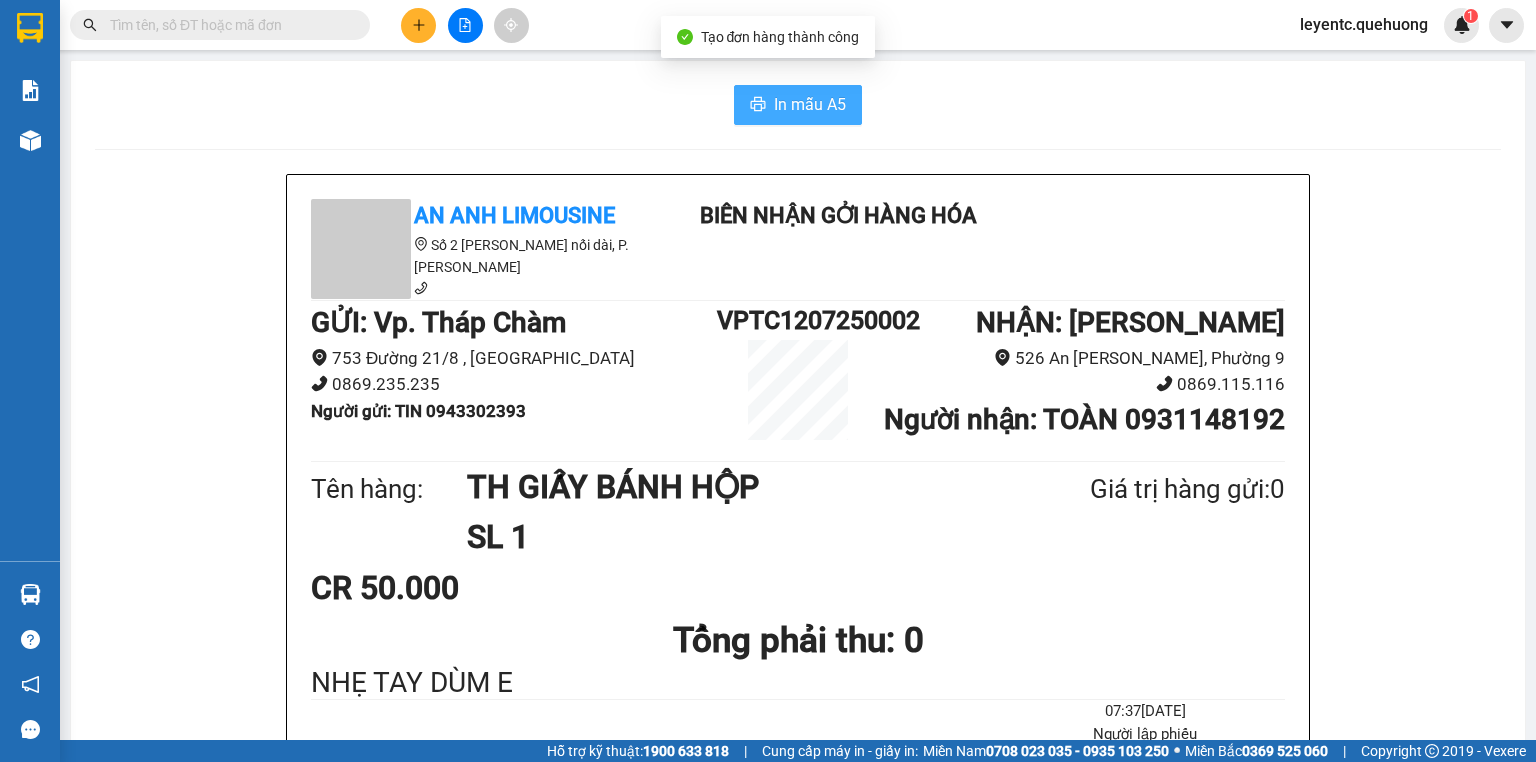 scroll, scrollTop: 0, scrollLeft: 0, axis: both 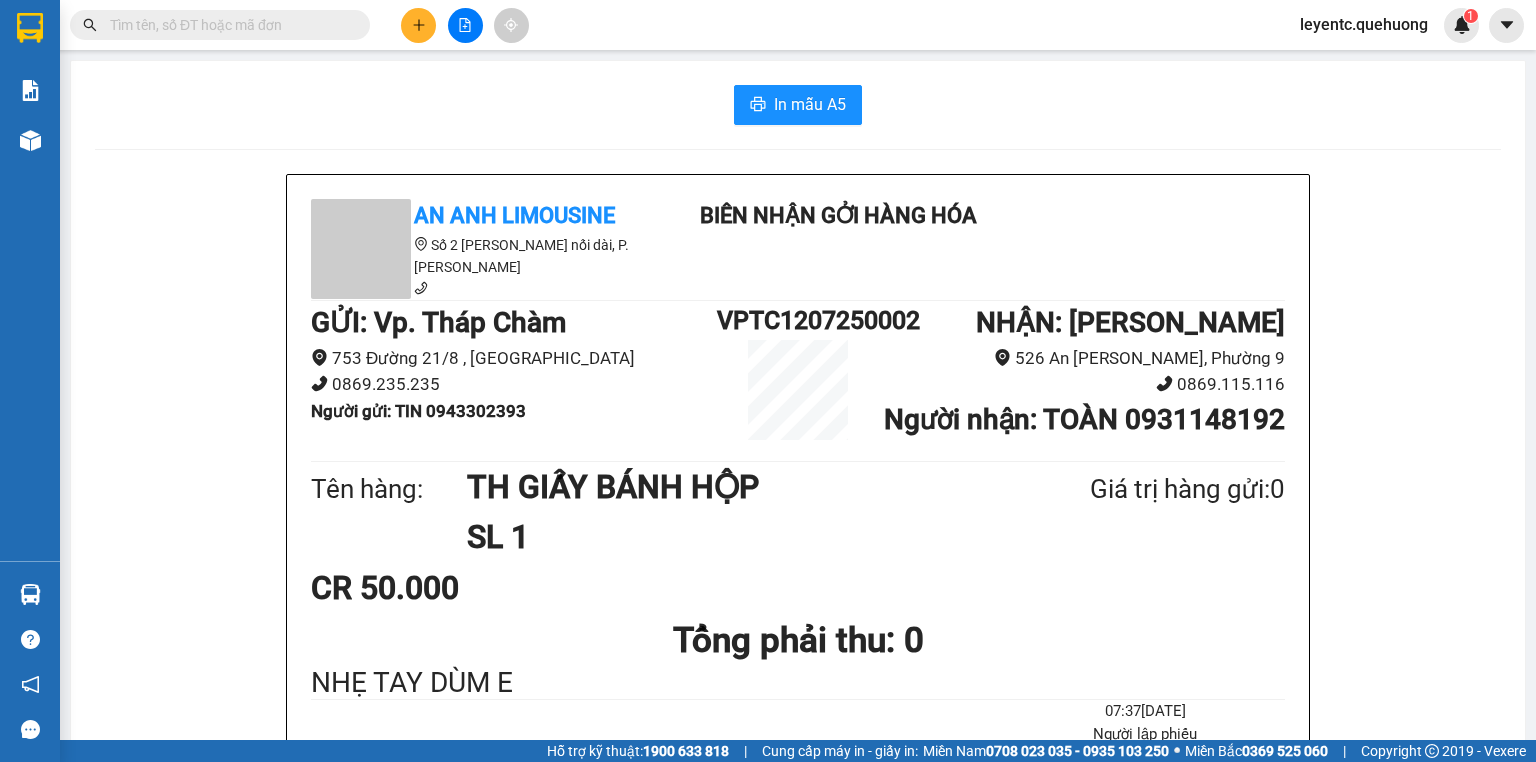 click 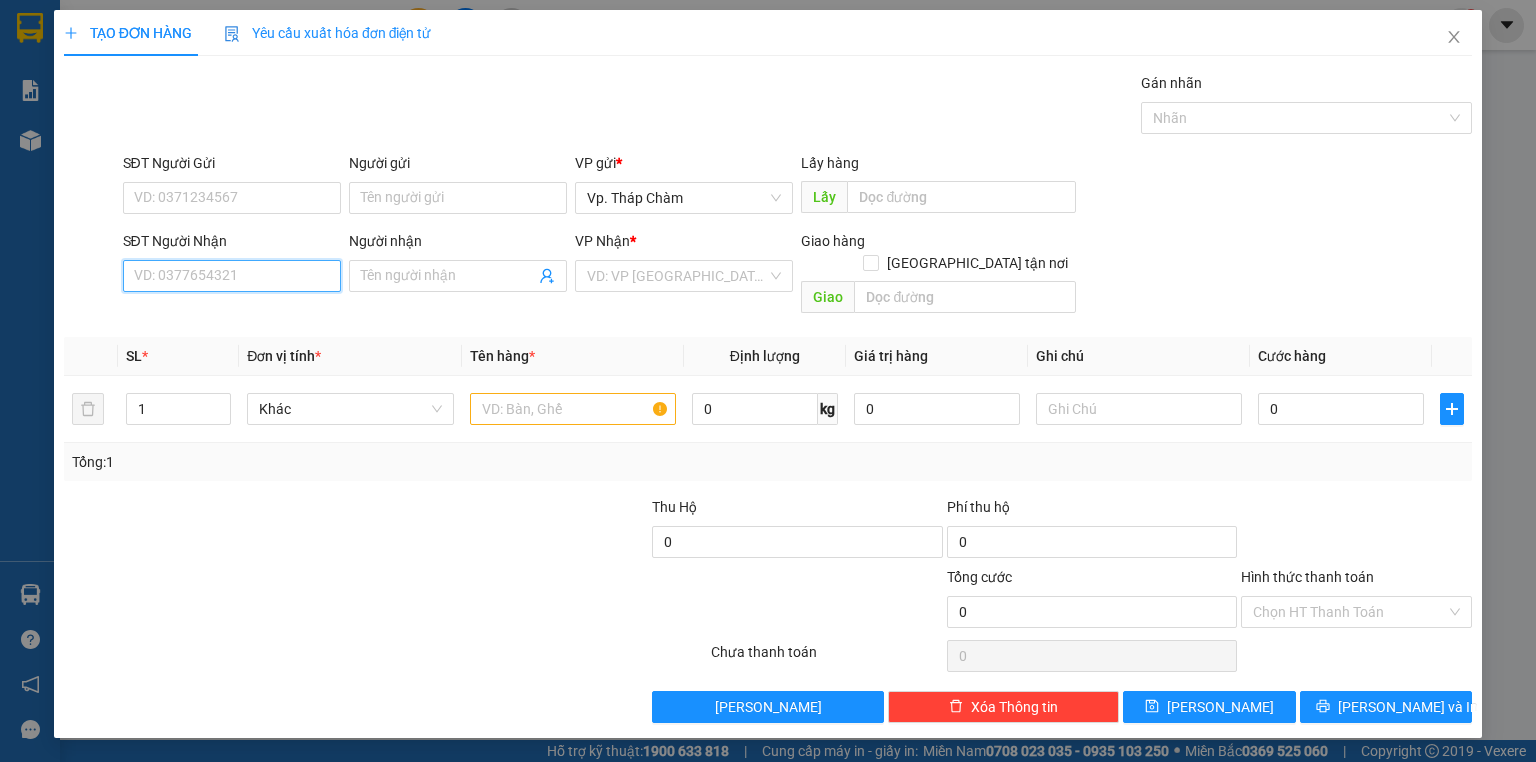click on "SĐT Người Nhận" at bounding box center (232, 276) 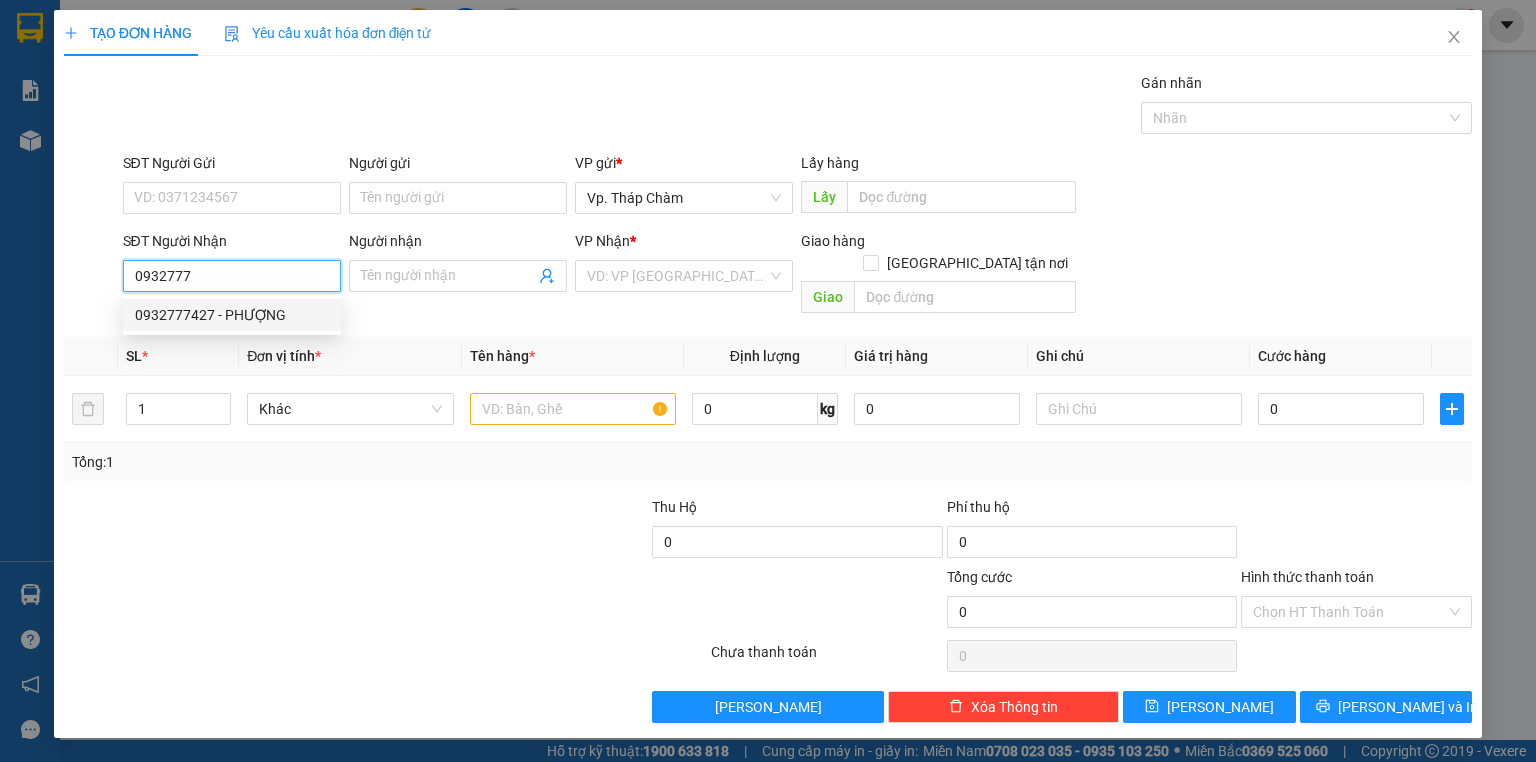 click on "0932777427 - PHƯỢNG" at bounding box center [232, 315] 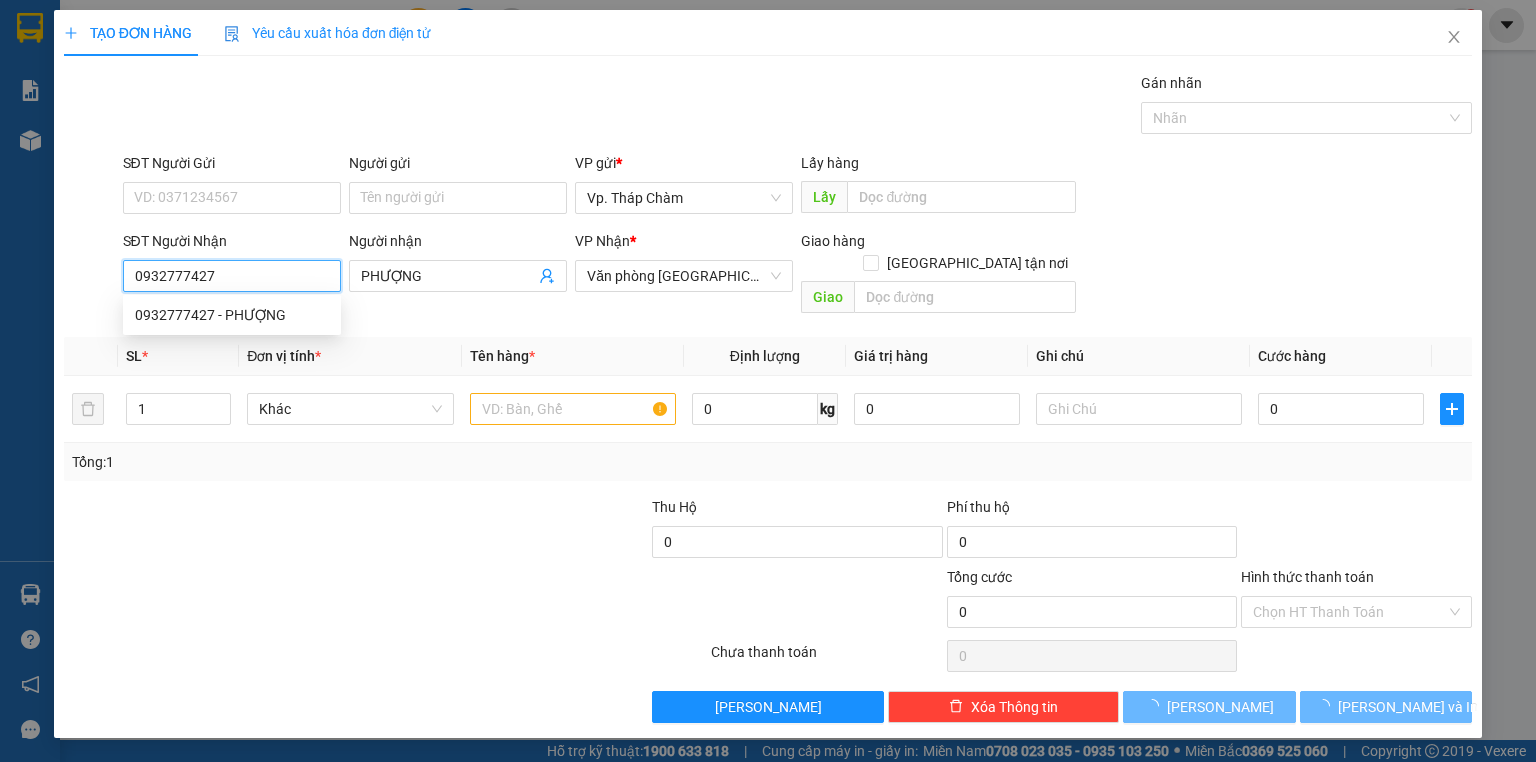 type on "270.000" 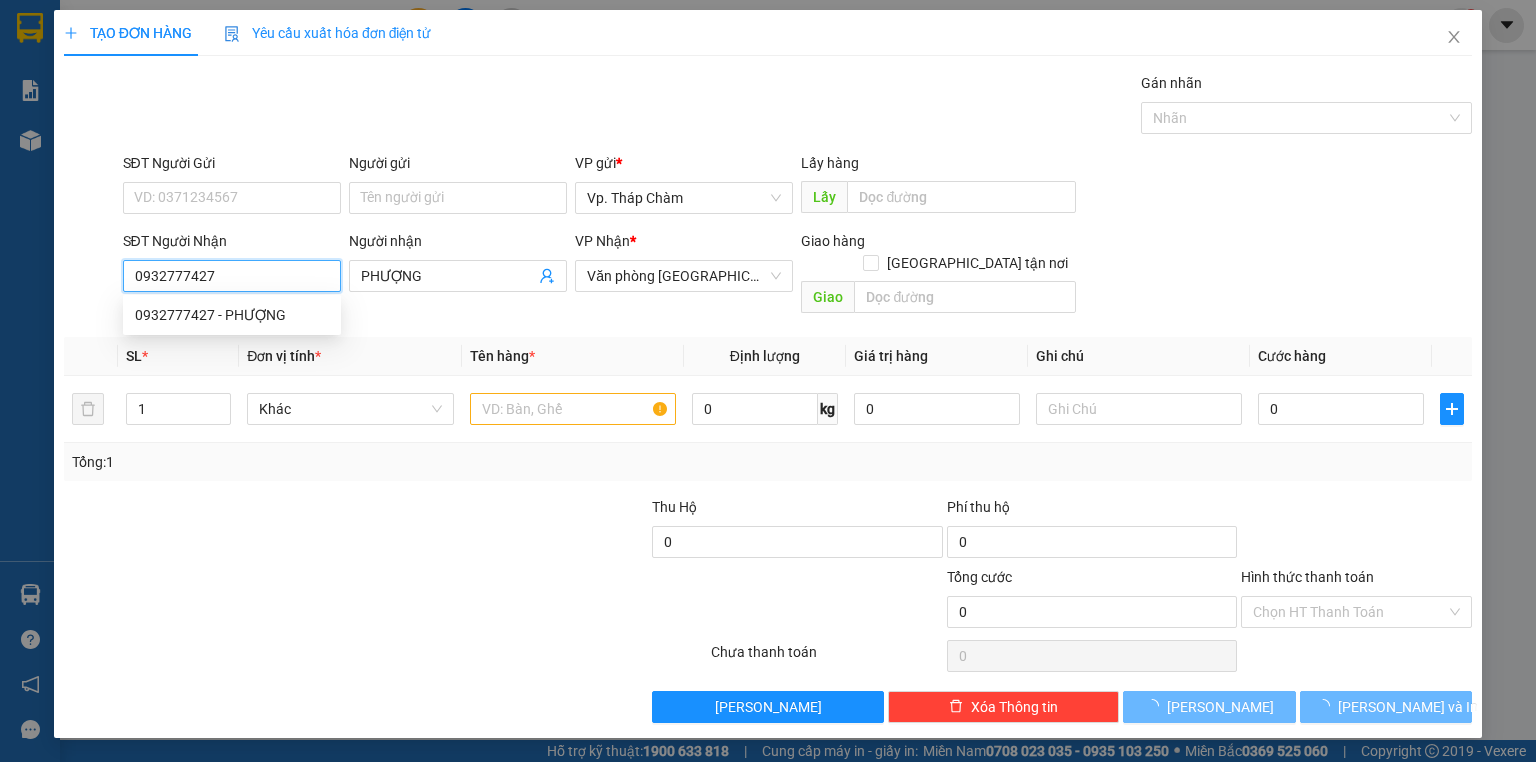 type on "270.000" 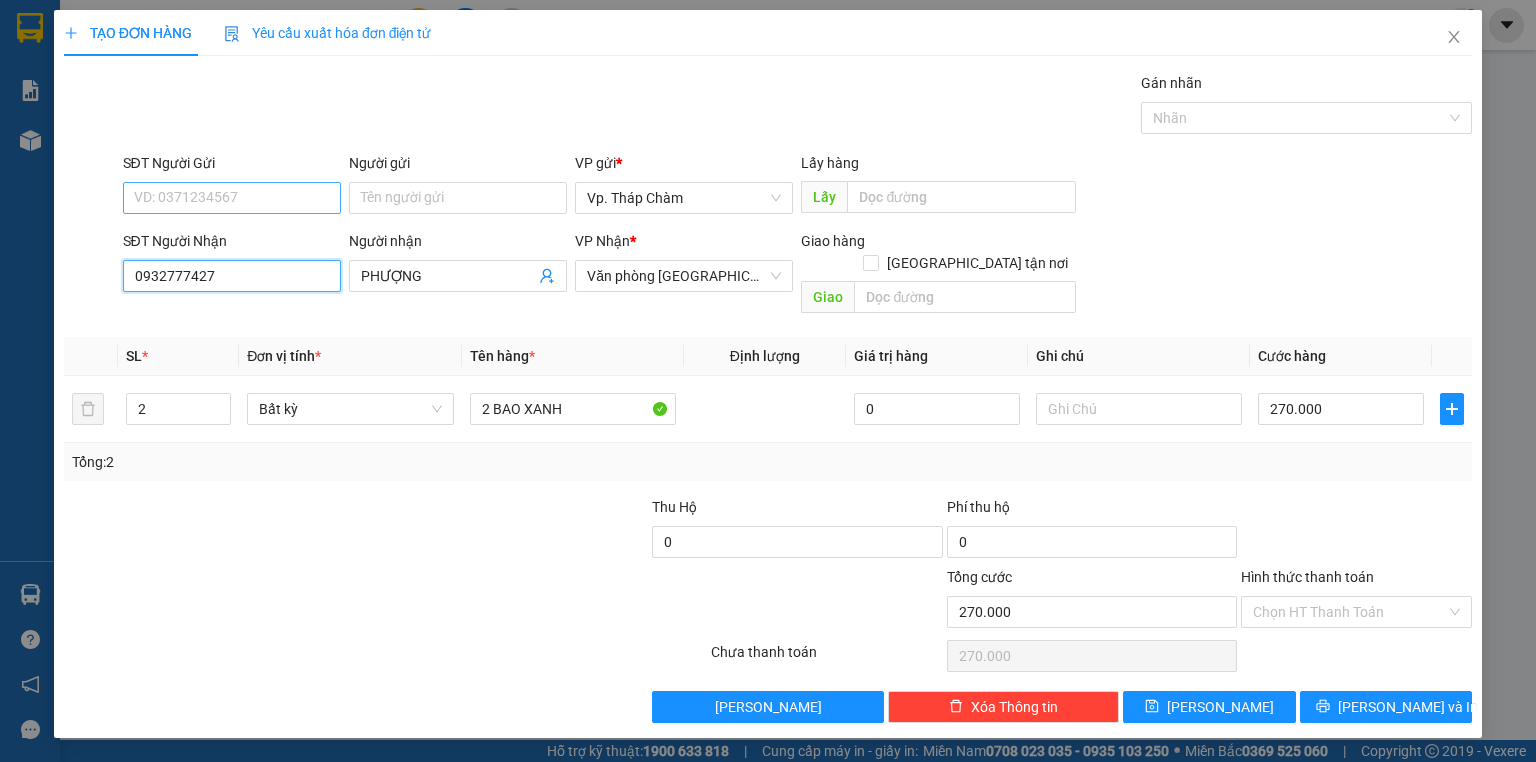 type on "0932777427" 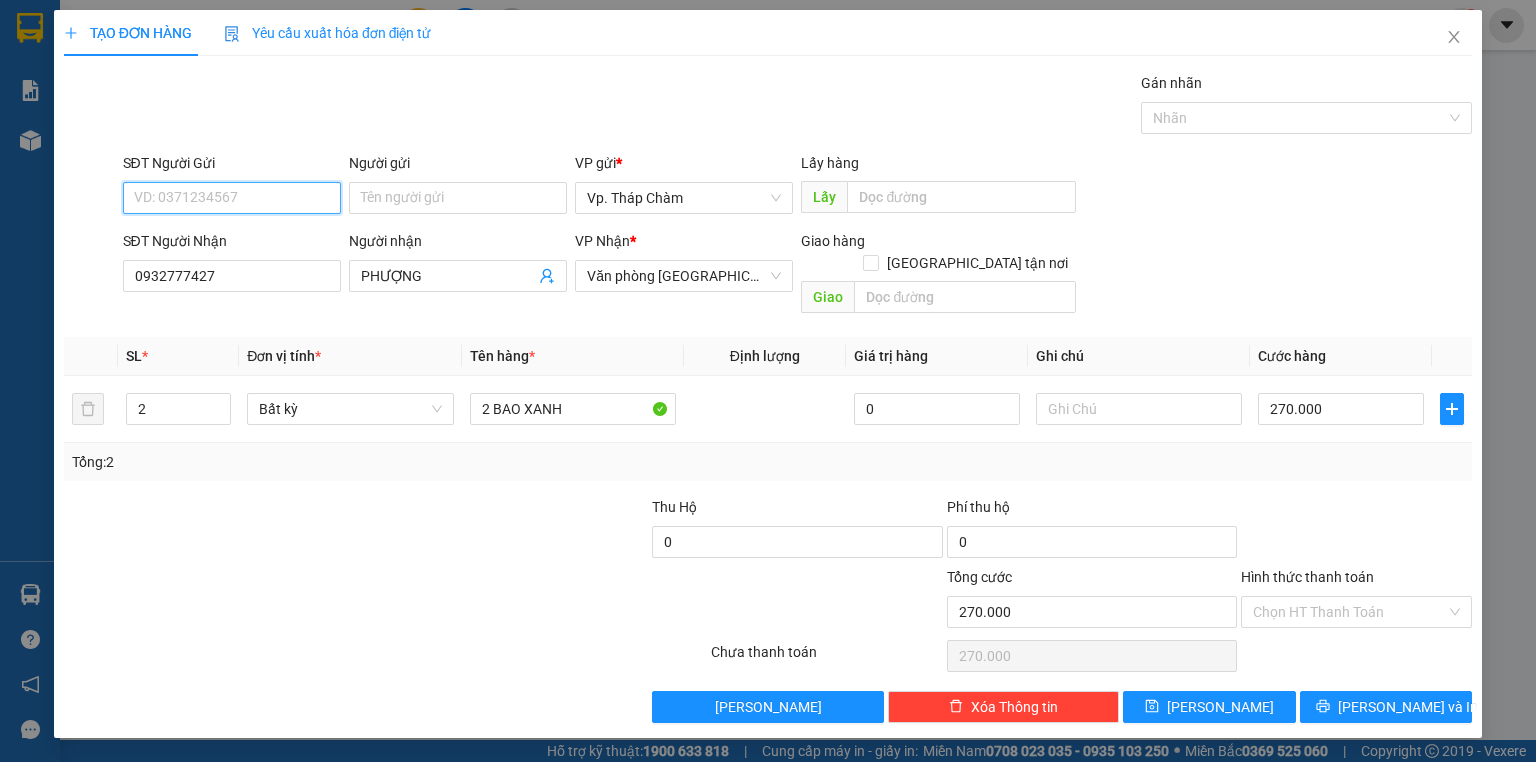 click on "SĐT Người Gửi" at bounding box center [232, 198] 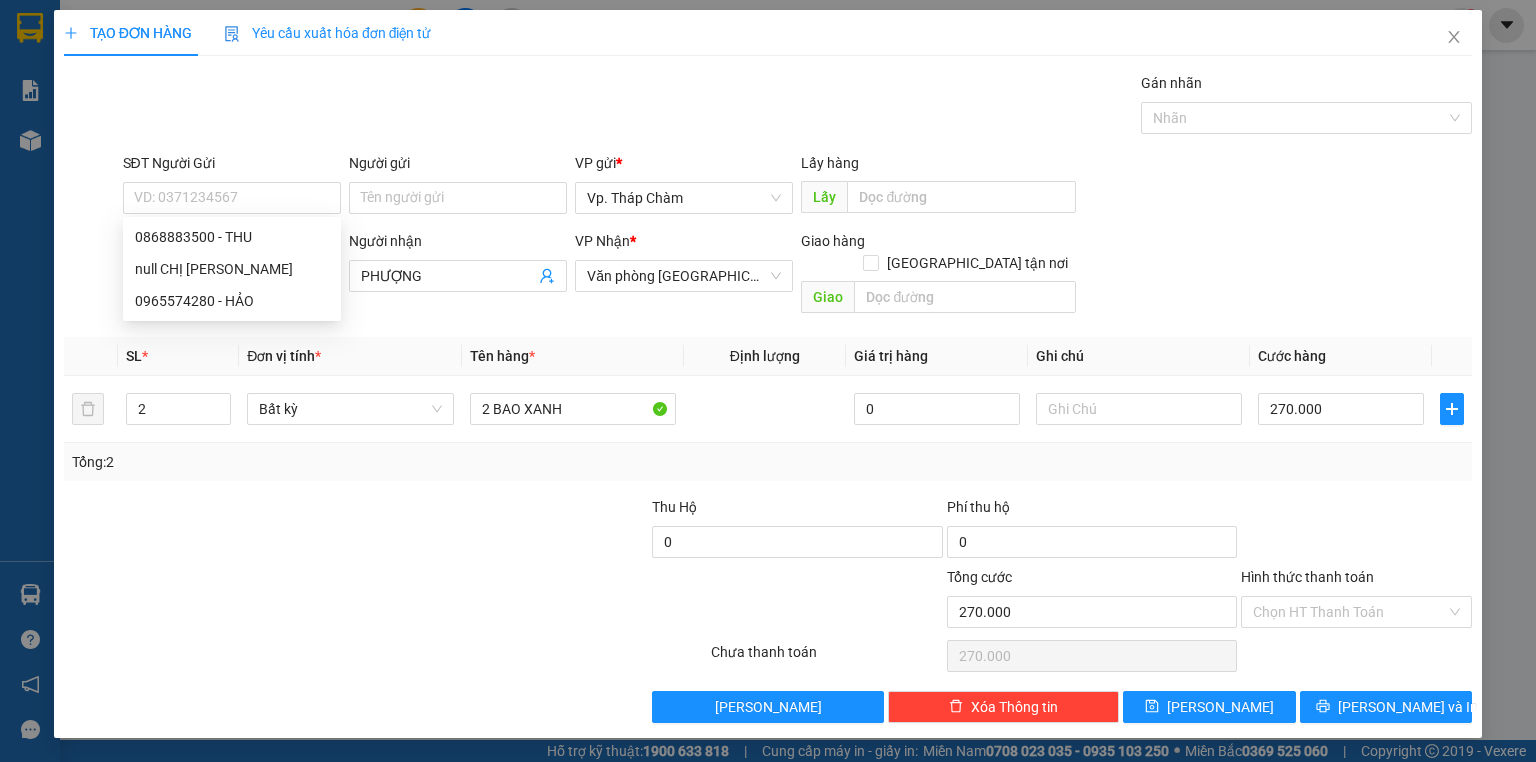 click on "Gói vận chuyển  * Tiêu chuẩn Gán nhãn   Nhãn" at bounding box center [798, 107] 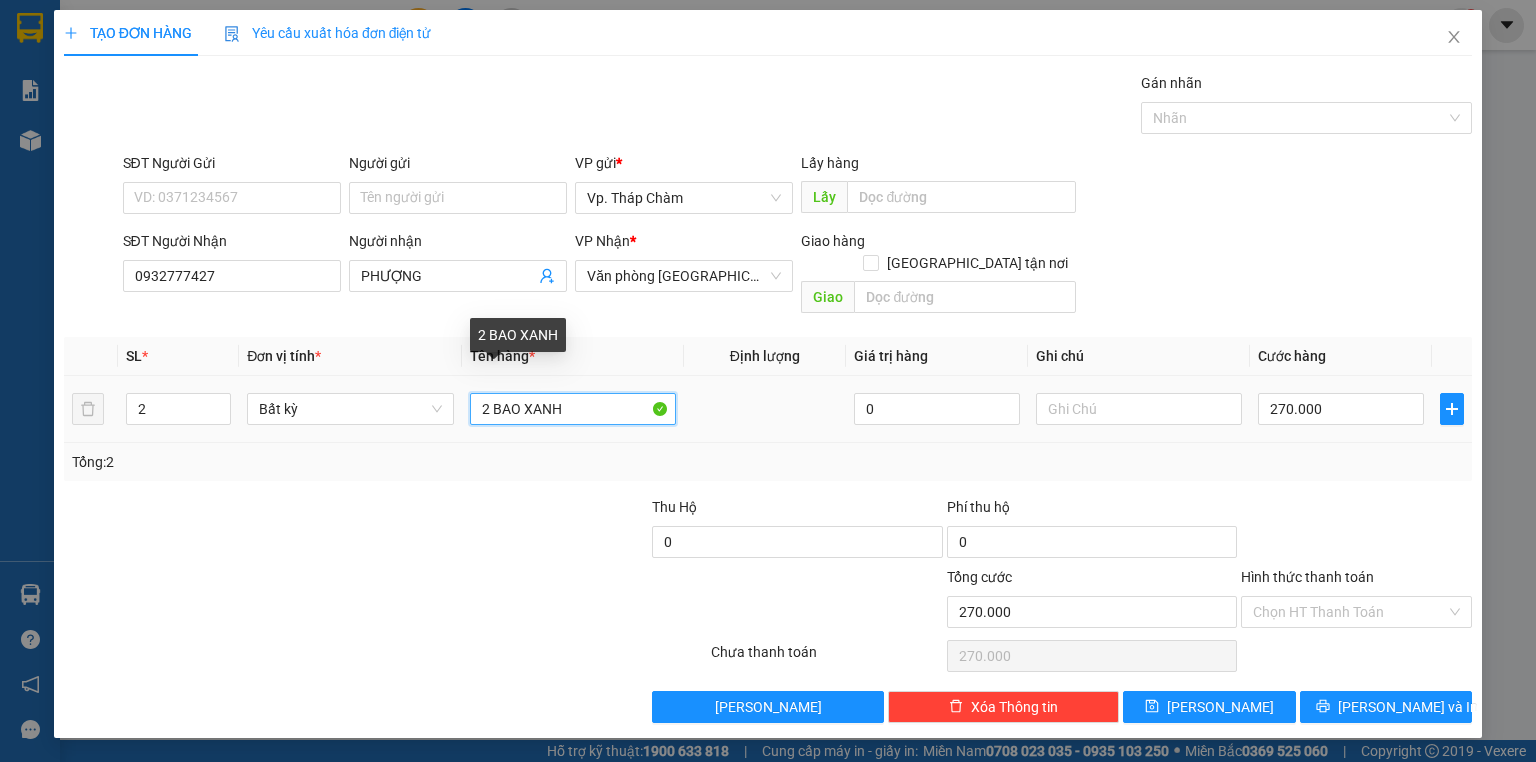 drag, startPoint x: 521, startPoint y: 385, endPoint x: 456, endPoint y: 386, distance: 65.00769 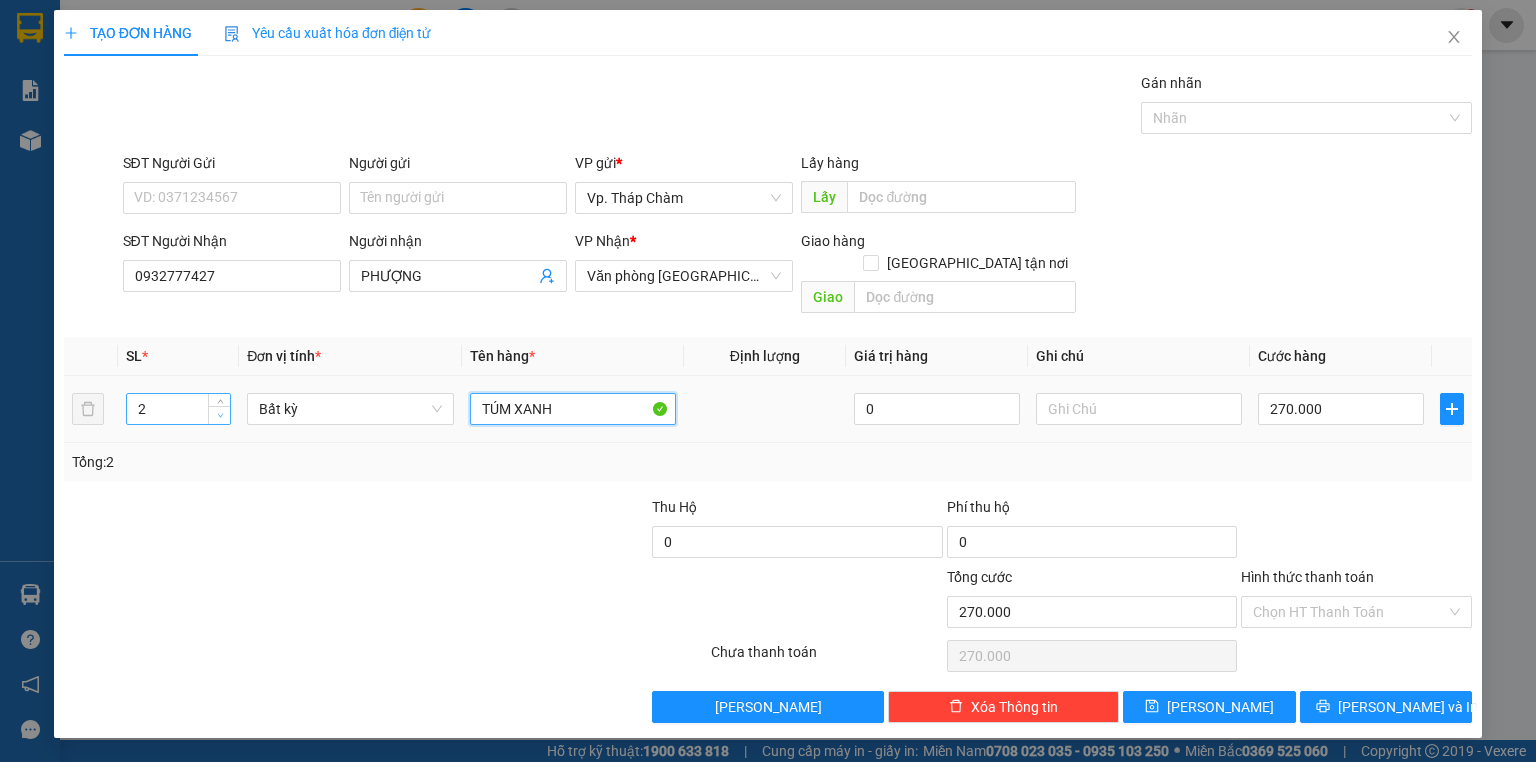 type on "TÚM XANH" 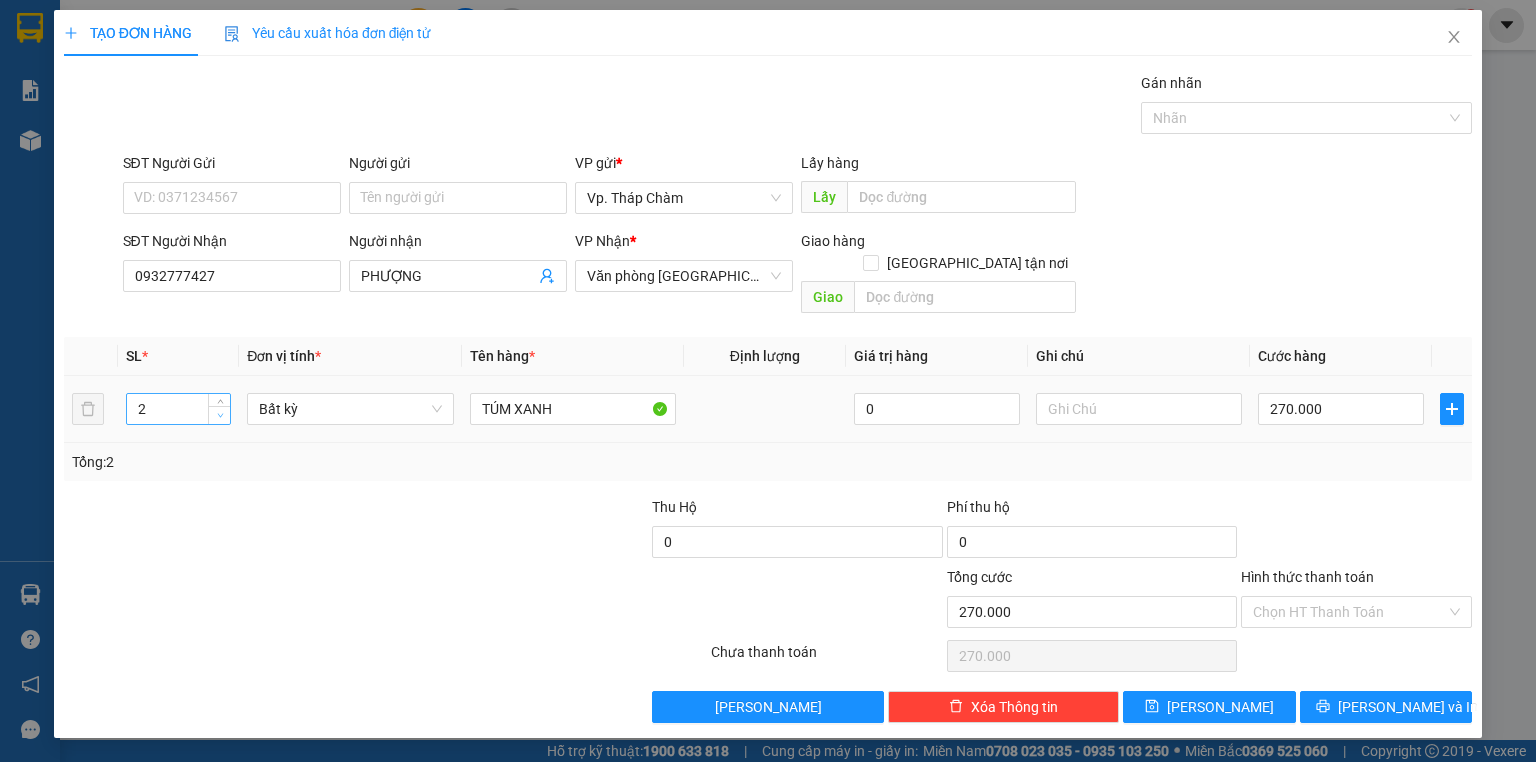 type on "1" 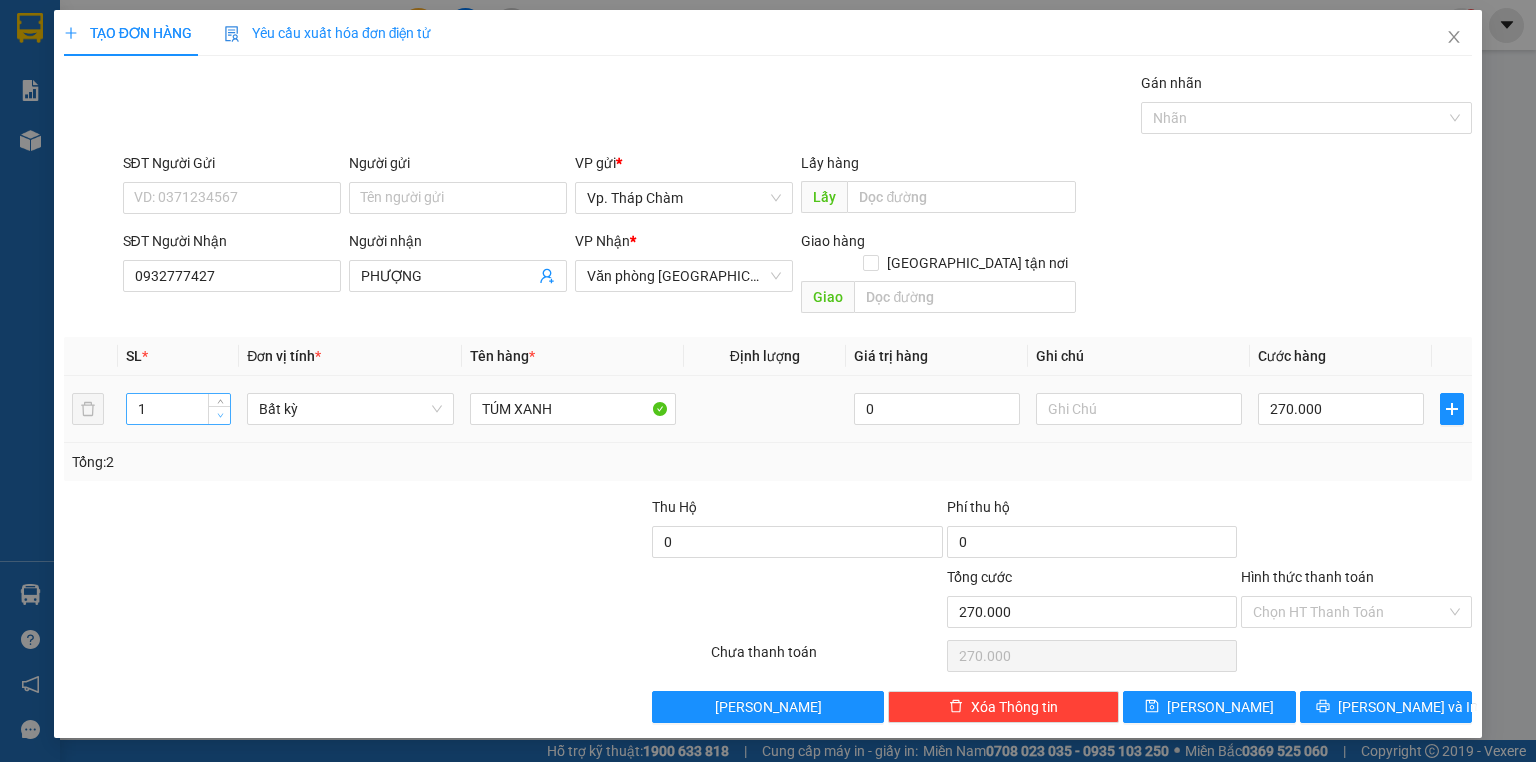 click 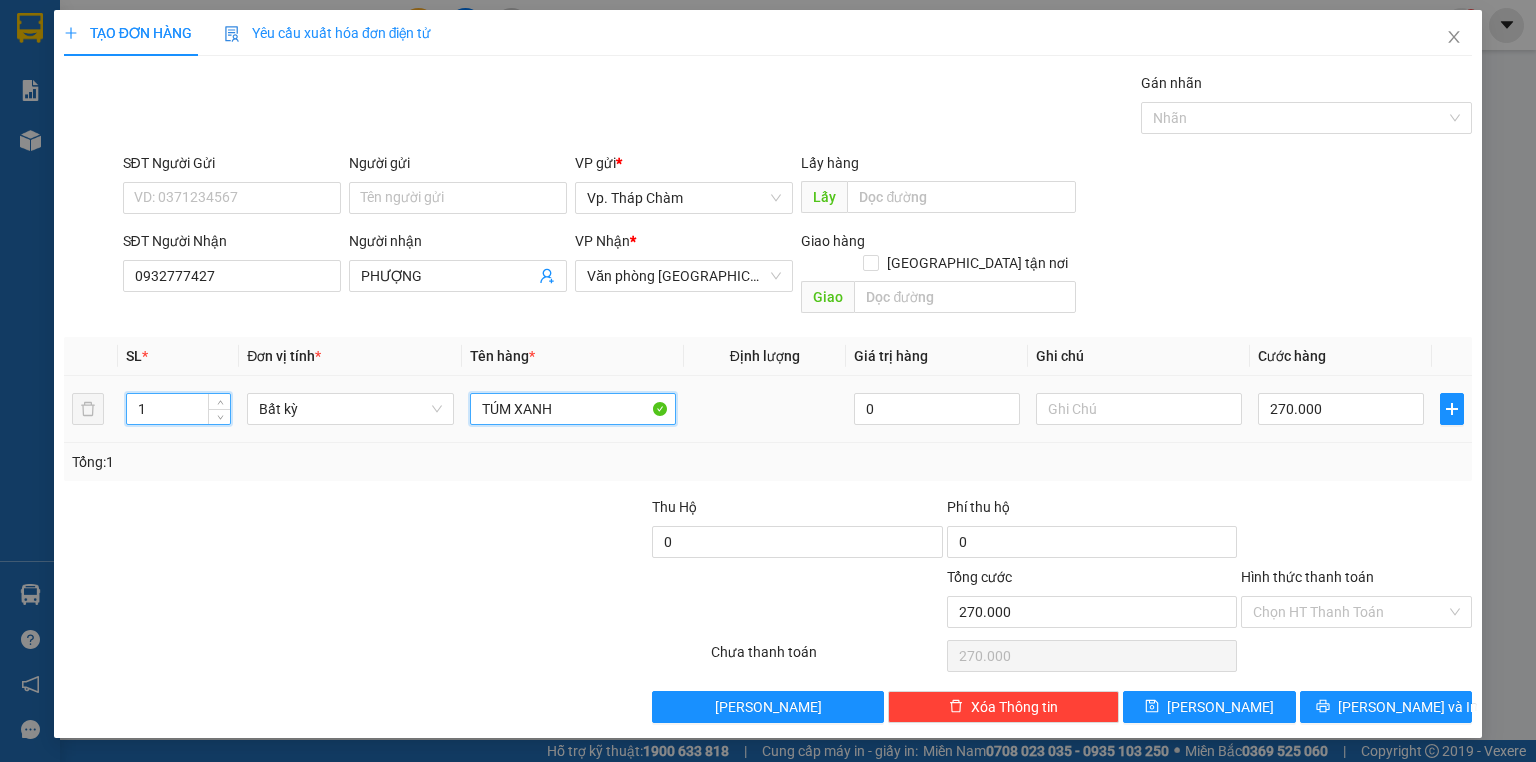 click on "TÚM XANH" at bounding box center [573, 409] 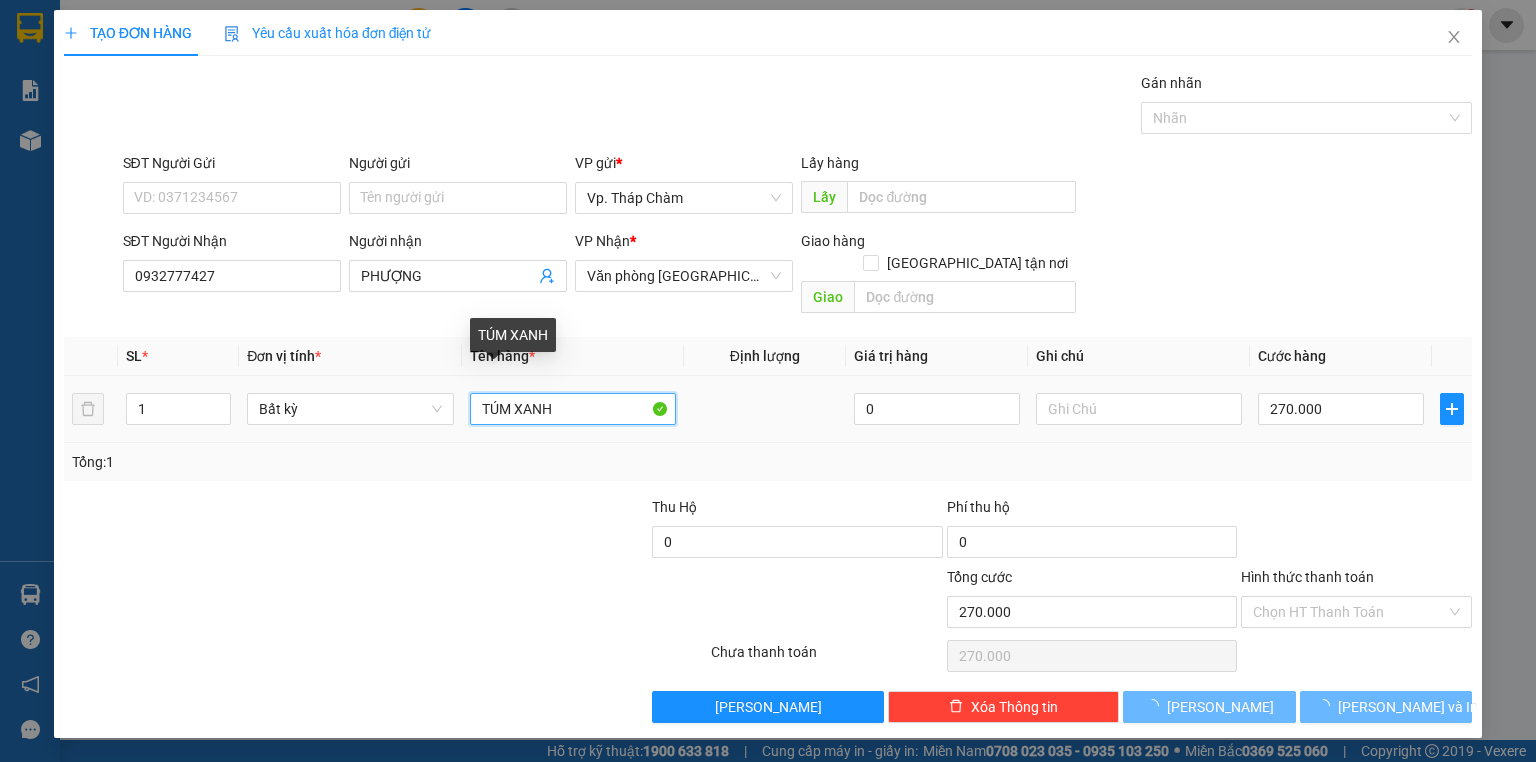 type on "0" 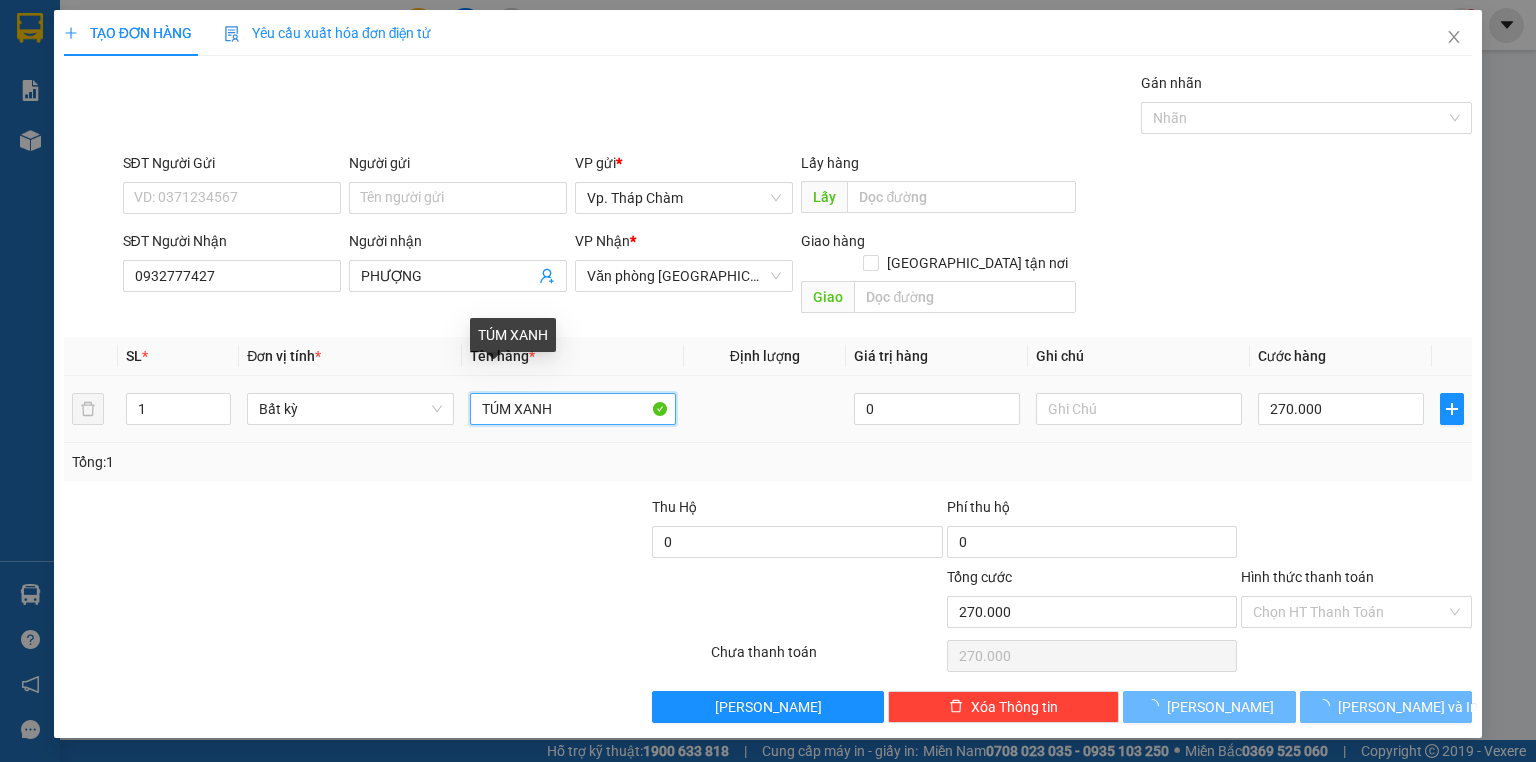 type on "0" 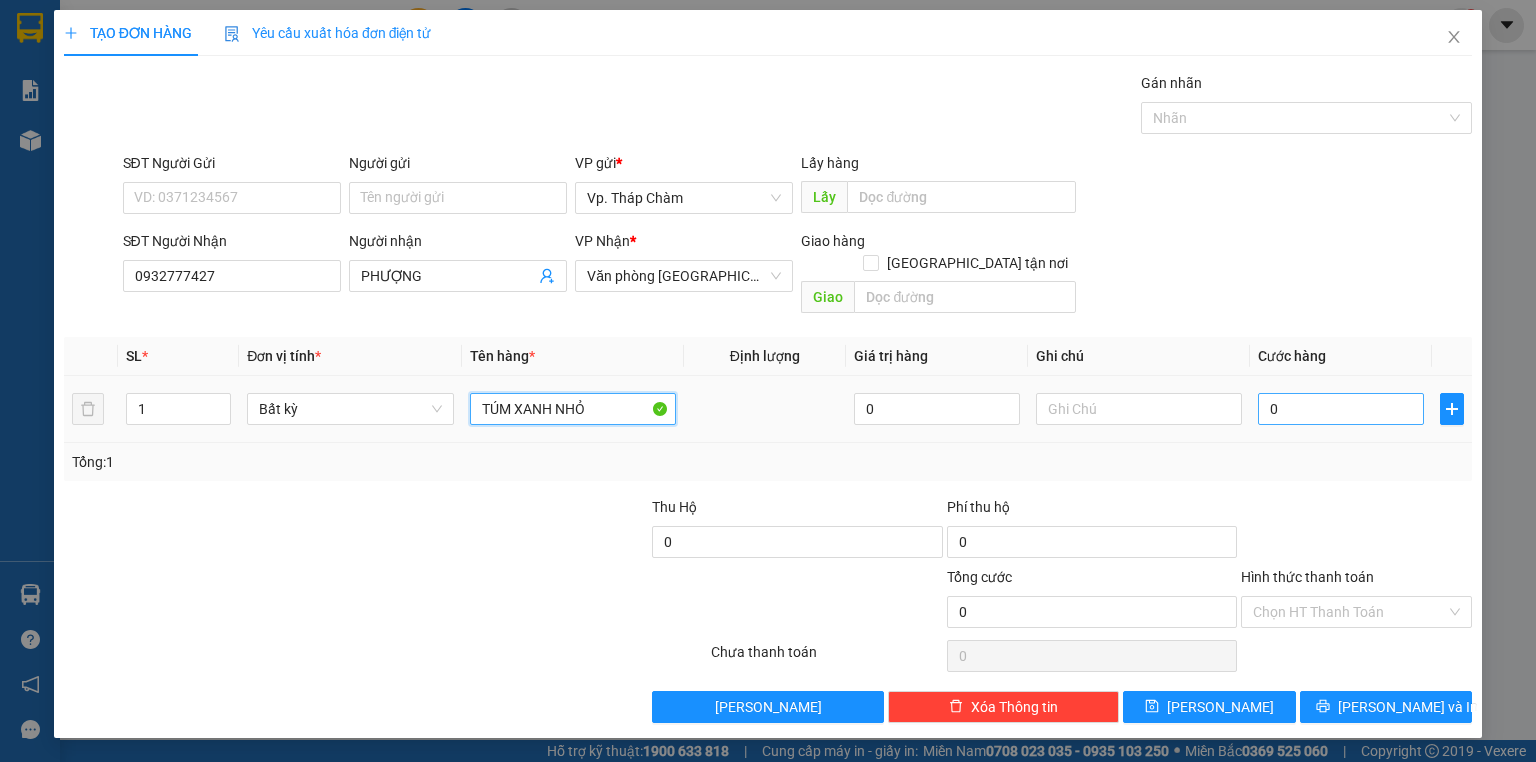 type on "TÚM XANH NHỎ" 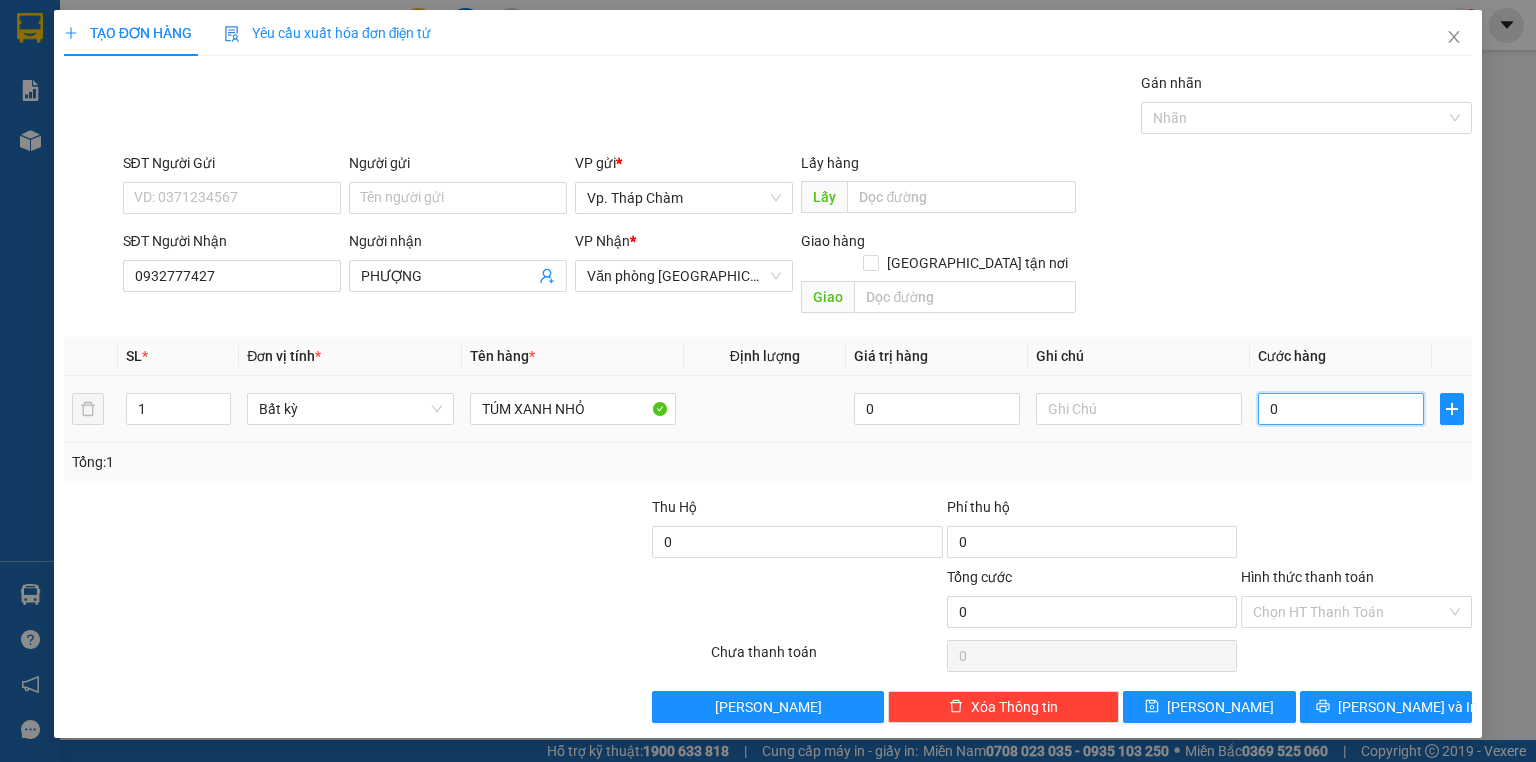 click on "0" at bounding box center [1341, 409] 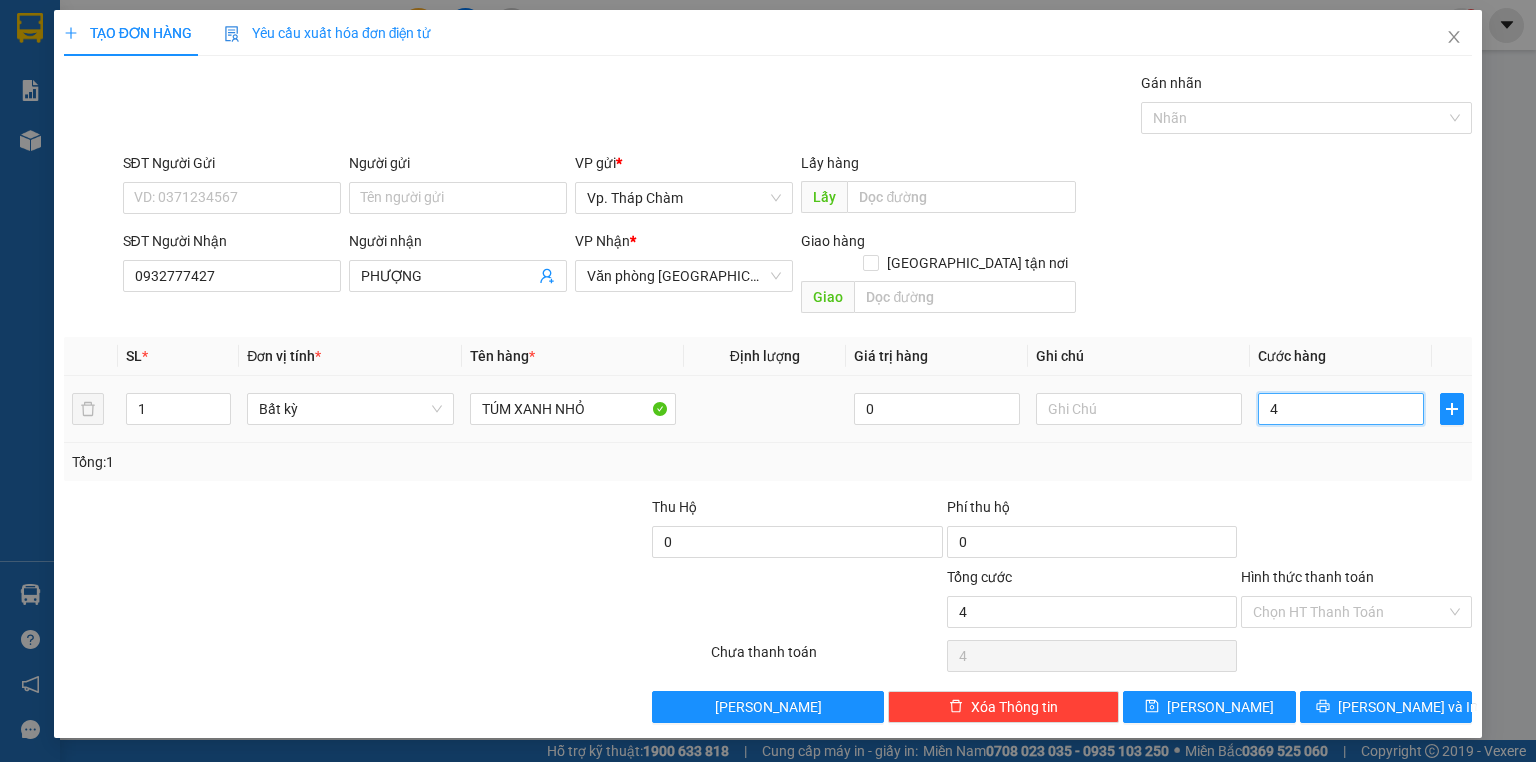type on "40" 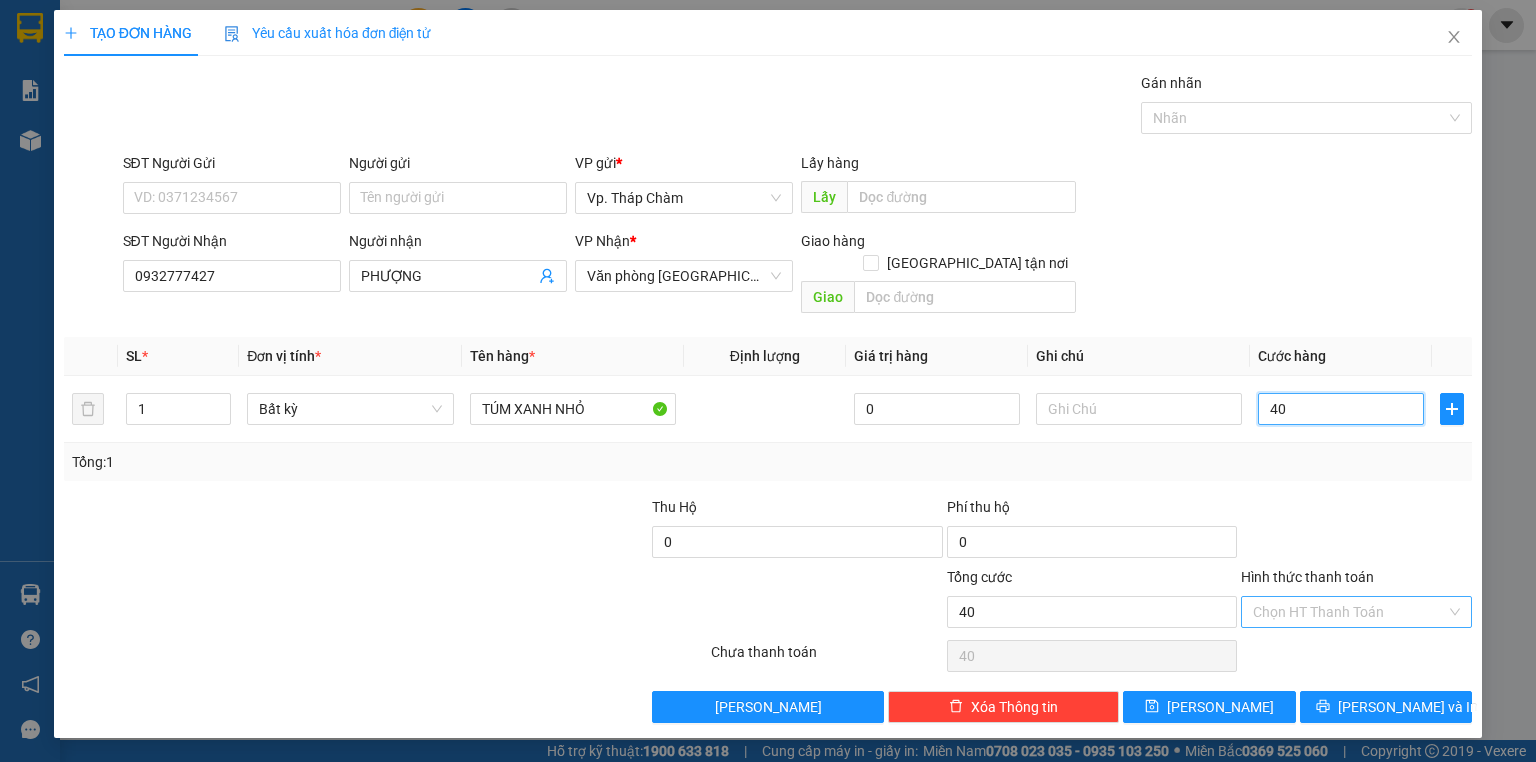 type on "40" 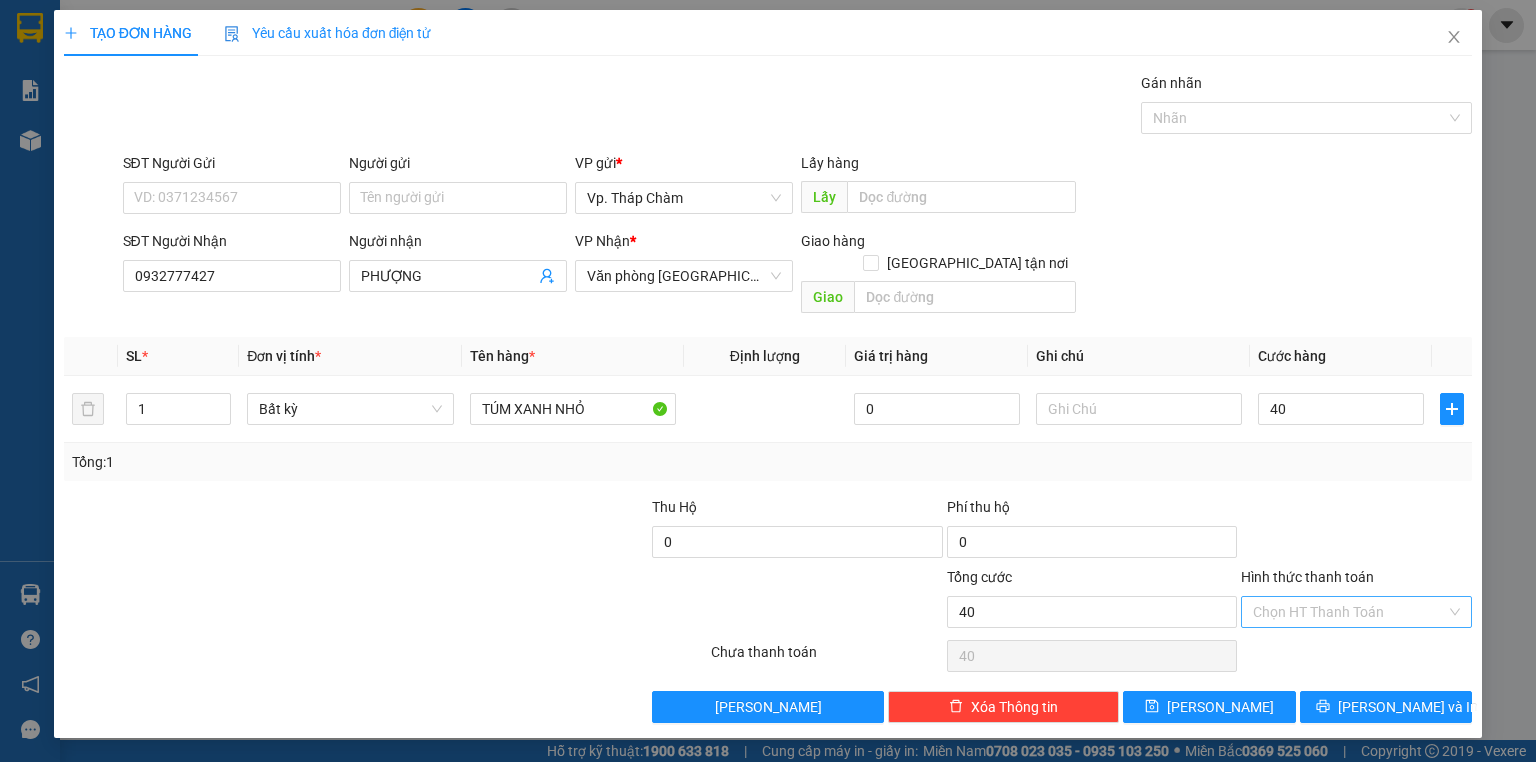 type on "40.000" 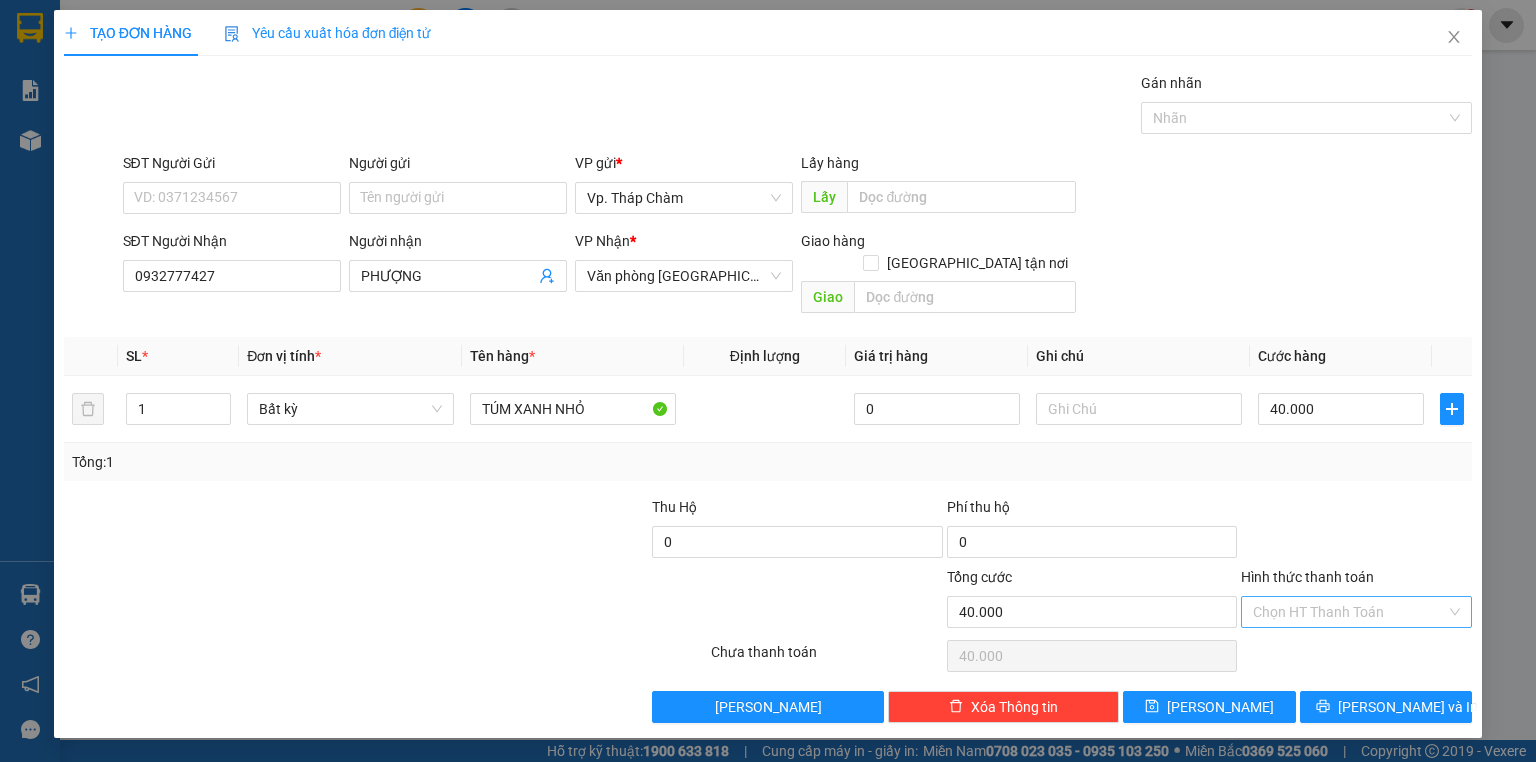 click on "Hình thức thanh toán" at bounding box center (1349, 612) 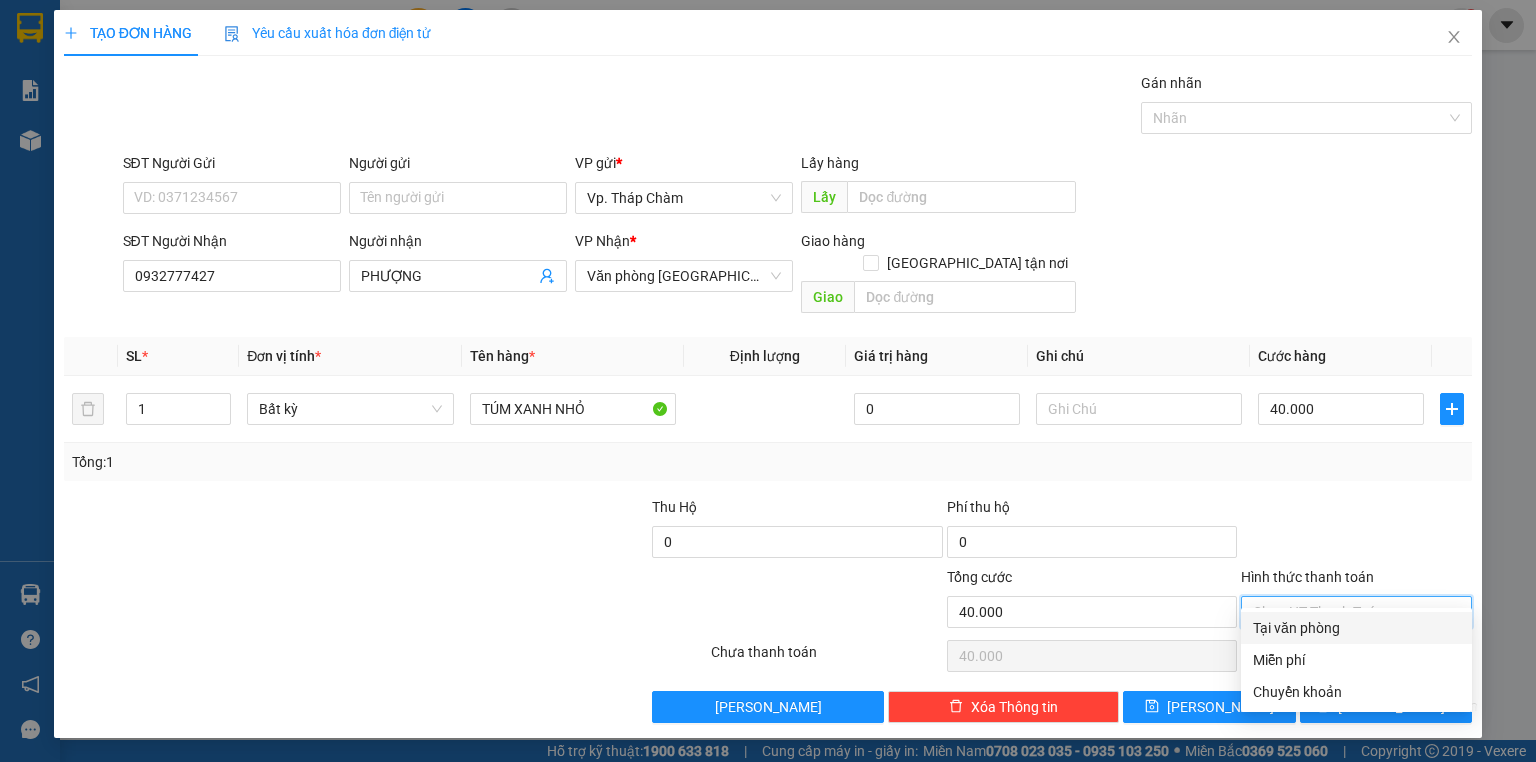 click on "Tại văn phòng" at bounding box center [1356, 628] 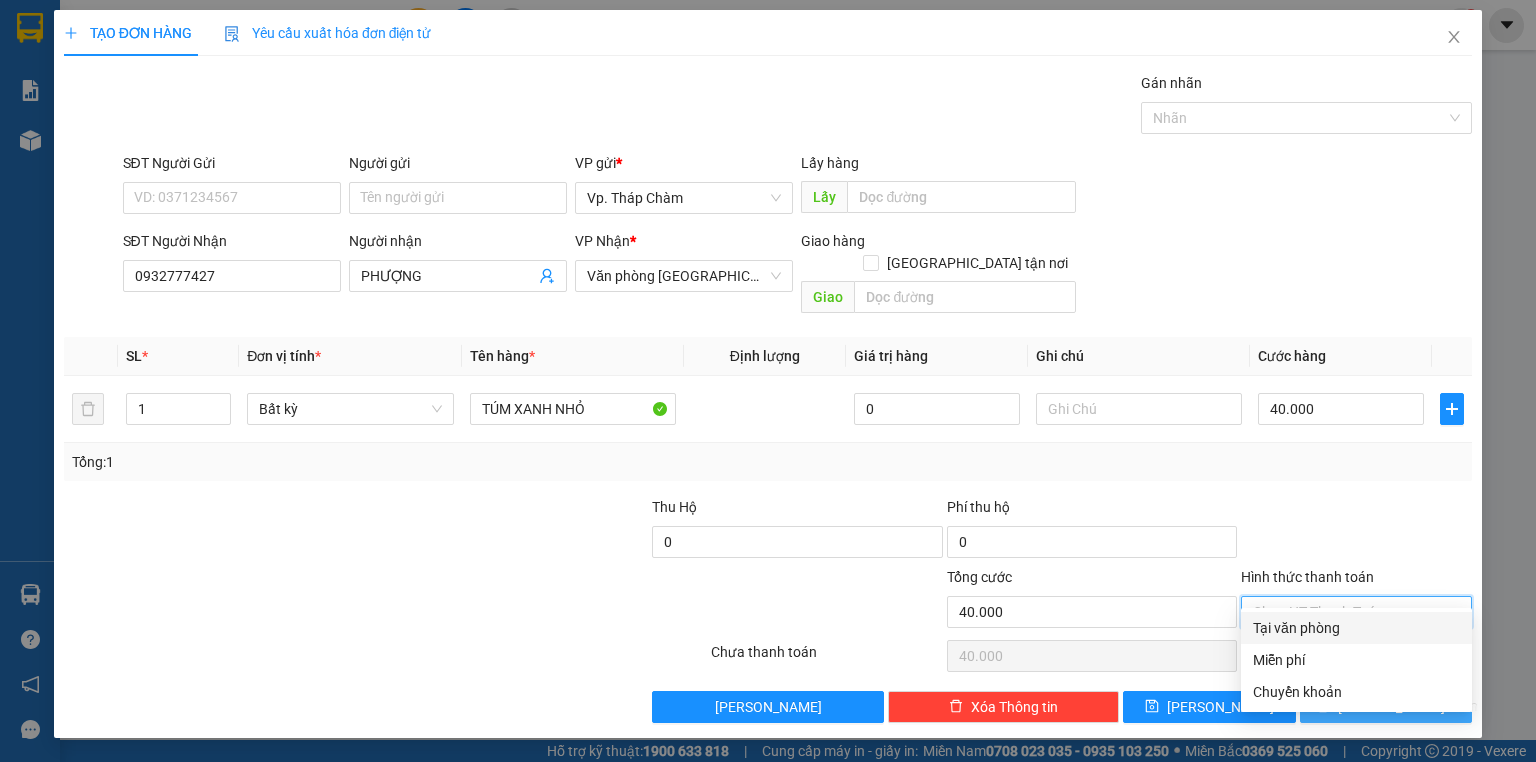 type on "0" 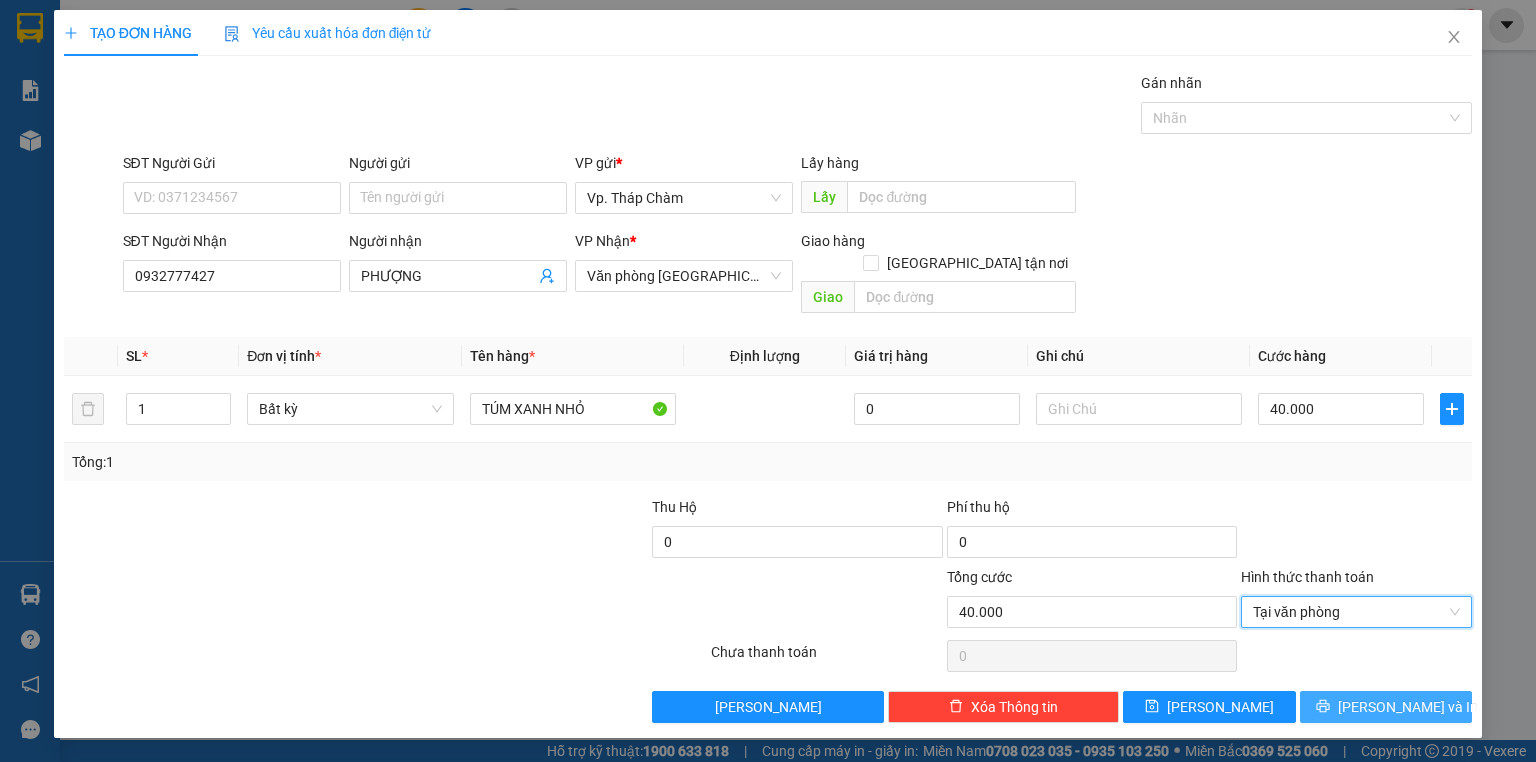 click on "[PERSON_NAME] và In" at bounding box center (1408, 707) 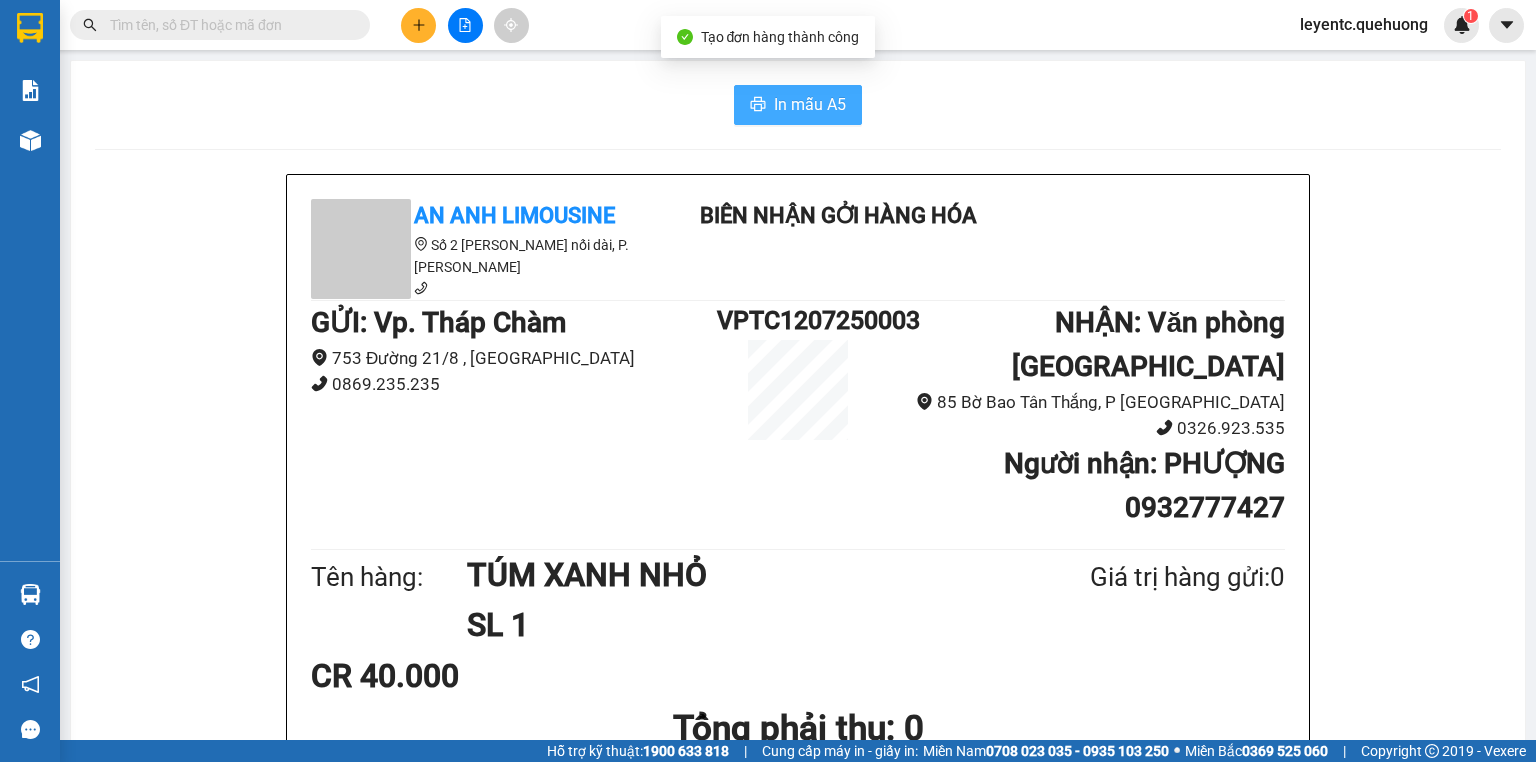 click on "In mẫu A5" at bounding box center (798, 105) 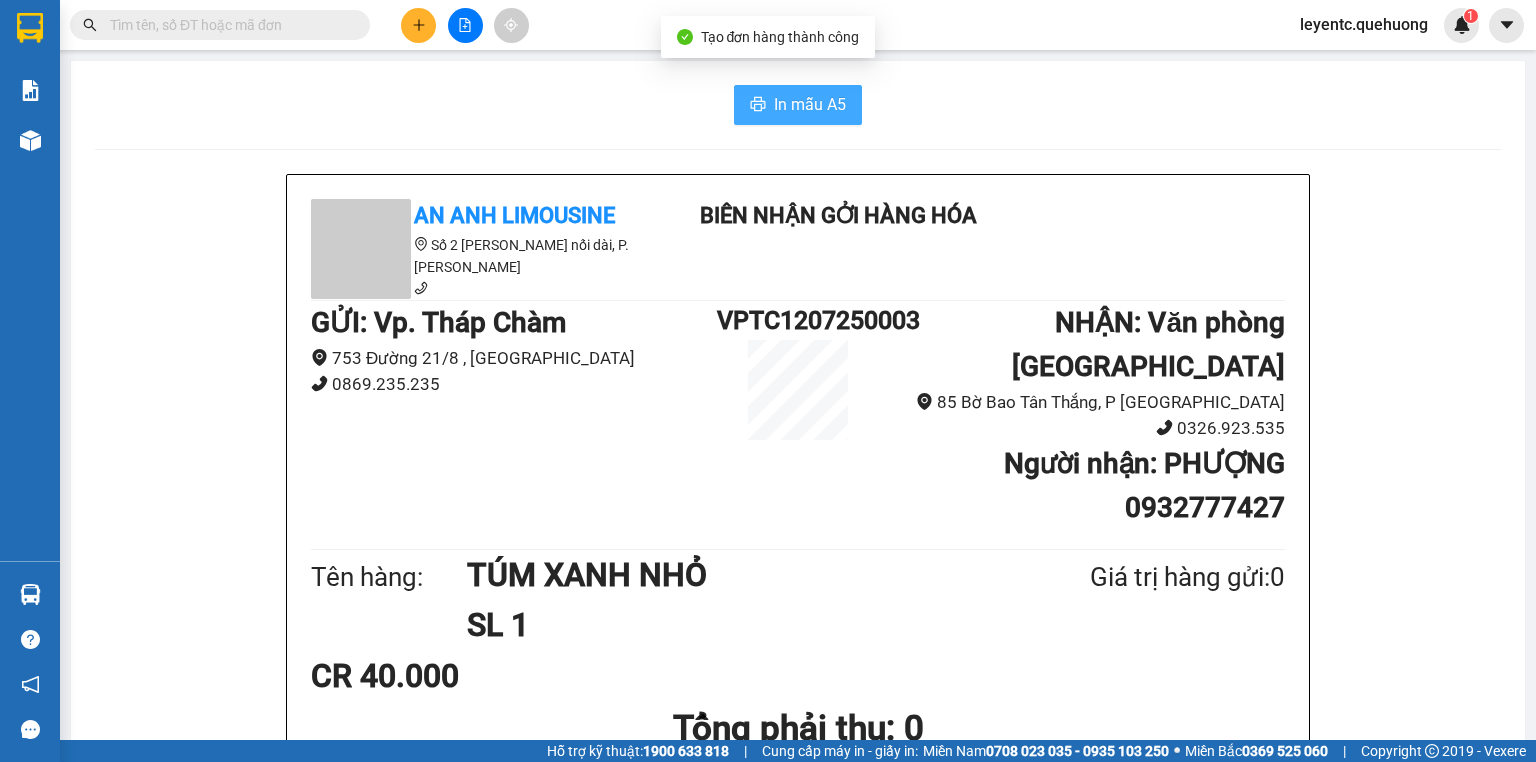 scroll, scrollTop: 0, scrollLeft: 0, axis: both 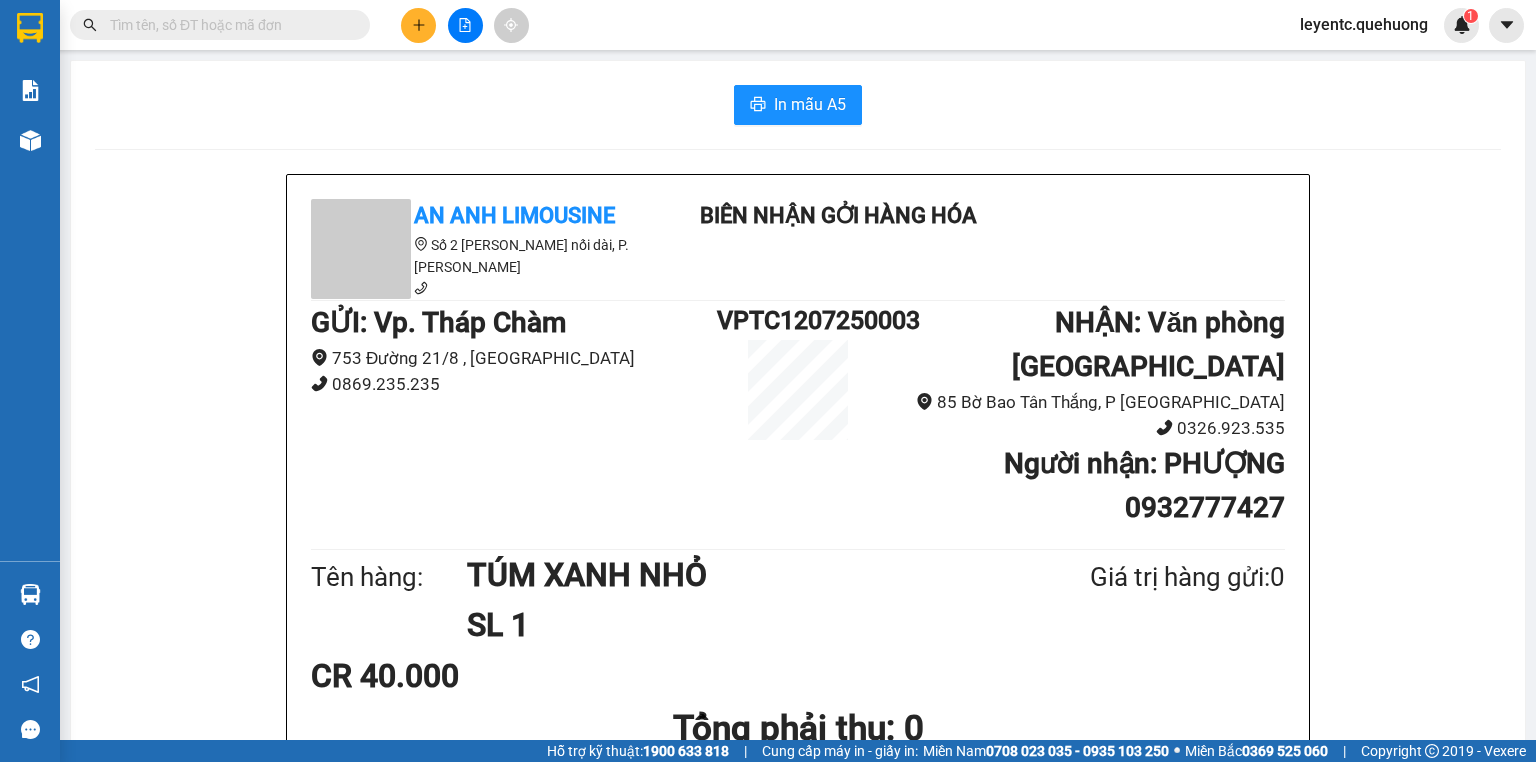 click on "Kết quả tìm kiếm ( 0 )  Bộ lọc  No Data" at bounding box center [195, 25] 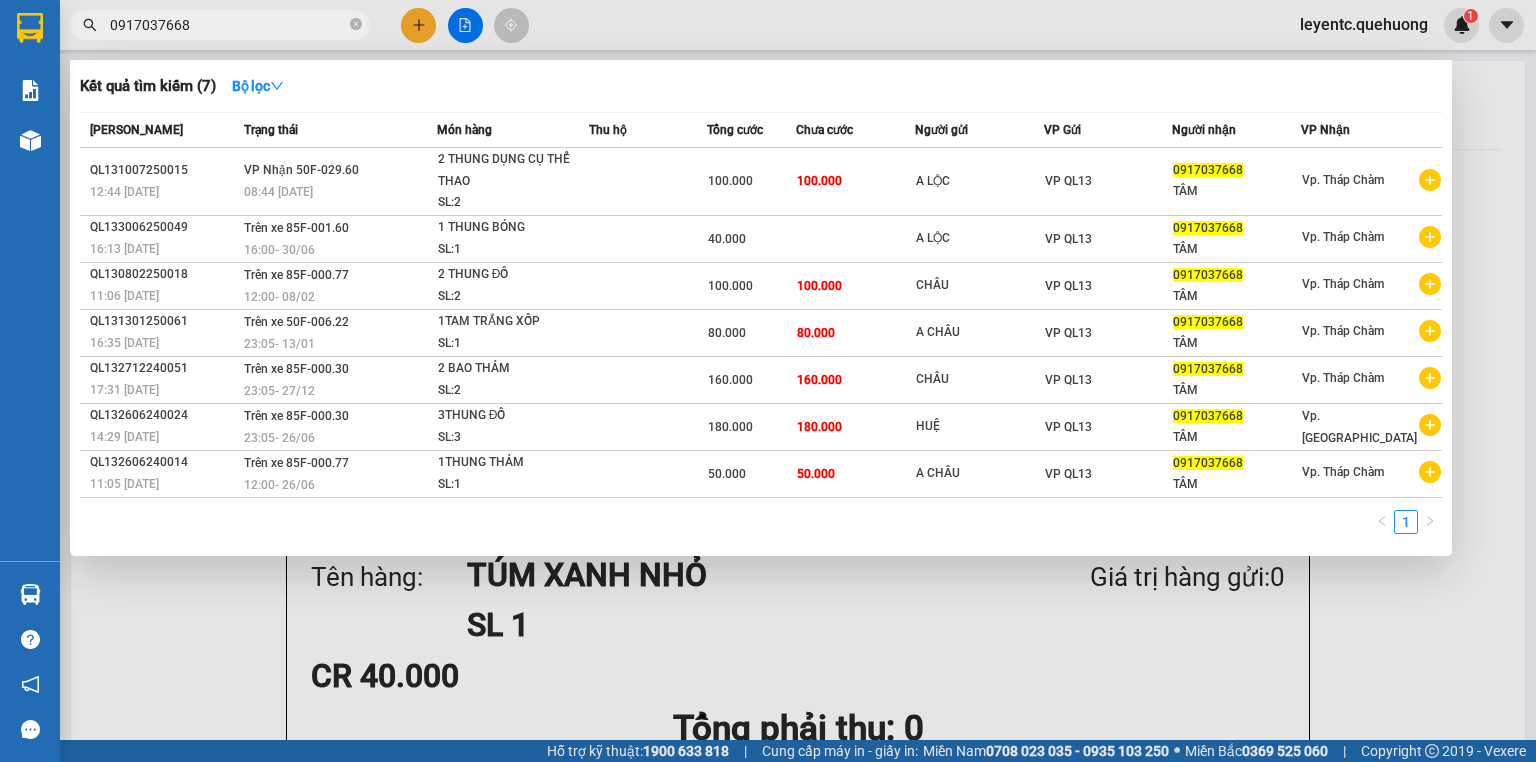 type on "0917037668" 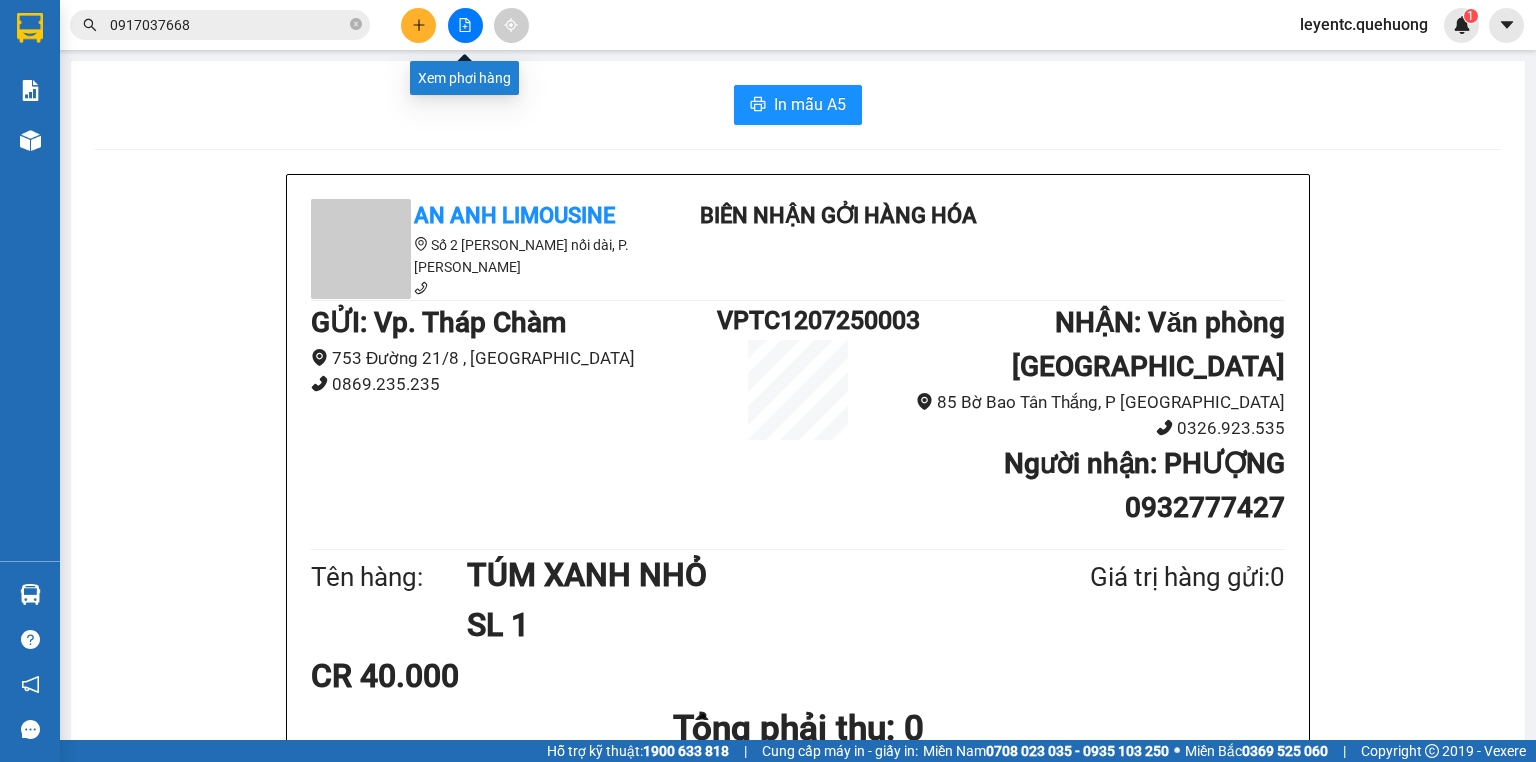 click 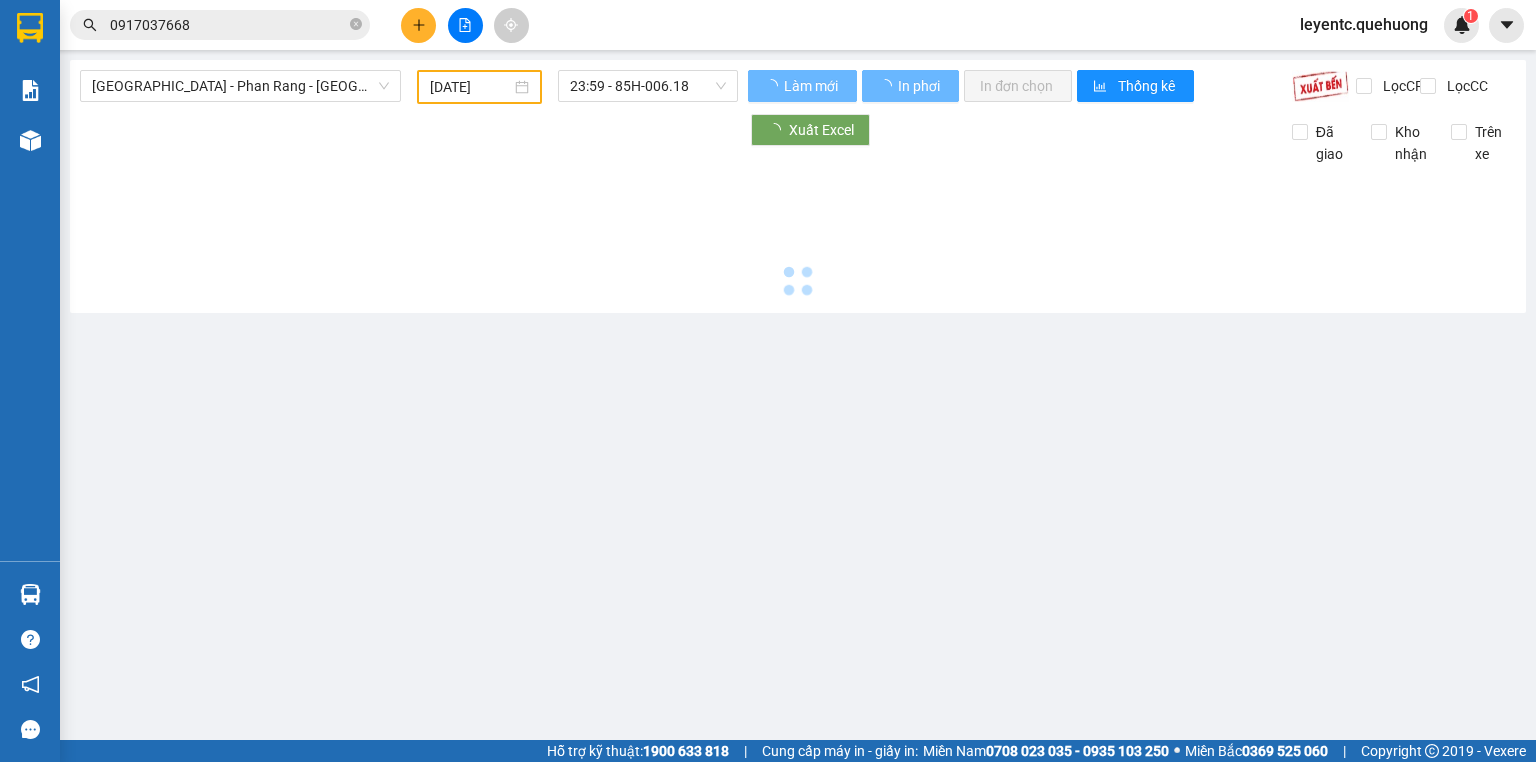 type on "[DATE]" 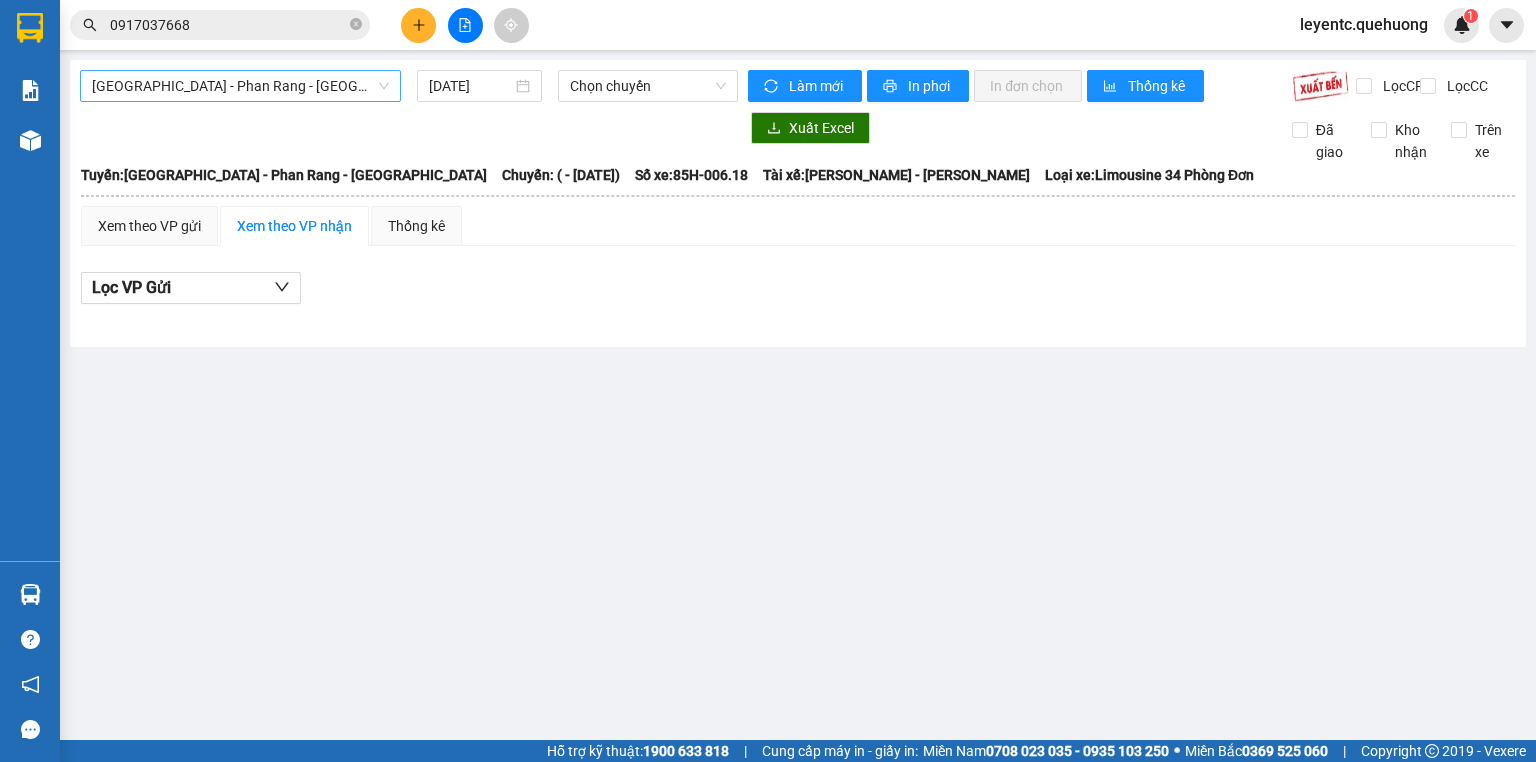 click on "[GEOGRAPHIC_DATA] - Phan Rang - [GEOGRAPHIC_DATA]" at bounding box center (240, 86) 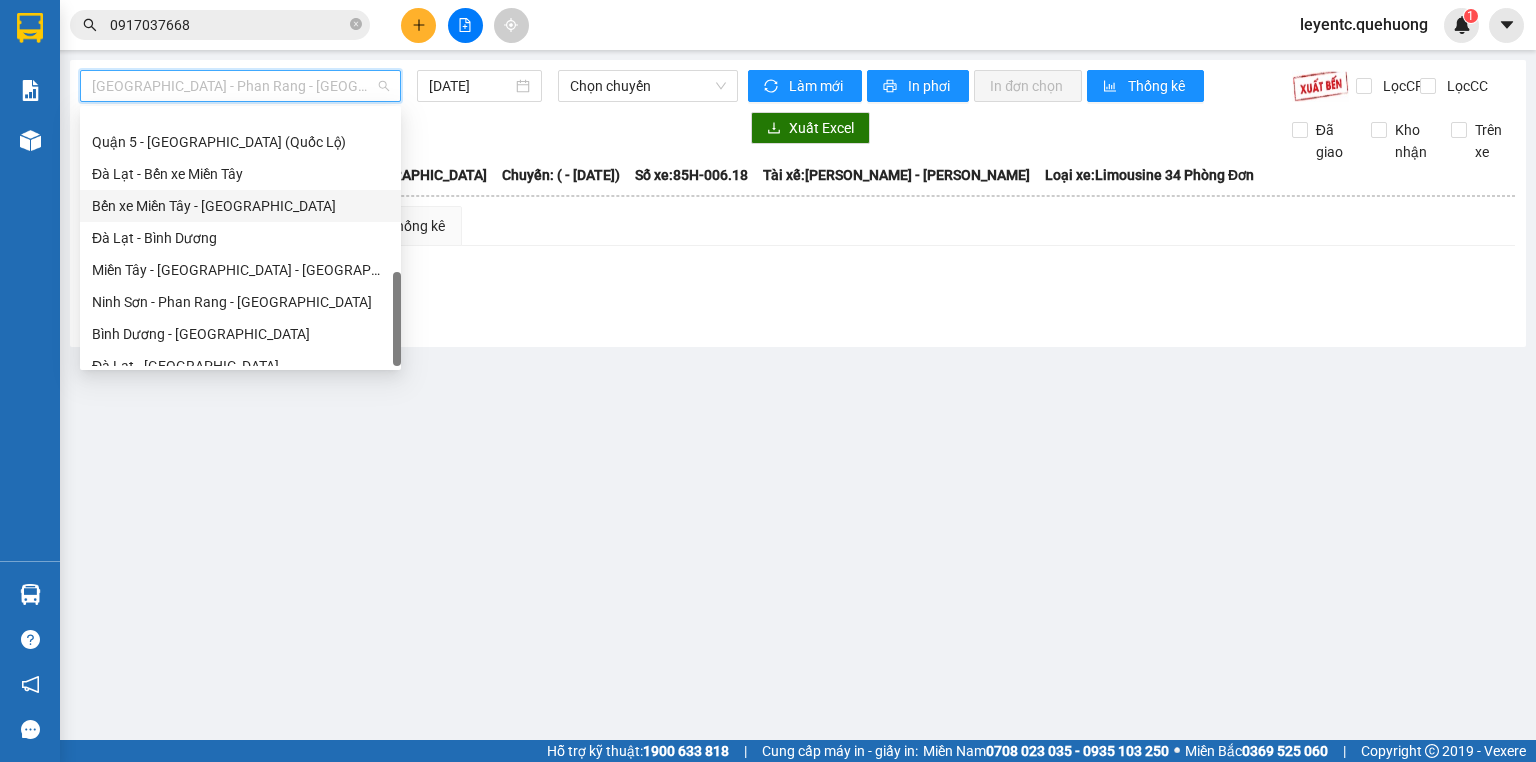 scroll, scrollTop: 608, scrollLeft: 0, axis: vertical 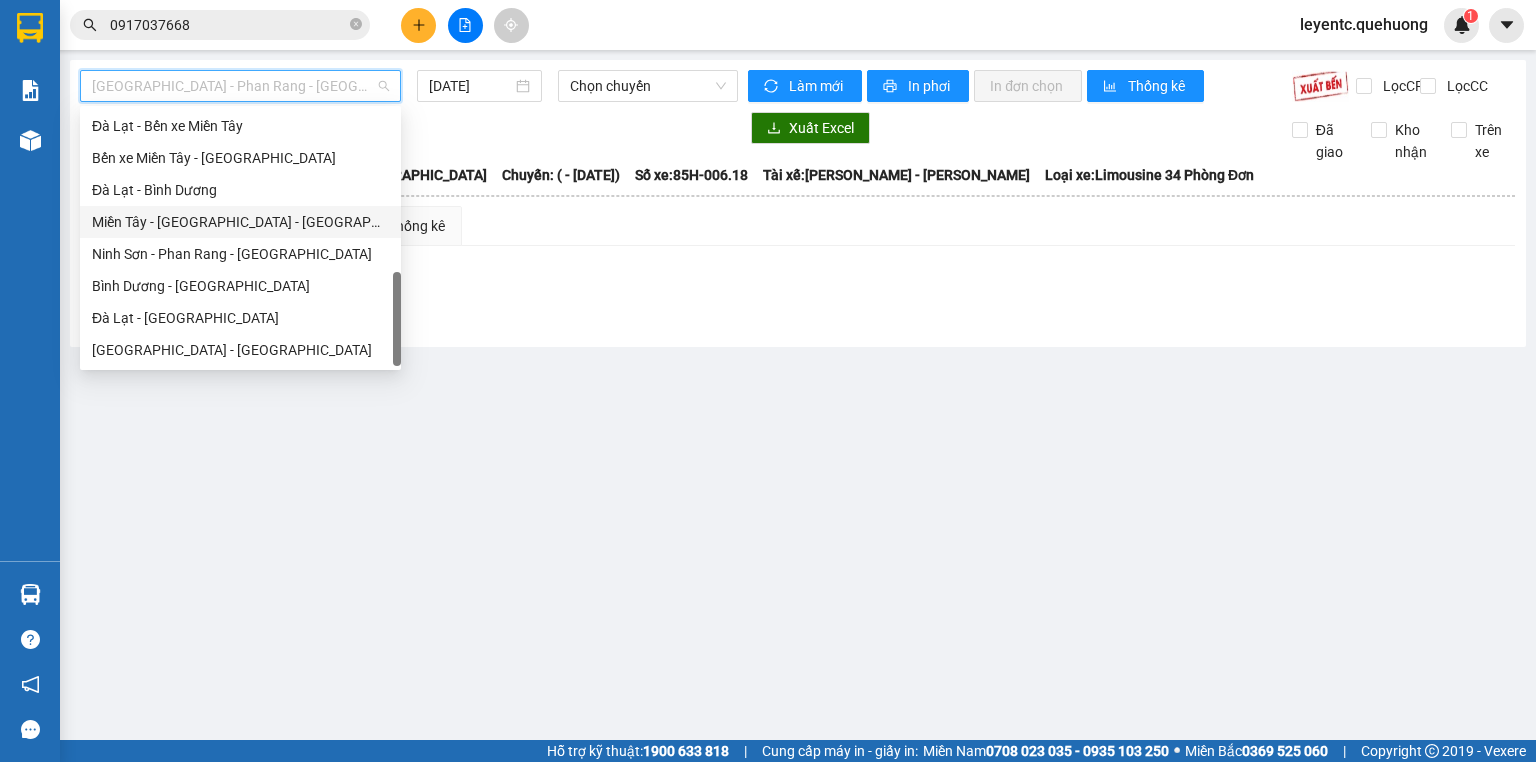 click on "Miền Tây - [GEOGRAPHIC_DATA] - [GEOGRAPHIC_DATA]" at bounding box center (240, 222) 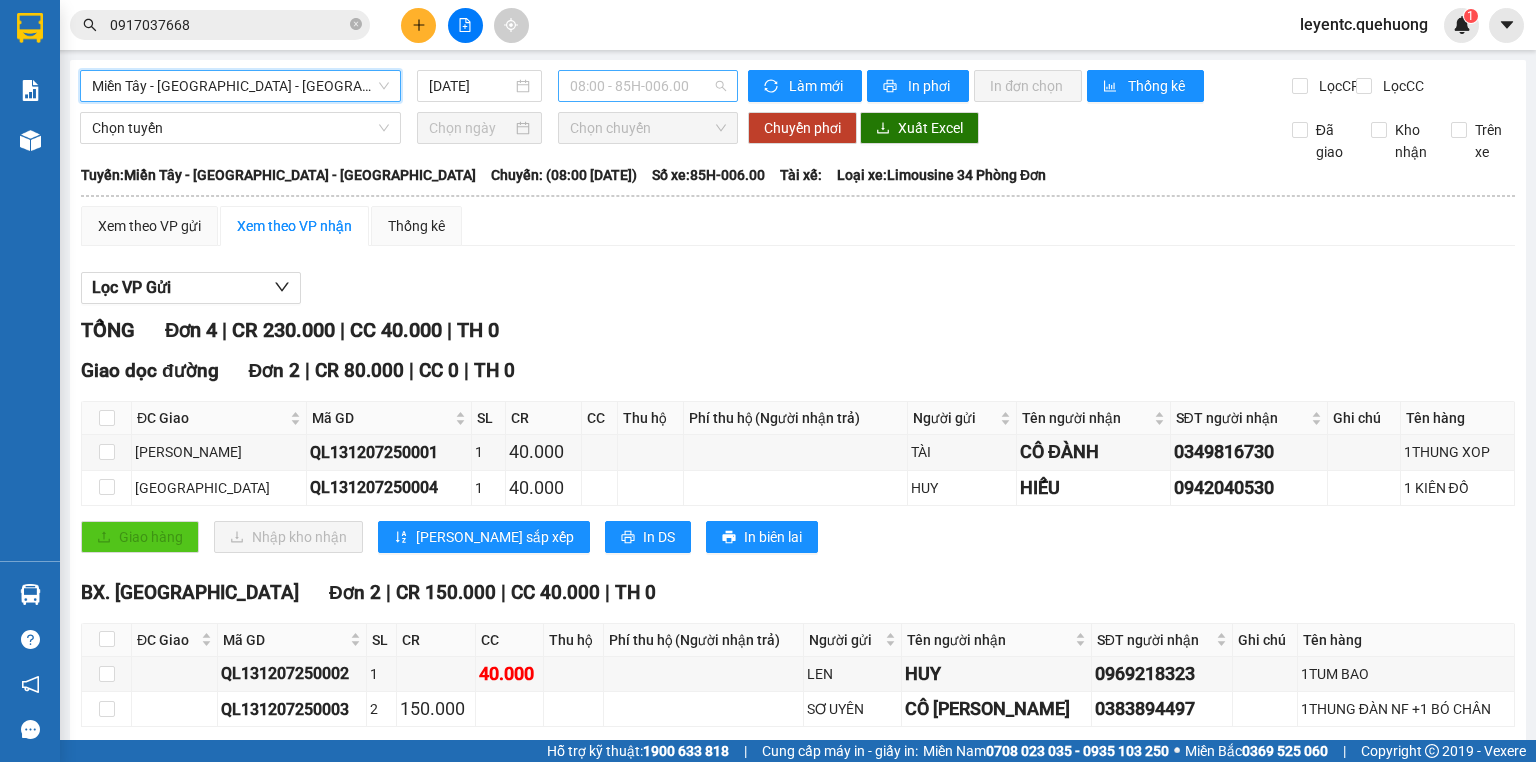 click on "08:00     - 85H-006.00" at bounding box center [648, 86] 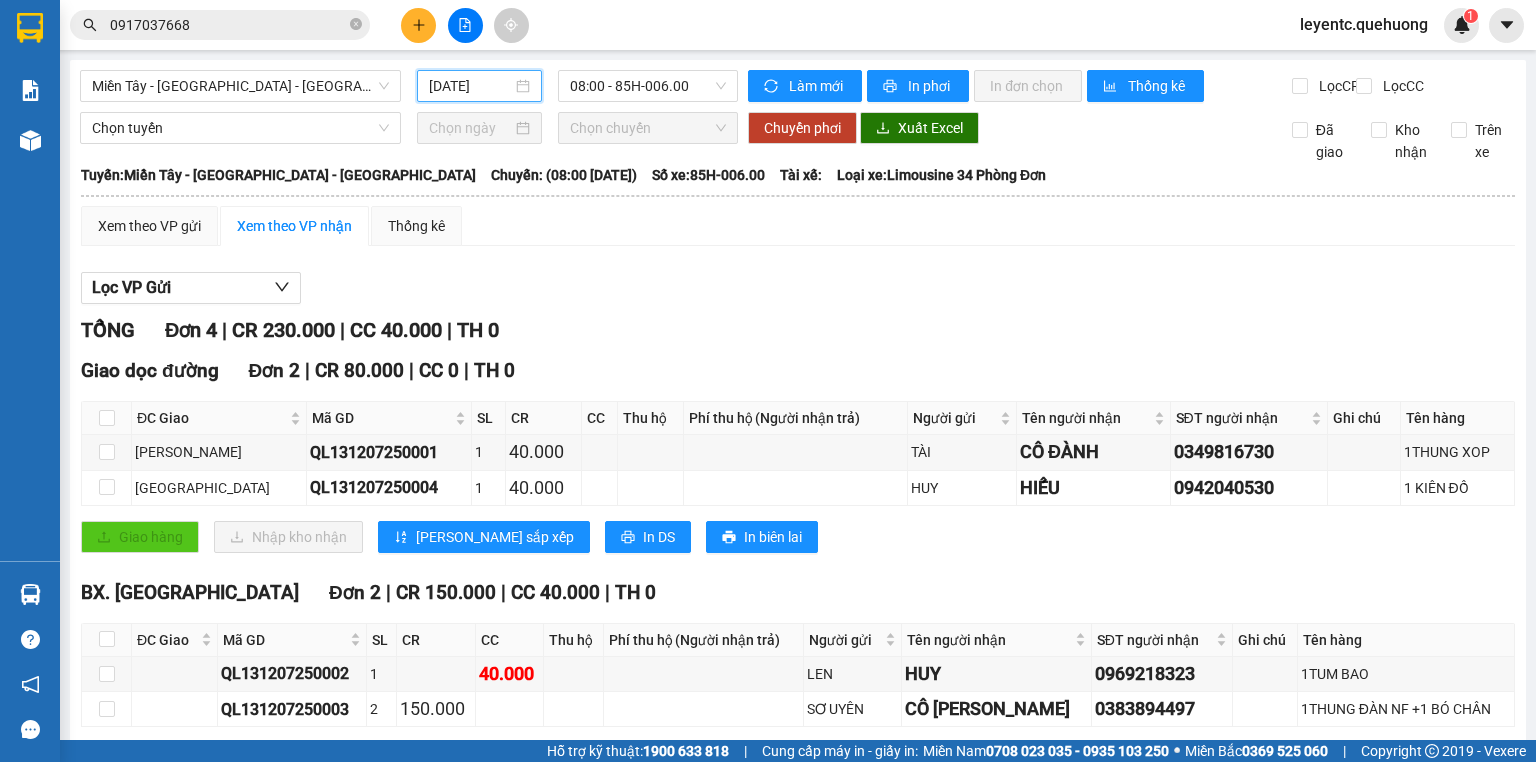 click on "[DATE]" at bounding box center [470, 86] 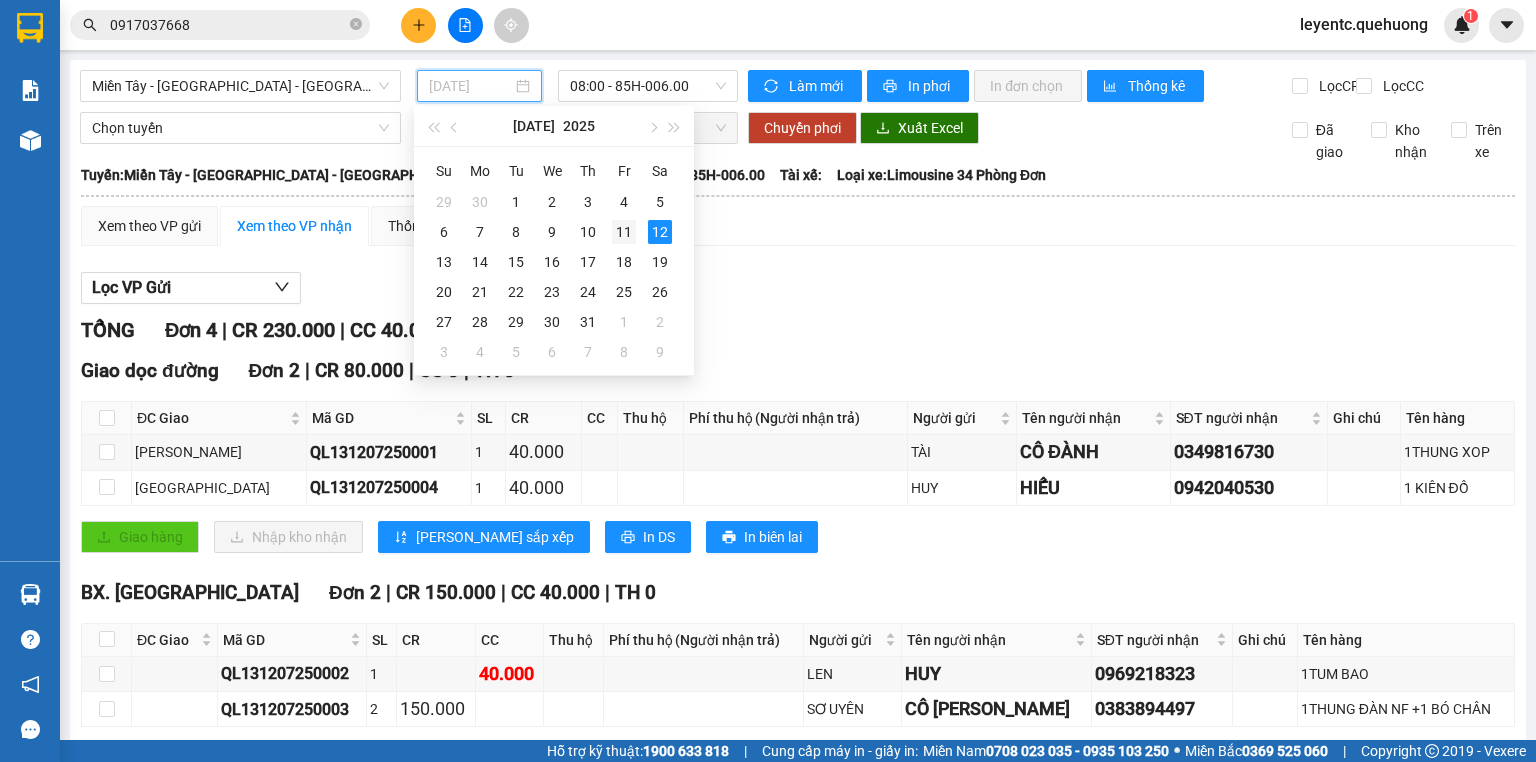 click on "11" at bounding box center [624, 232] 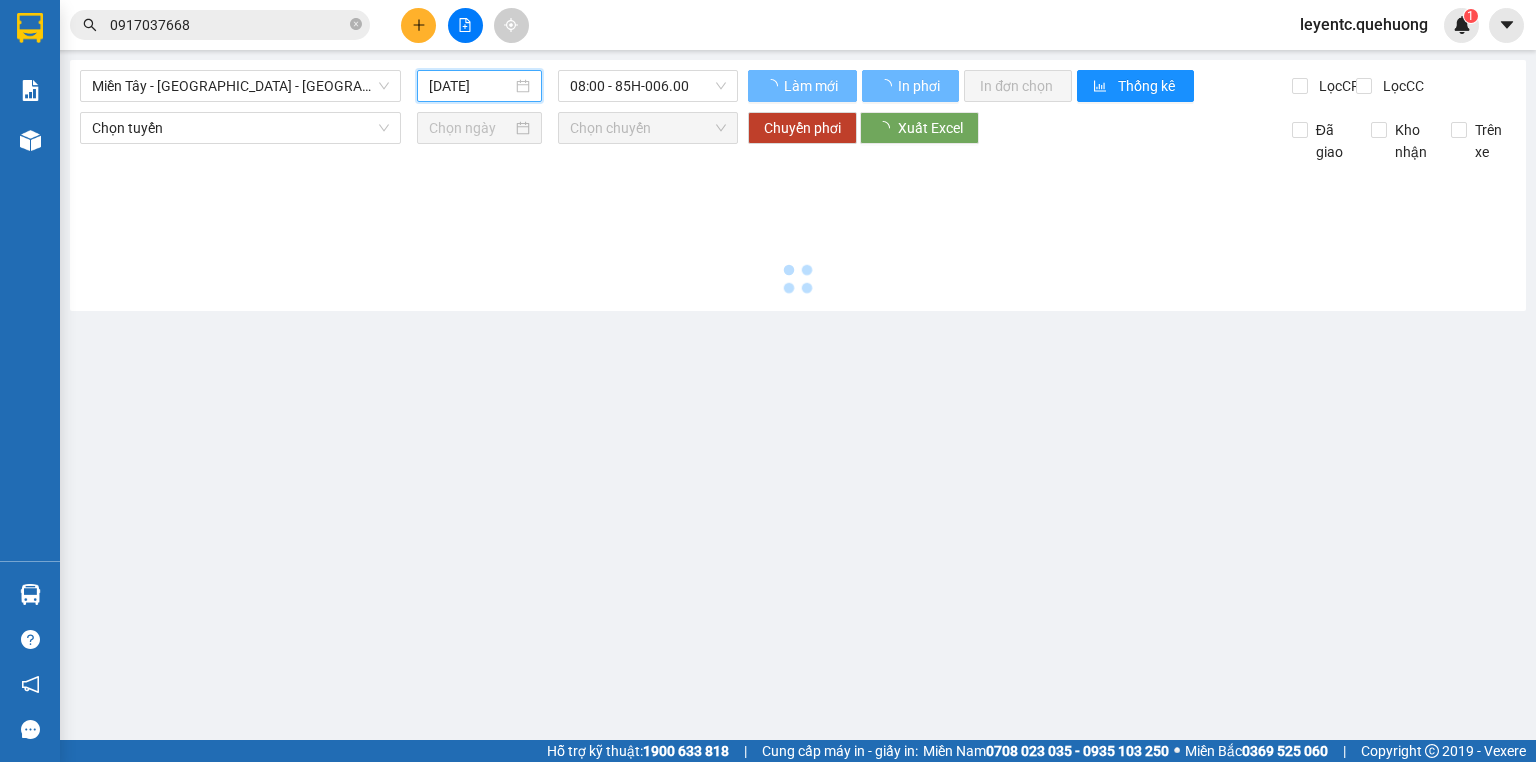 type on "[DATE]" 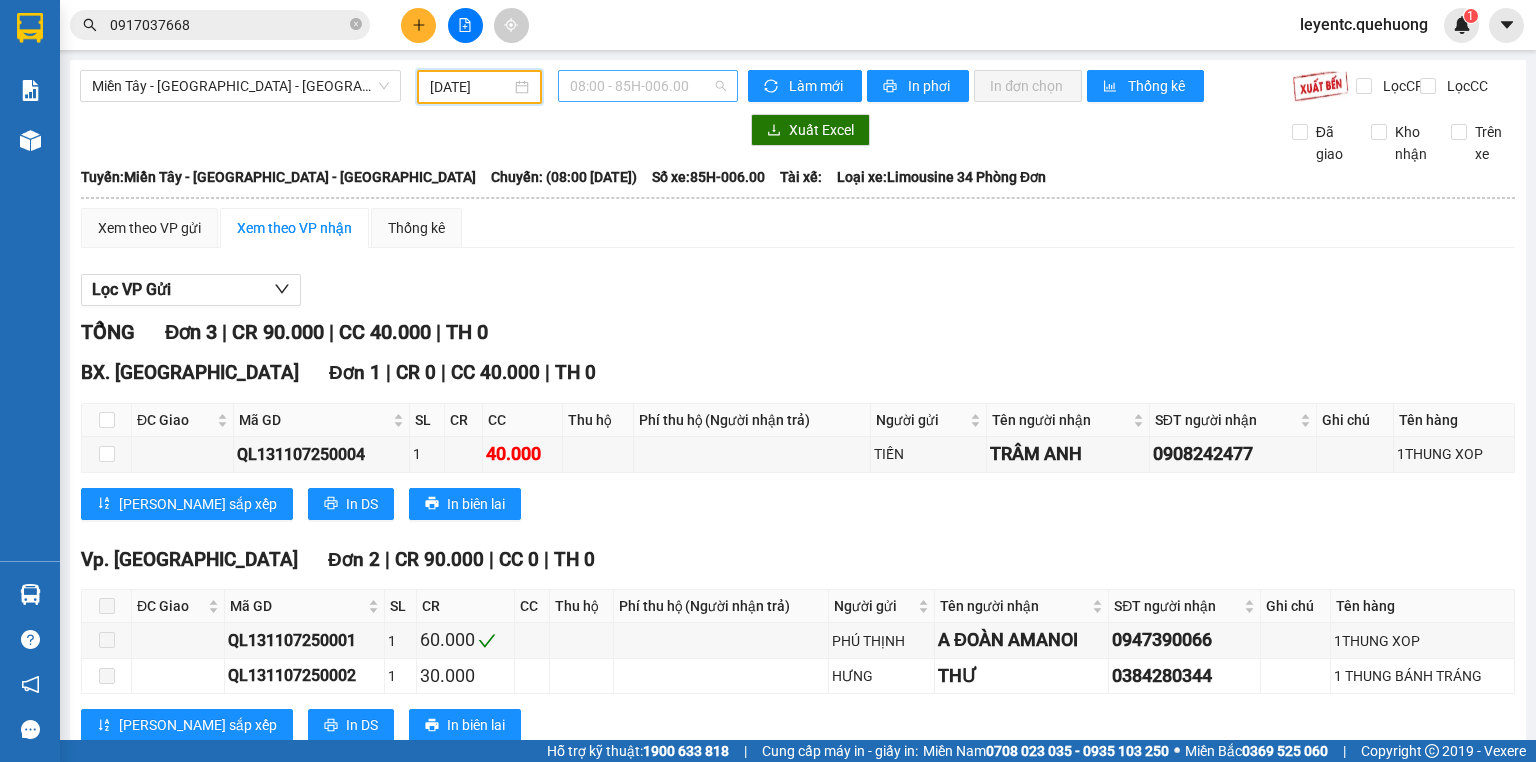 click on "08:00     - 85H-006.00" at bounding box center (648, 86) 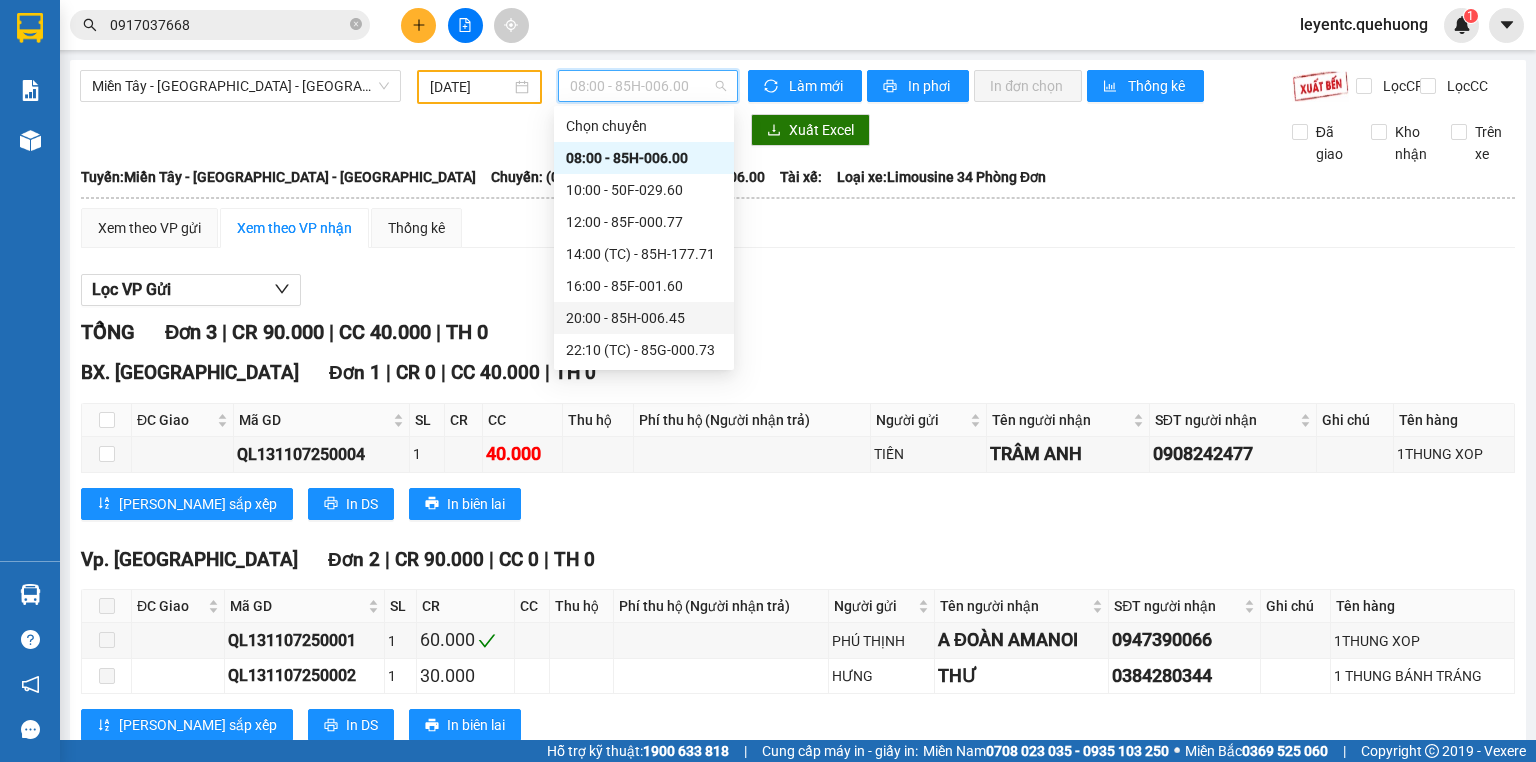 scroll, scrollTop: 320, scrollLeft: 0, axis: vertical 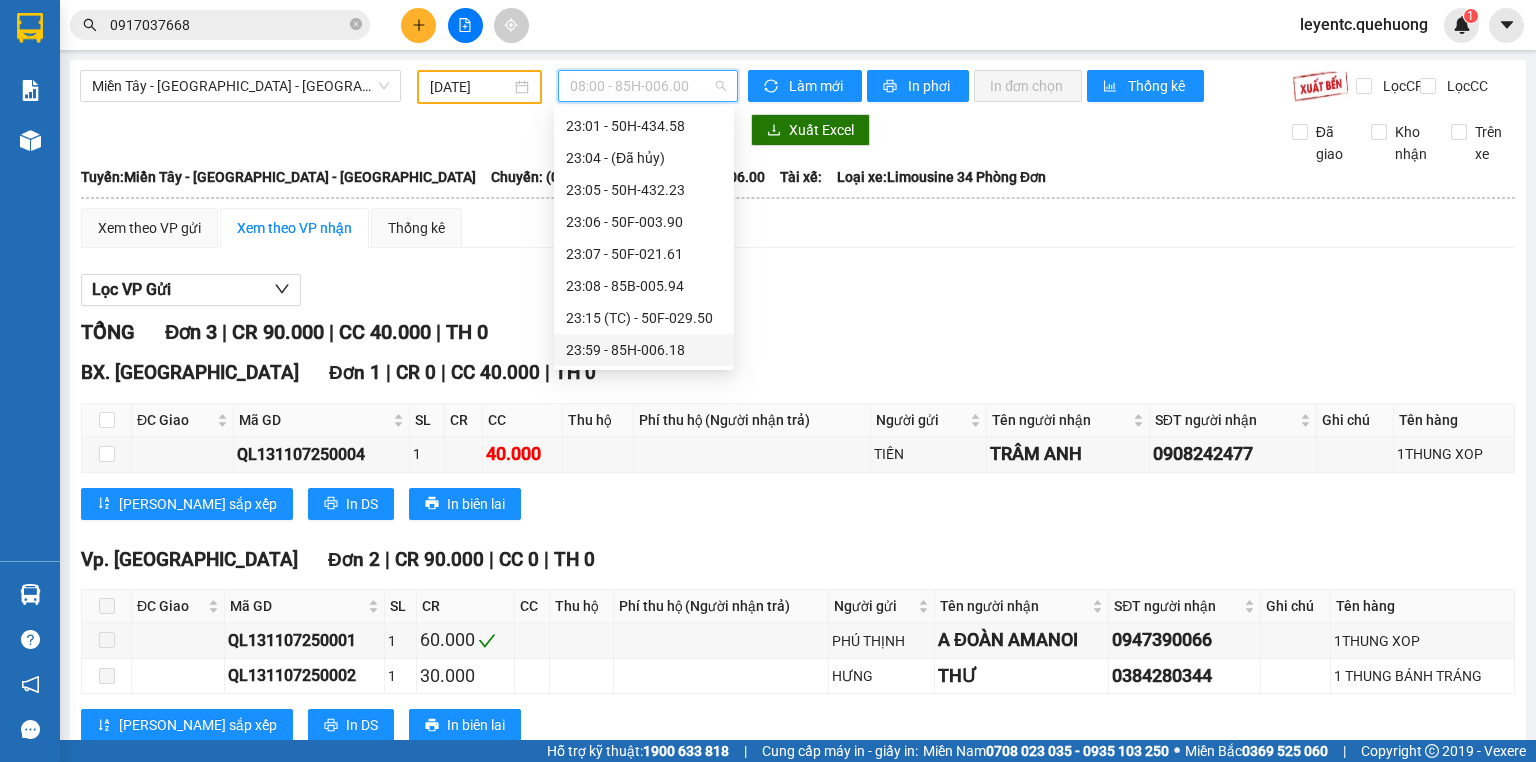 click on "23:59     - 85H-006.18" at bounding box center [644, 350] 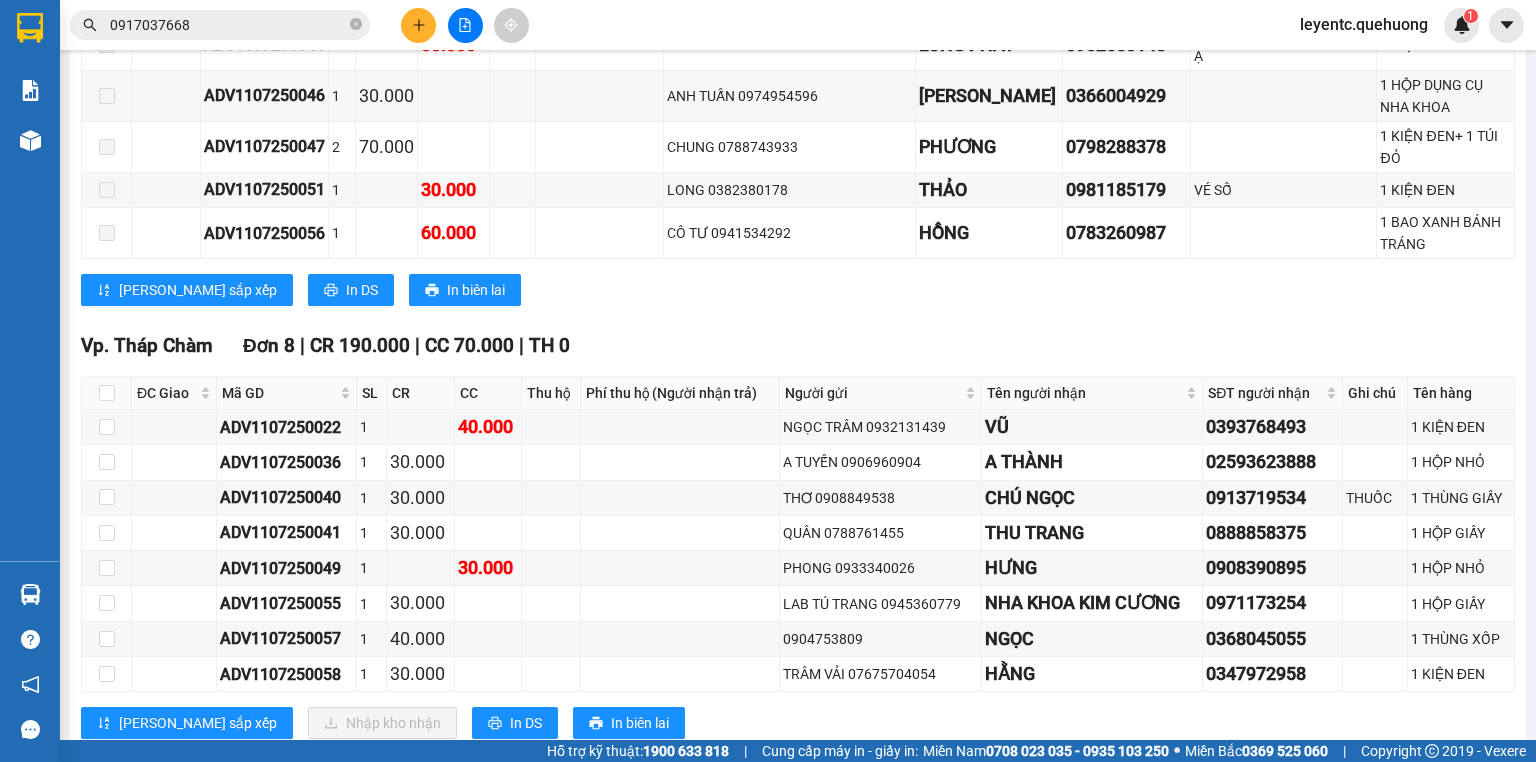 scroll, scrollTop: 2281, scrollLeft: 0, axis: vertical 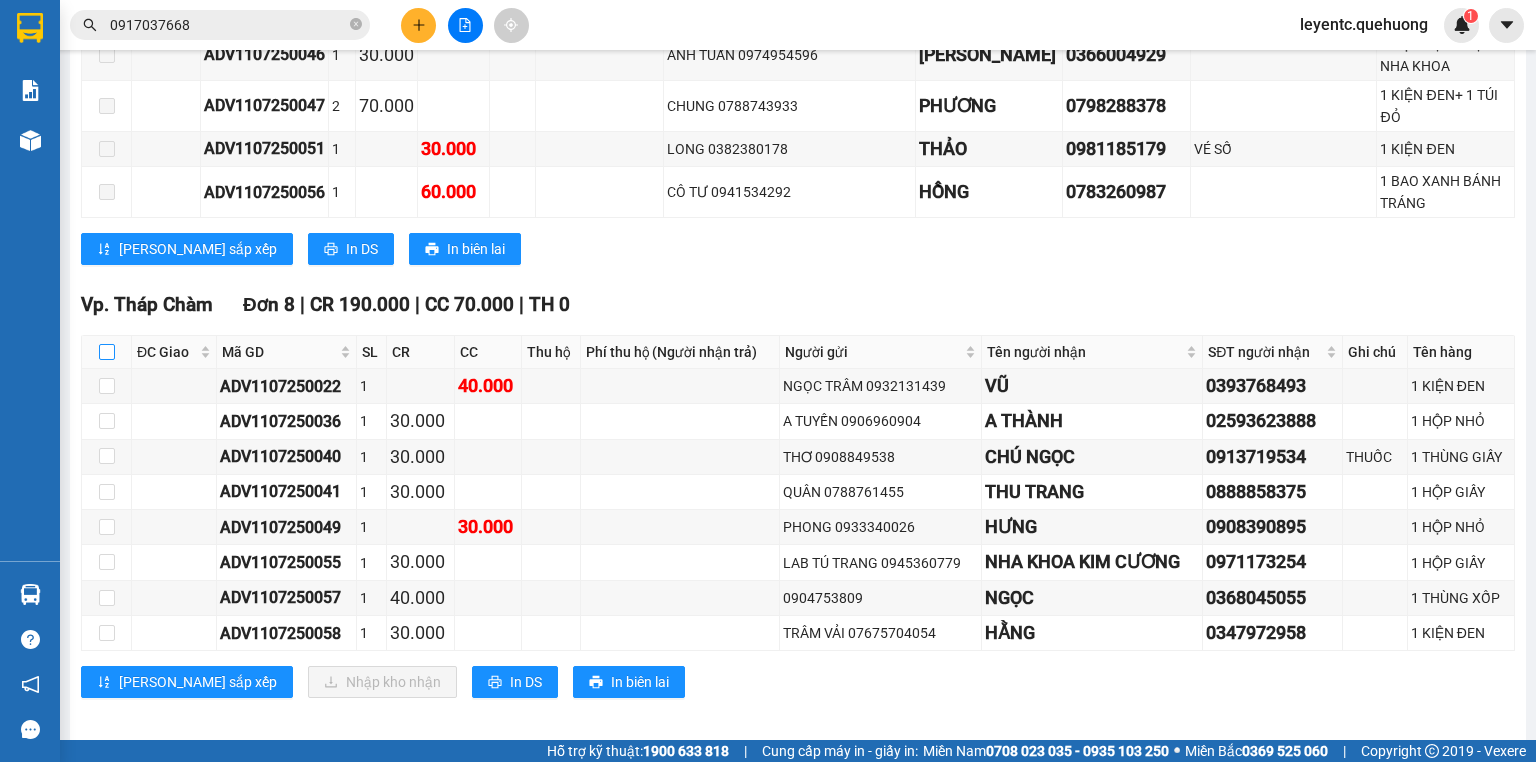 click at bounding box center [107, 352] 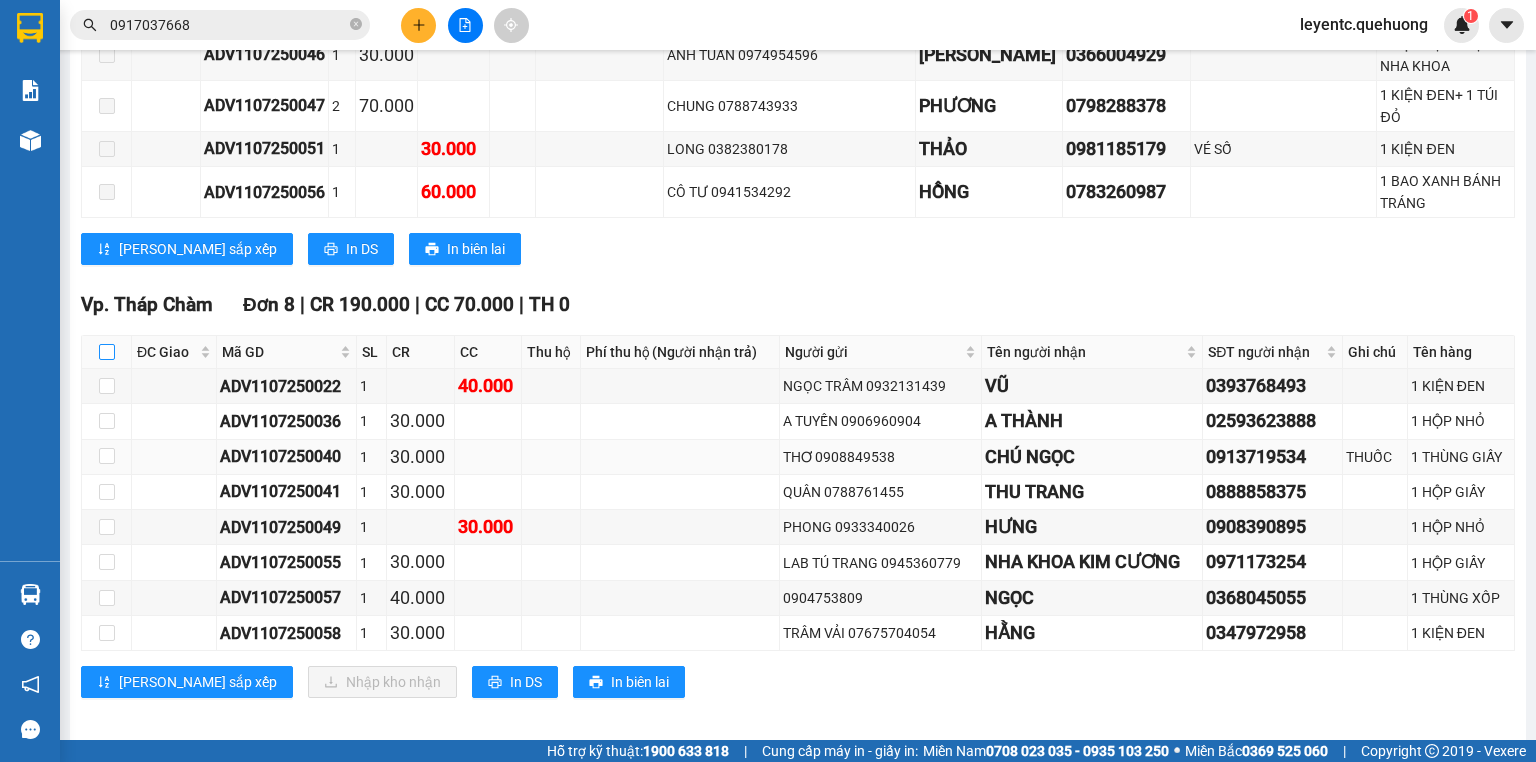 checkbox on "true" 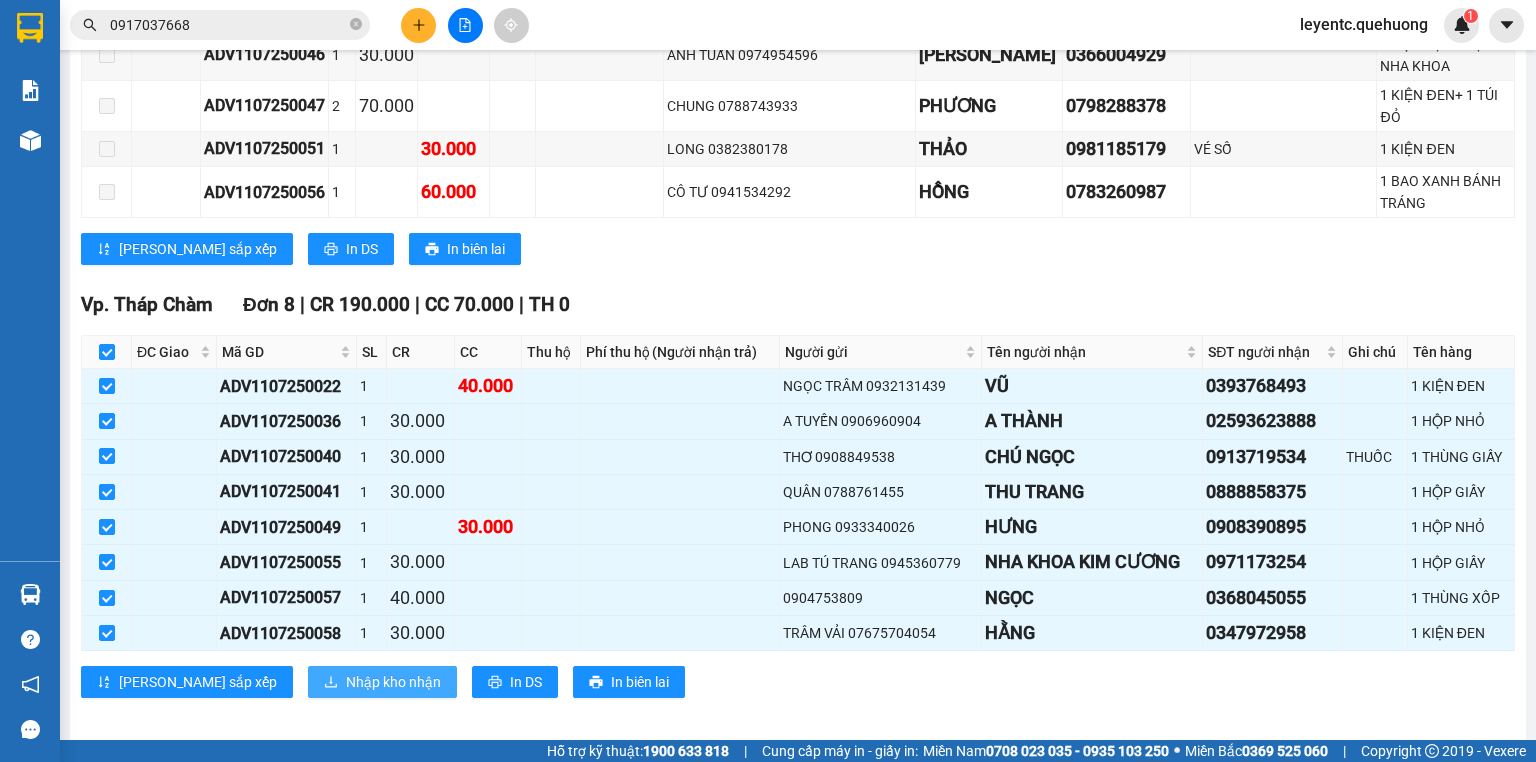 click on "Nhập kho nhận" at bounding box center (393, 682) 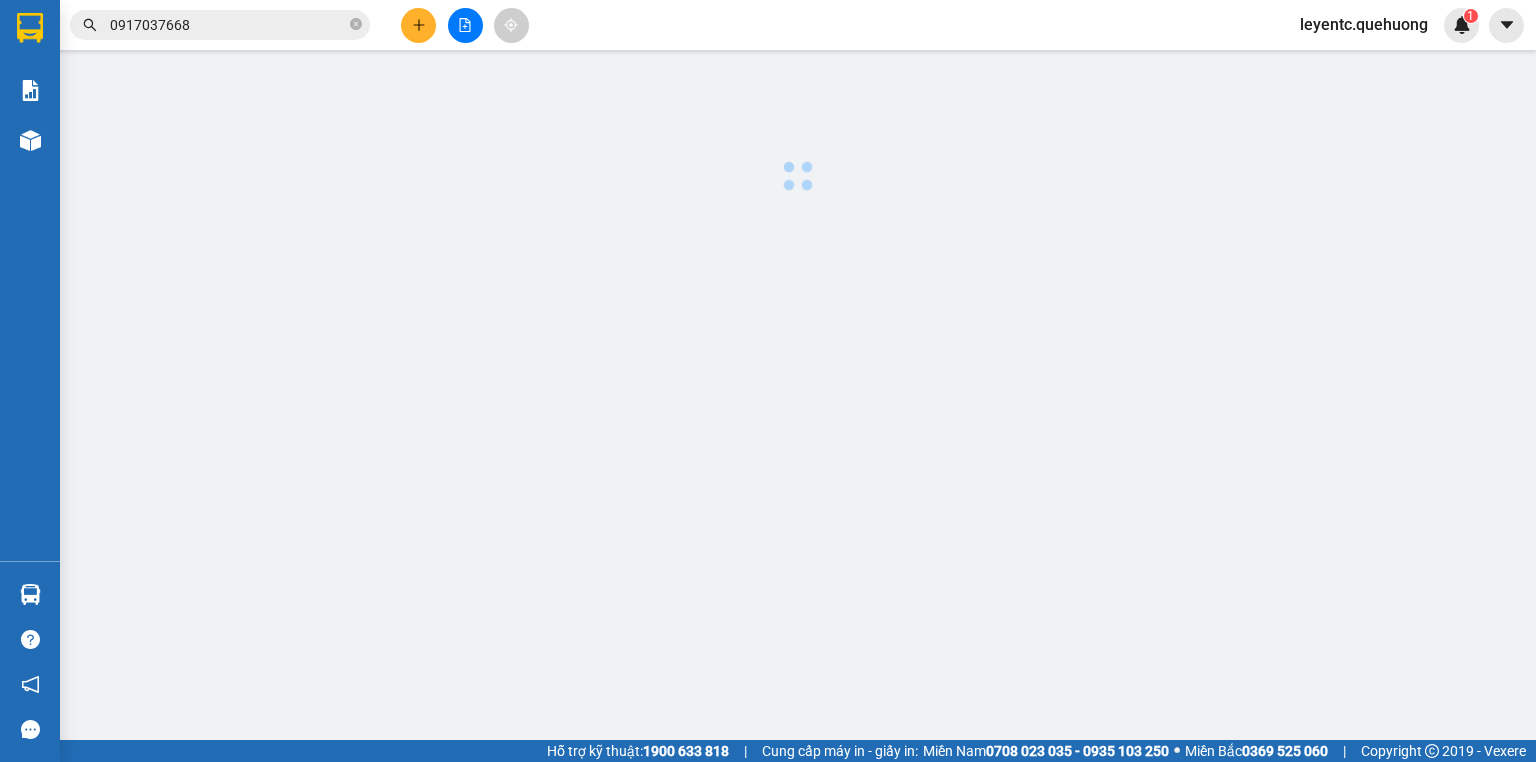 scroll, scrollTop: 0, scrollLeft: 0, axis: both 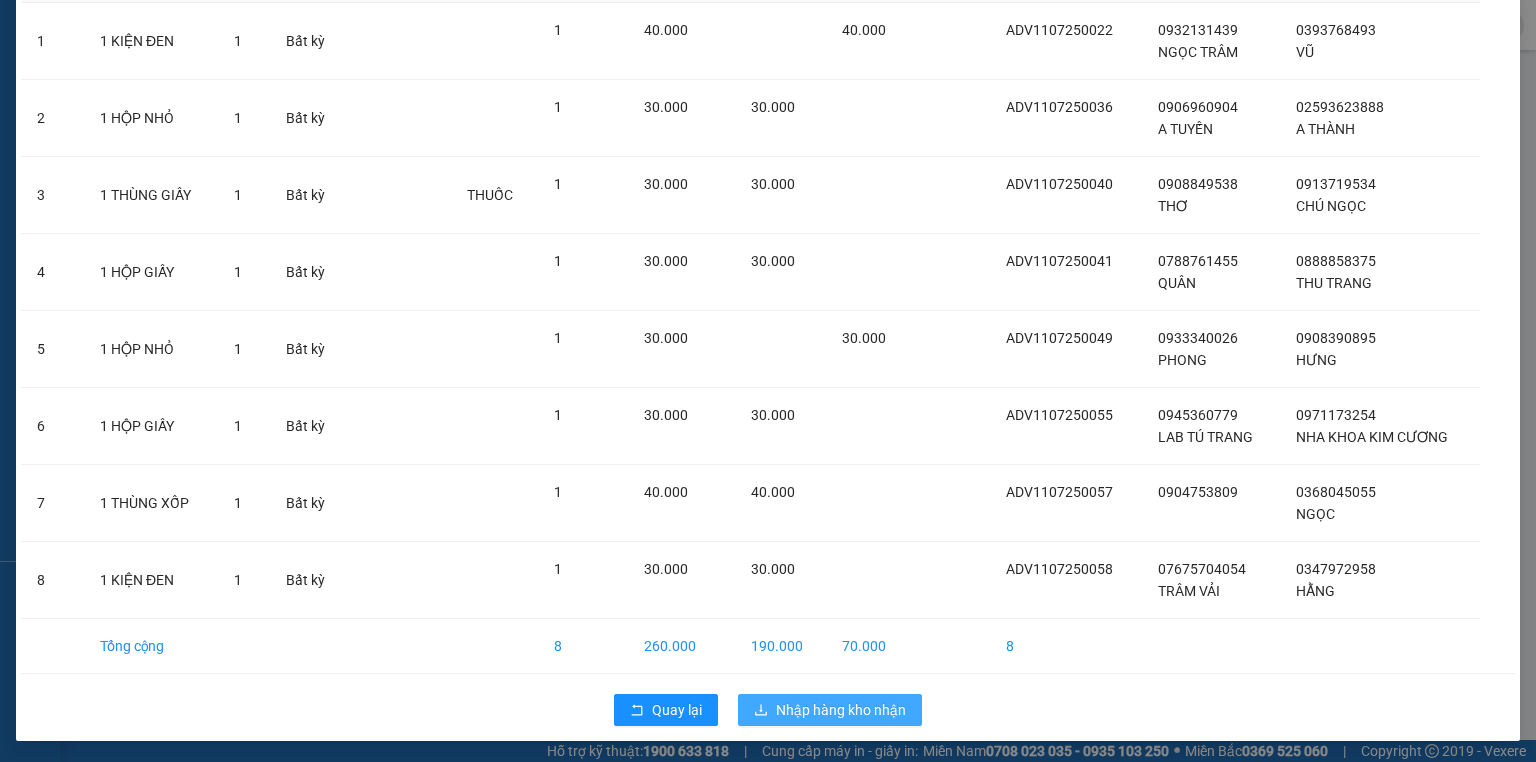 click on "Nhập hàng kho nhận" at bounding box center (841, 710) 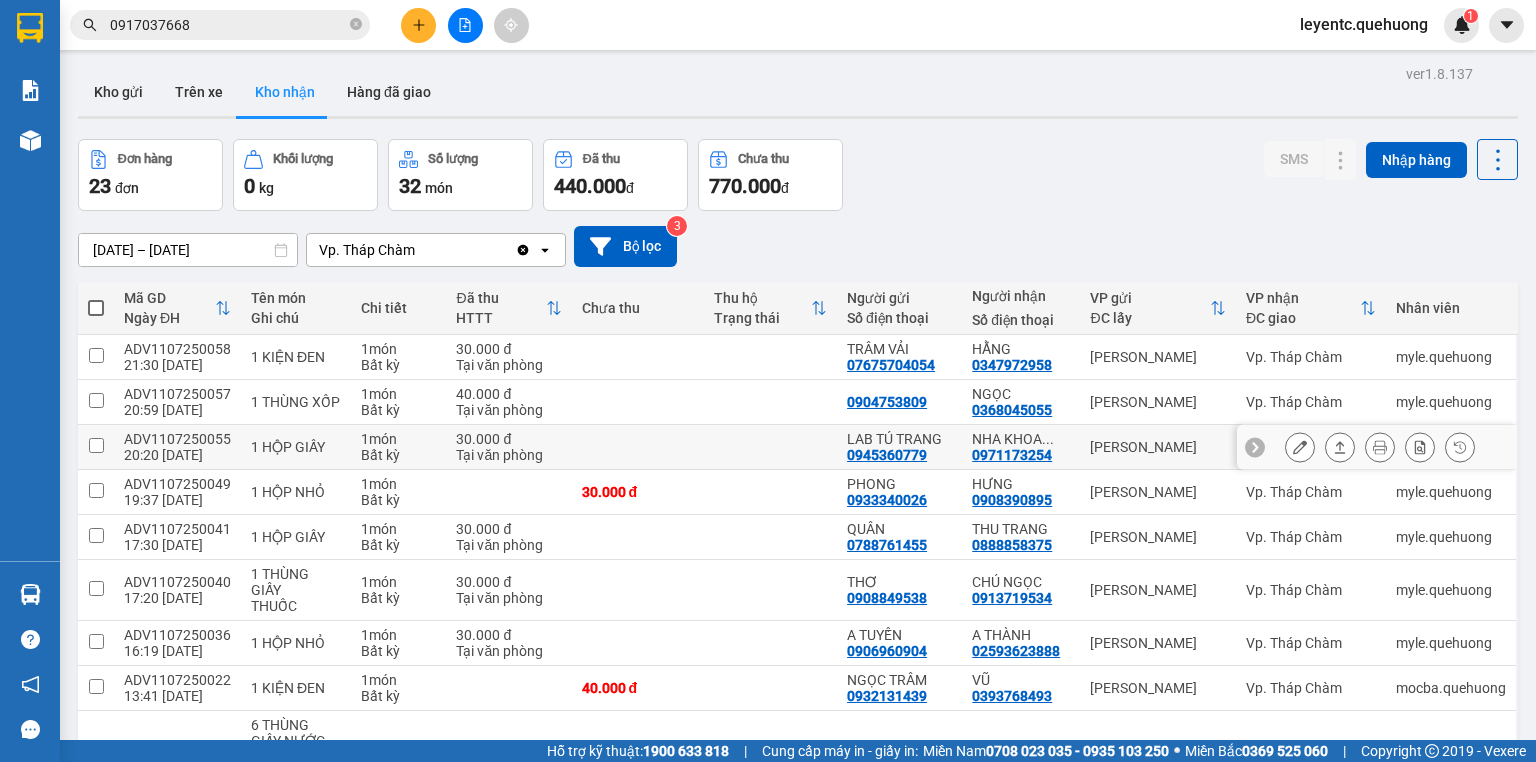 click at bounding box center [1340, 447] 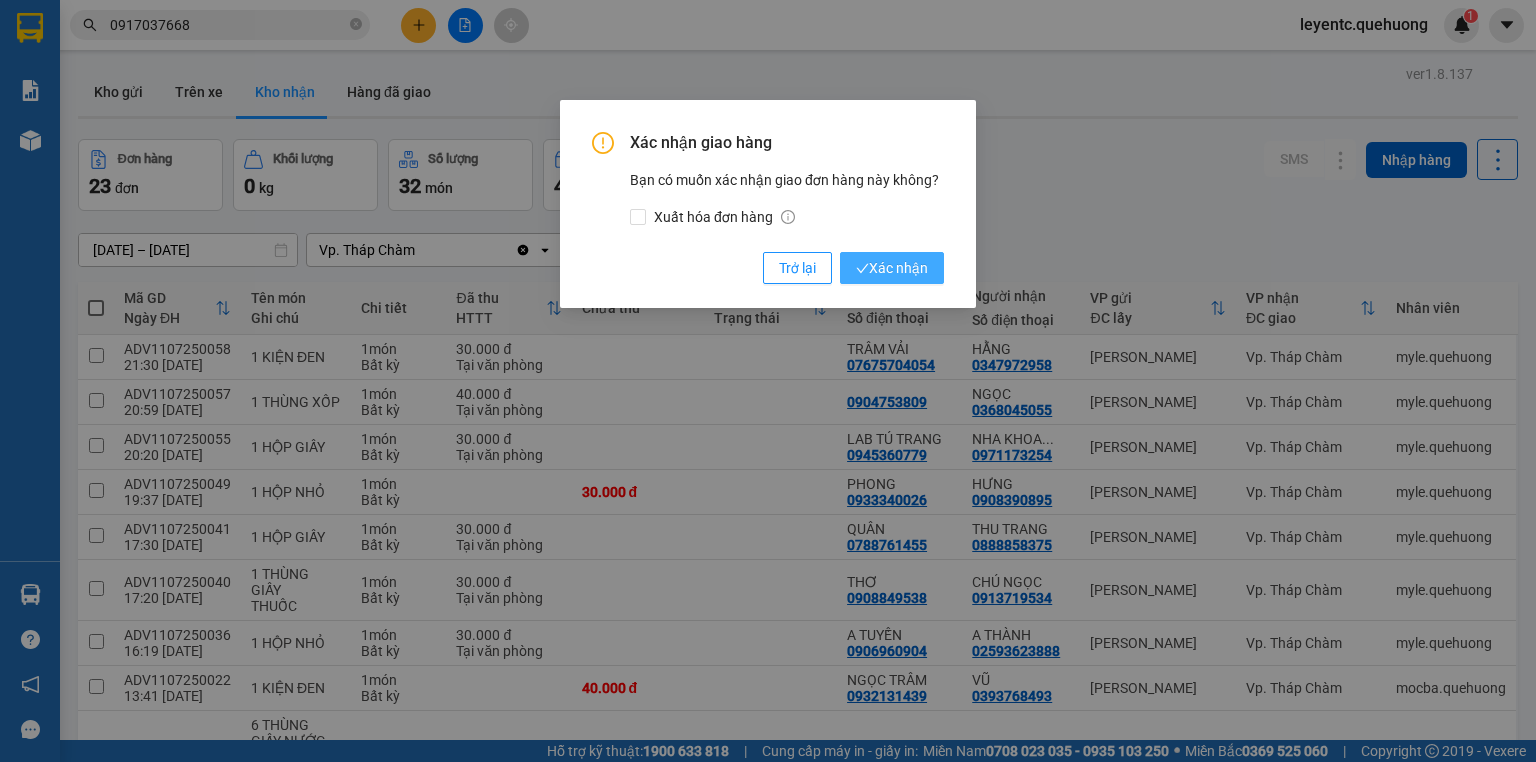 click on "Xác nhận" at bounding box center [892, 268] 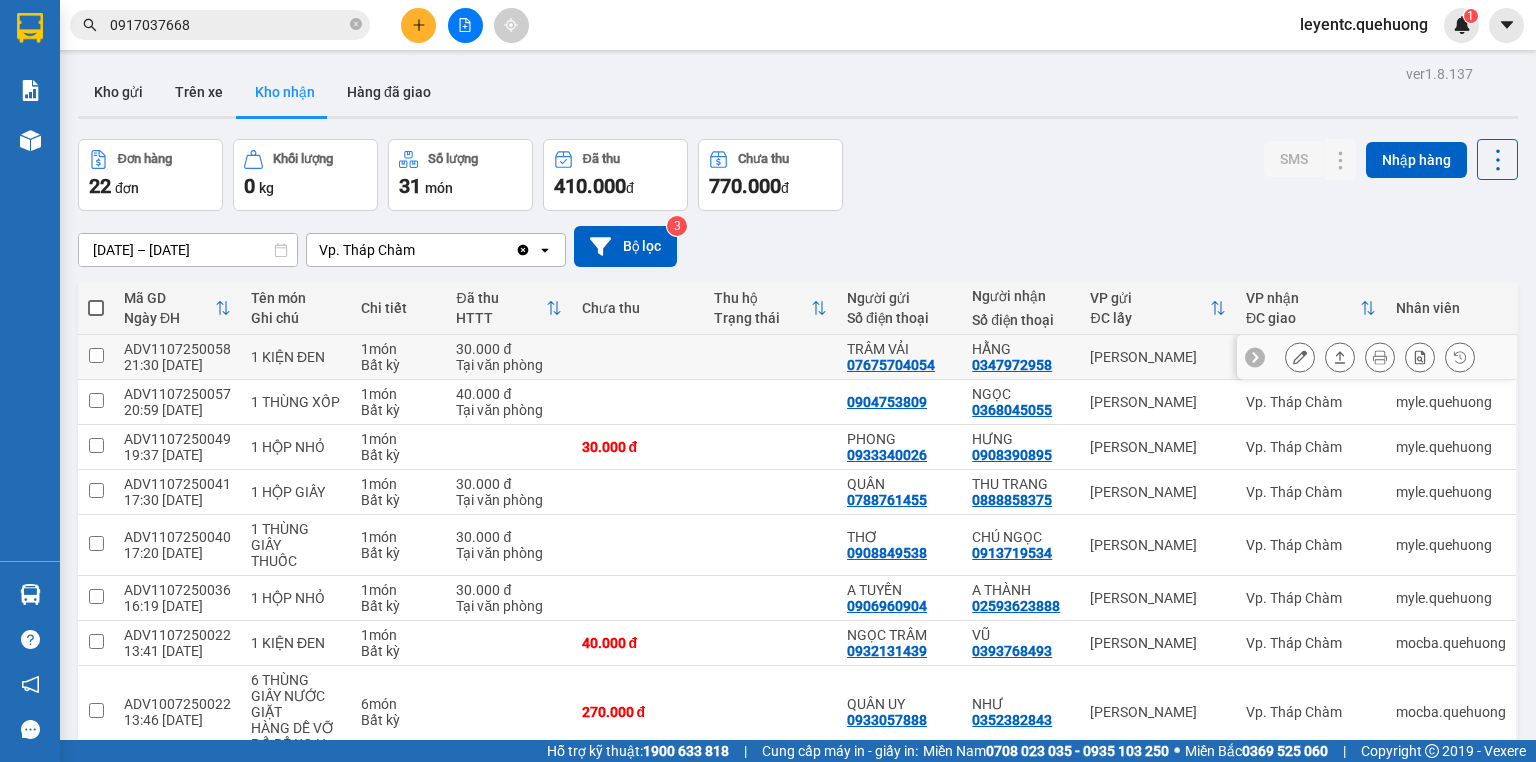 scroll, scrollTop: 219, scrollLeft: 0, axis: vertical 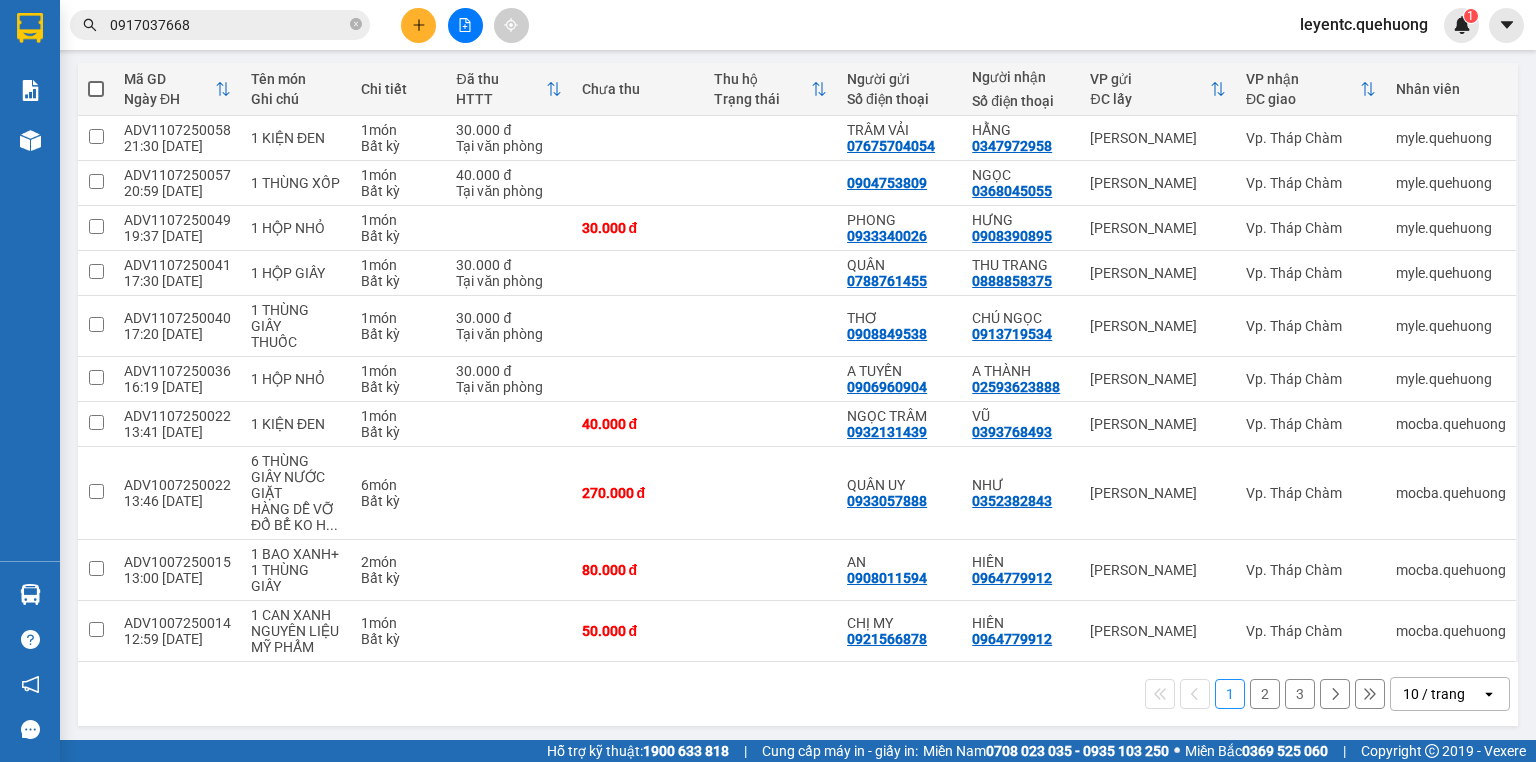 click on "10 / trang" at bounding box center [1434, 694] 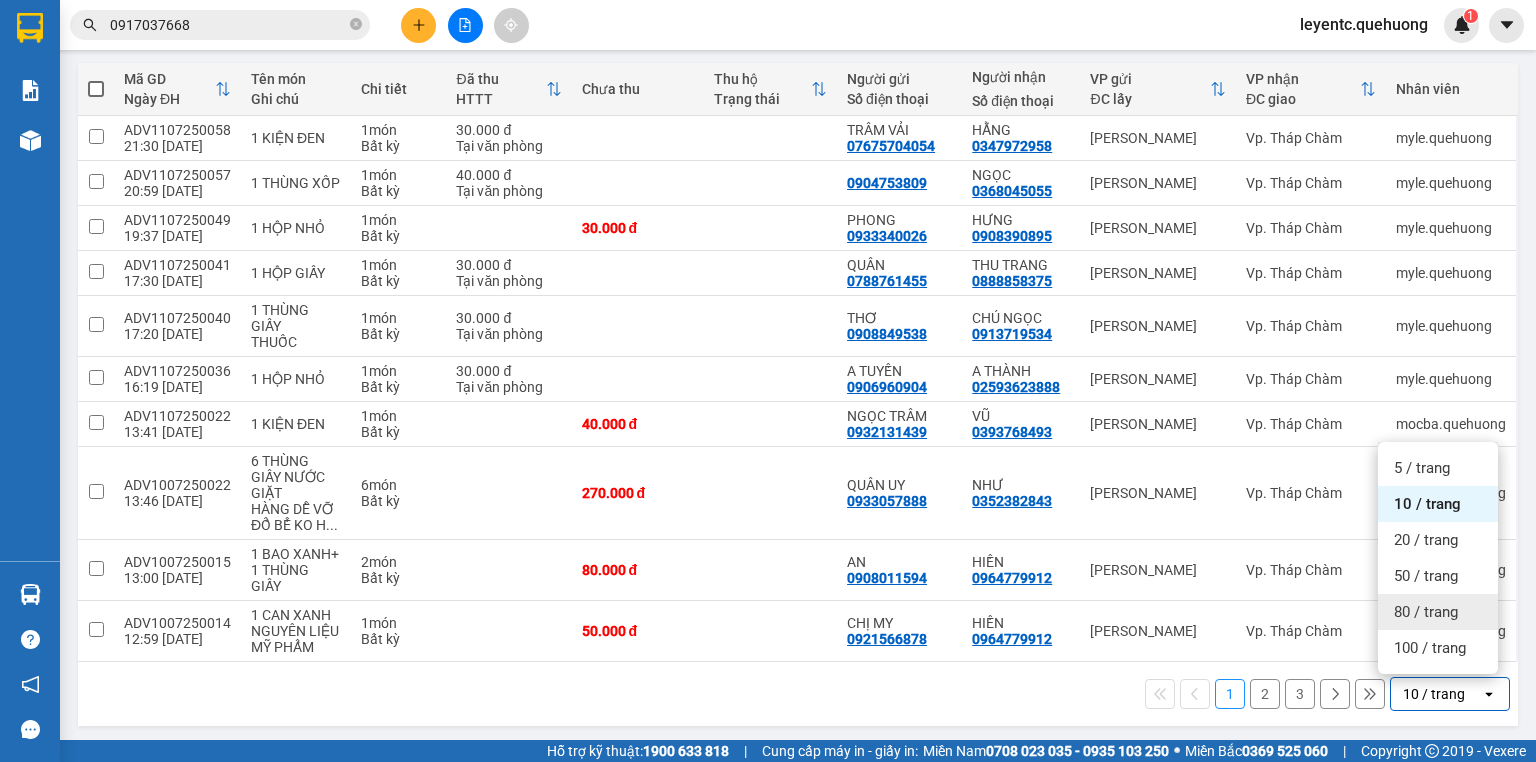 click on "80 / trang" at bounding box center (1426, 612) 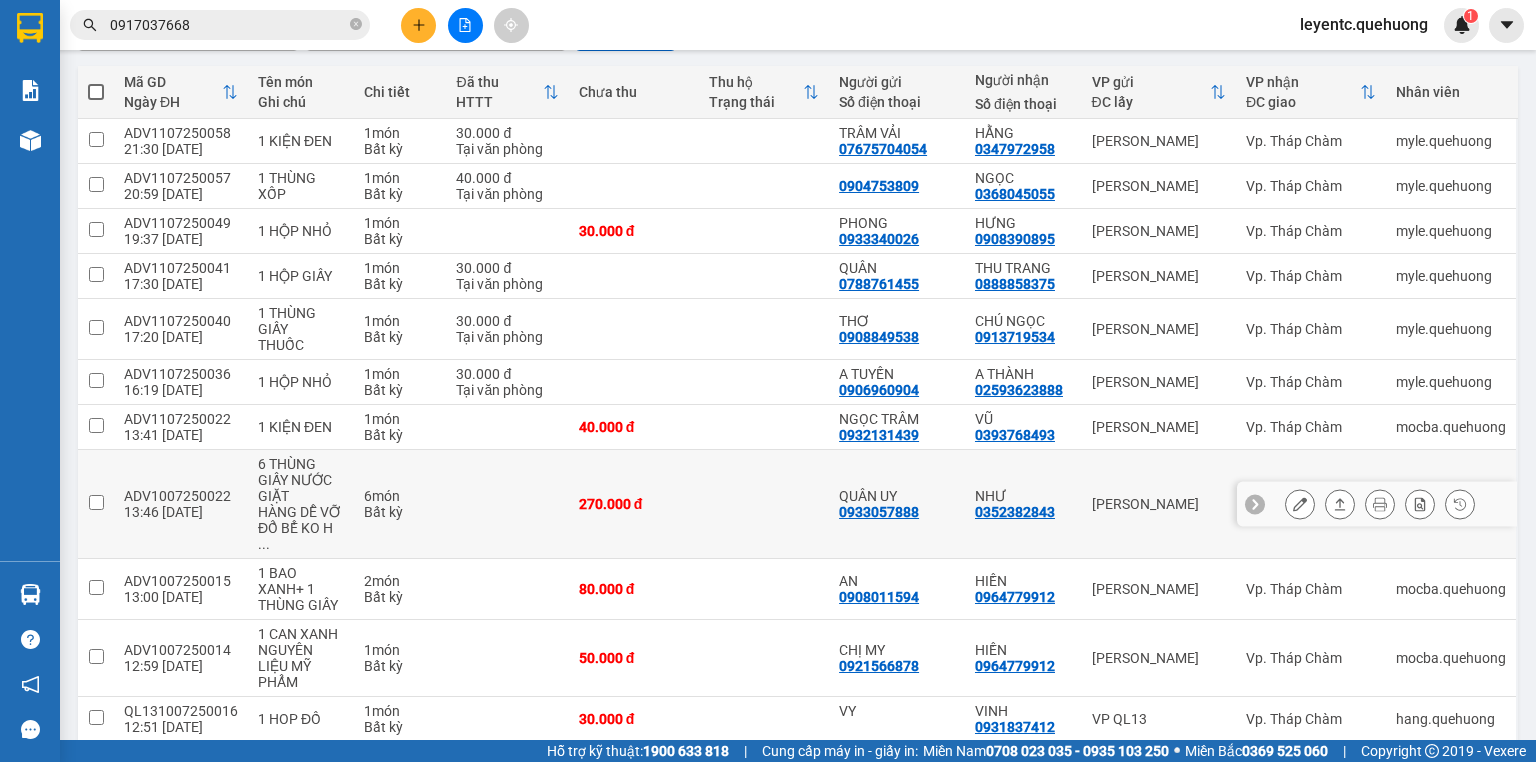 scroll, scrollTop: 219, scrollLeft: 0, axis: vertical 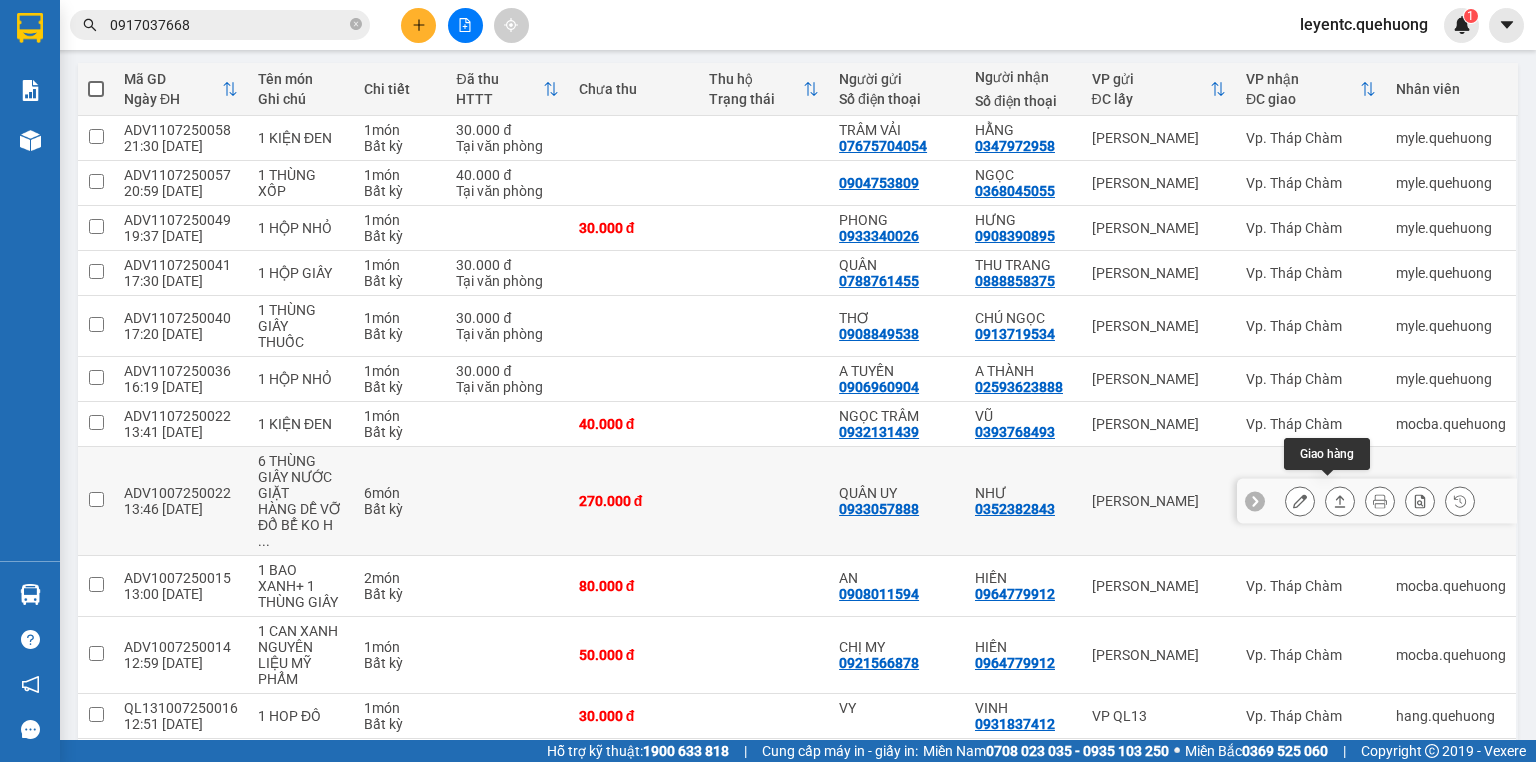 click 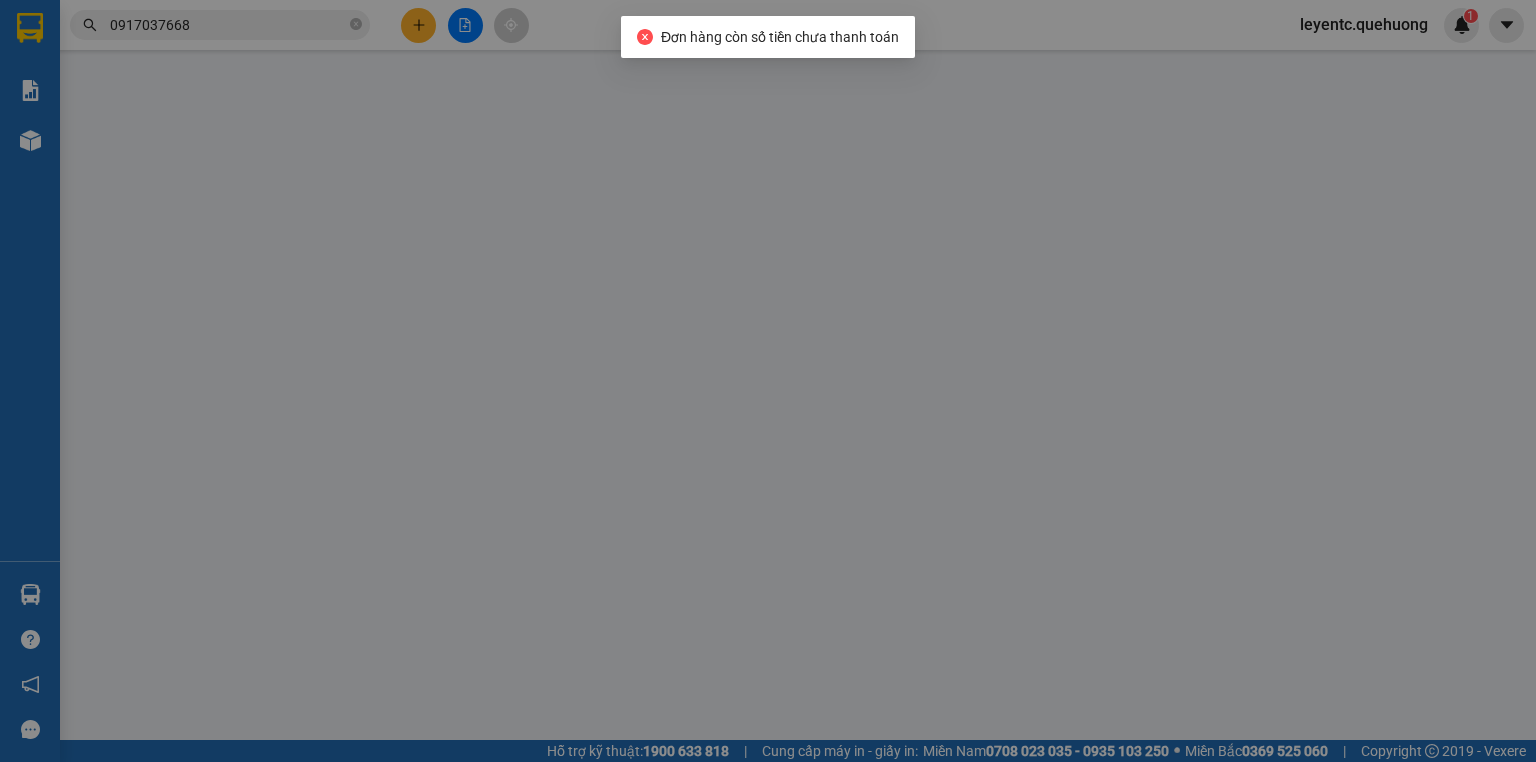 scroll, scrollTop: 0, scrollLeft: 0, axis: both 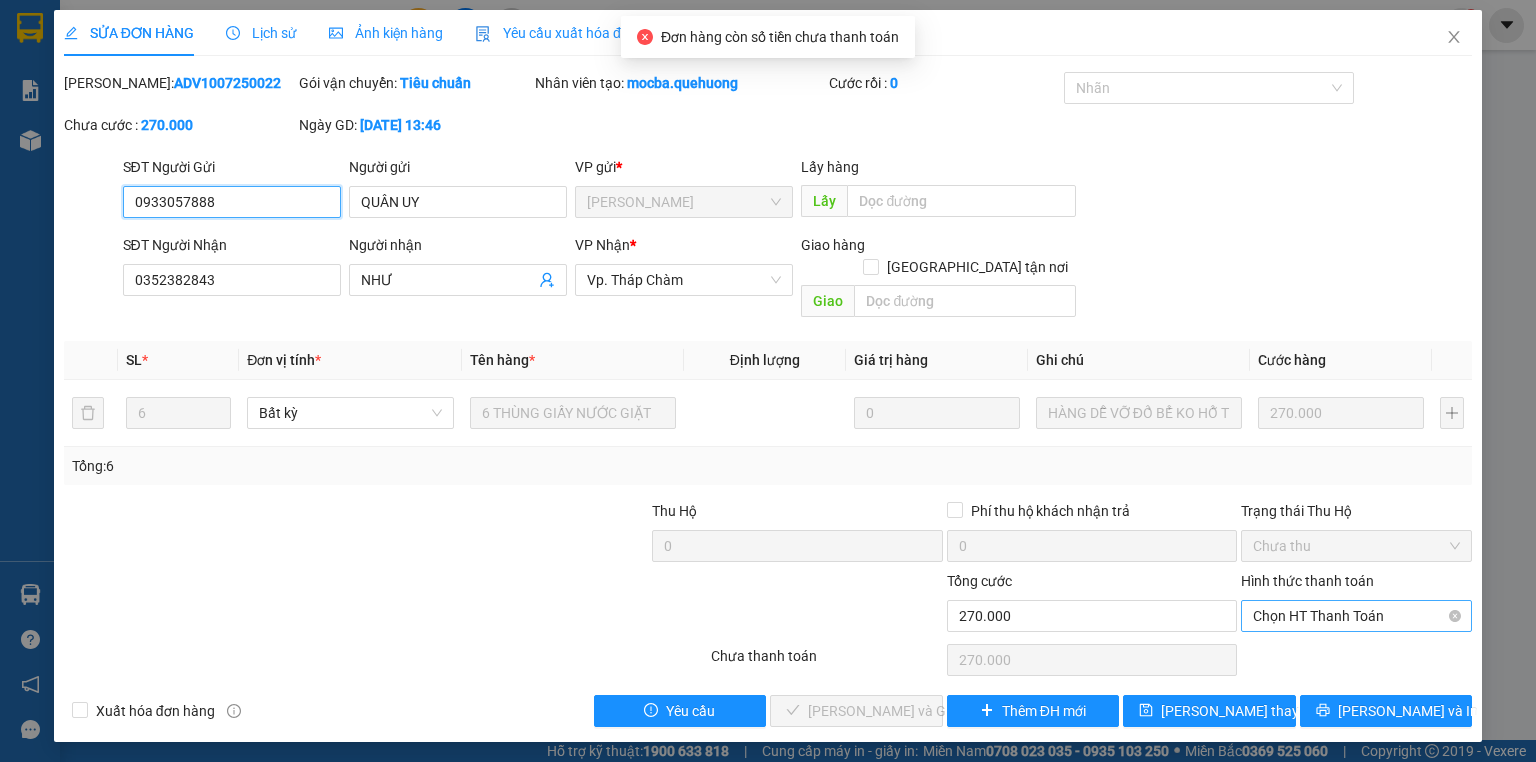 click on "Chọn HT Thanh Toán" at bounding box center [1356, 616] 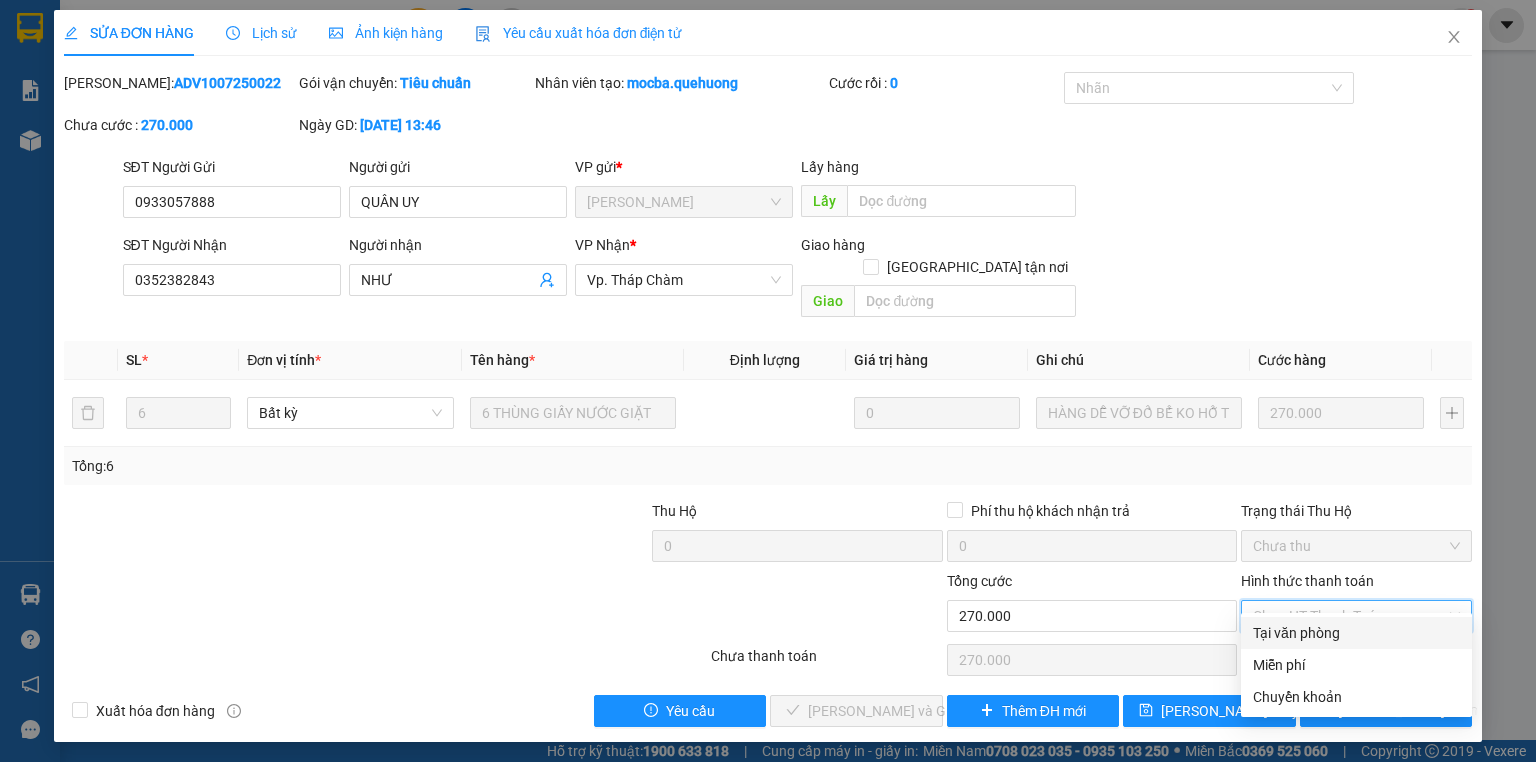 click on "Tại văn phòng" at bounding box center (1356, 633) 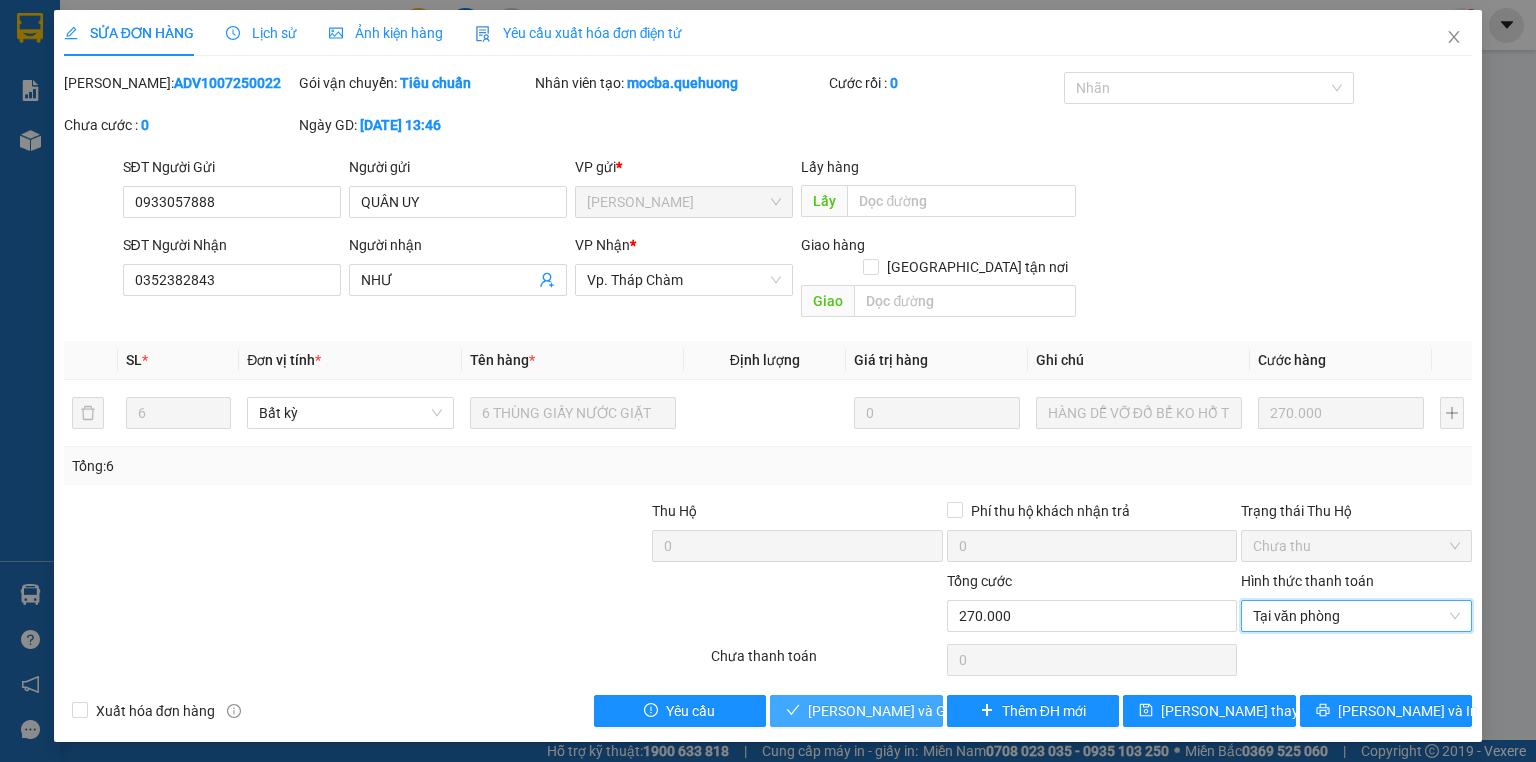 click on "[PERSON_NAME] và Giao hàng" at bounding box center (856, 711) 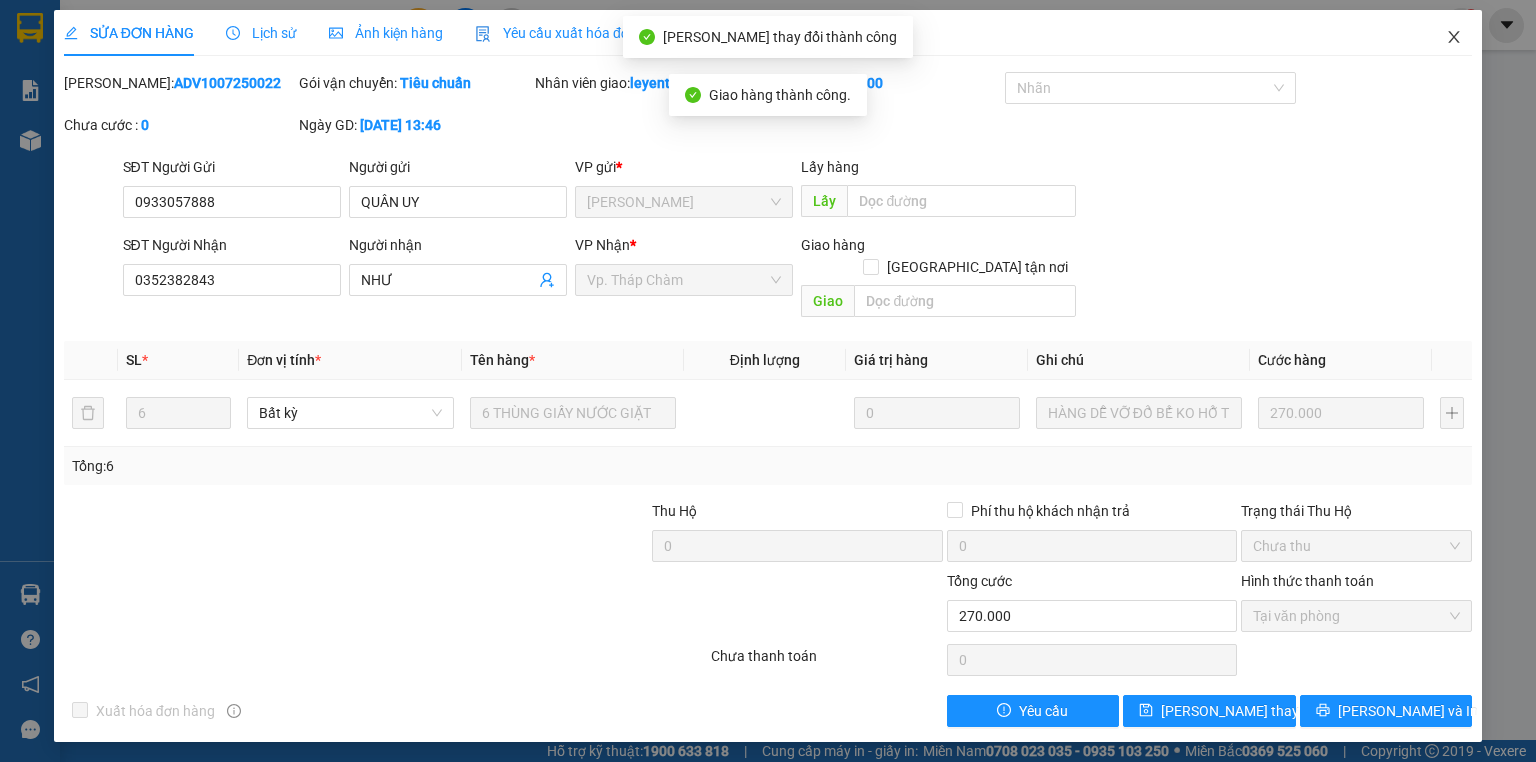 click 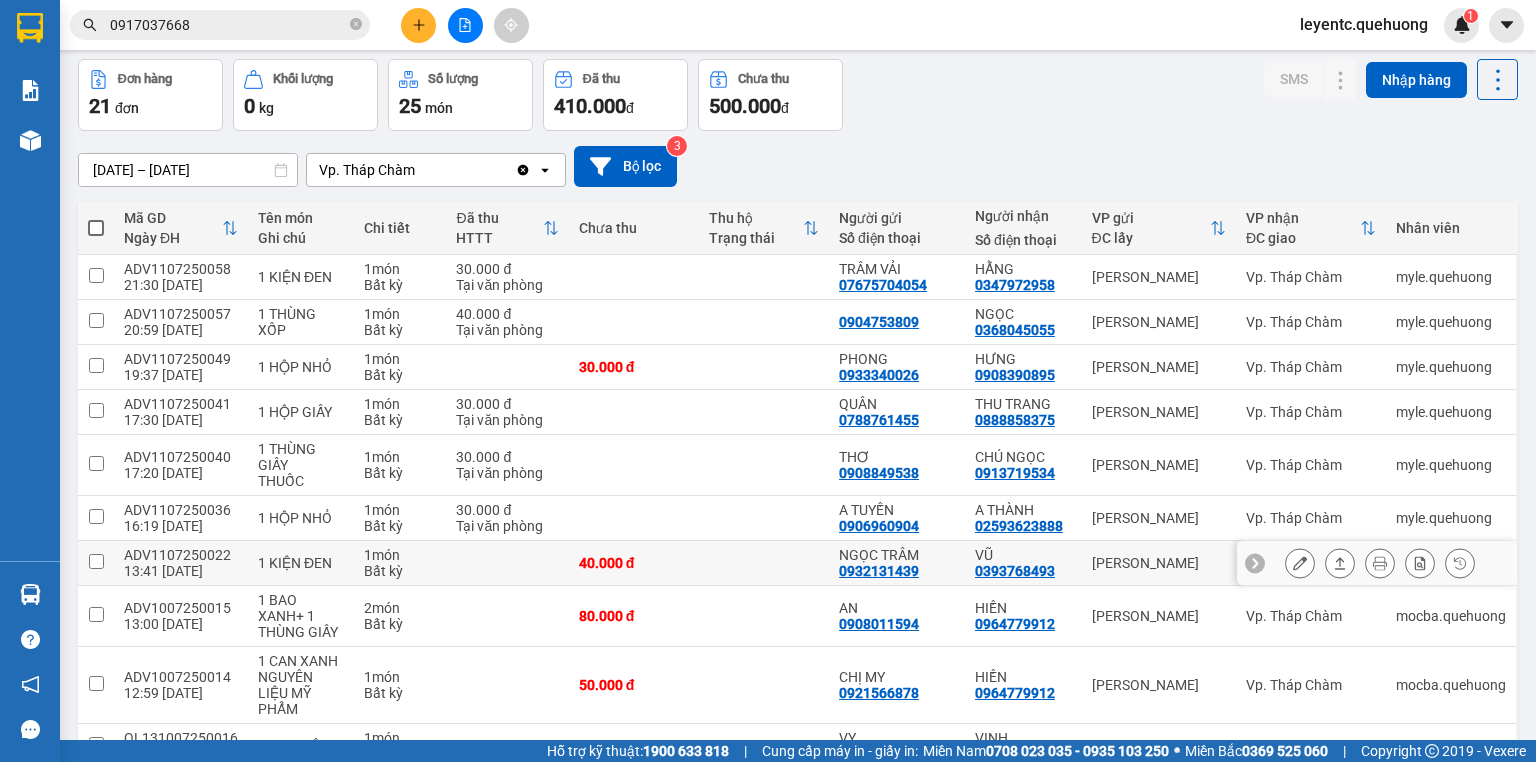 scroll, scrollTop: 240, scrollLeft: 0, axis: vertical 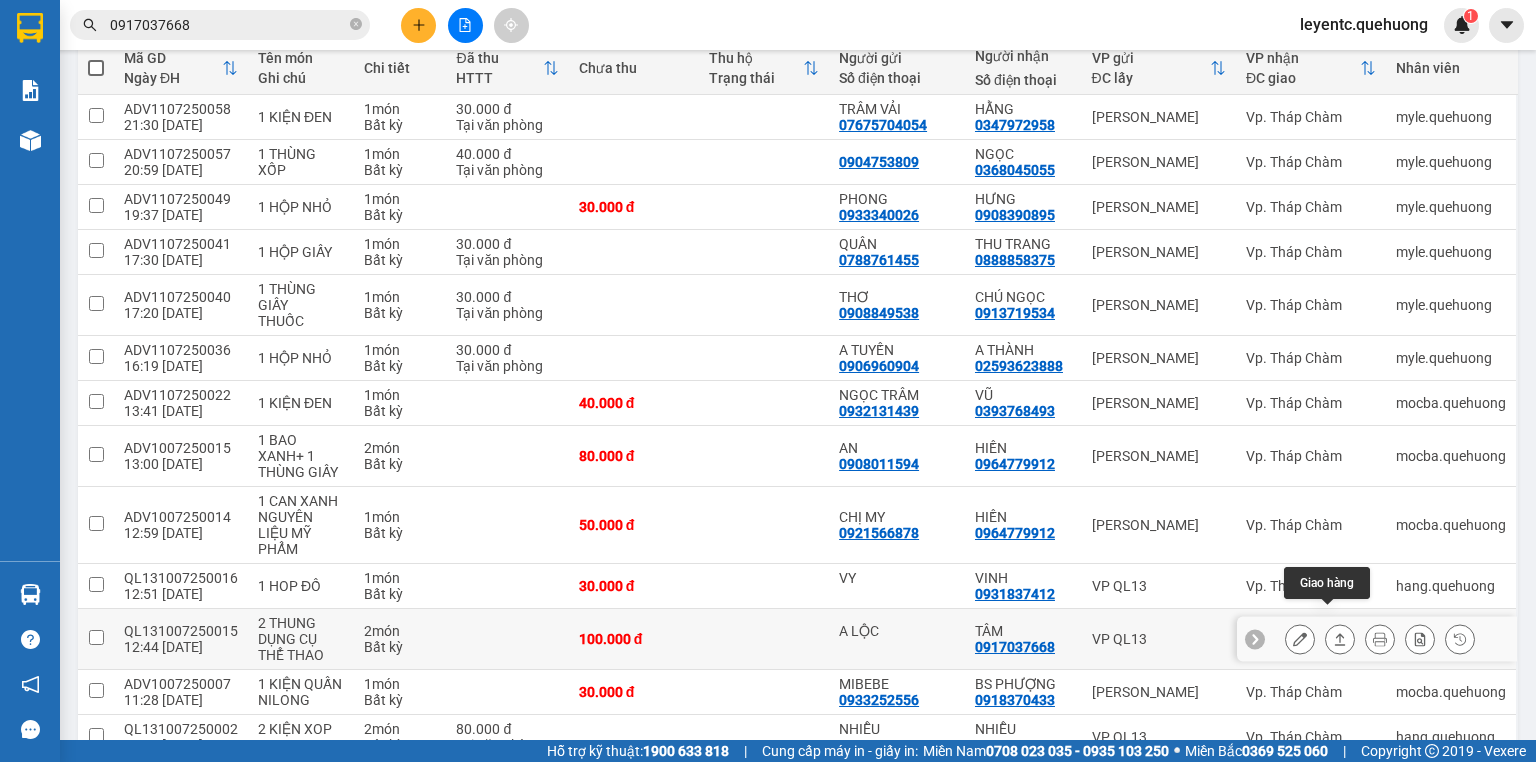 click 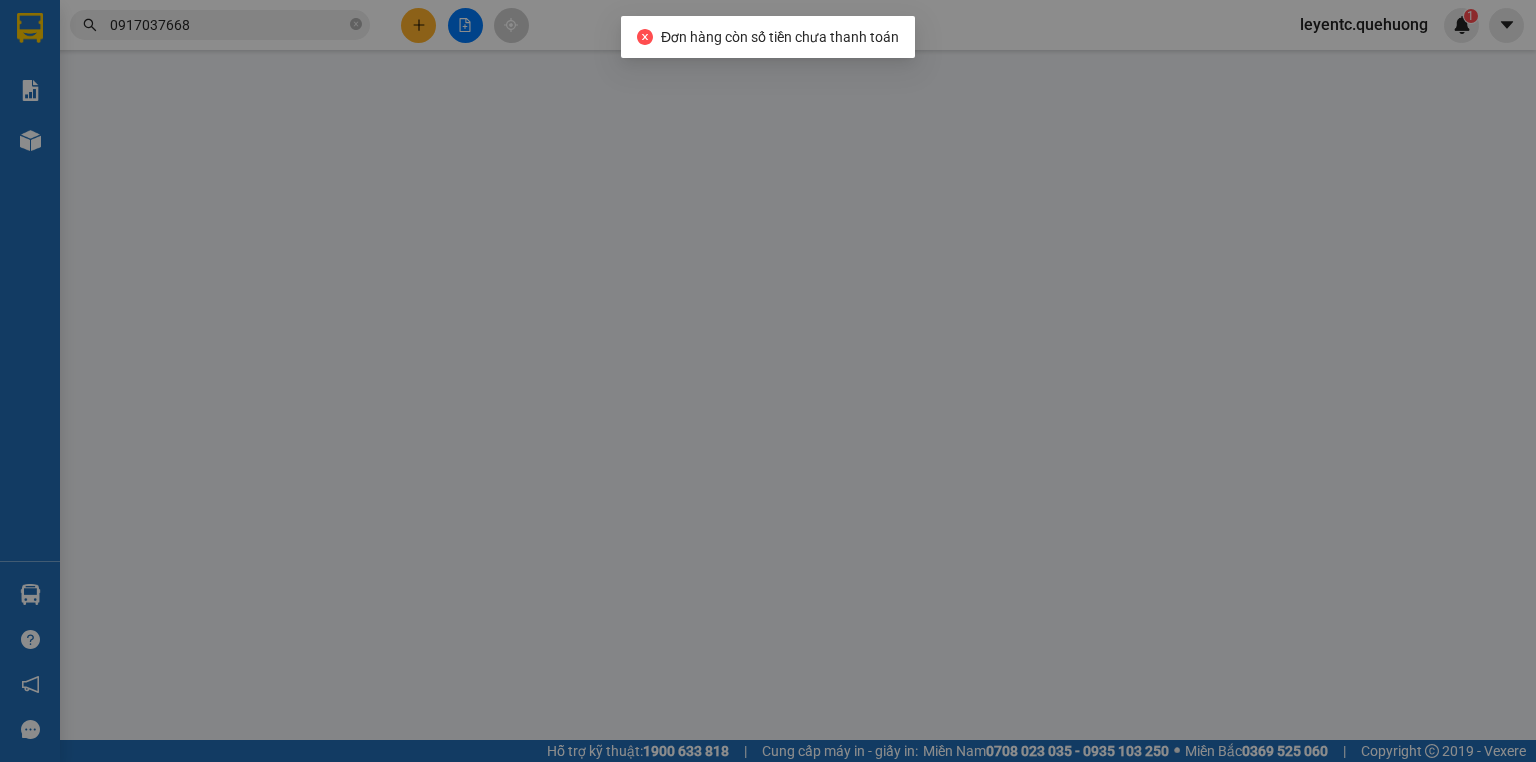 scroll, scrollTop: 0, scrollLeft: 0, axis: both 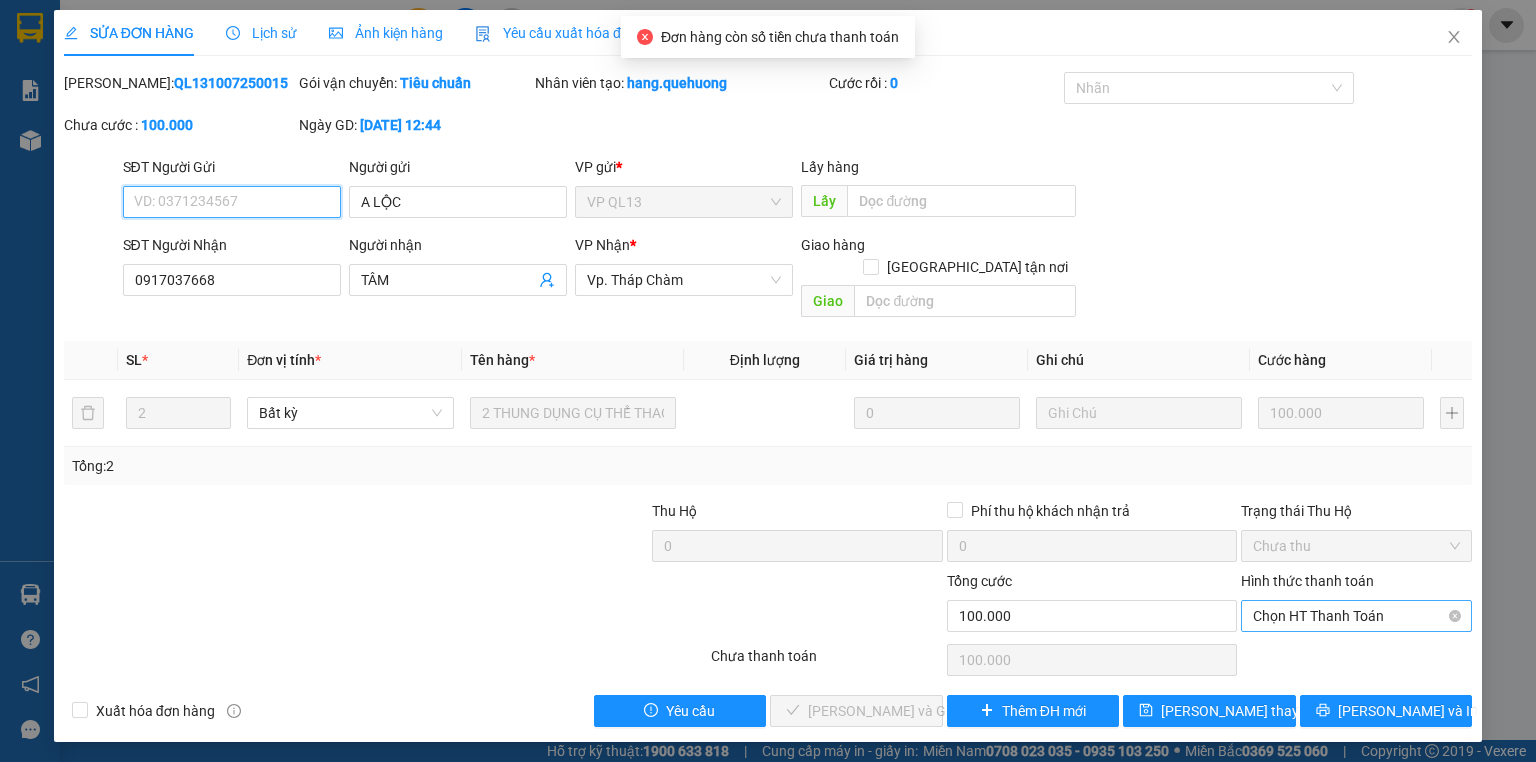 click on "Chọn HT Thanh Toán" at bounding box center [1356, 616] 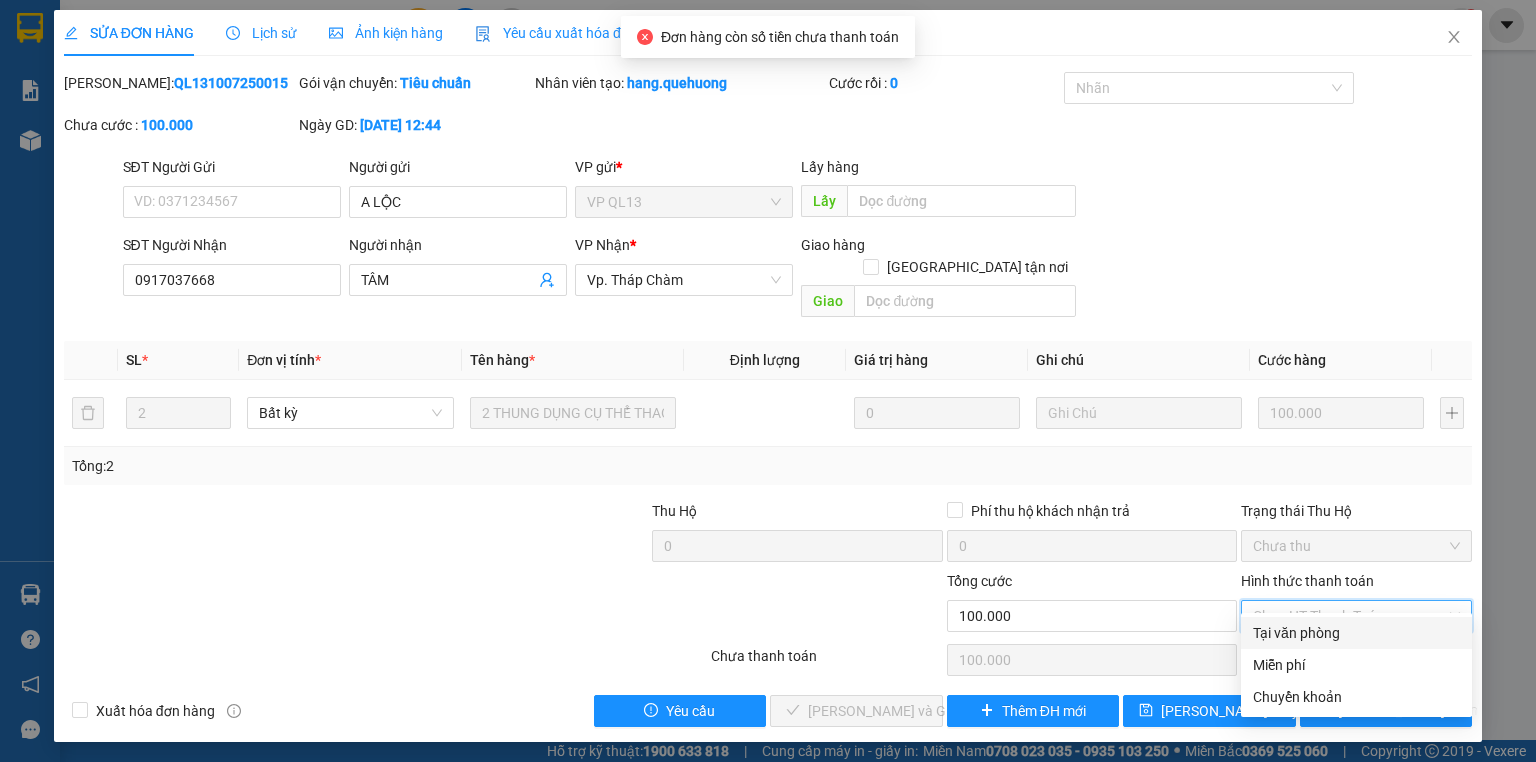 click on "Tại văn phòng" at bounding box center [1356, 633] 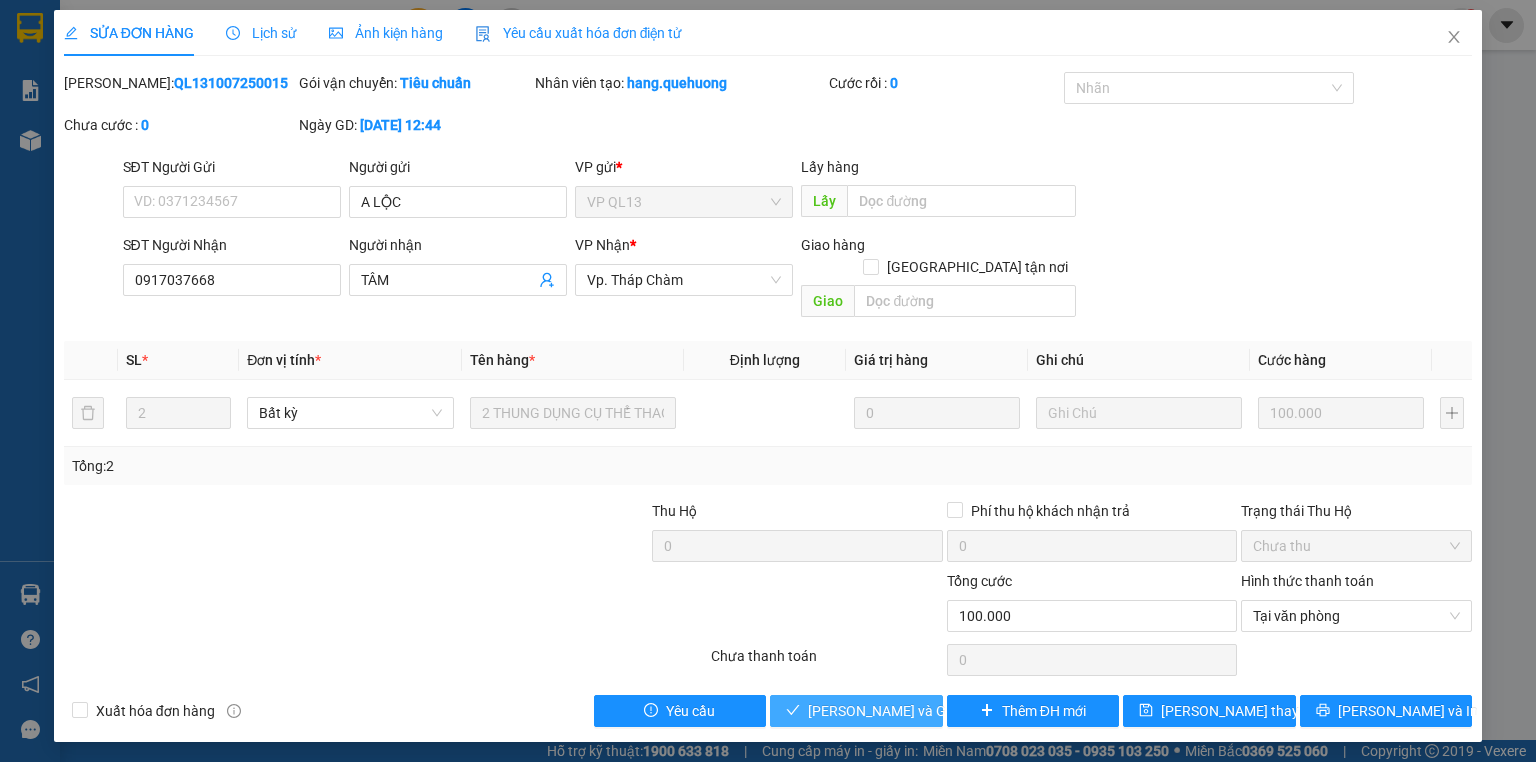 click on "[PERSON_NAME] và Giao hàng" at bounding box center [904, 711] 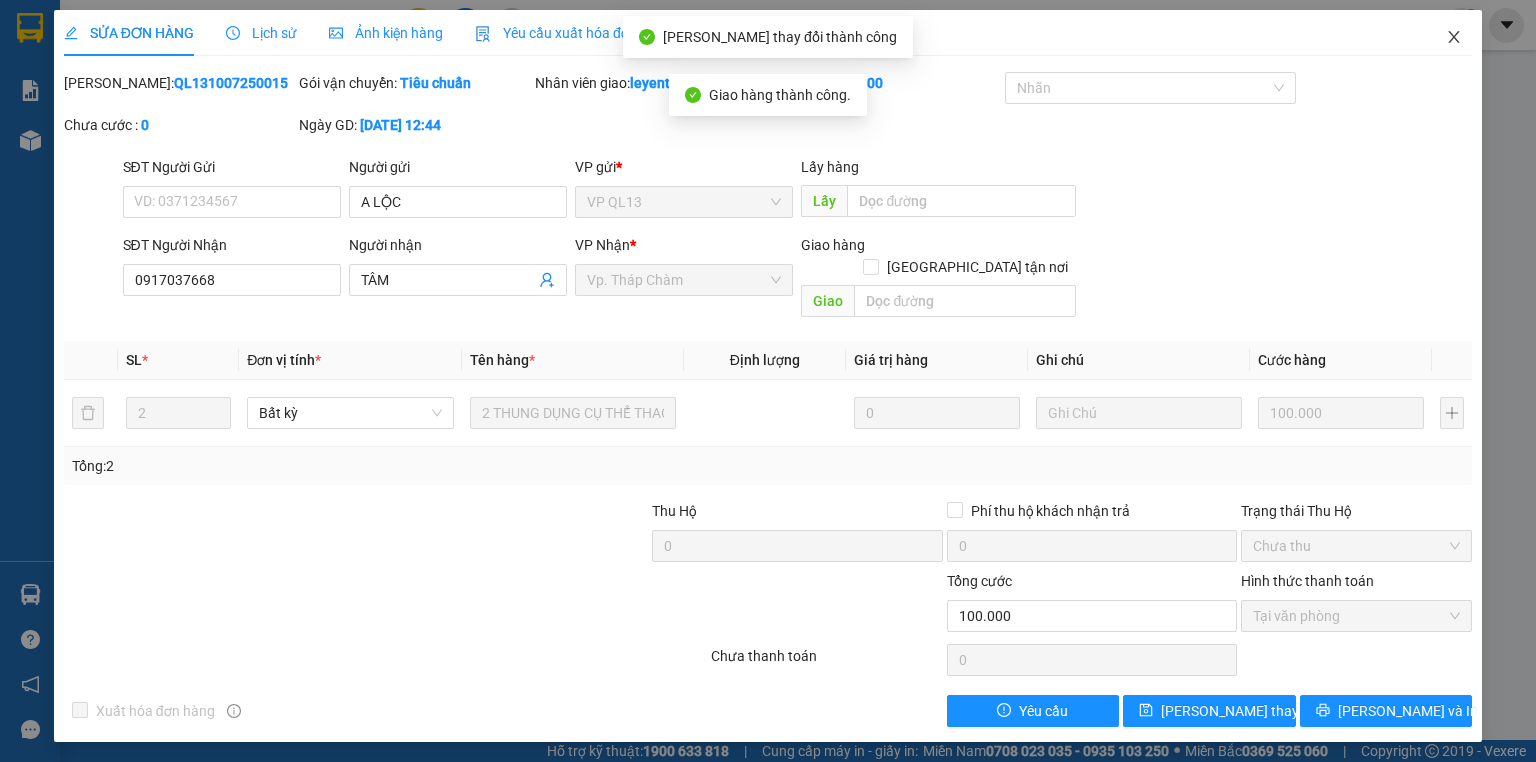 click 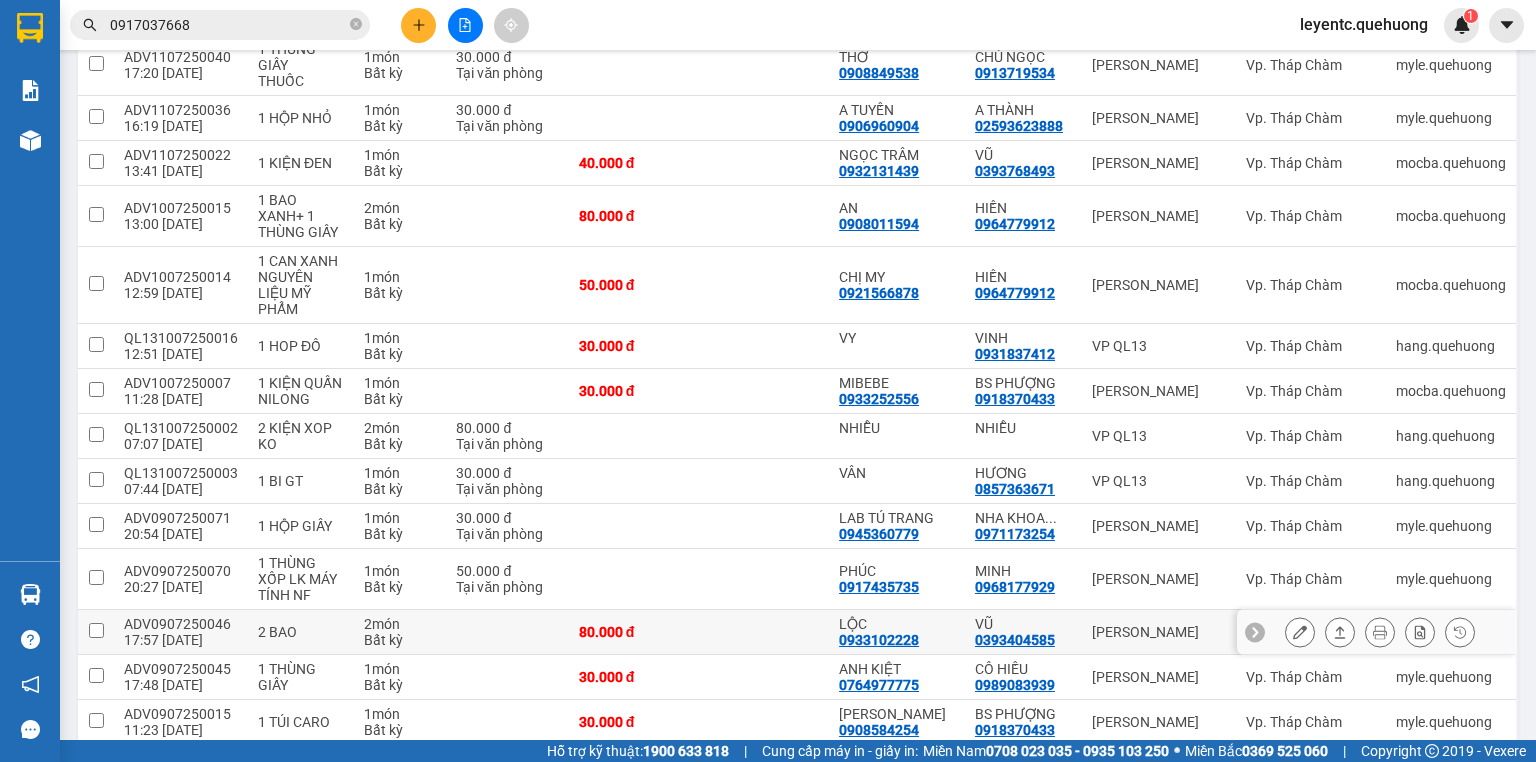scroll, scrollTop: 635, scrollLeft: 0, axis: vertical 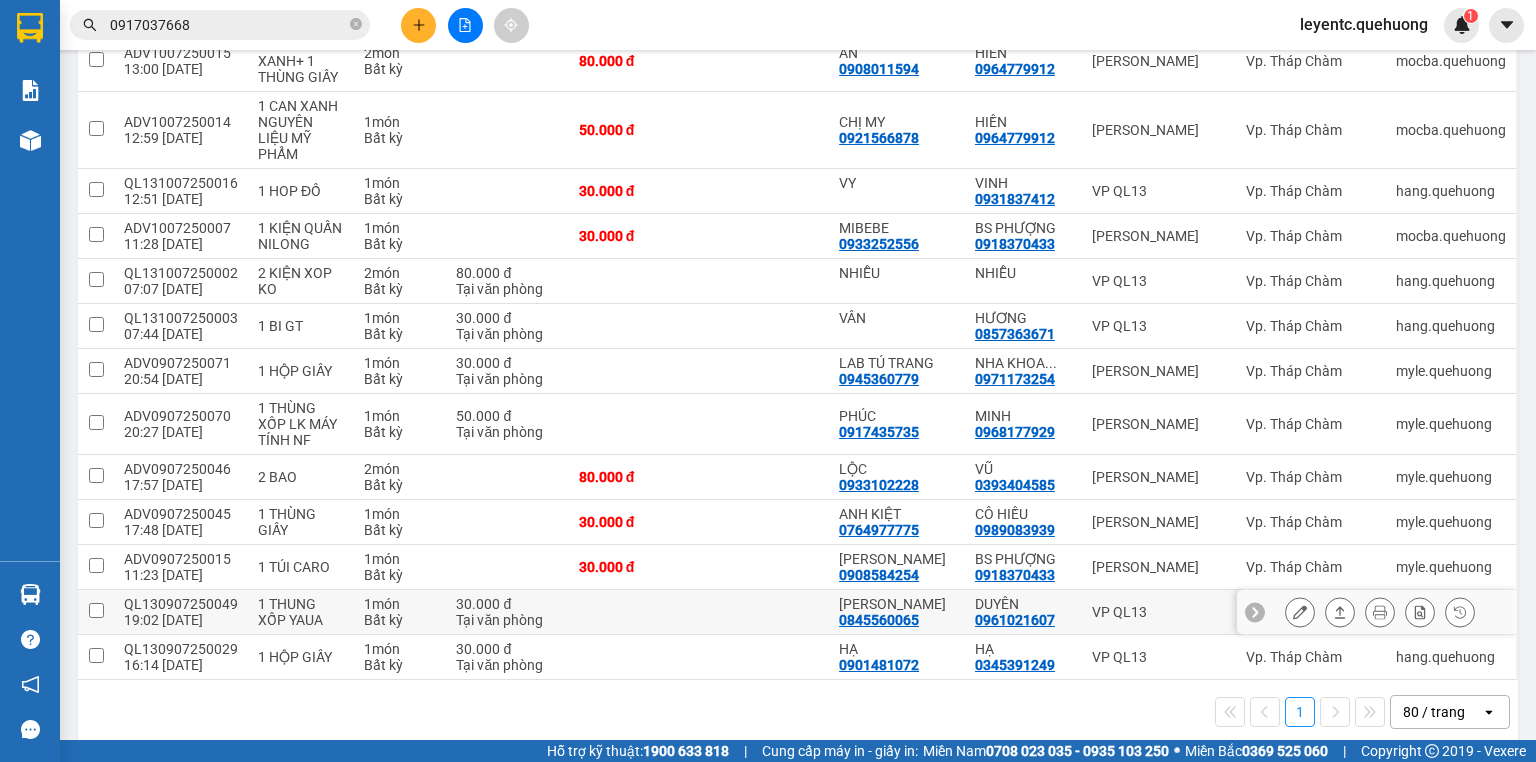 click 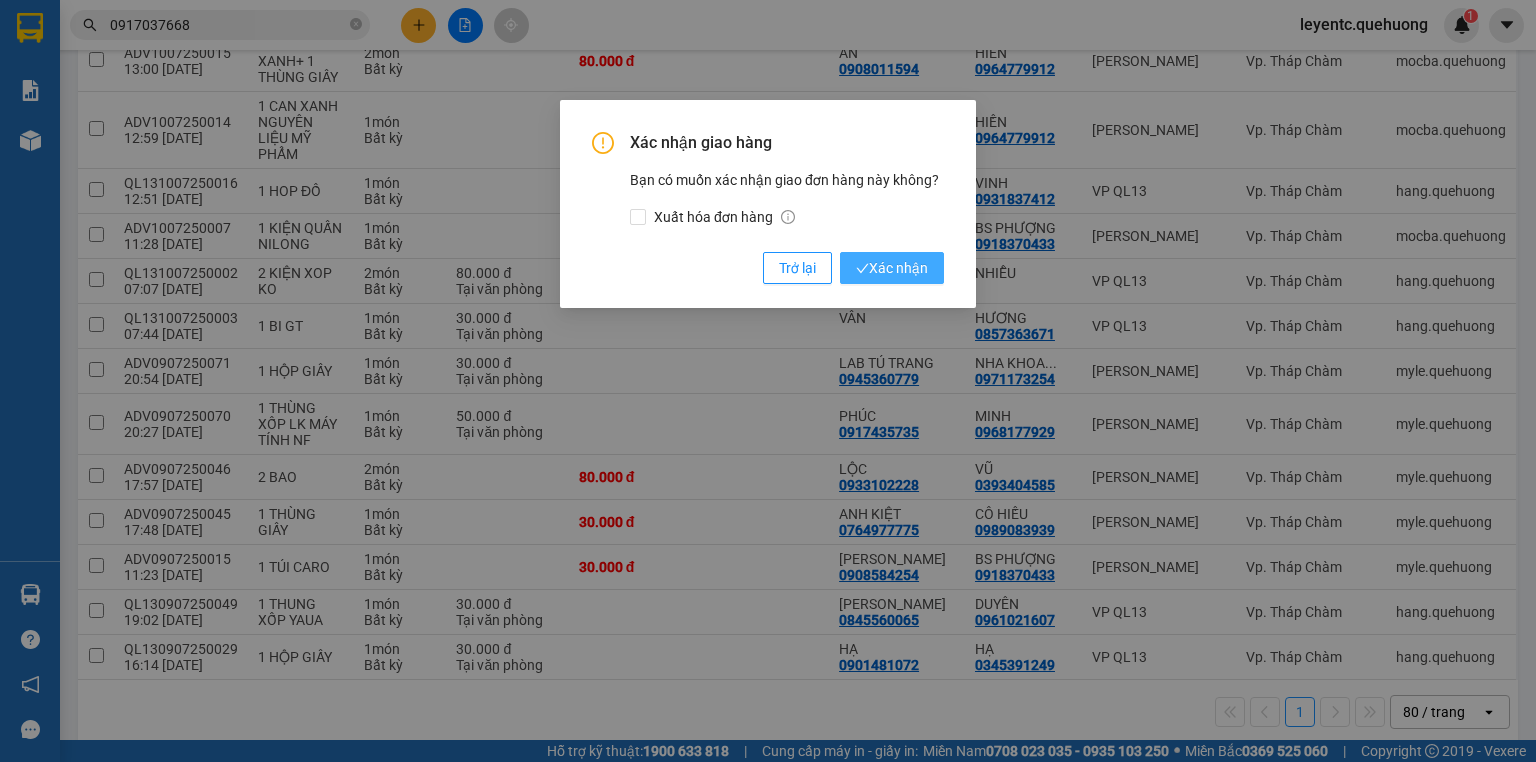 click on "Xác nhận" at bounding box center [892, 268] 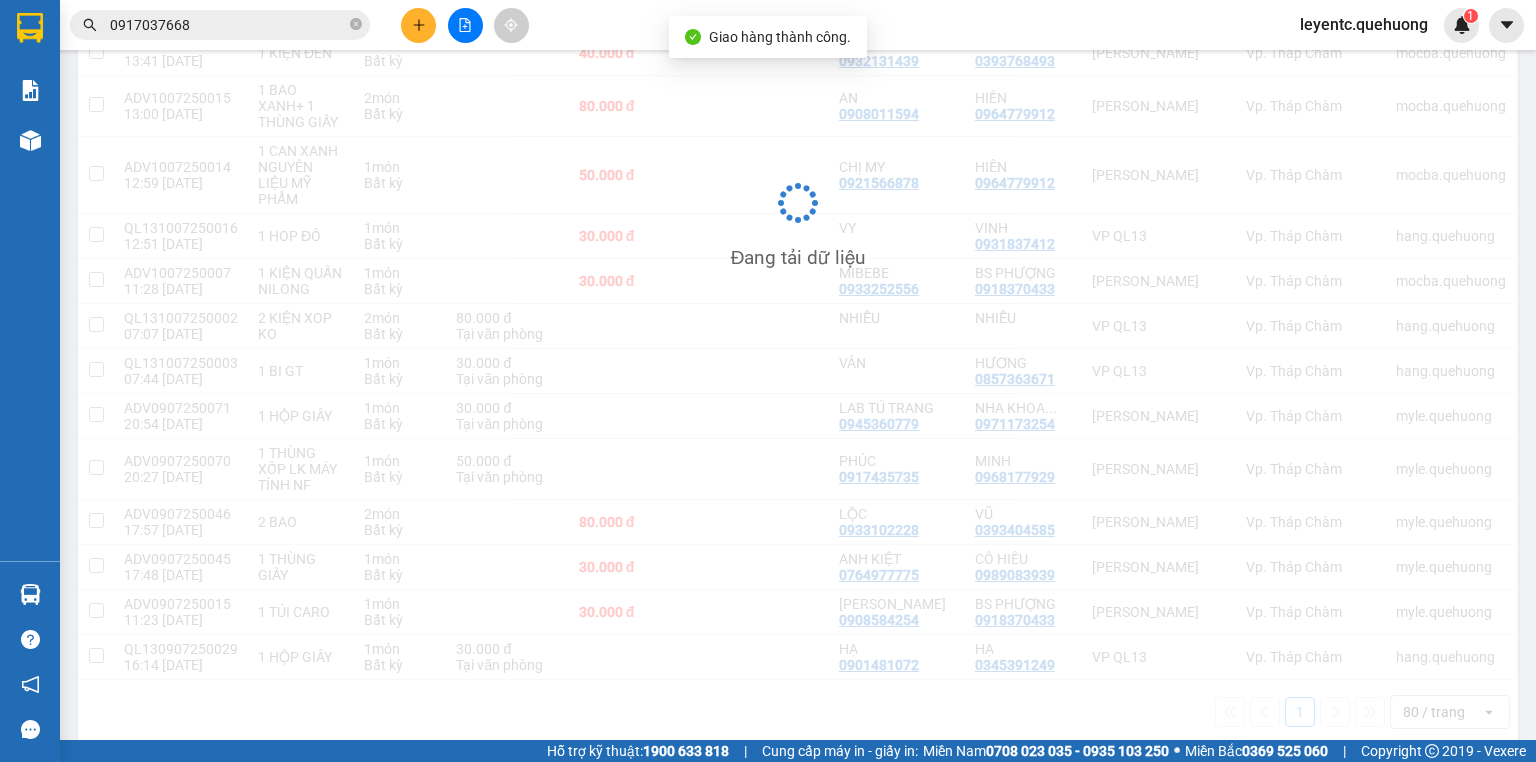 scroll, scrollTop: 590, scrollLeft: 0, axis: vertical 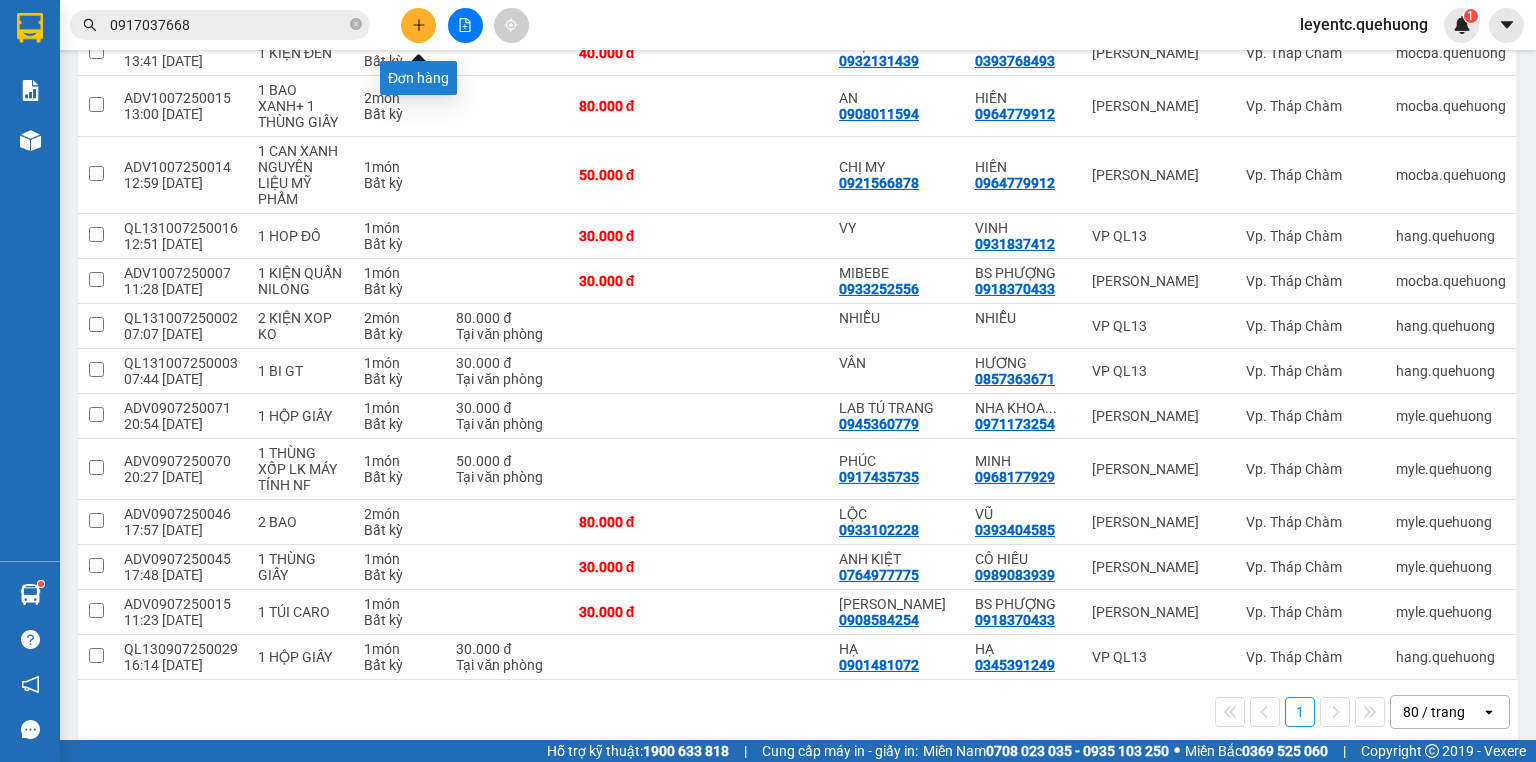 click 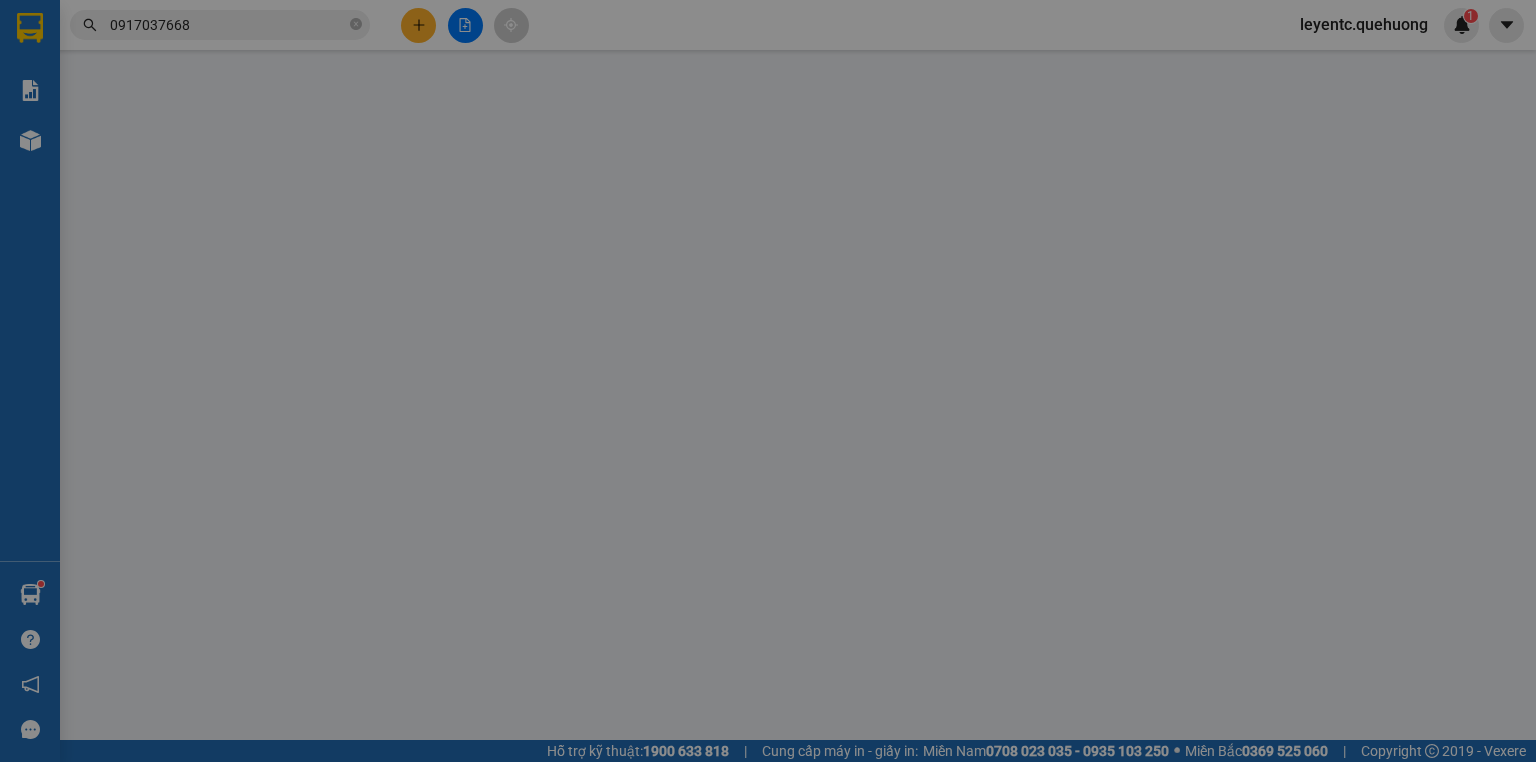 scroll, scrollTop: 0, scrollLeft: 0, axis: both 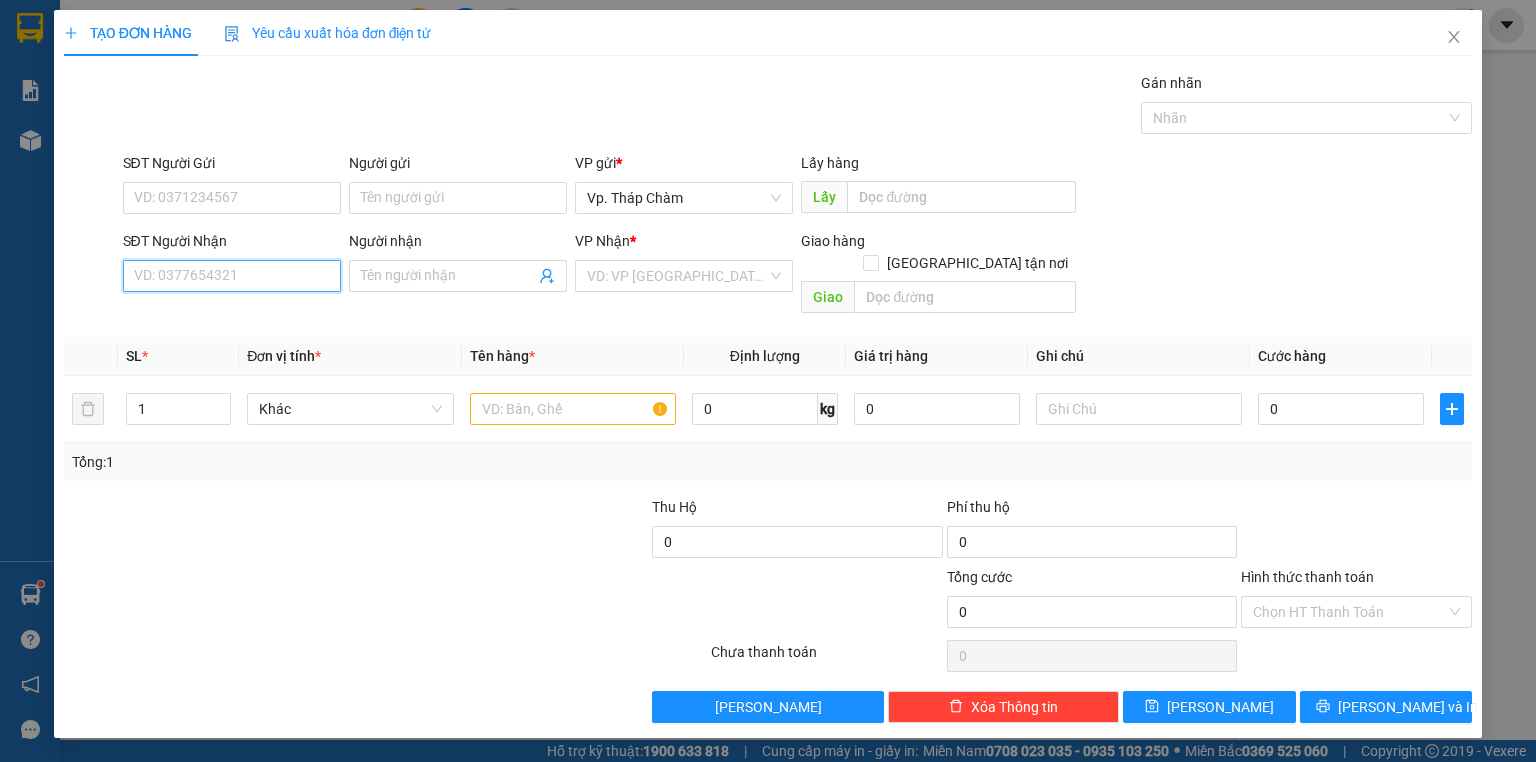 click on "SĐT Người Nhận" at bounding box center (232, 276) 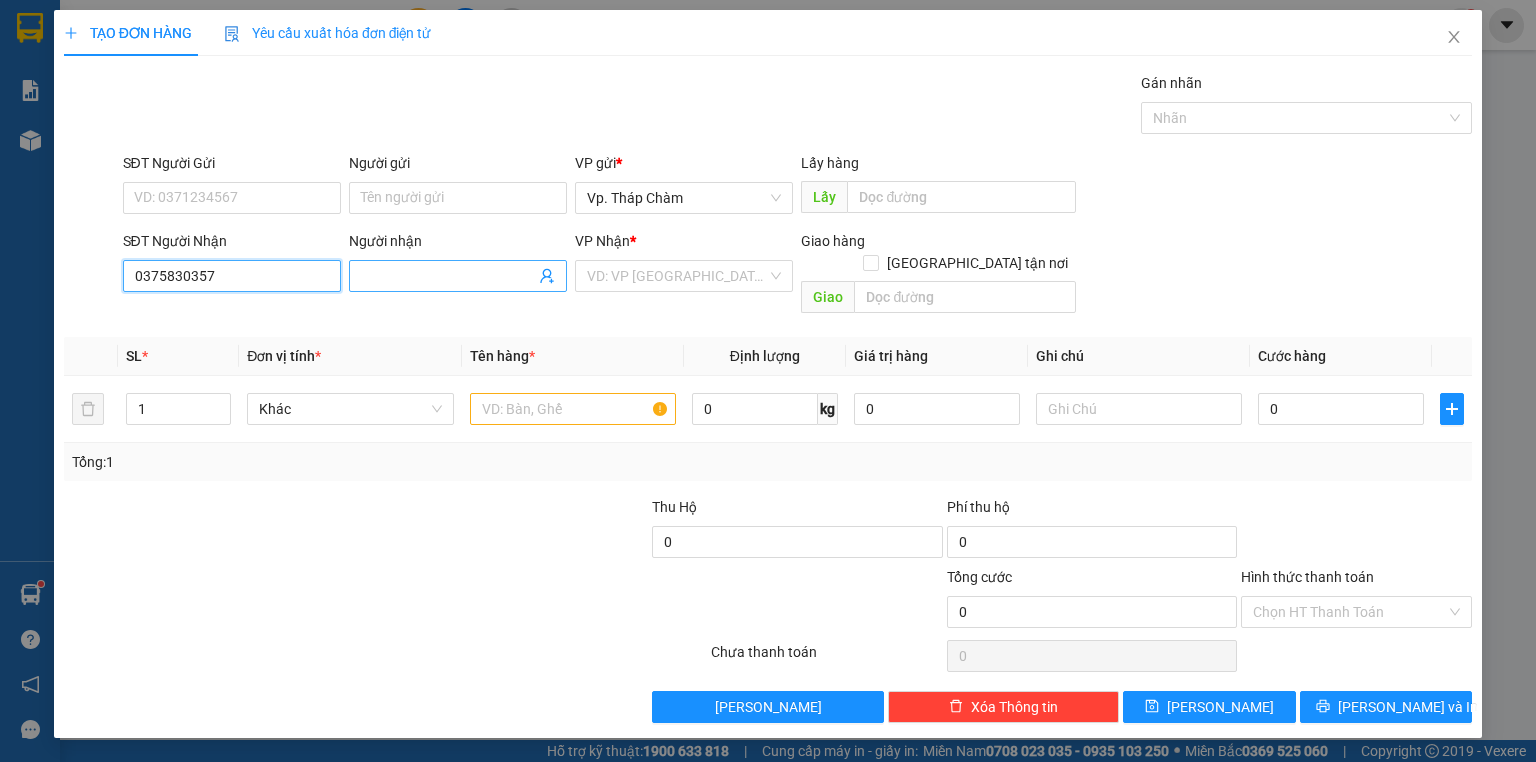 type on "0375830357" 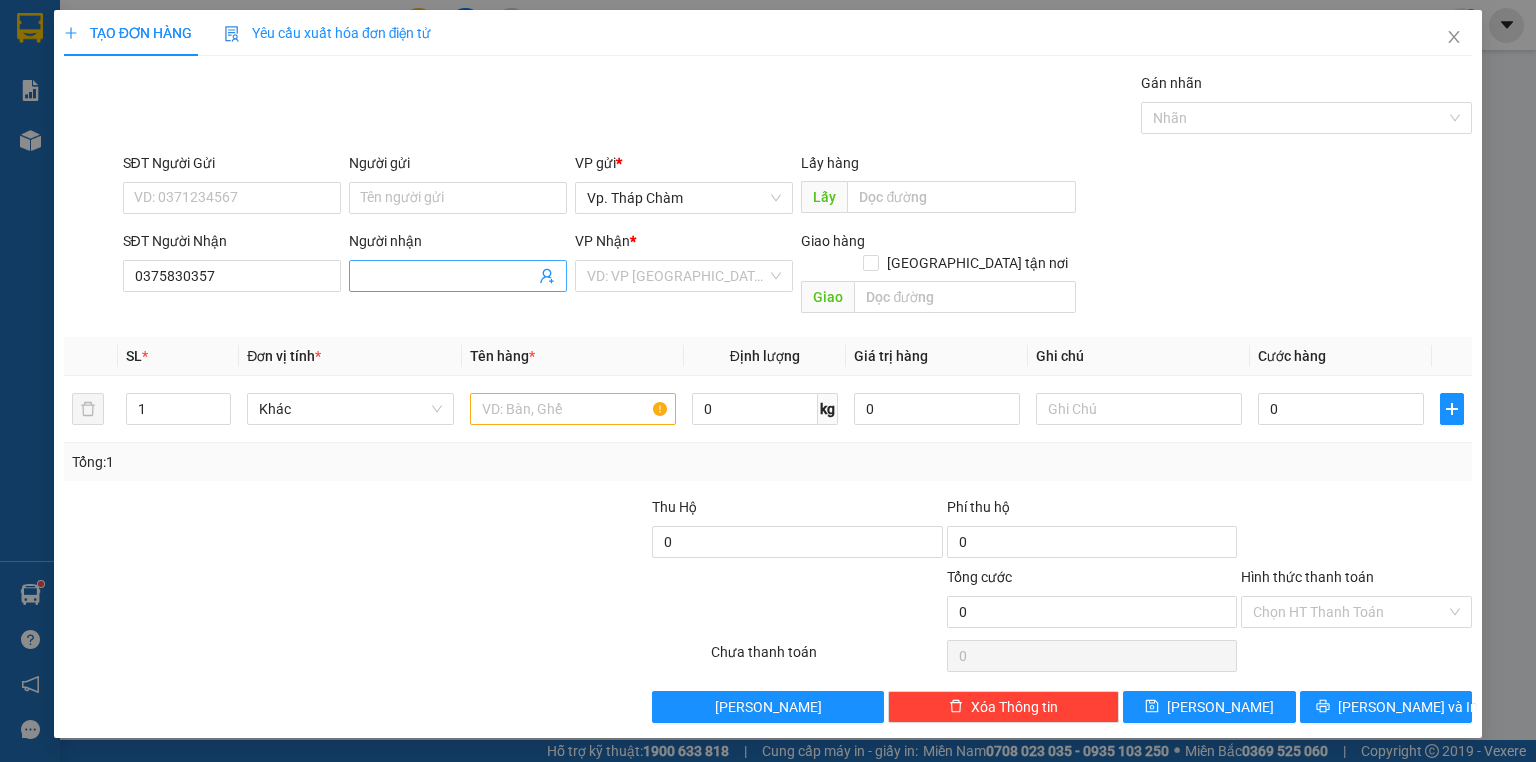 click on "Người nhận" at bounding box center (448, 276) 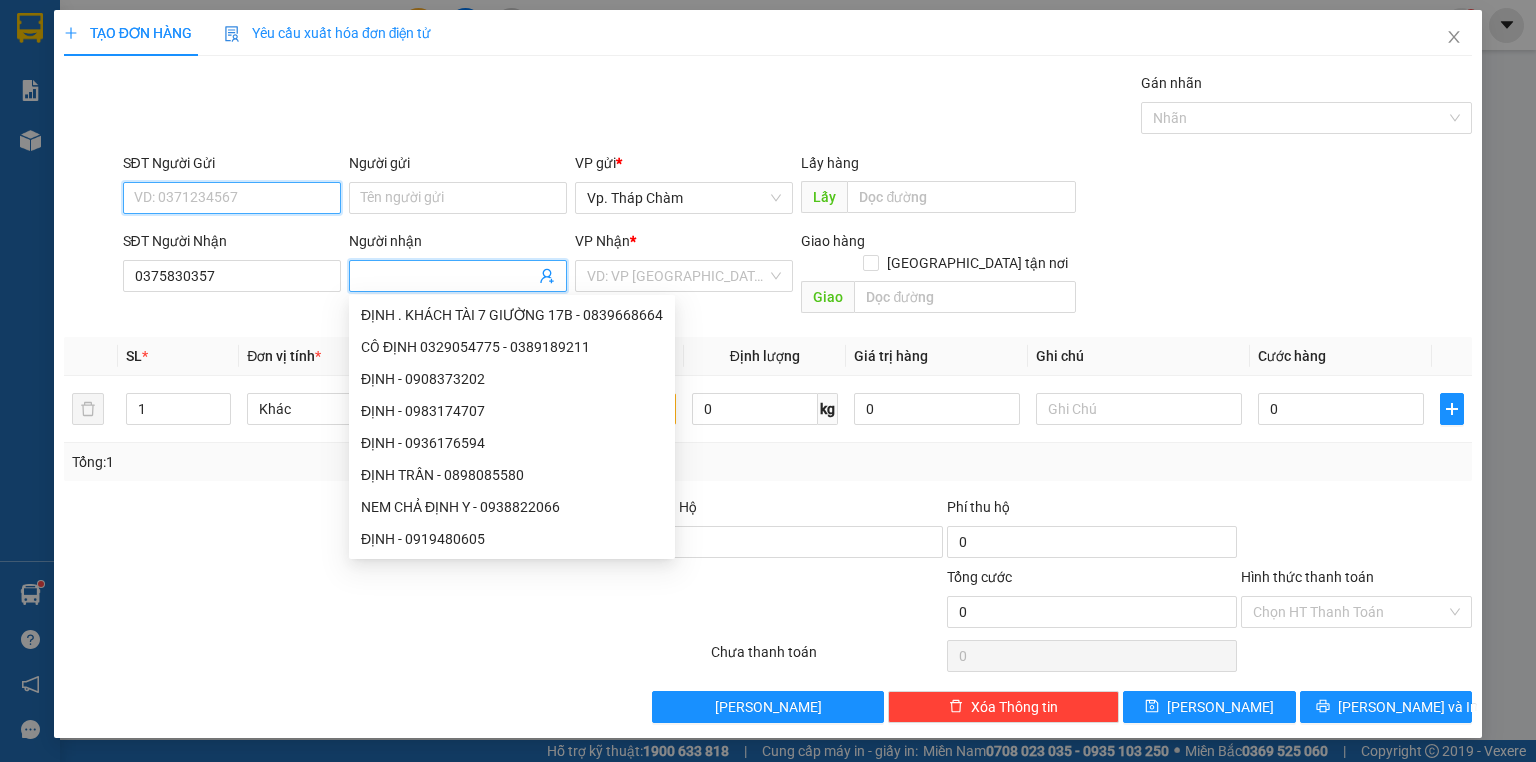 click on "SĐT Người Gửi" at bounding box center [232, 198] 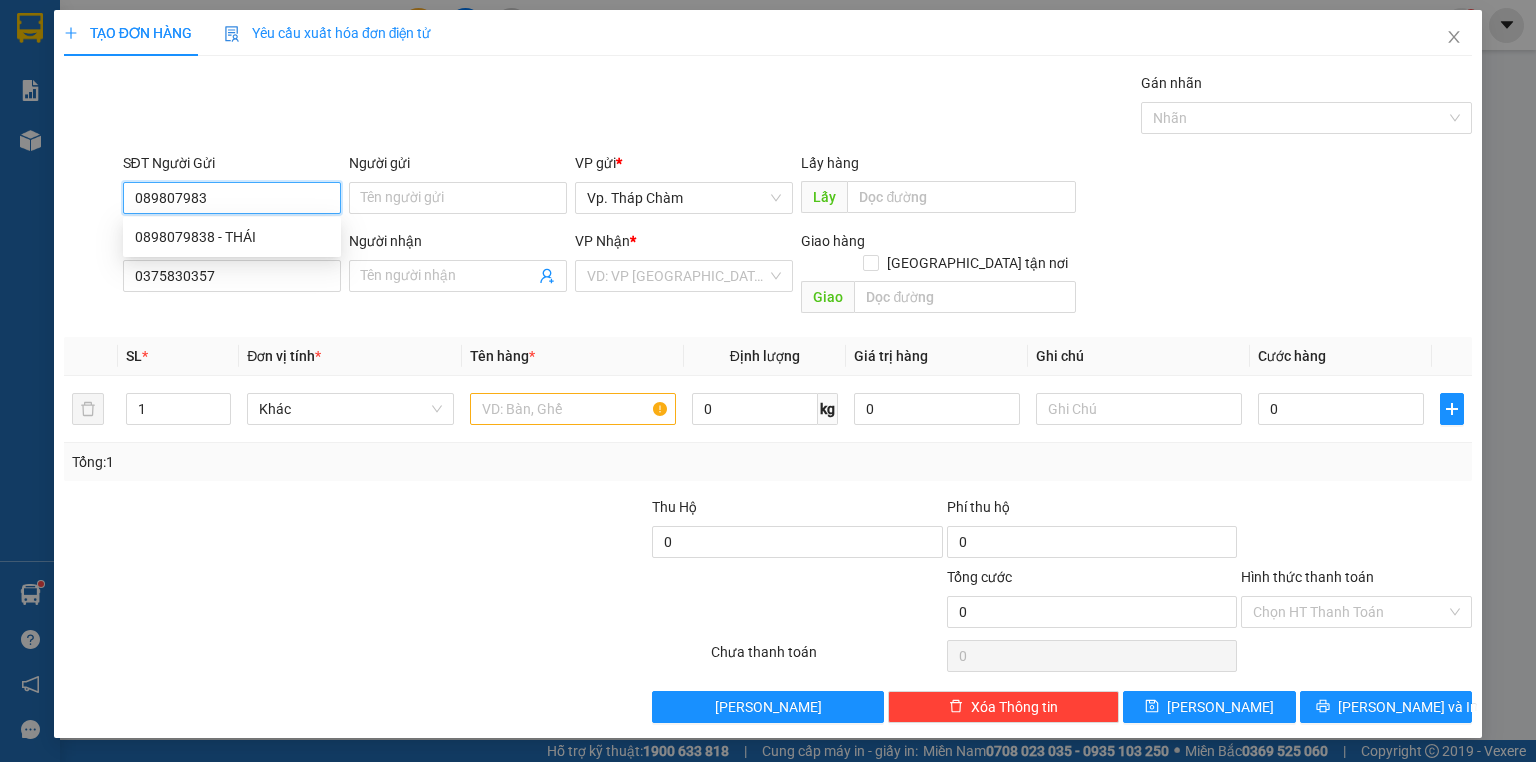 type on "0898079838" 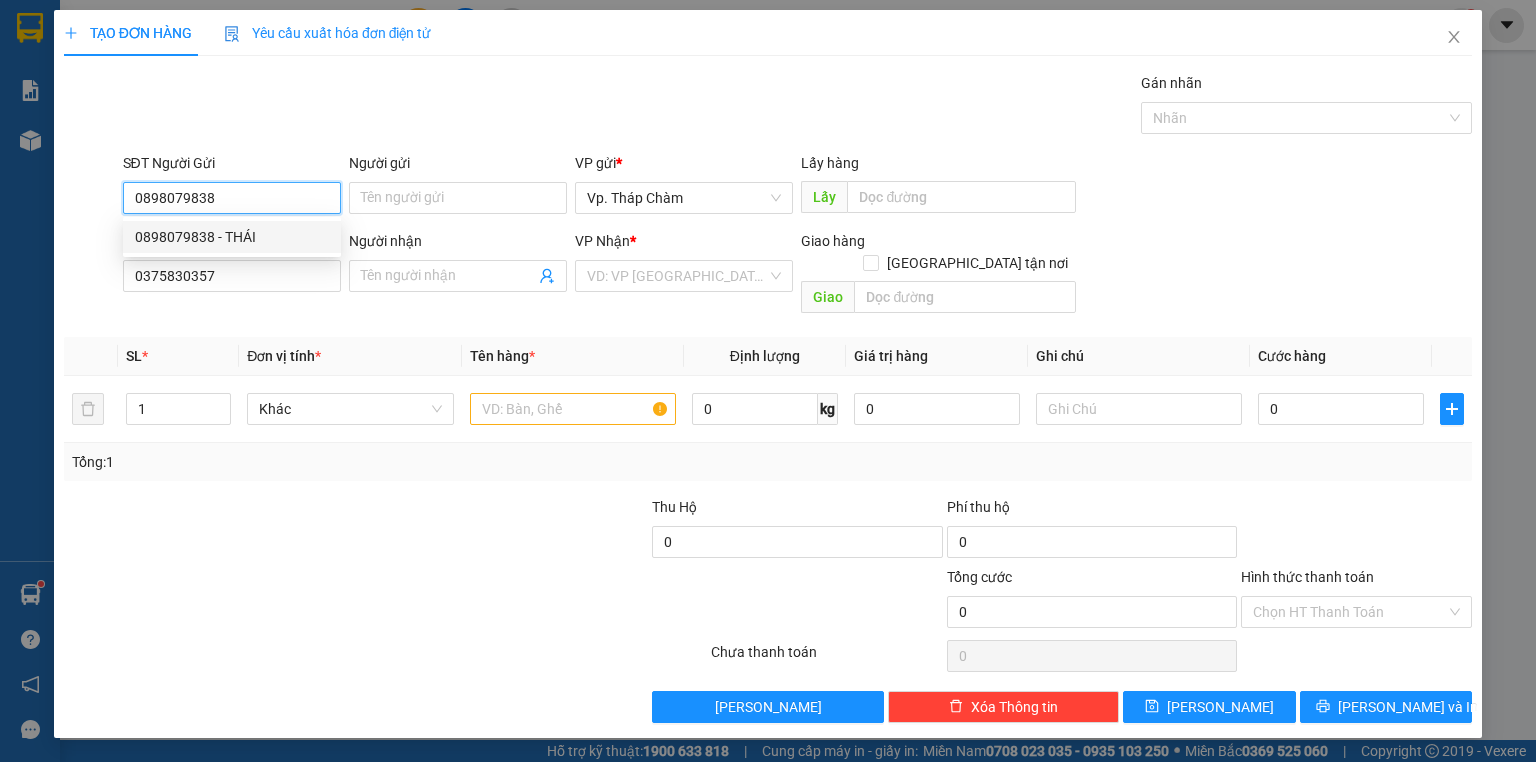 click on "0898079838 - THÁI" at bounding box center (232, 237) 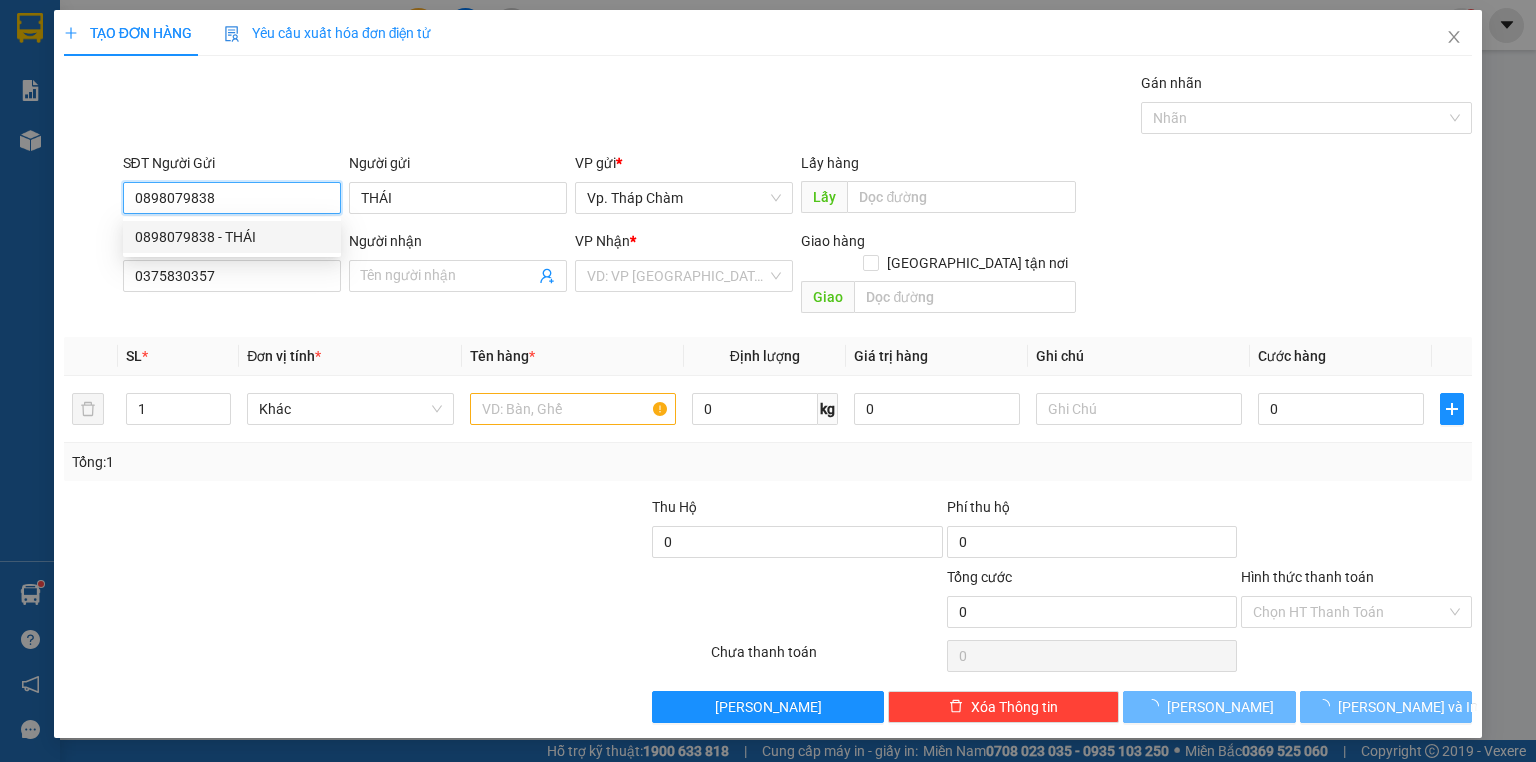 type on "80.000" 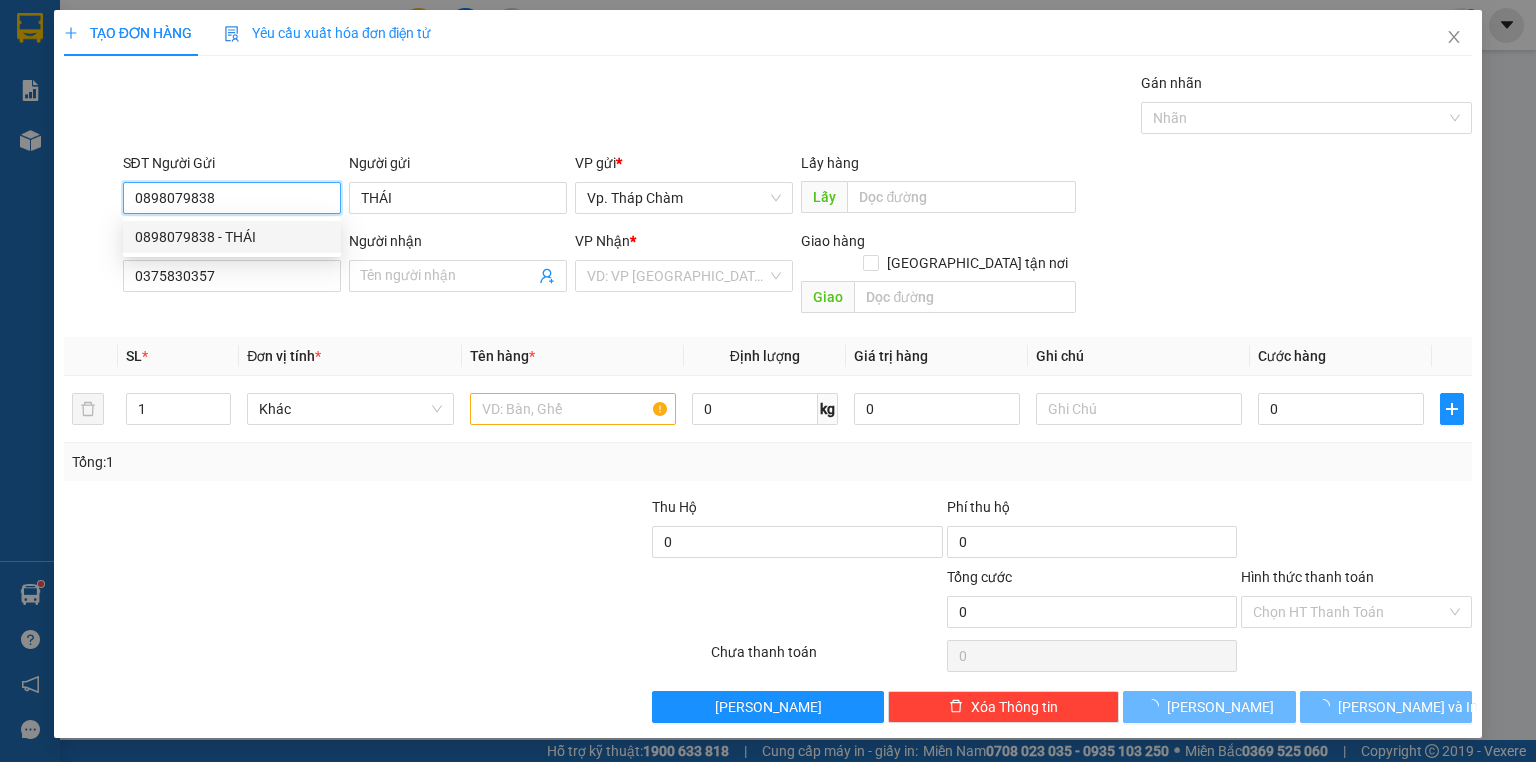 type on "80.000" 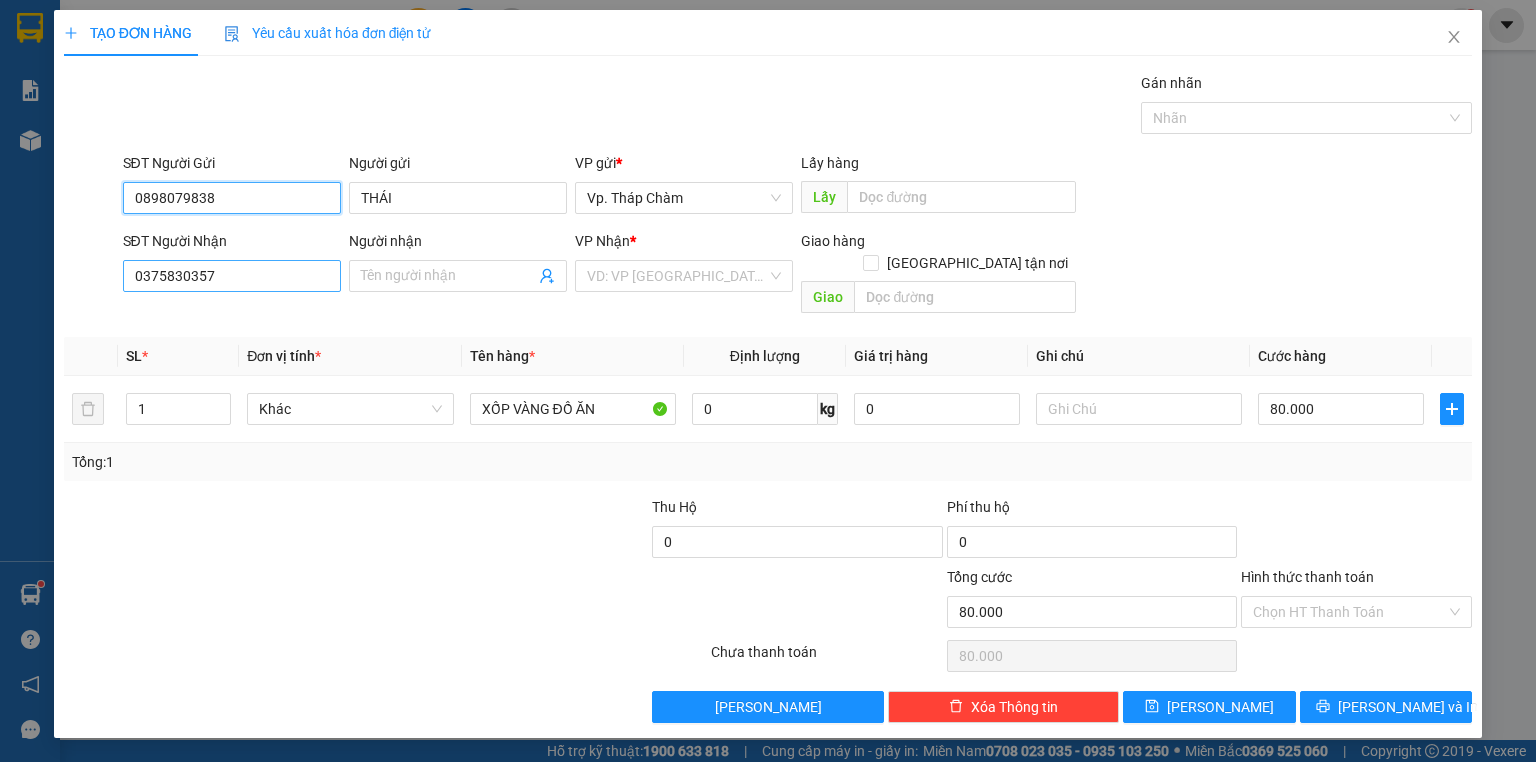 type on "0898079838" 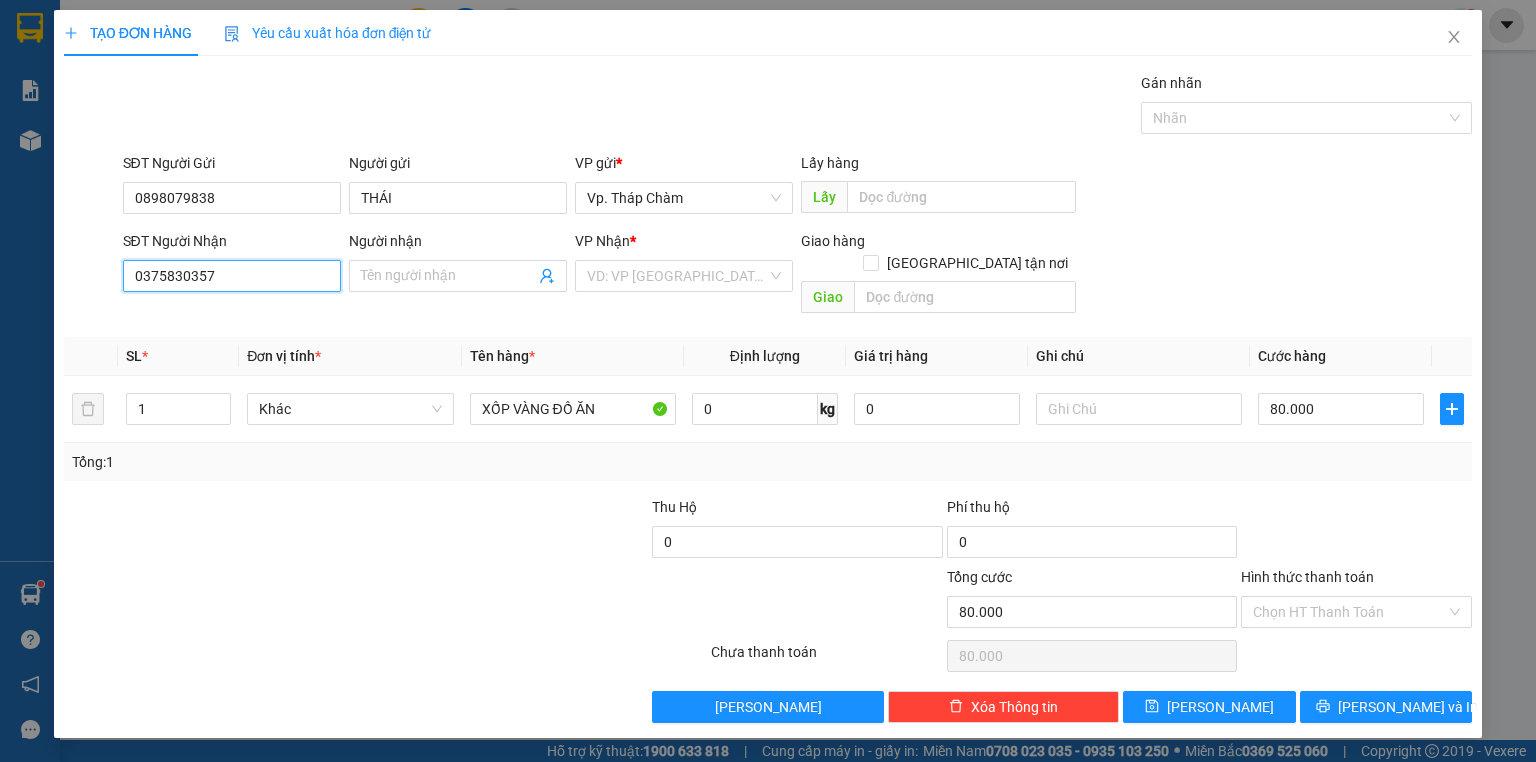 click on "0375830357" at bounding box center [232, 276] 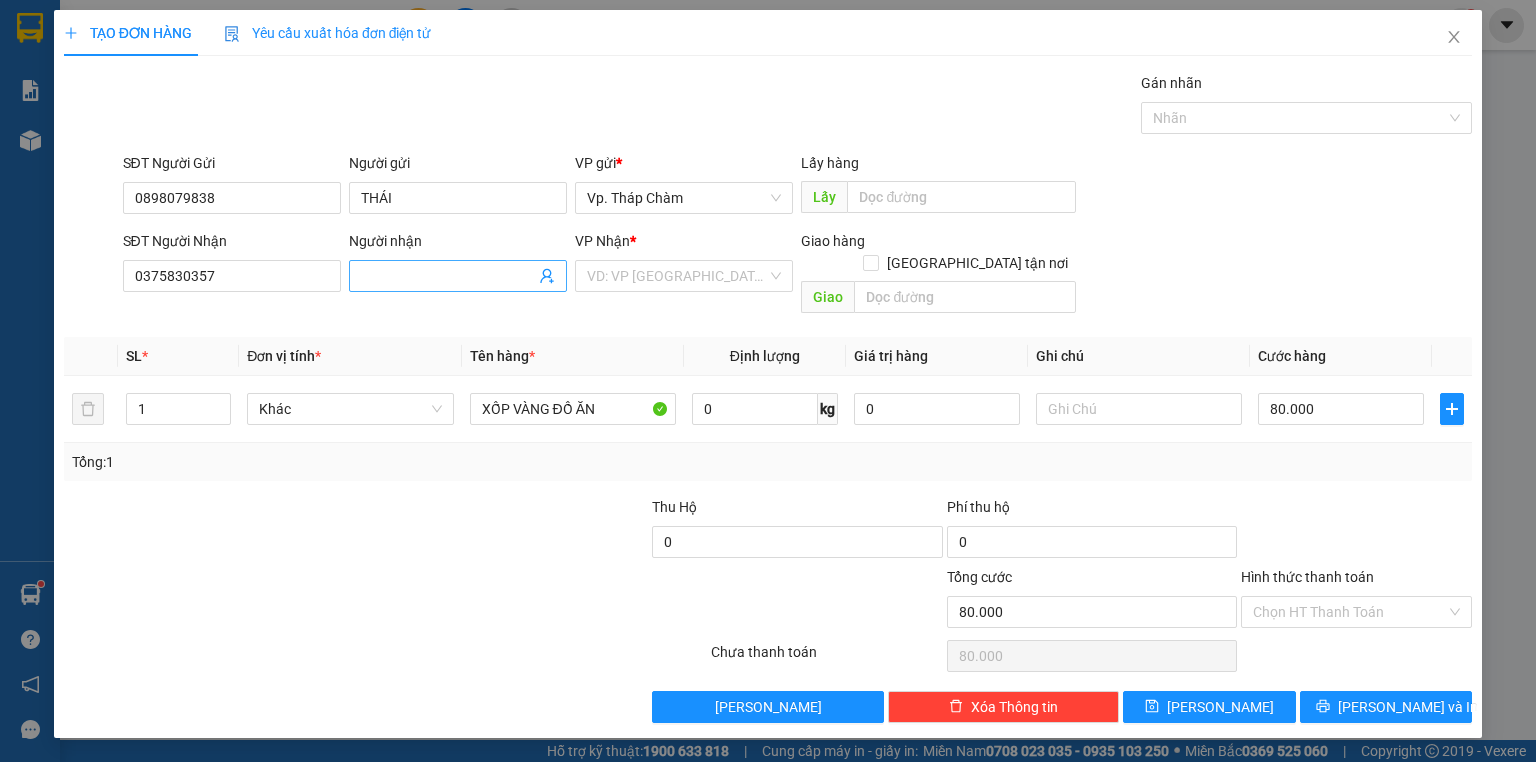 click on "Người nhận" at bounding box center (448, 276) 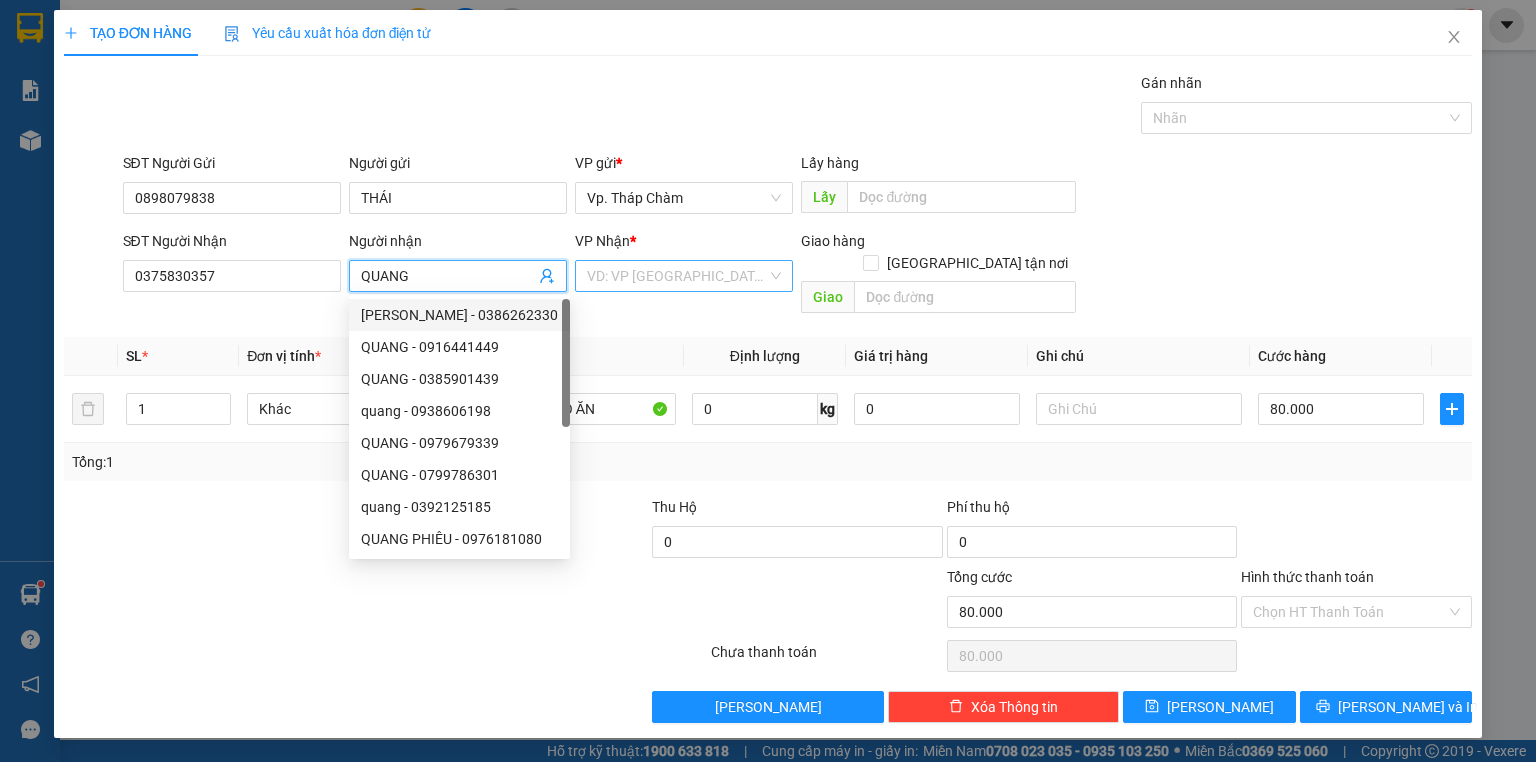 type on "QUANG" 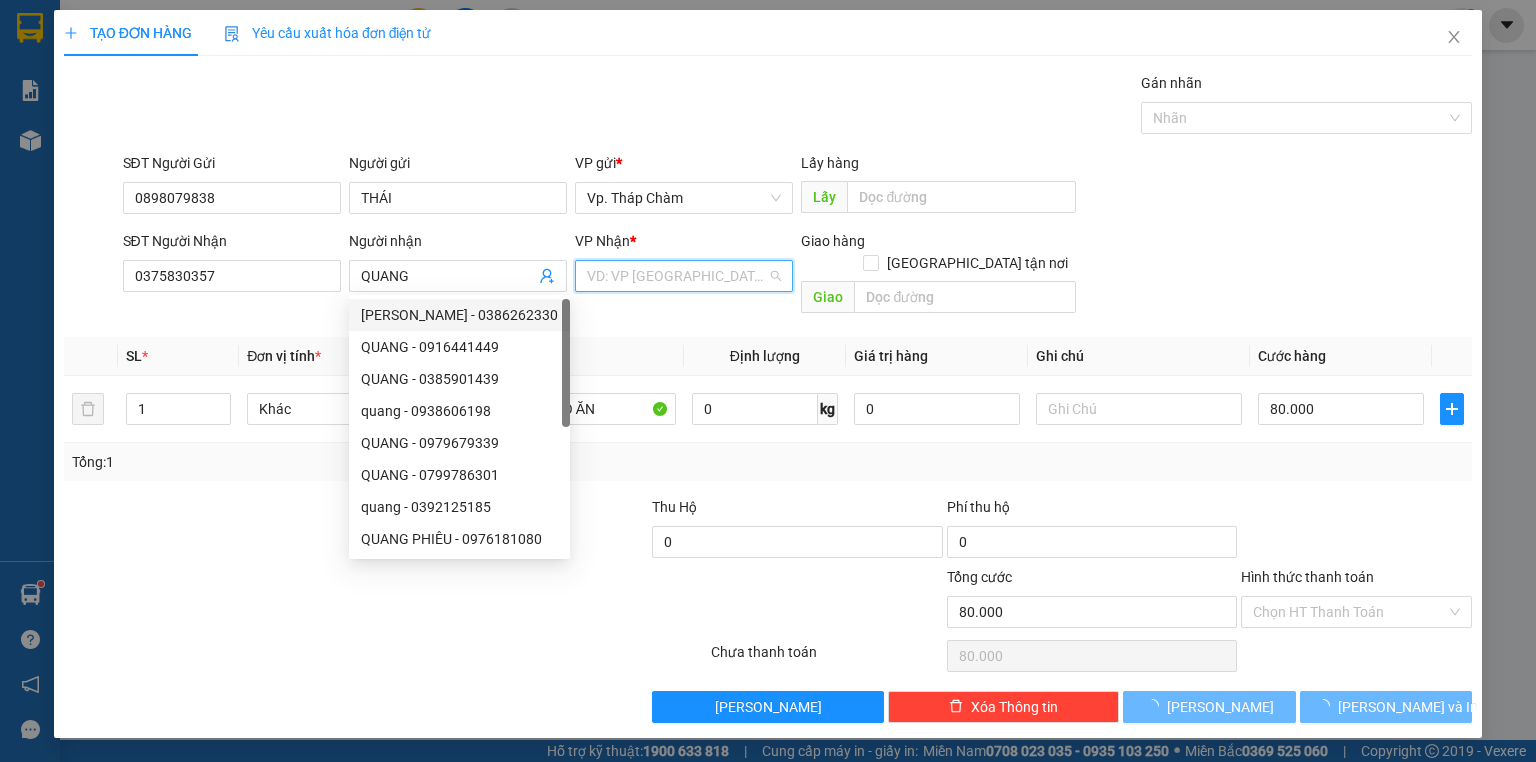 click at bounding box center (677, 276) 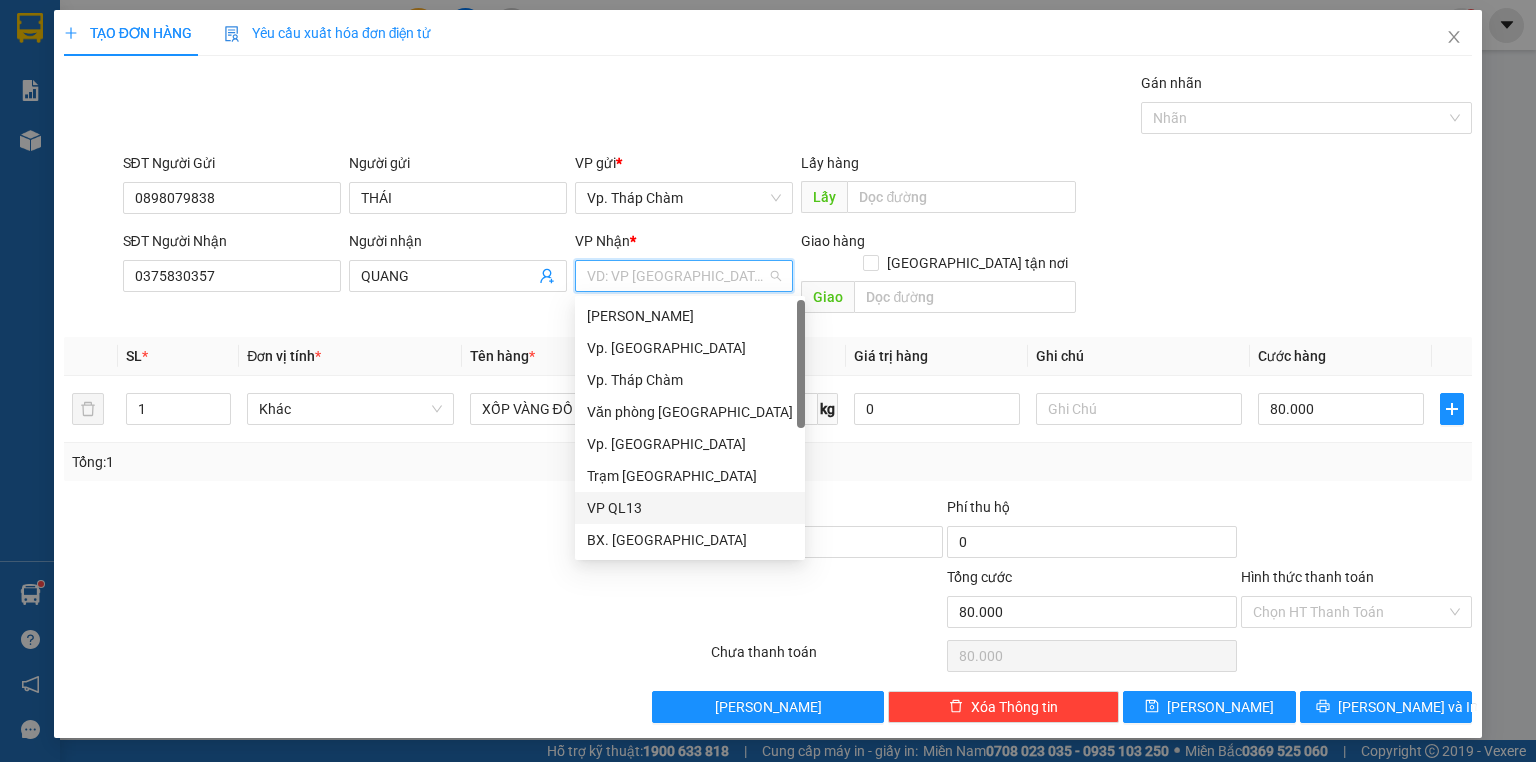 click on "VP QL13" at bounding box center [690, 508] 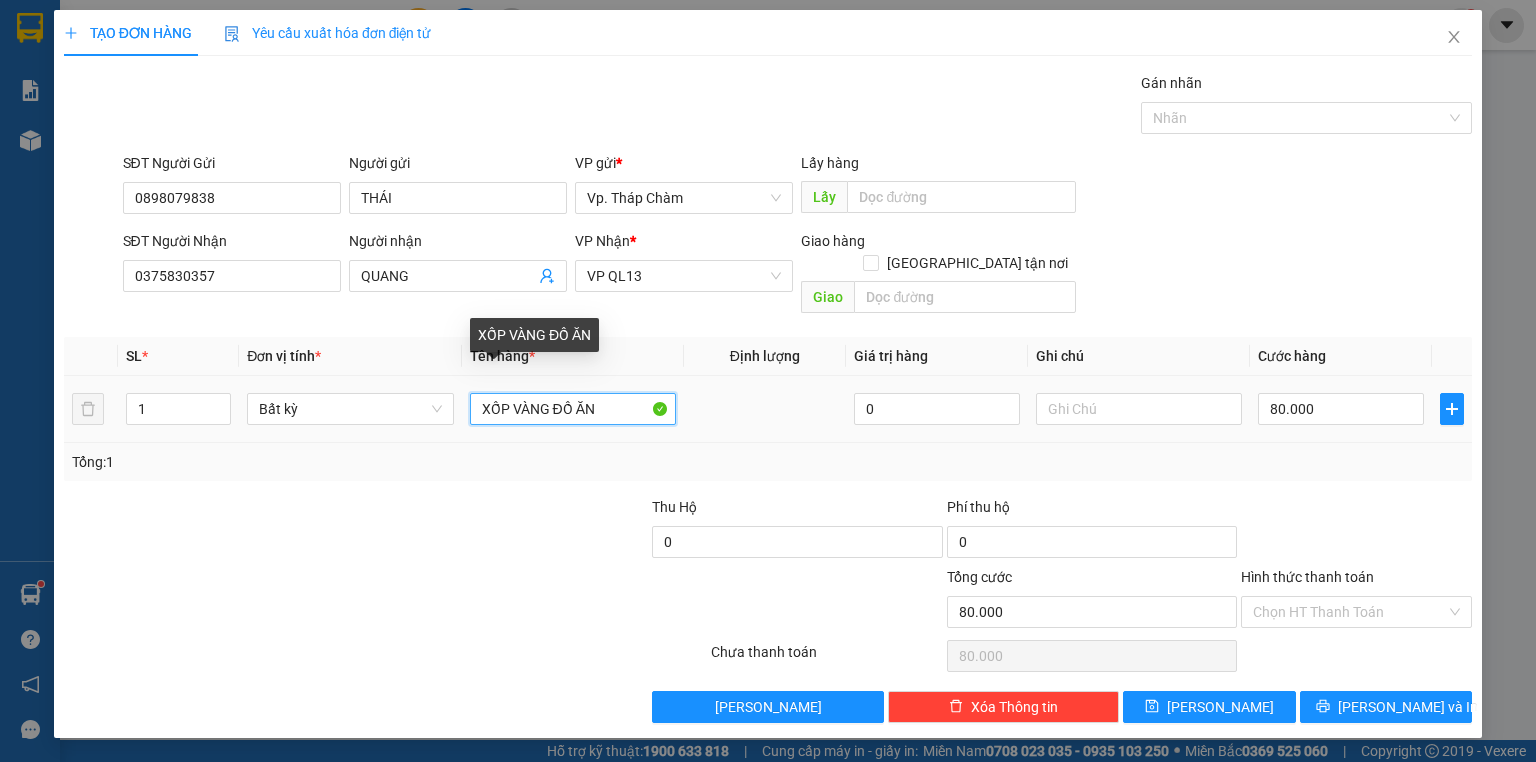 drag, startPoint x: 552, startPoint y: 382, endPoint x: 602, endPoint y: 392, distance: 50.990196 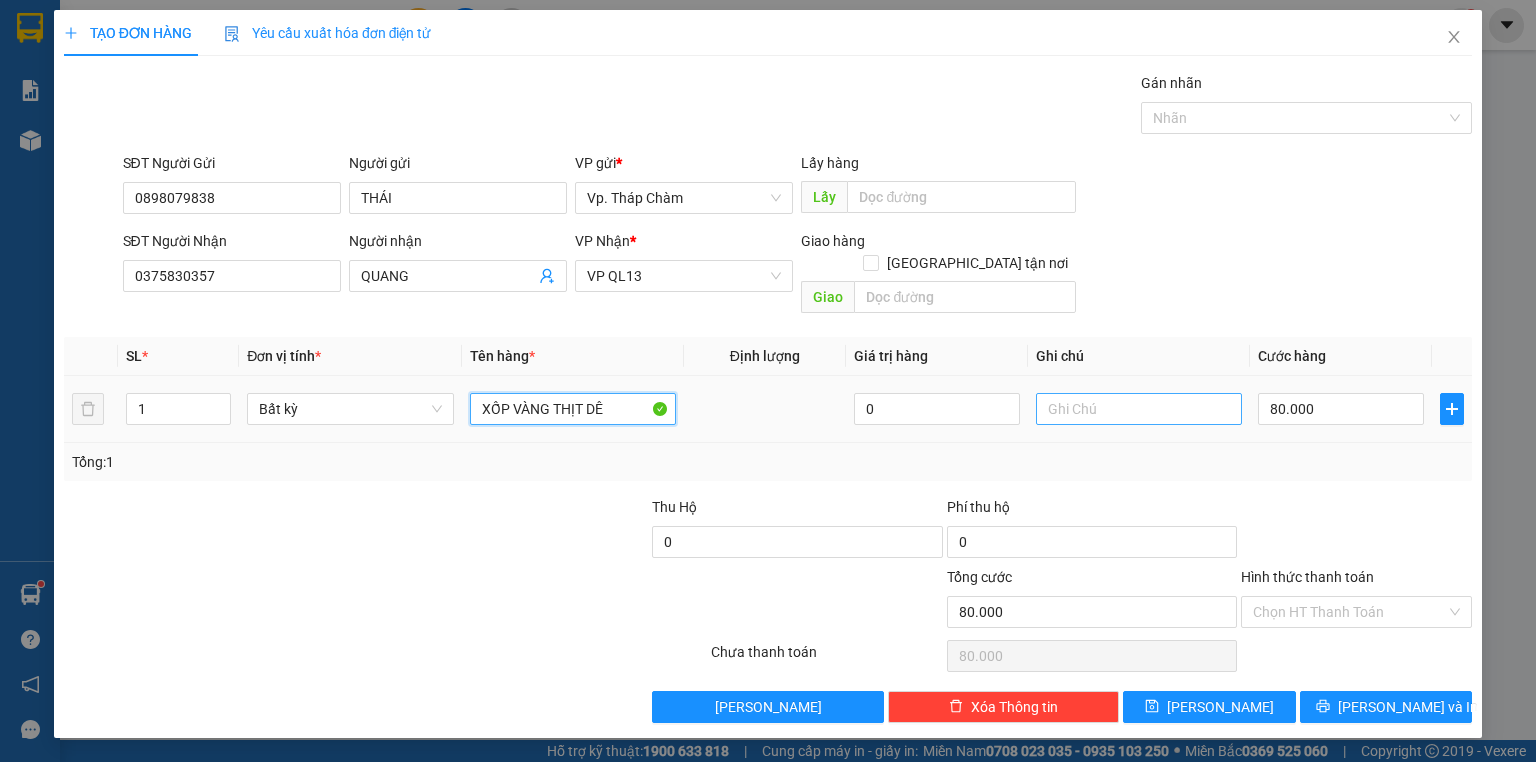 type on "XỐP VÀNG THỊT DÊ" 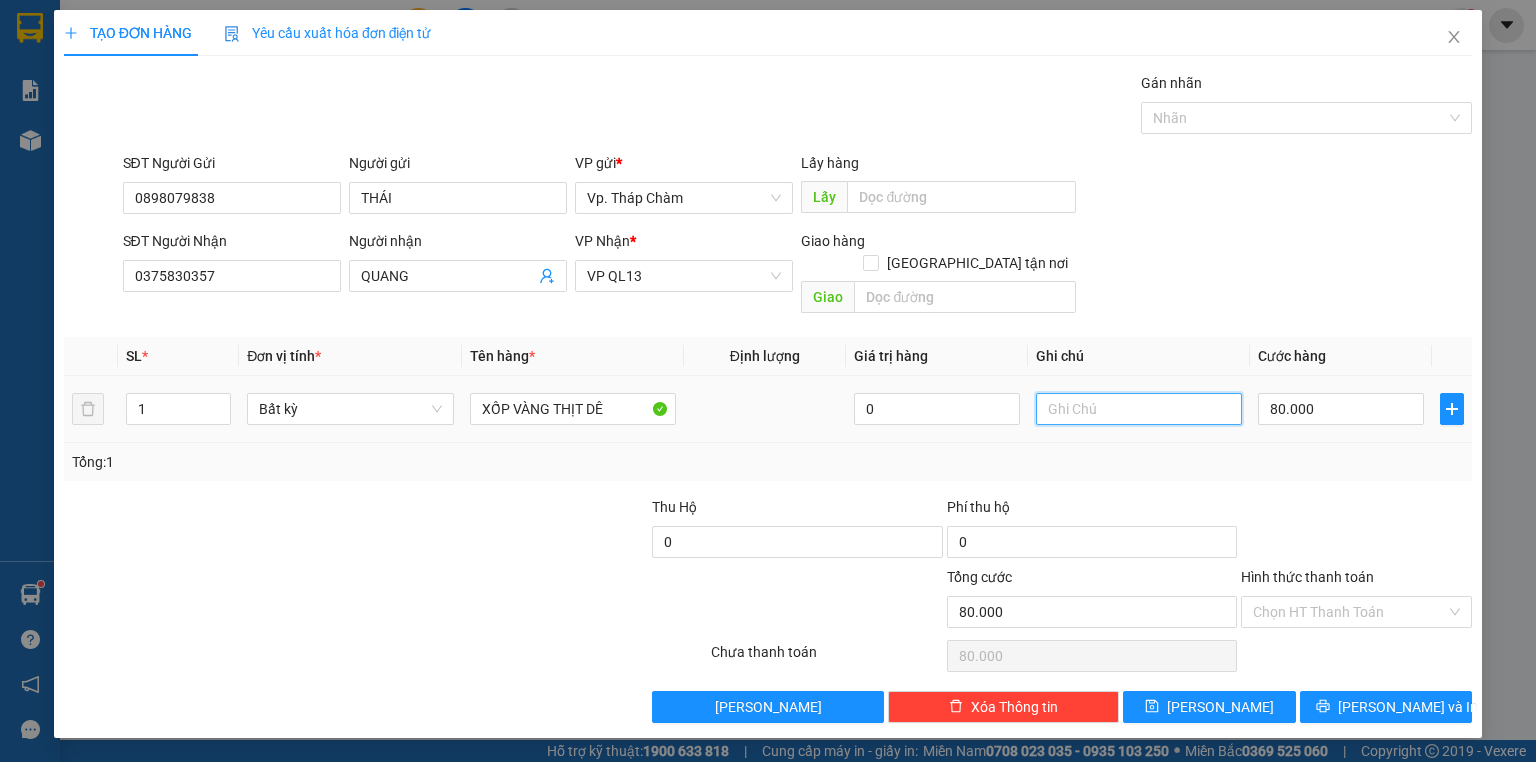 click at bounding box center [1139, 409] 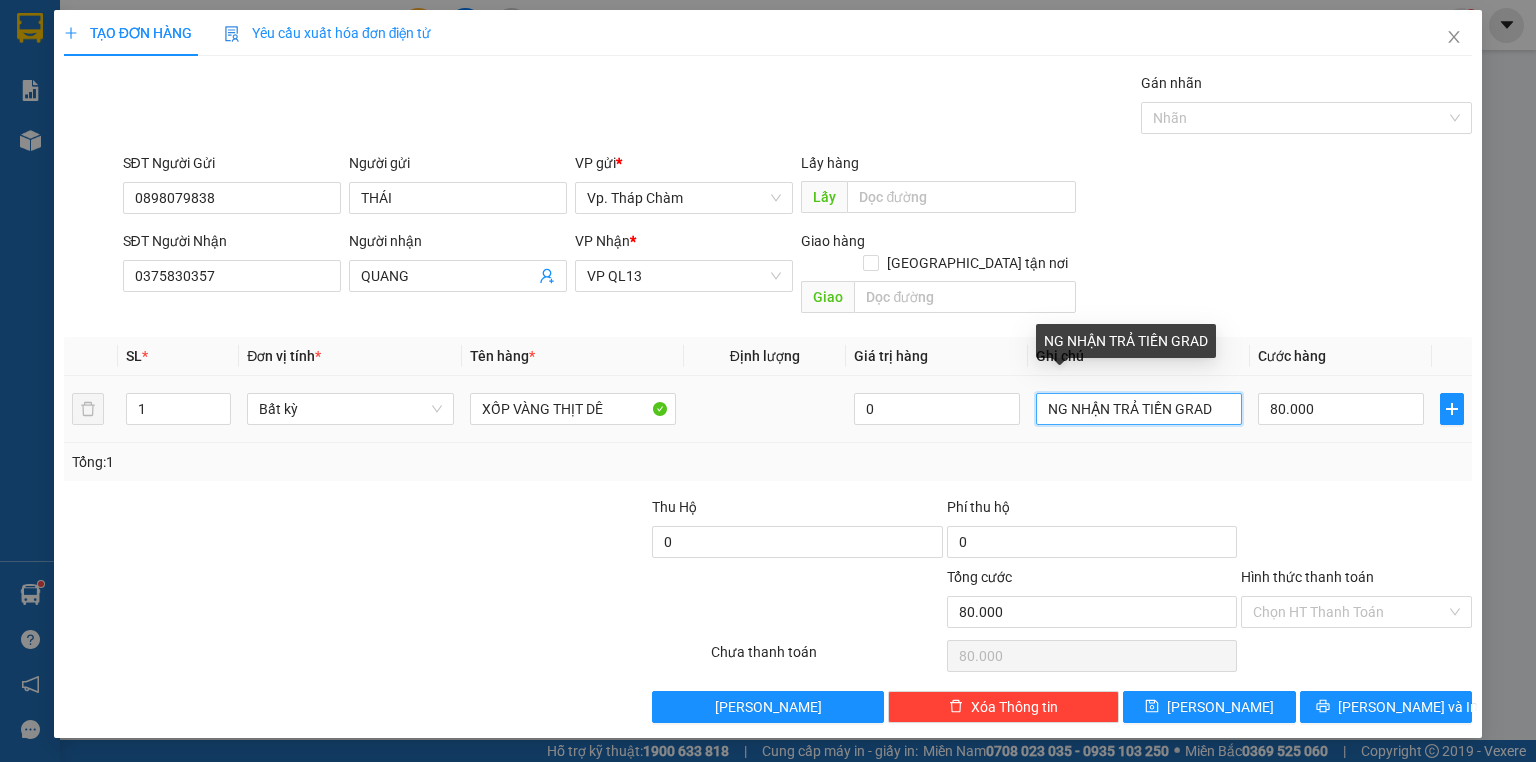 click on "NG NHẬN TRẢ TIỀN GRAD" at bounding box center [1139, 409] 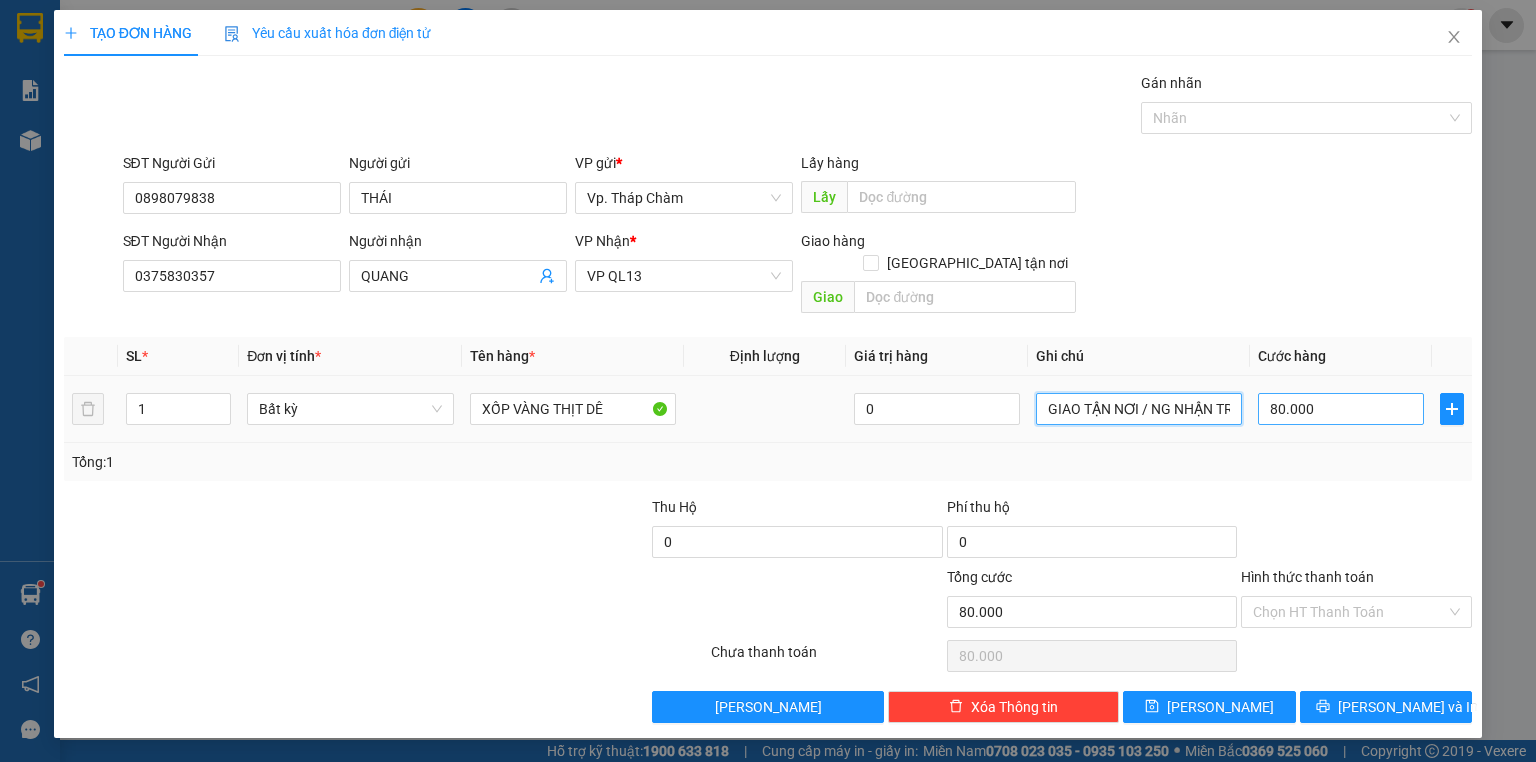 type on "GIAO TẬN NƠI / NG NHẬN TRẢ TIỀN GRAD" 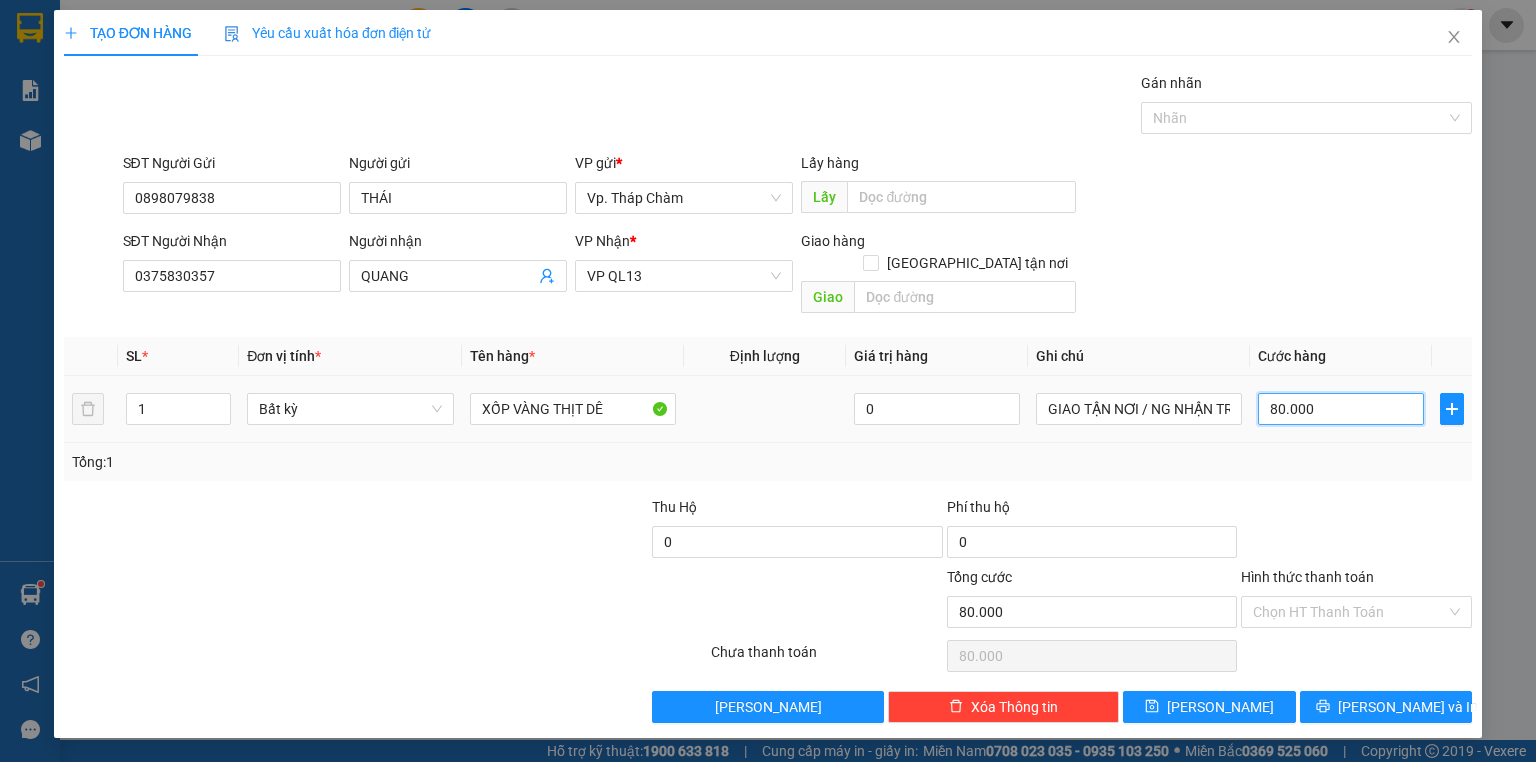click on "80.000" at bounding box center [1341, 409] 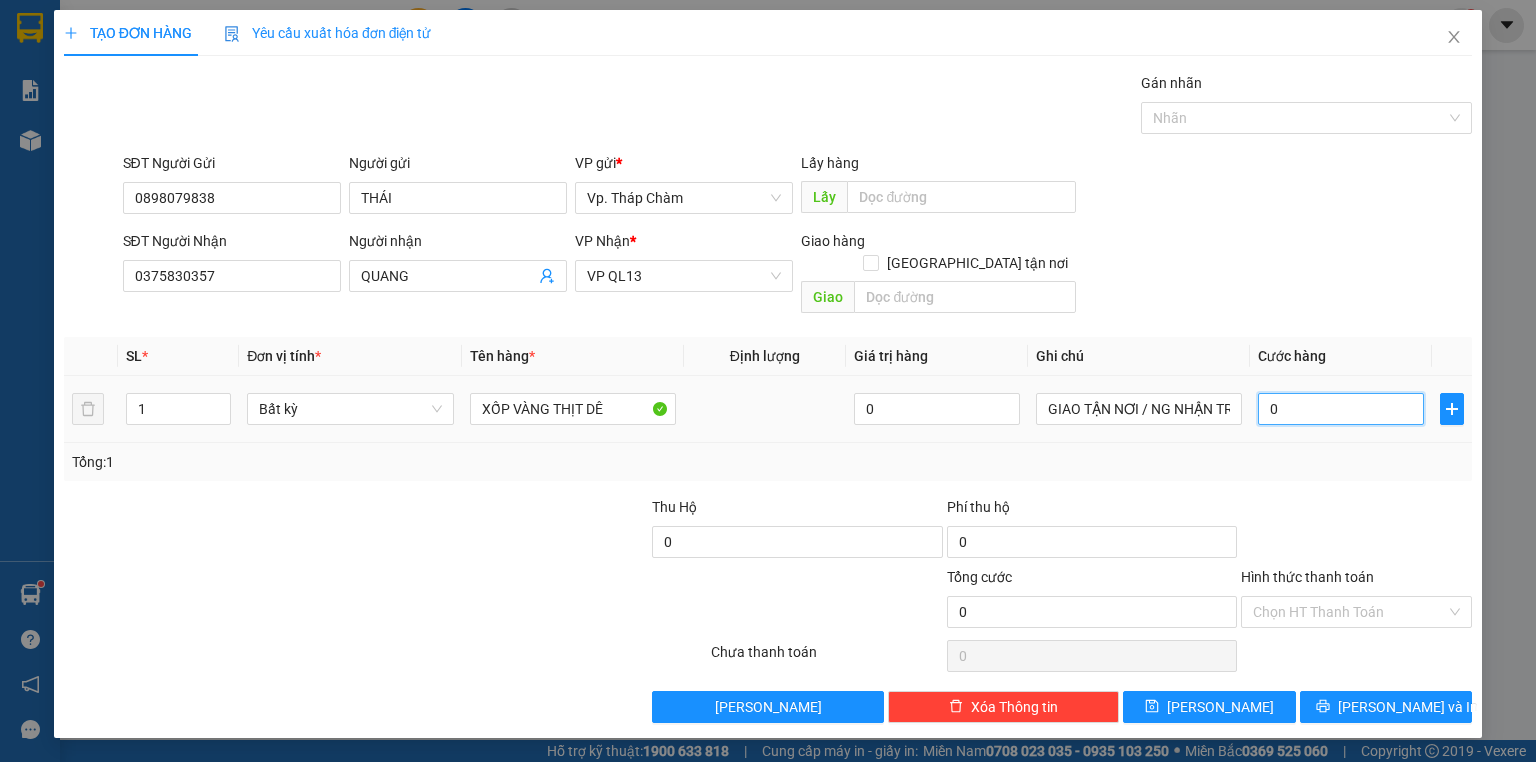 type on "4" 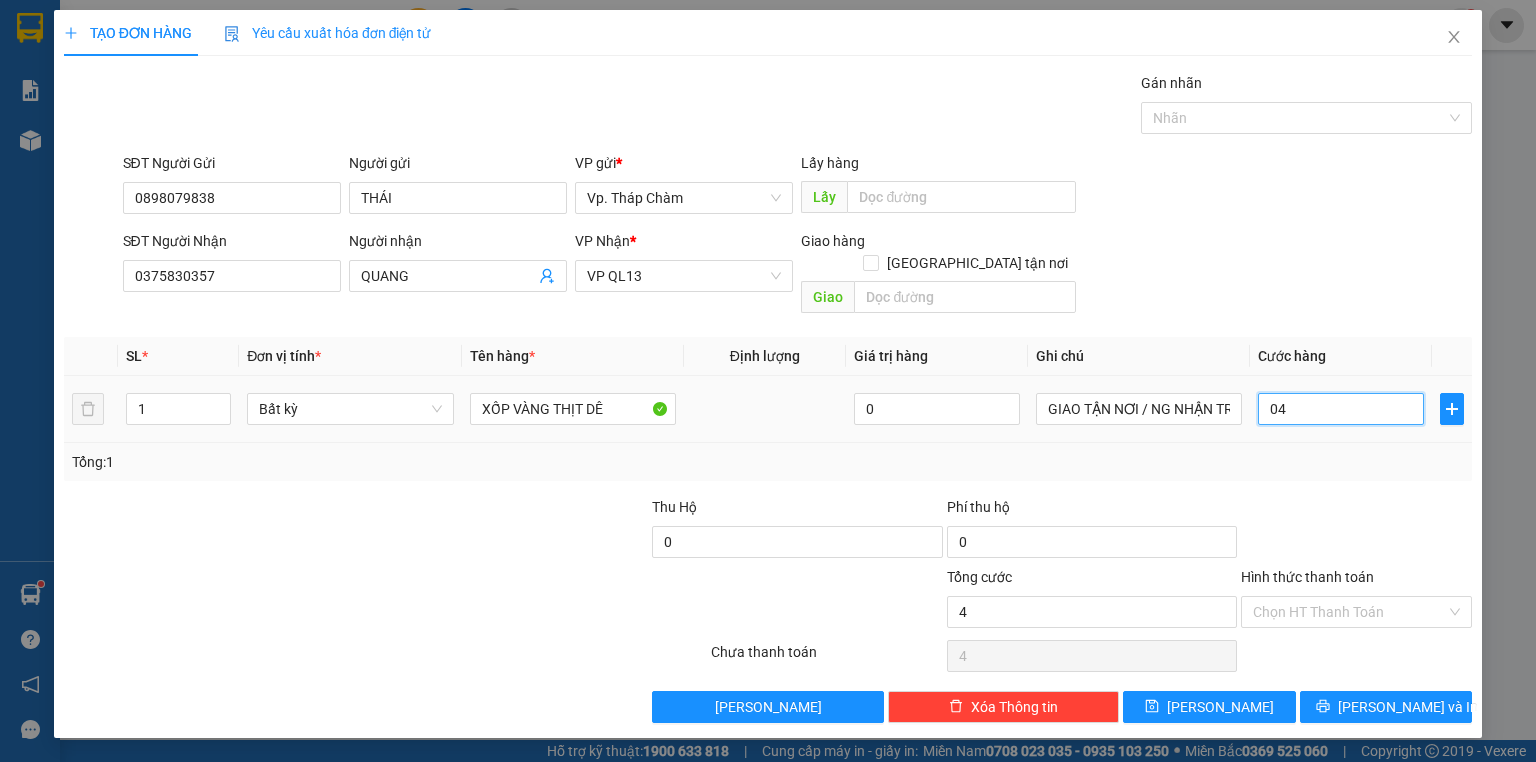 type on "40" 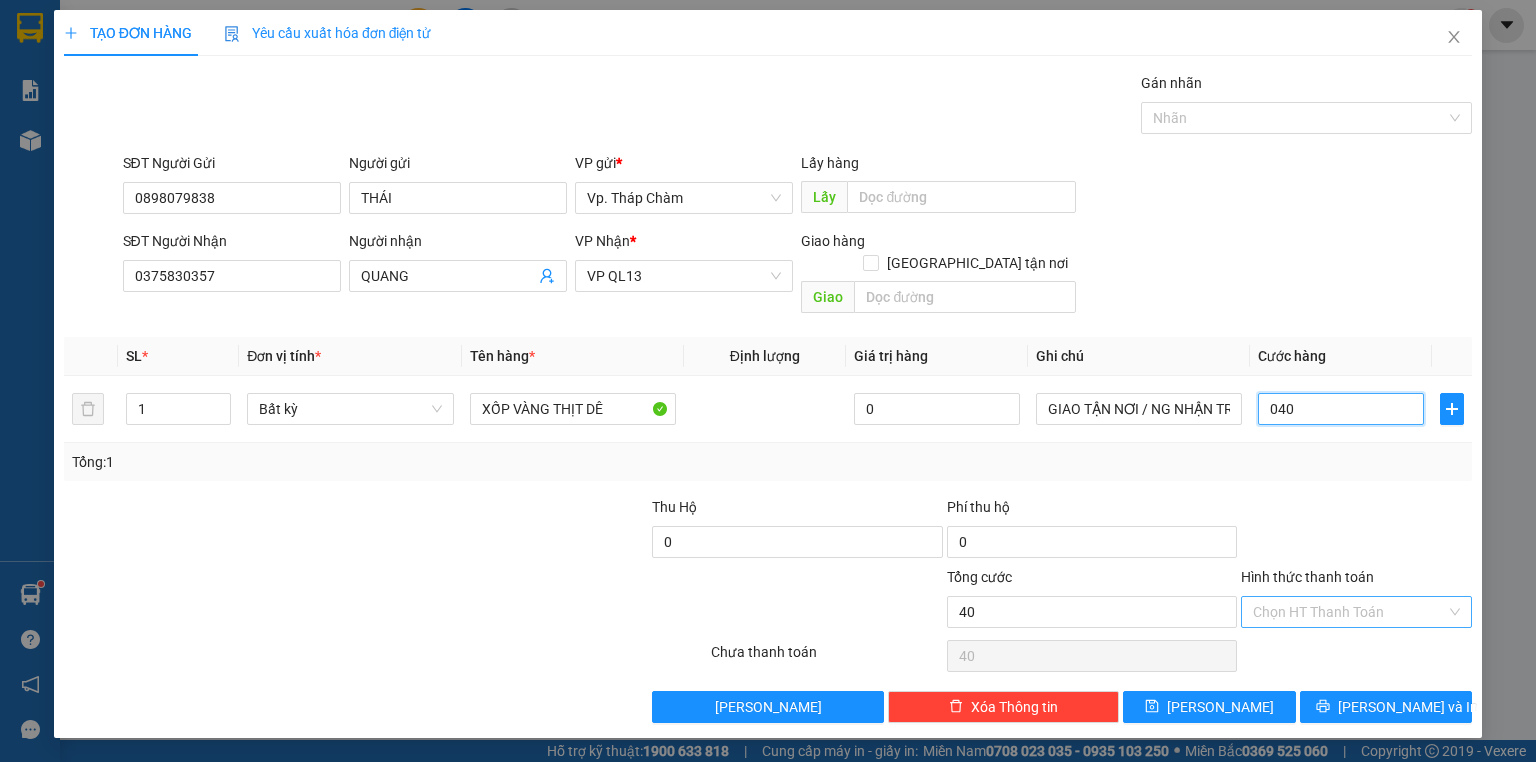 type on "040" 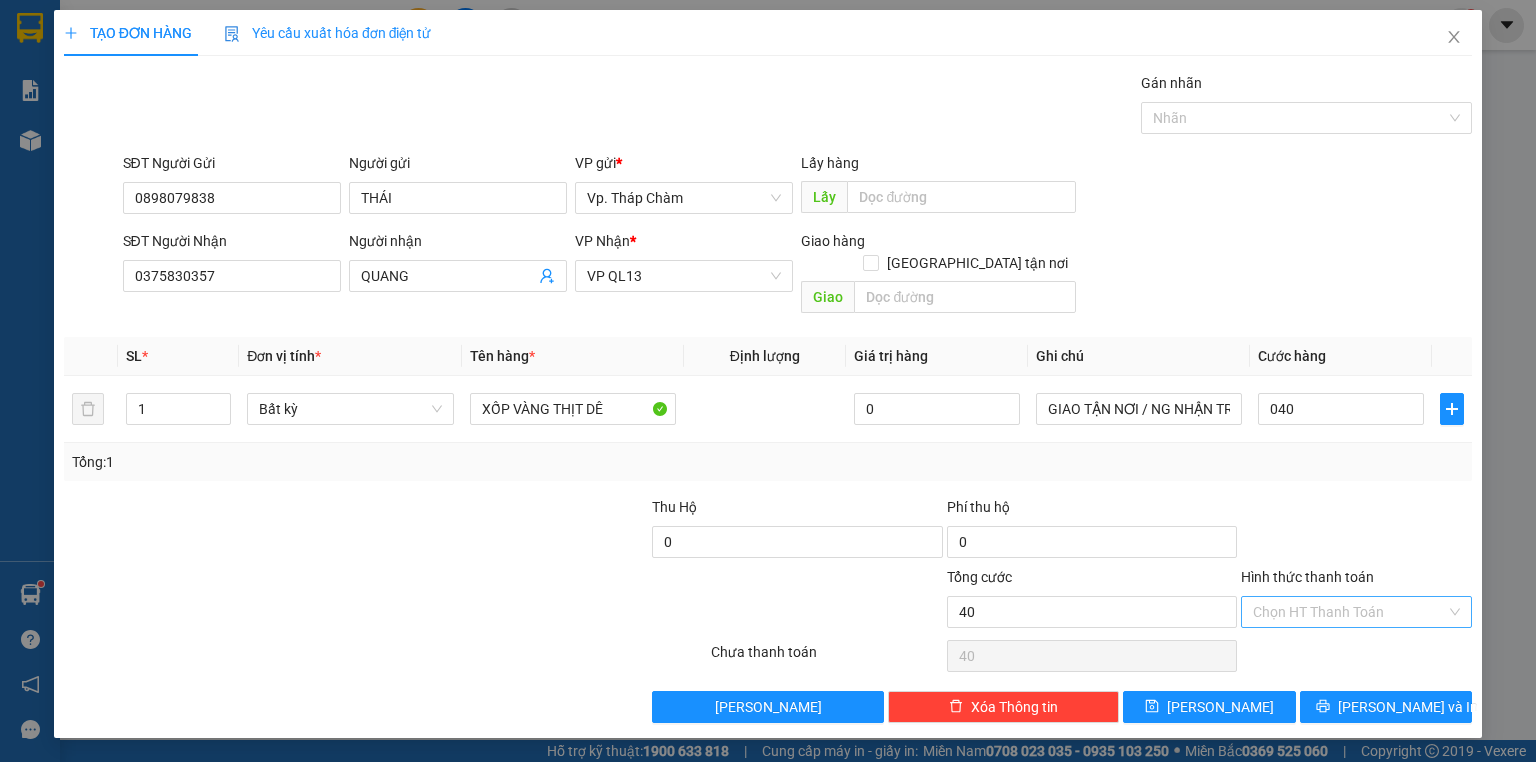 drag, startPoint x: 1345, startPoint y: 581, endPoint x: 1340, endPoint y: 600, distance: 19.646883 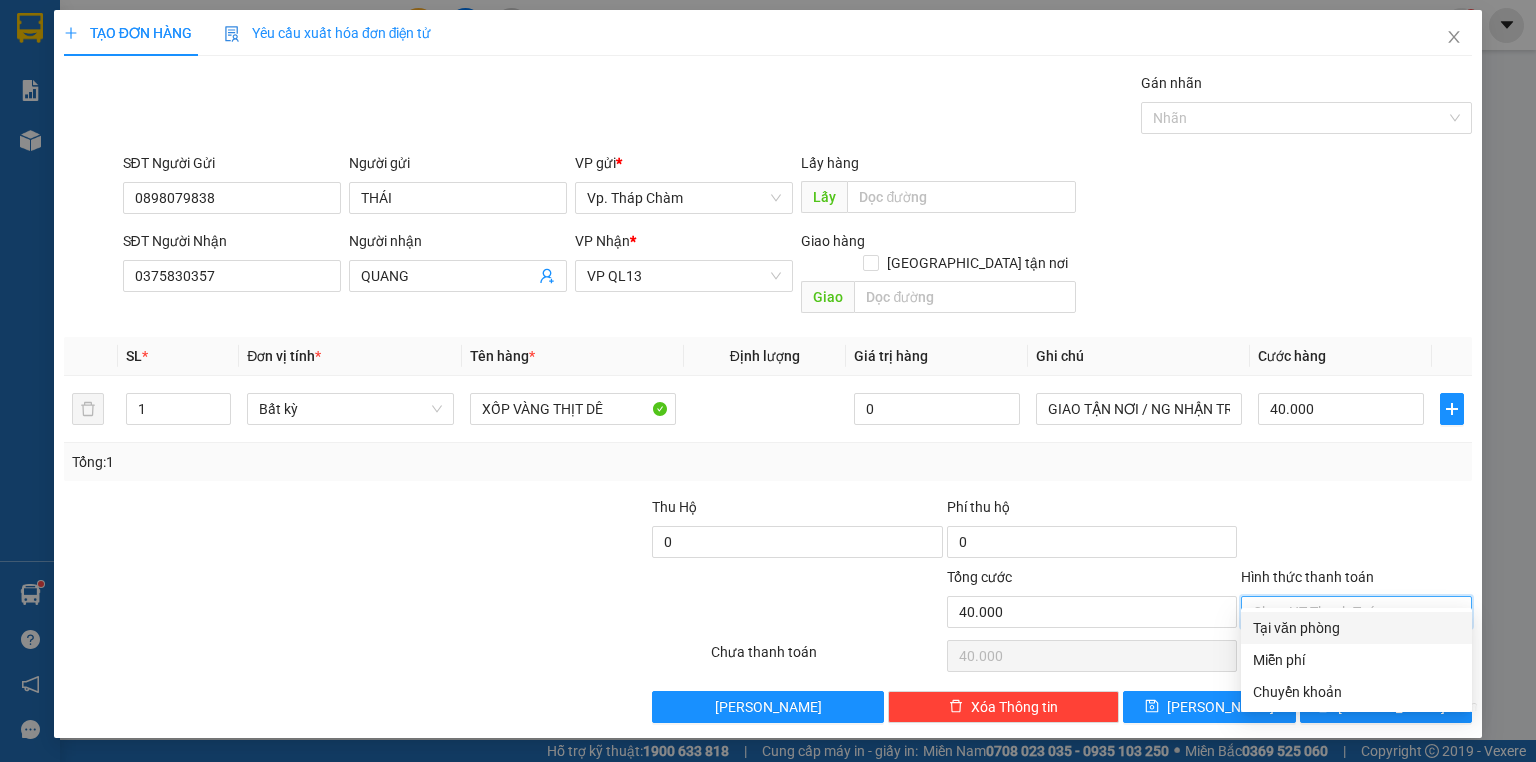 click on "Tại văn phòng" at bounding box center [1356, 628] 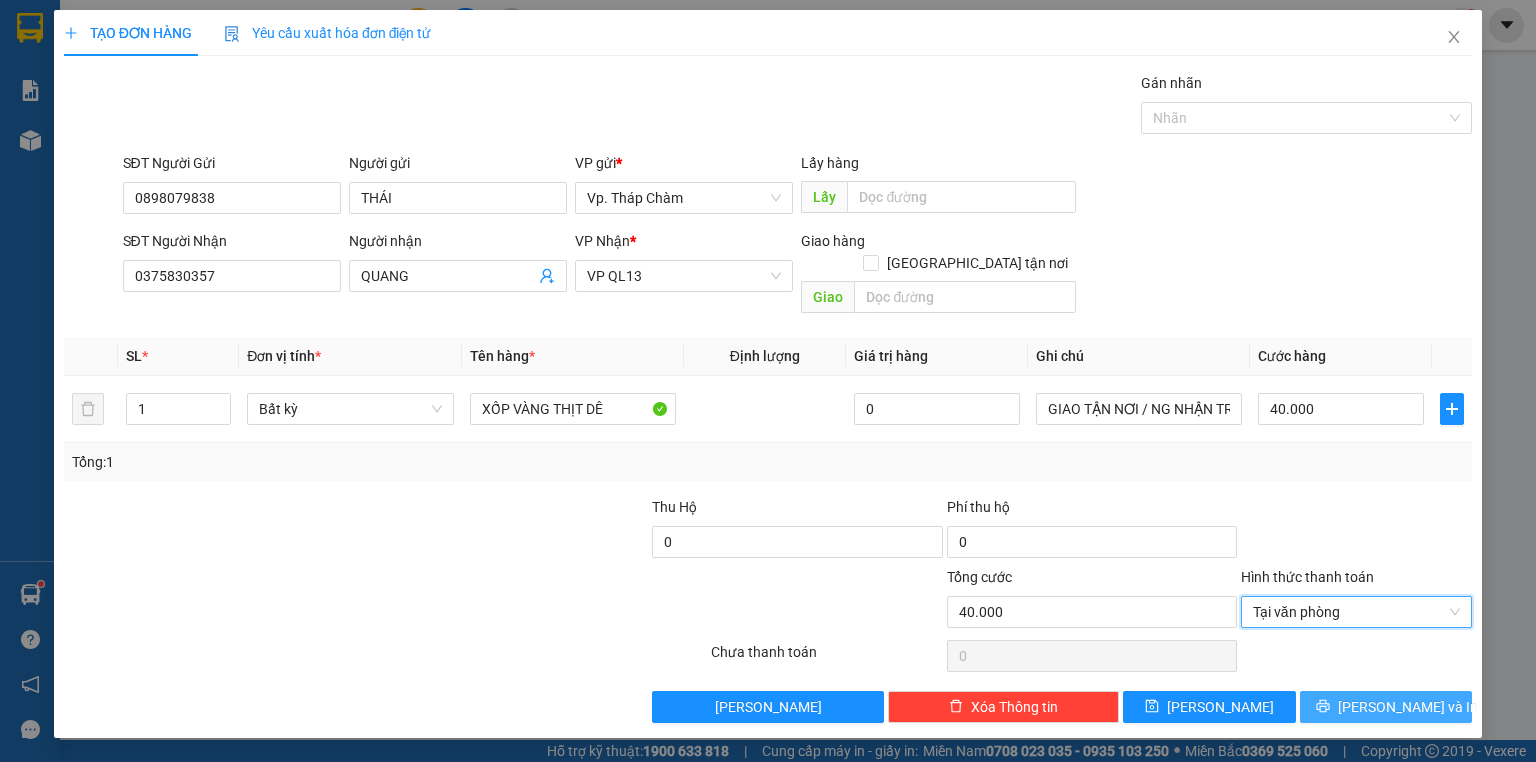 click on "[PERSON_NAME] và In" at bounding box center (1408, 707) 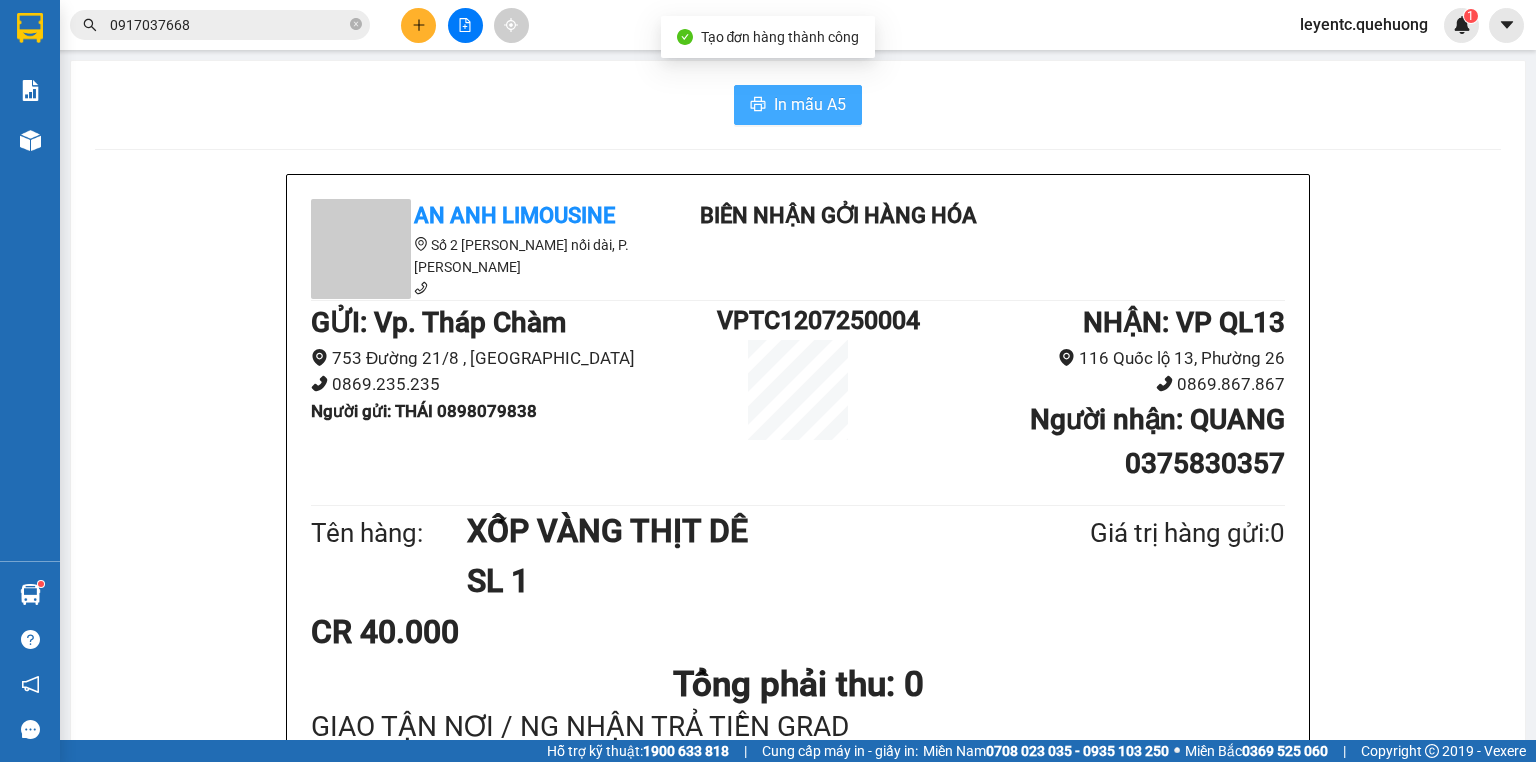 click on "In mẫu A5" at bounding box center (810, 104) 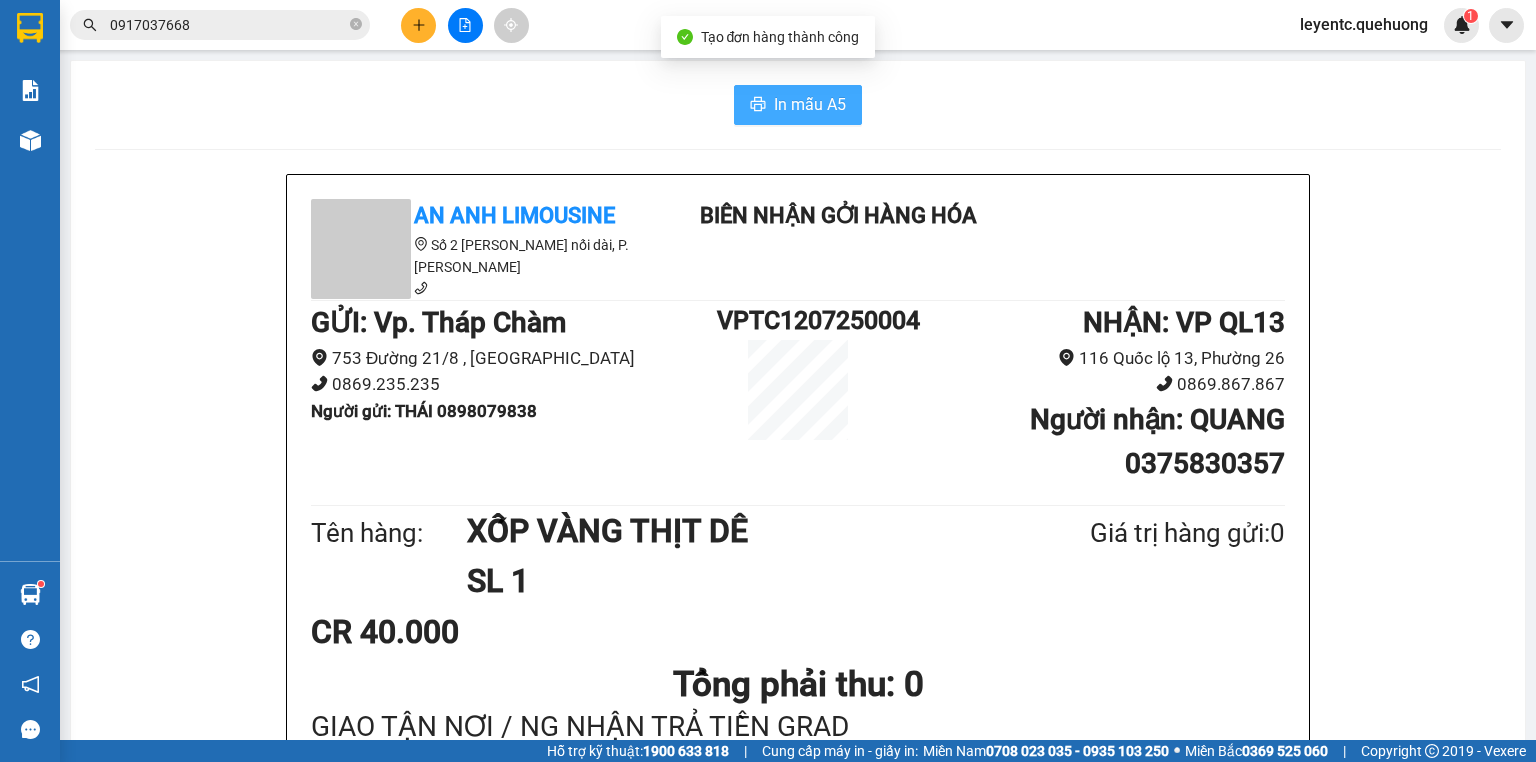 scroll, scrollTop: 0, scrollLeft: 0, axis: both 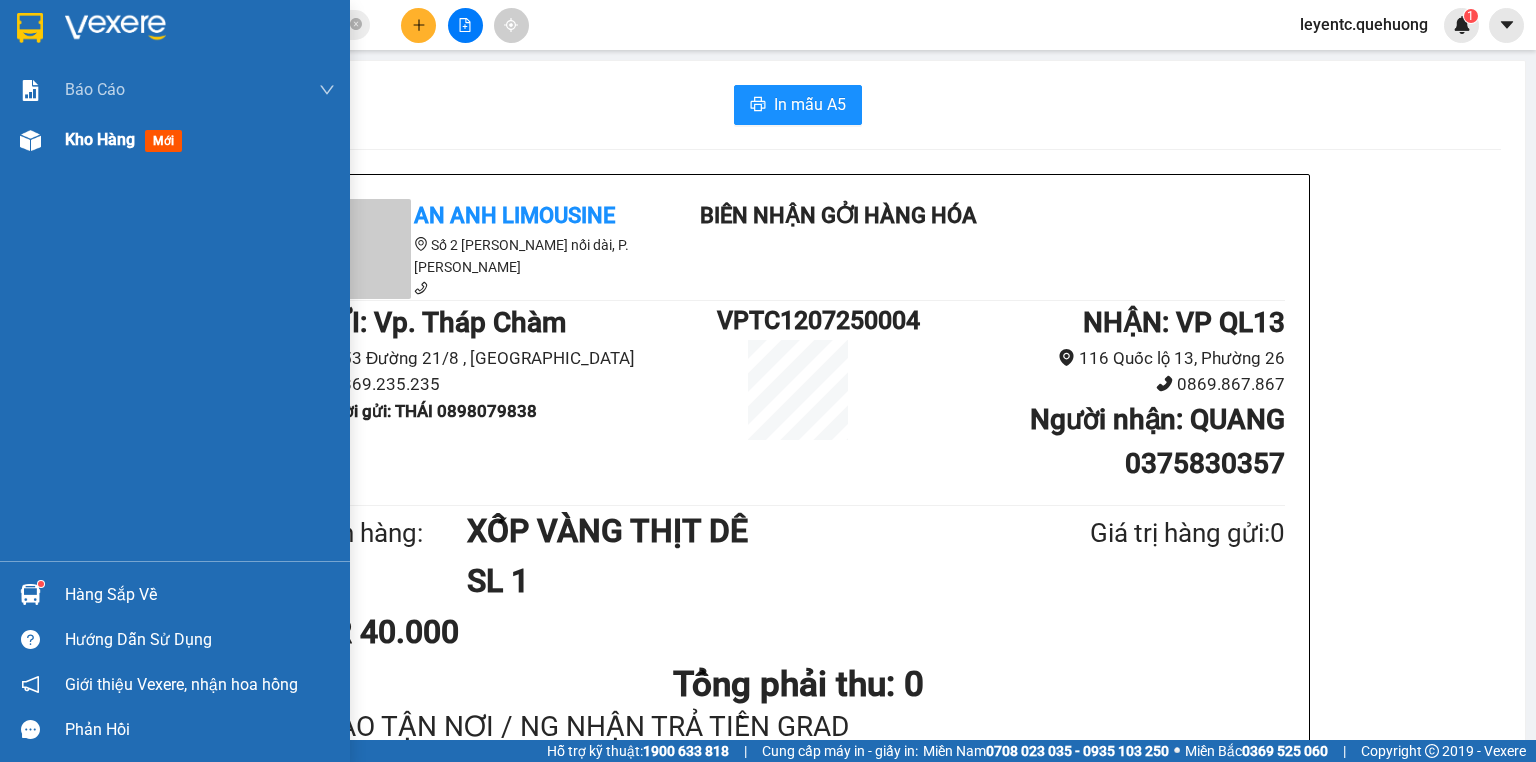 click on "Kho hàng" at bounding box center [100, 139] 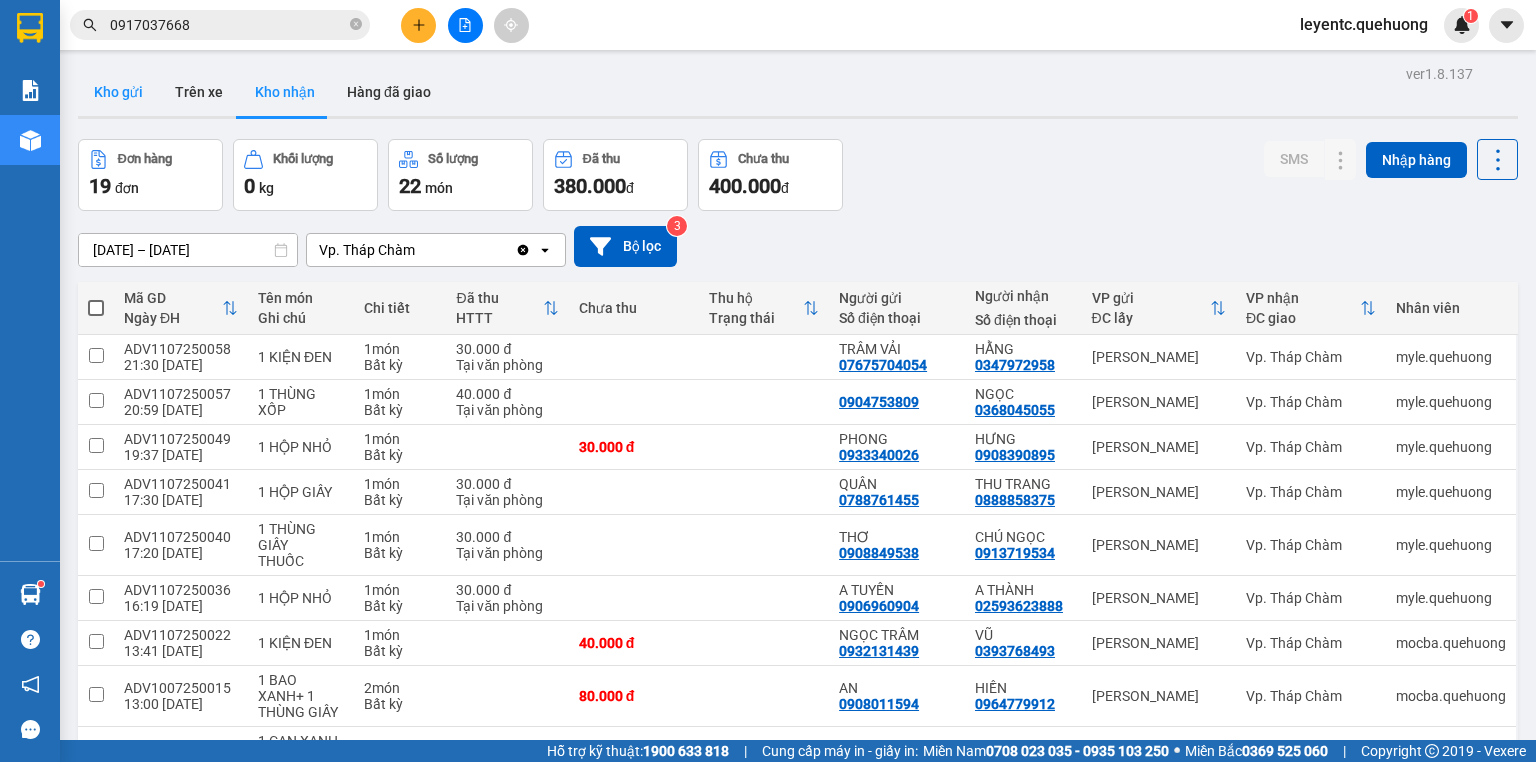 click on "Kho gửi" at bounding box center [118, 92] 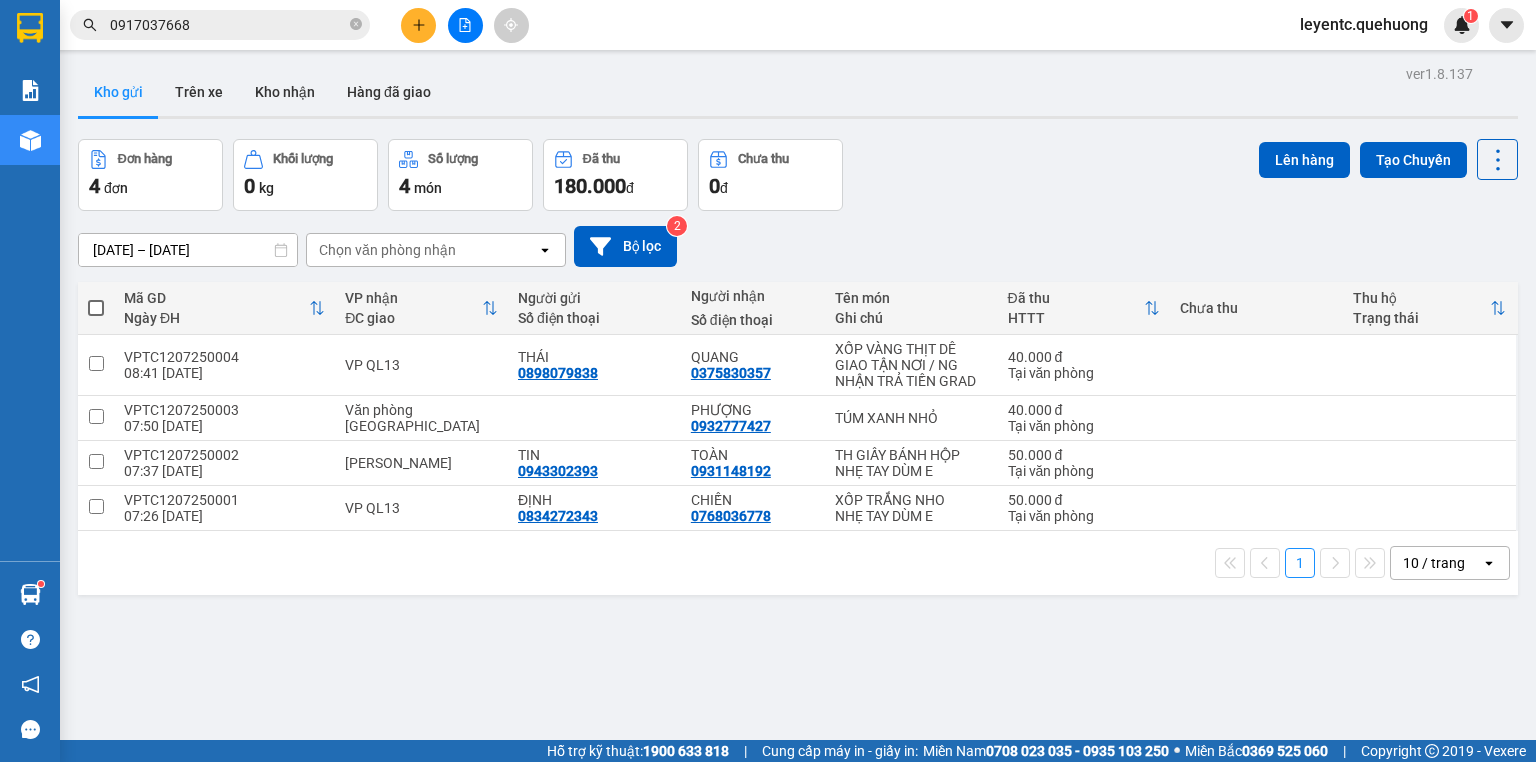 click on "10 / trang" at bounding box center [1434, 563] 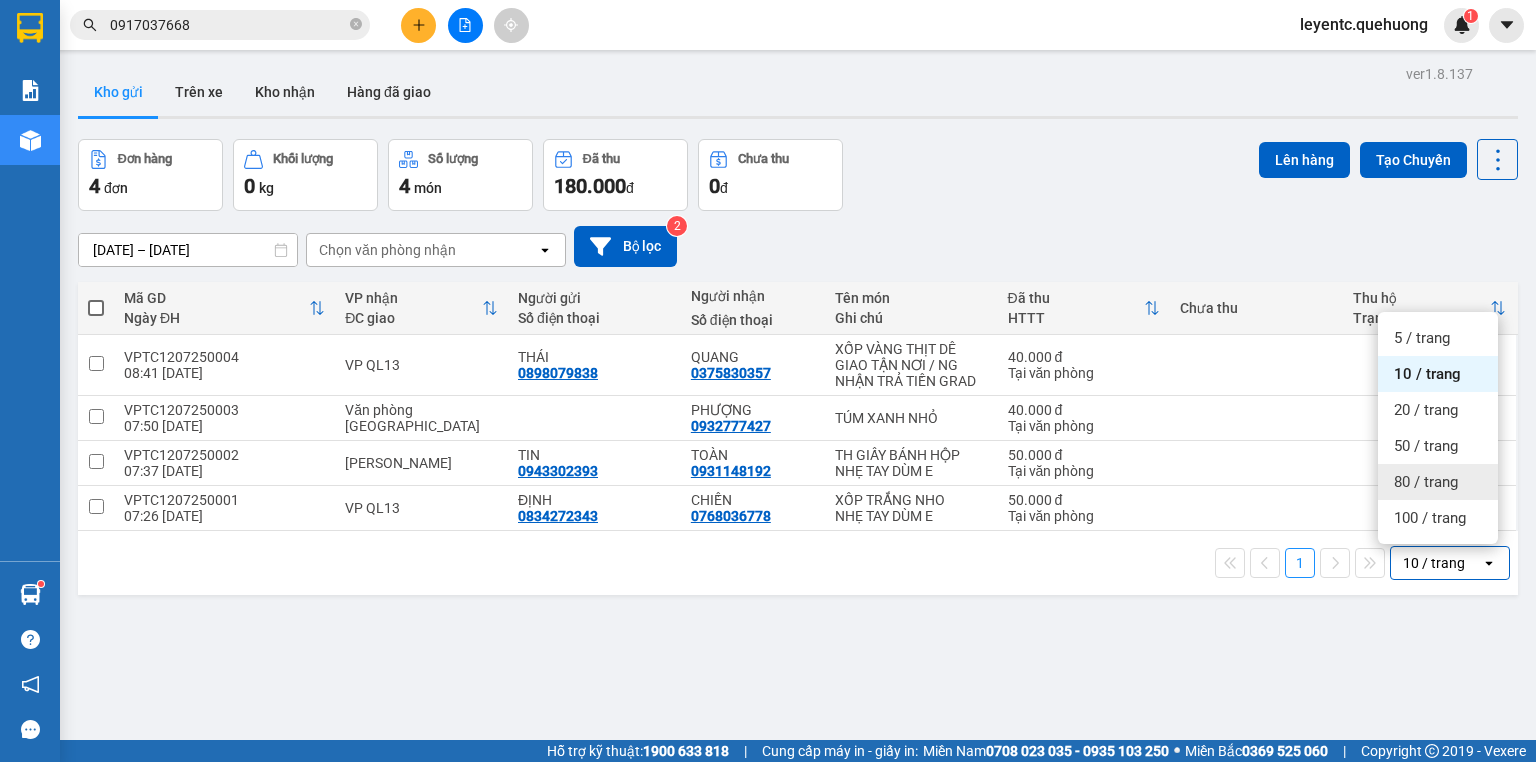 click on "80 / trang" at bounding box center [1426, 482] 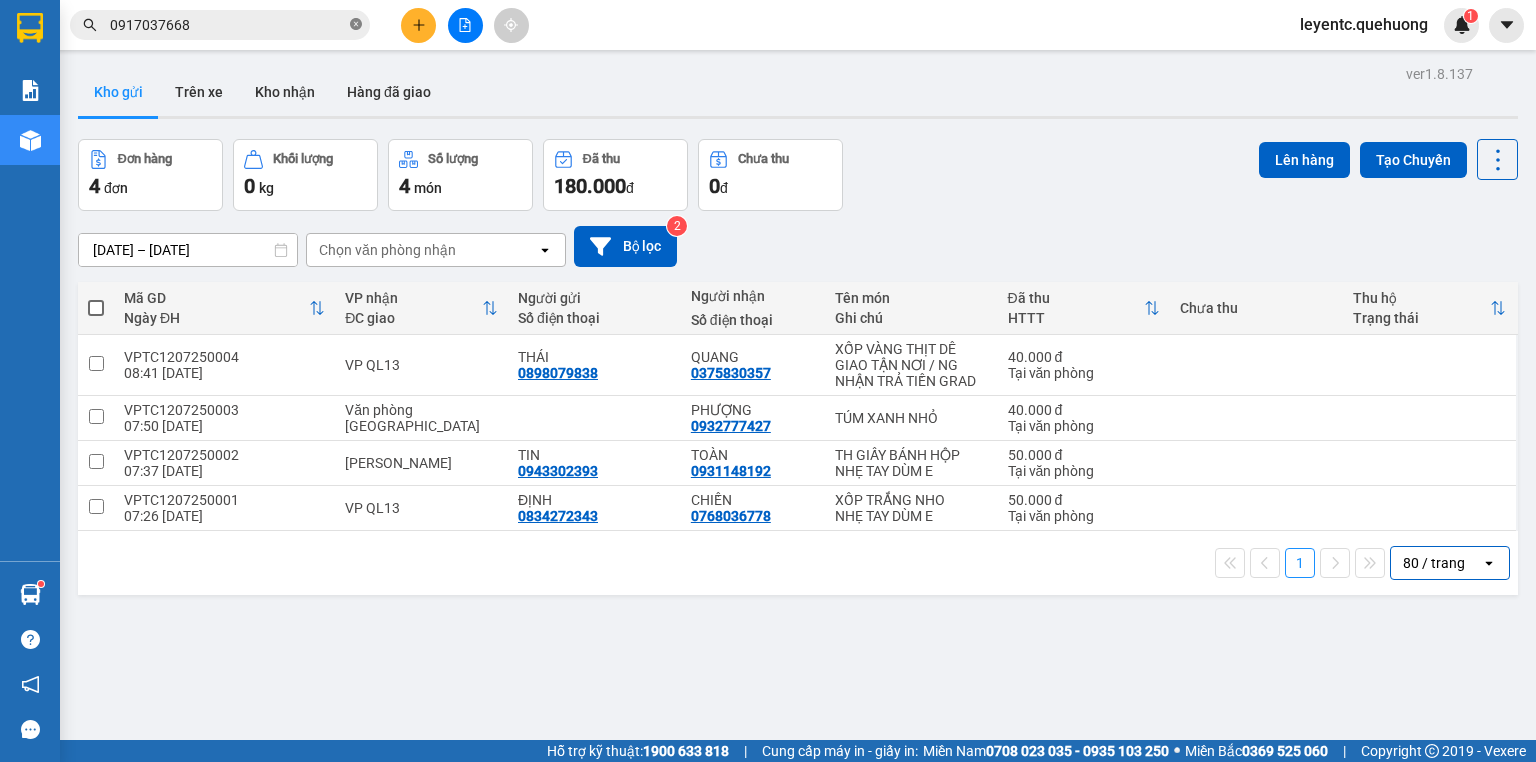 click 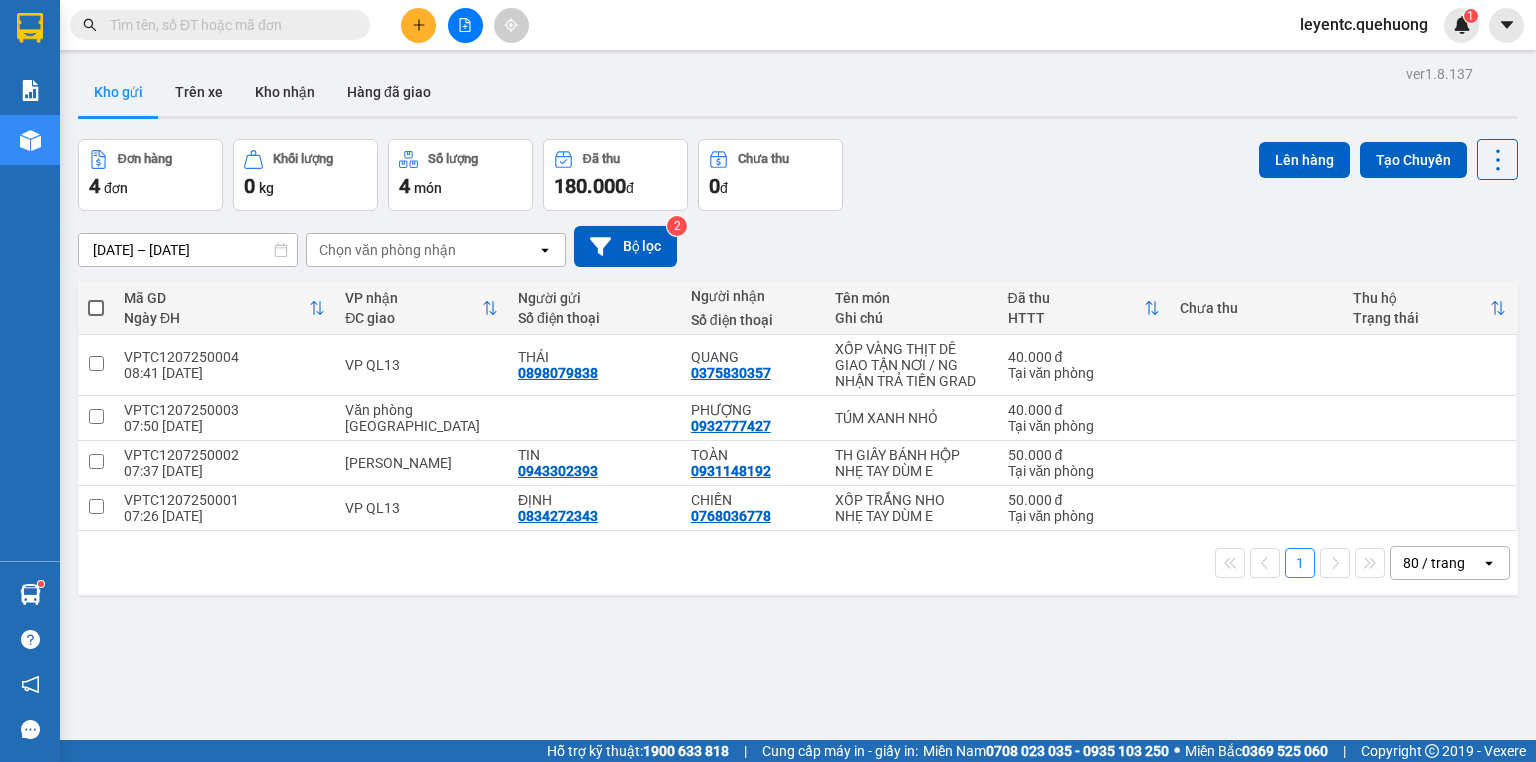 click at bounding box center [220, 25] 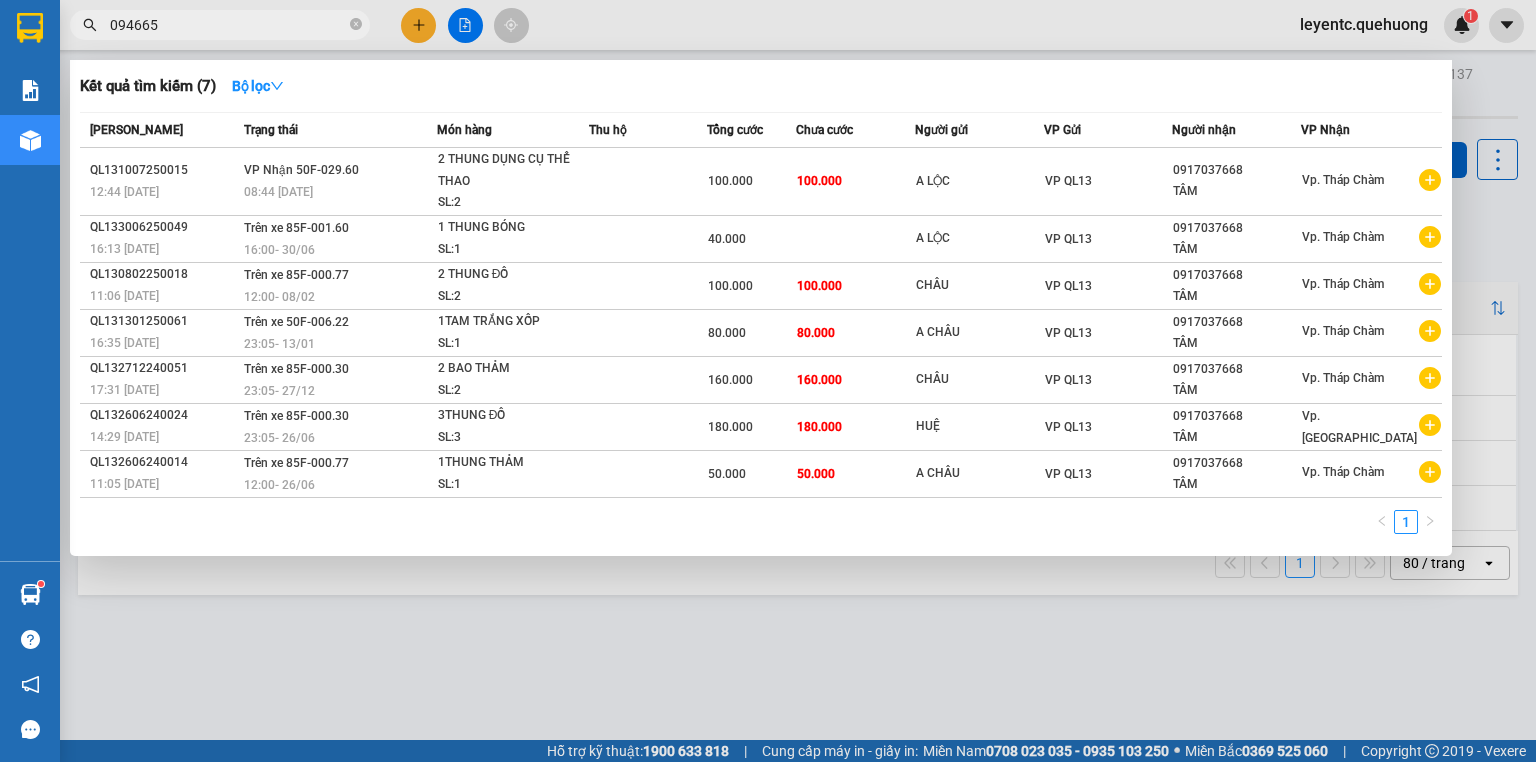 type on "094665" 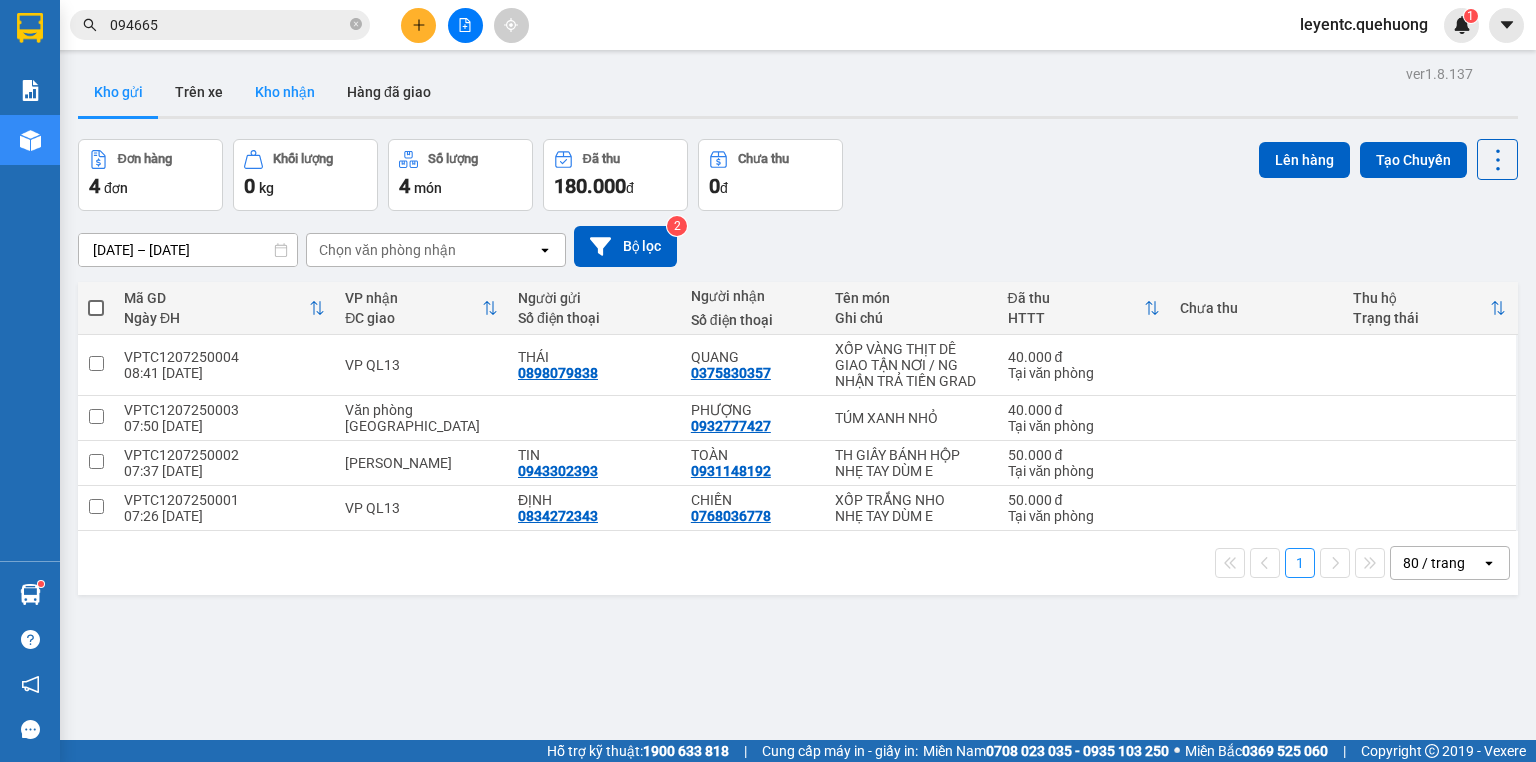 click on "Kho nhận" at bounding box center [285, 92] 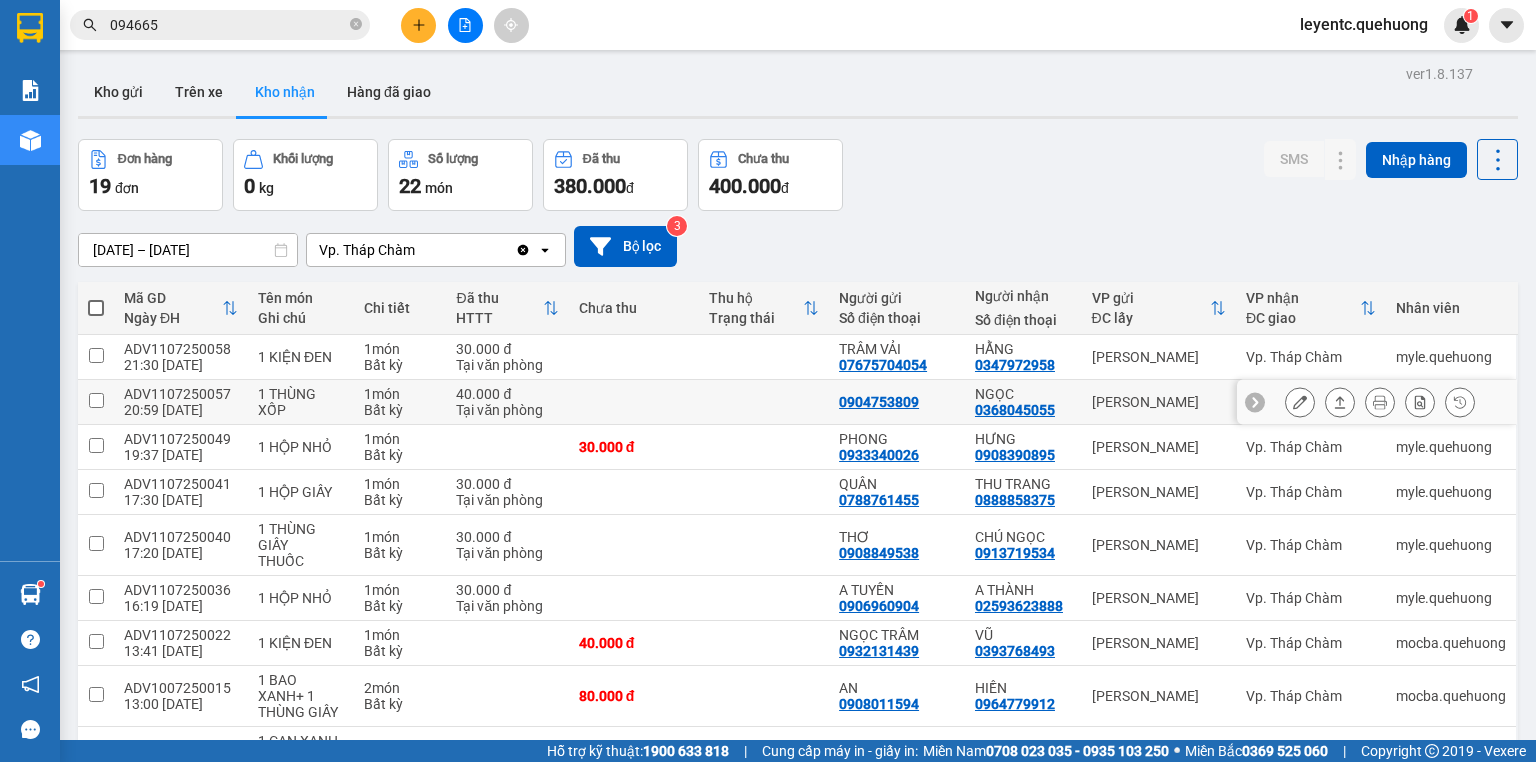click 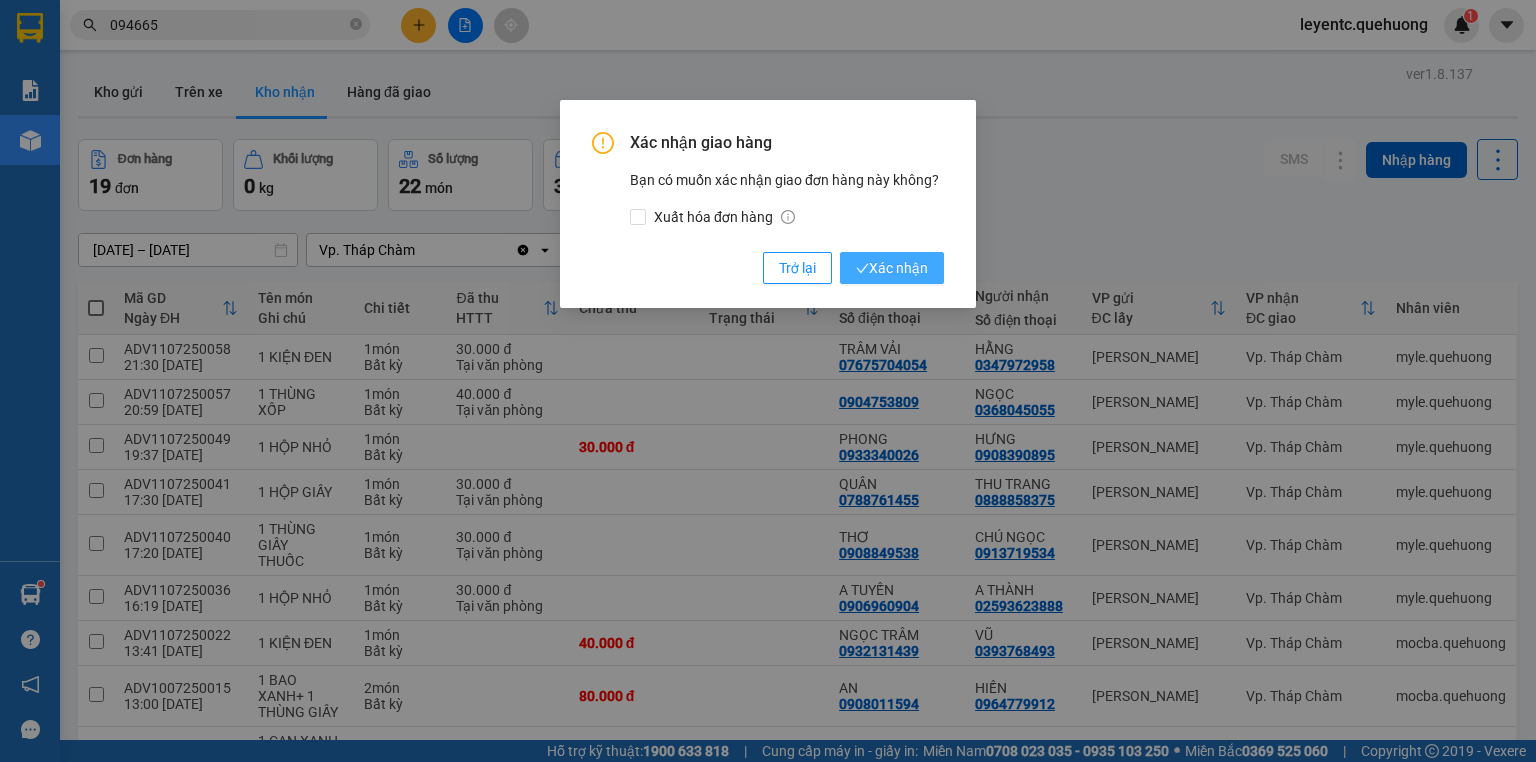 click on "Xác nhận" at bounding box center (892, 268) 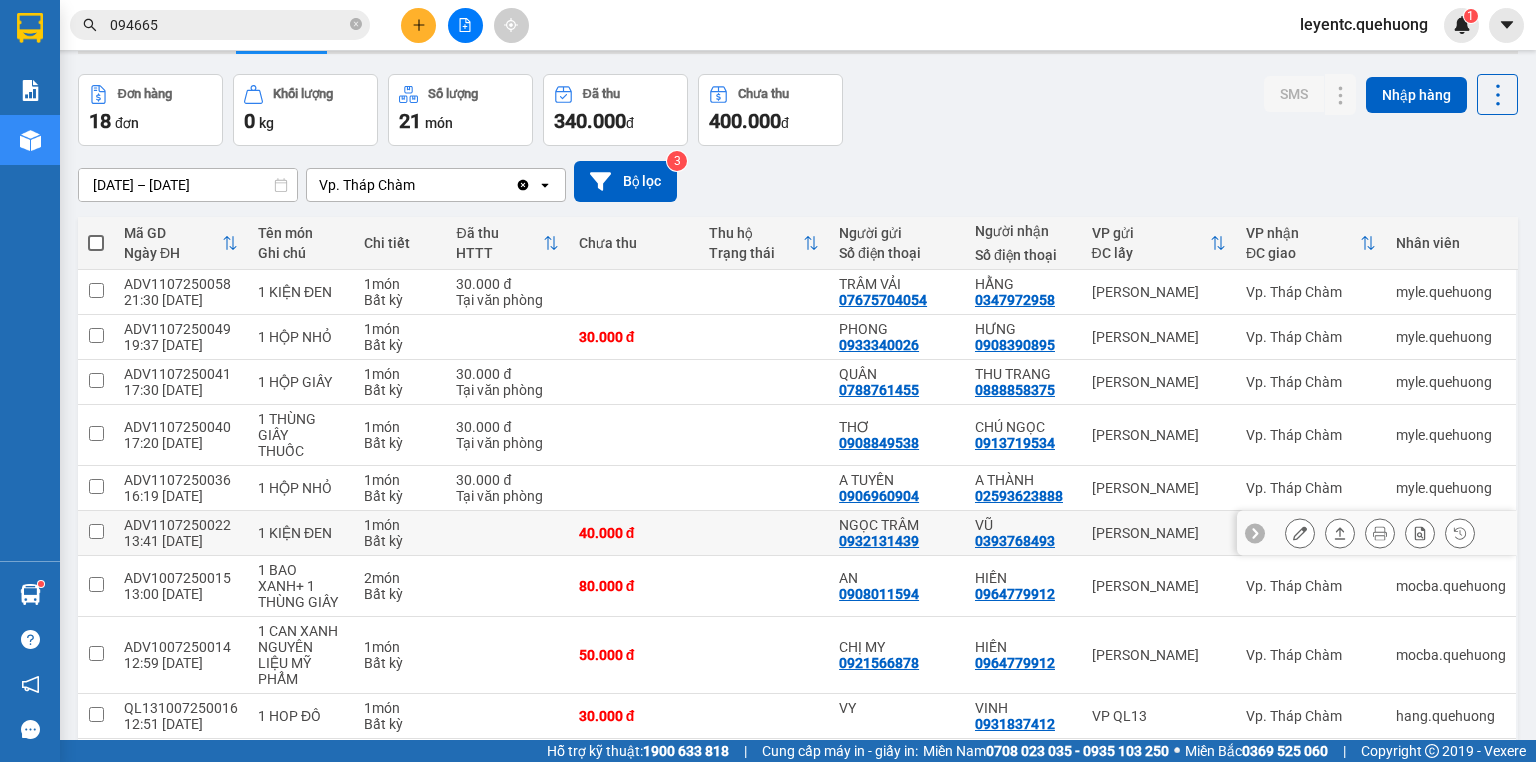 scroll, scrollTop: 0, scrollLeft: 0, axis: both 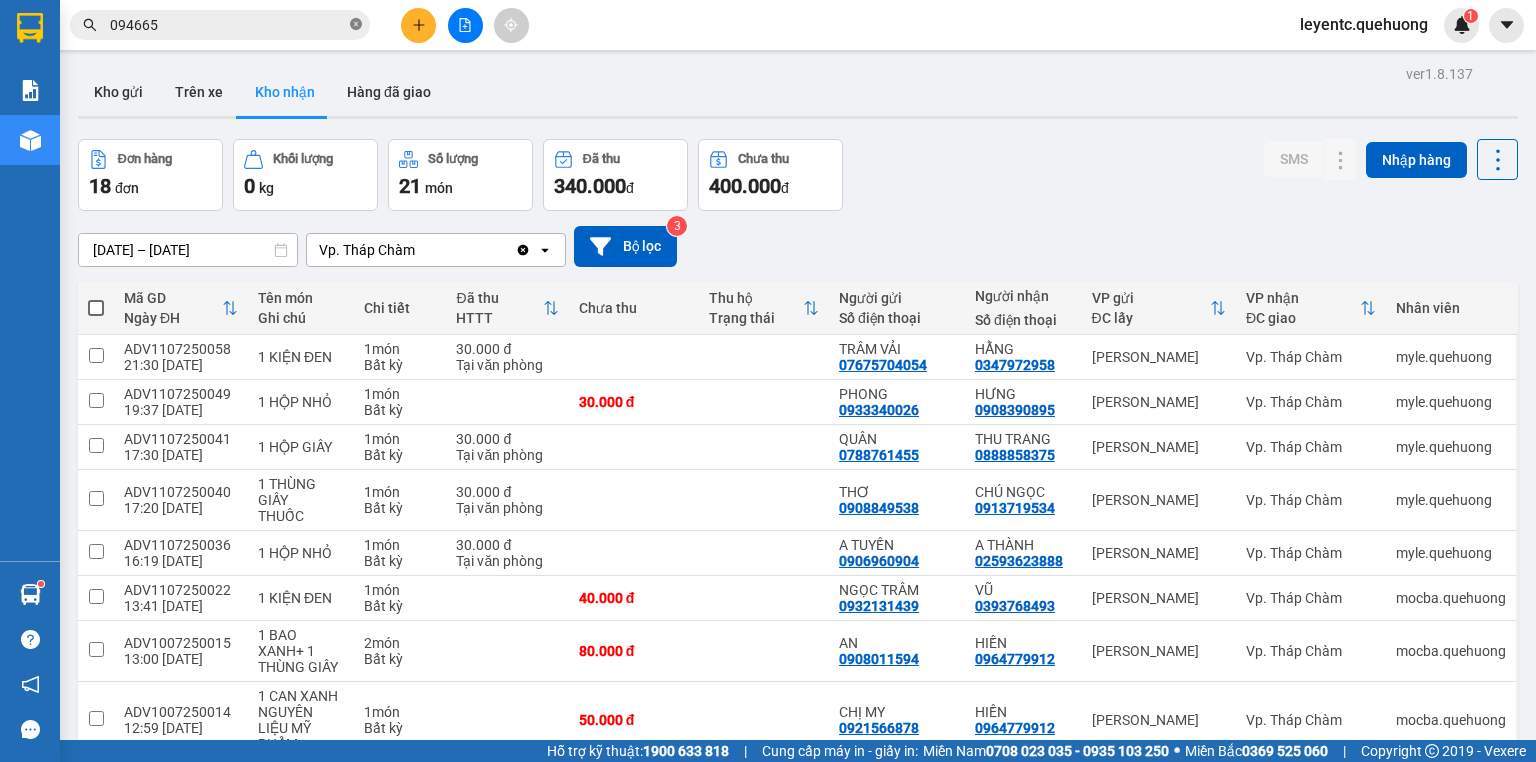 click 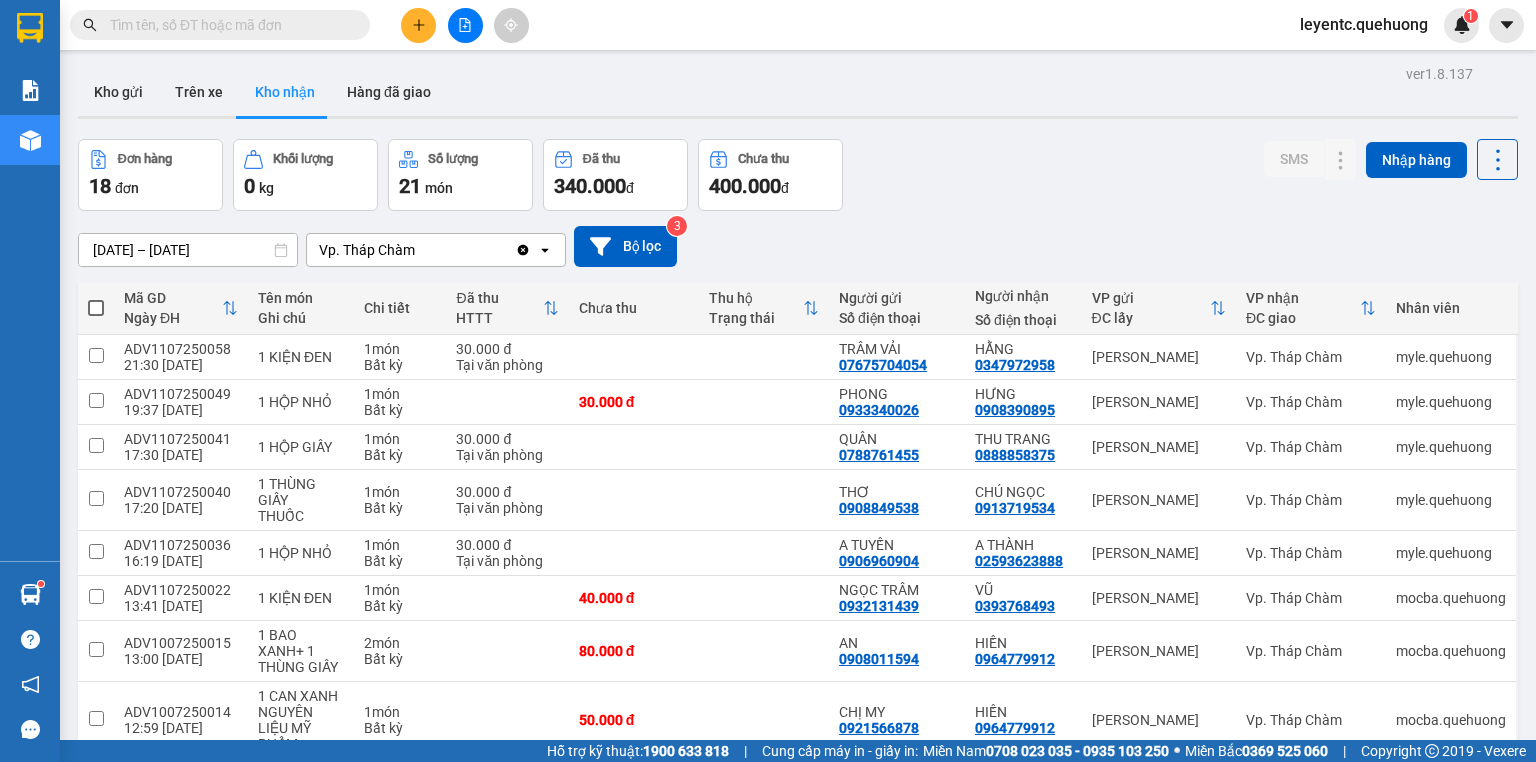 paste on "0948467982" 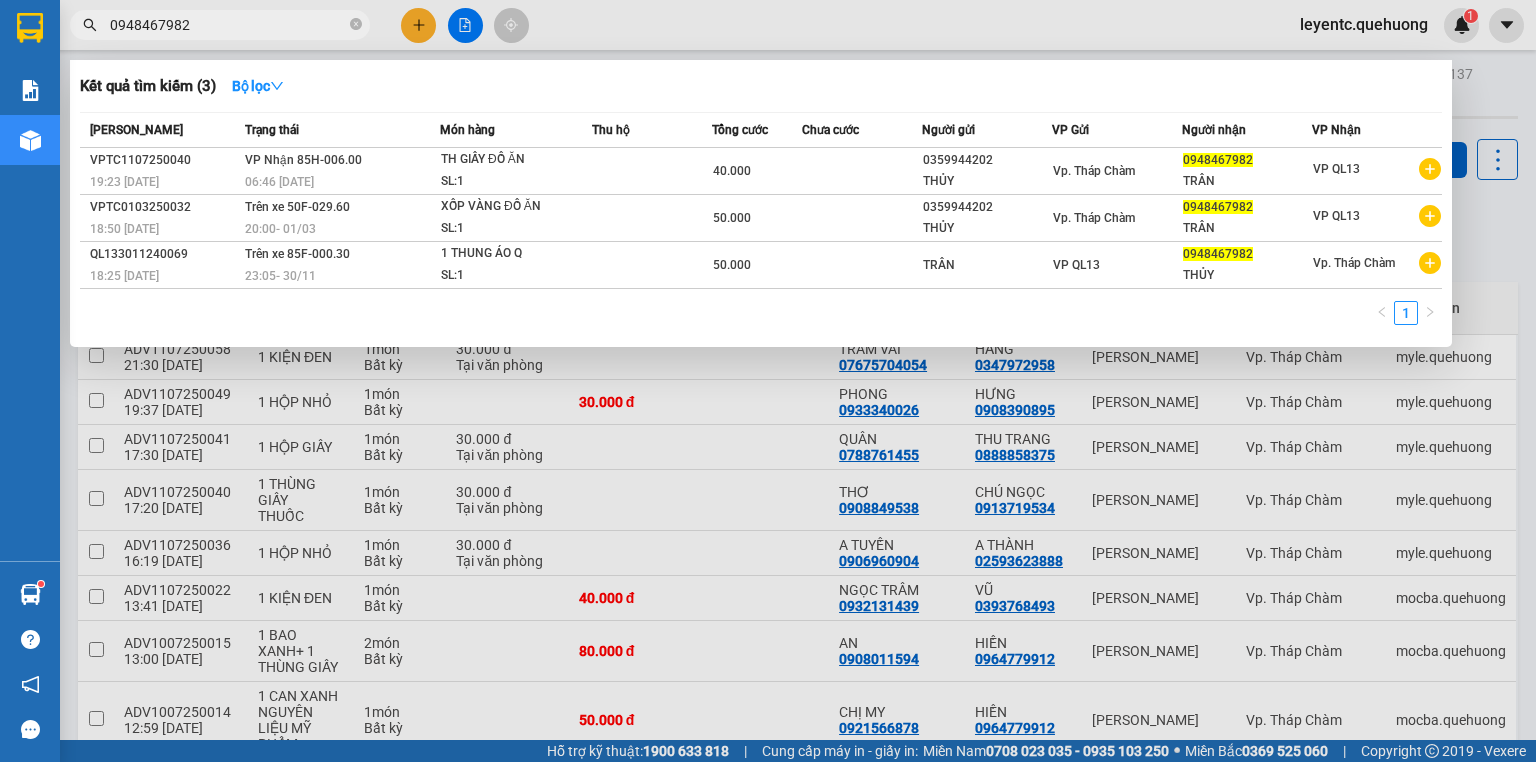 type on "0948467982" 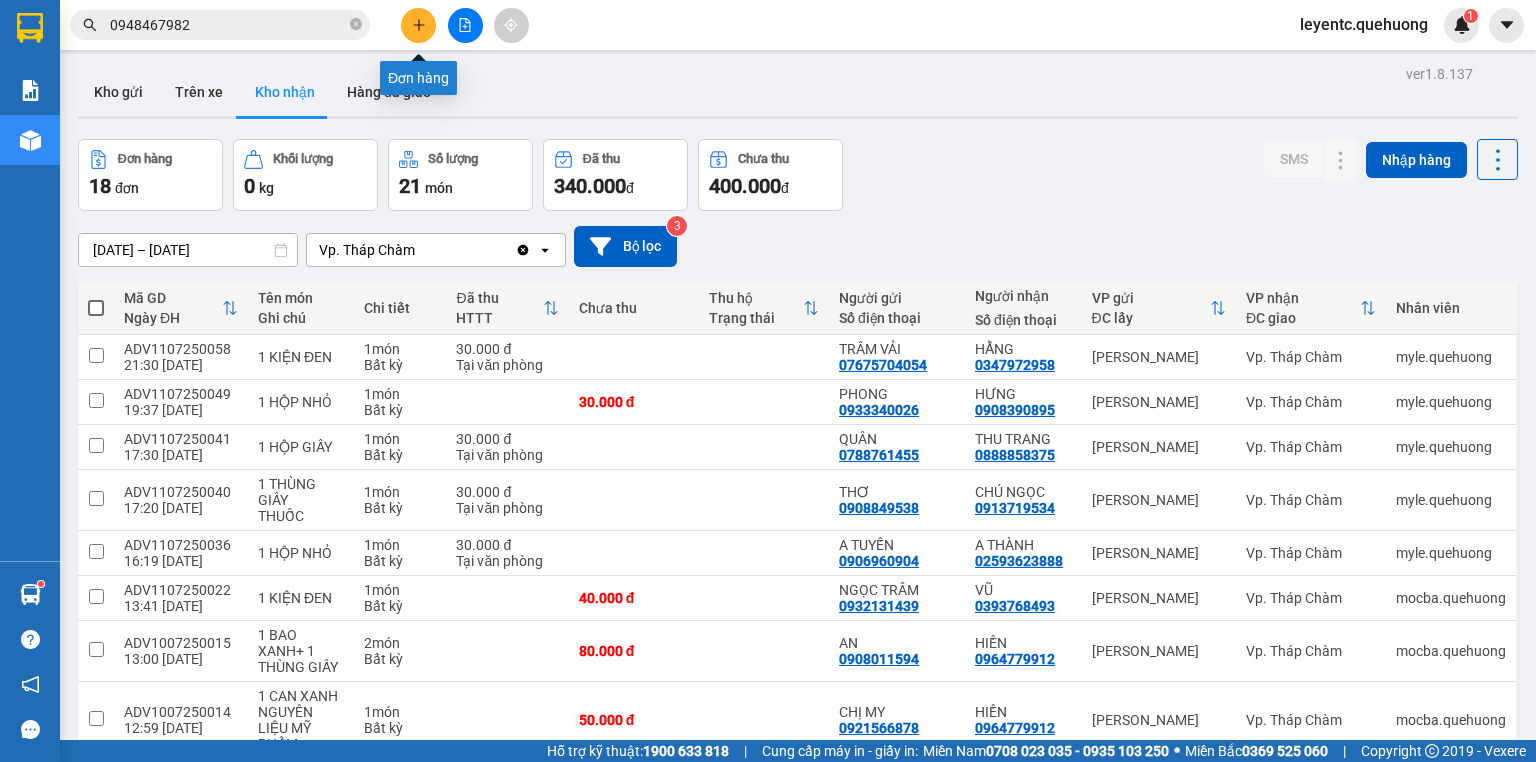 click 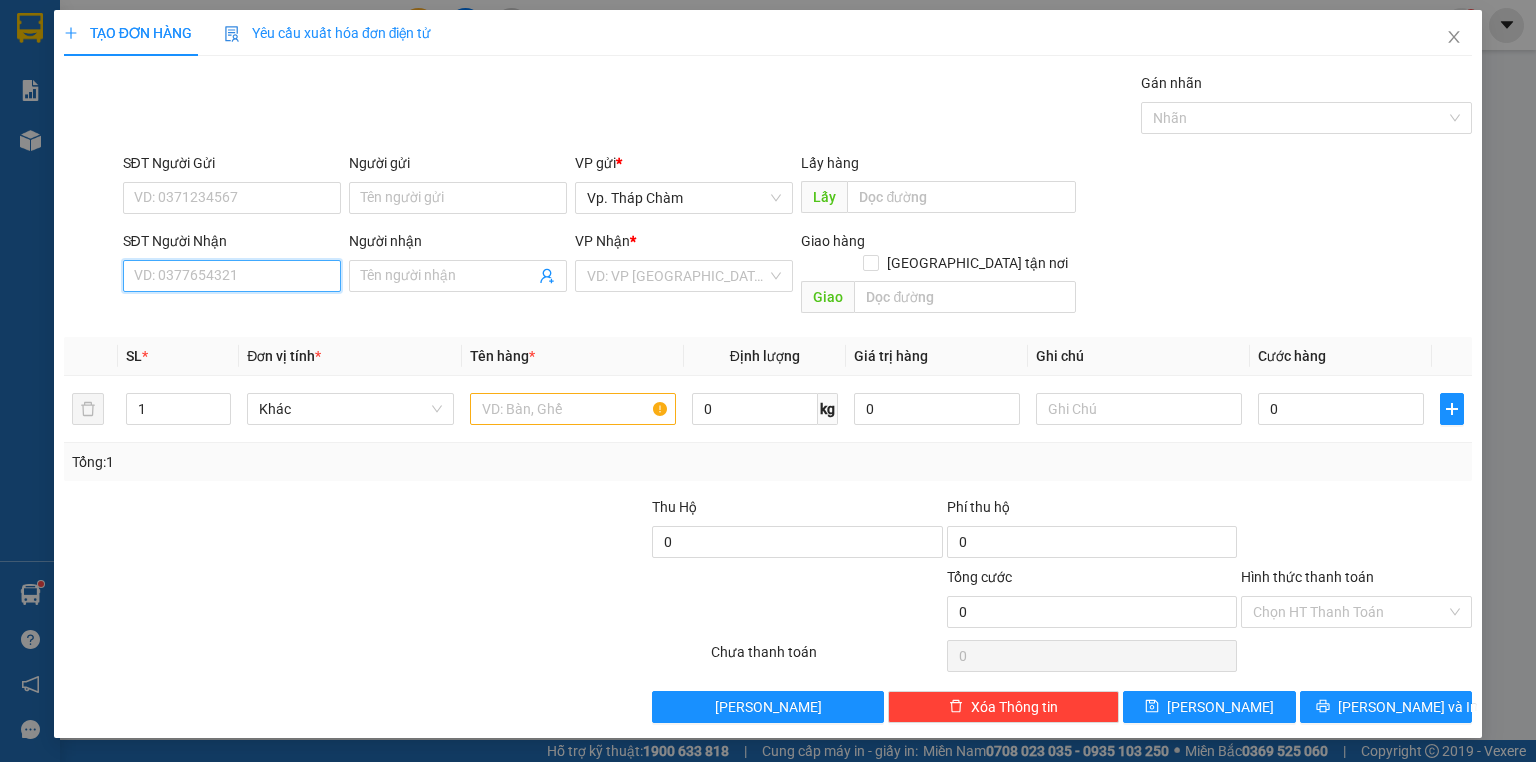 click on "SĐT Người Nhận" at bounding box center [232, 276] 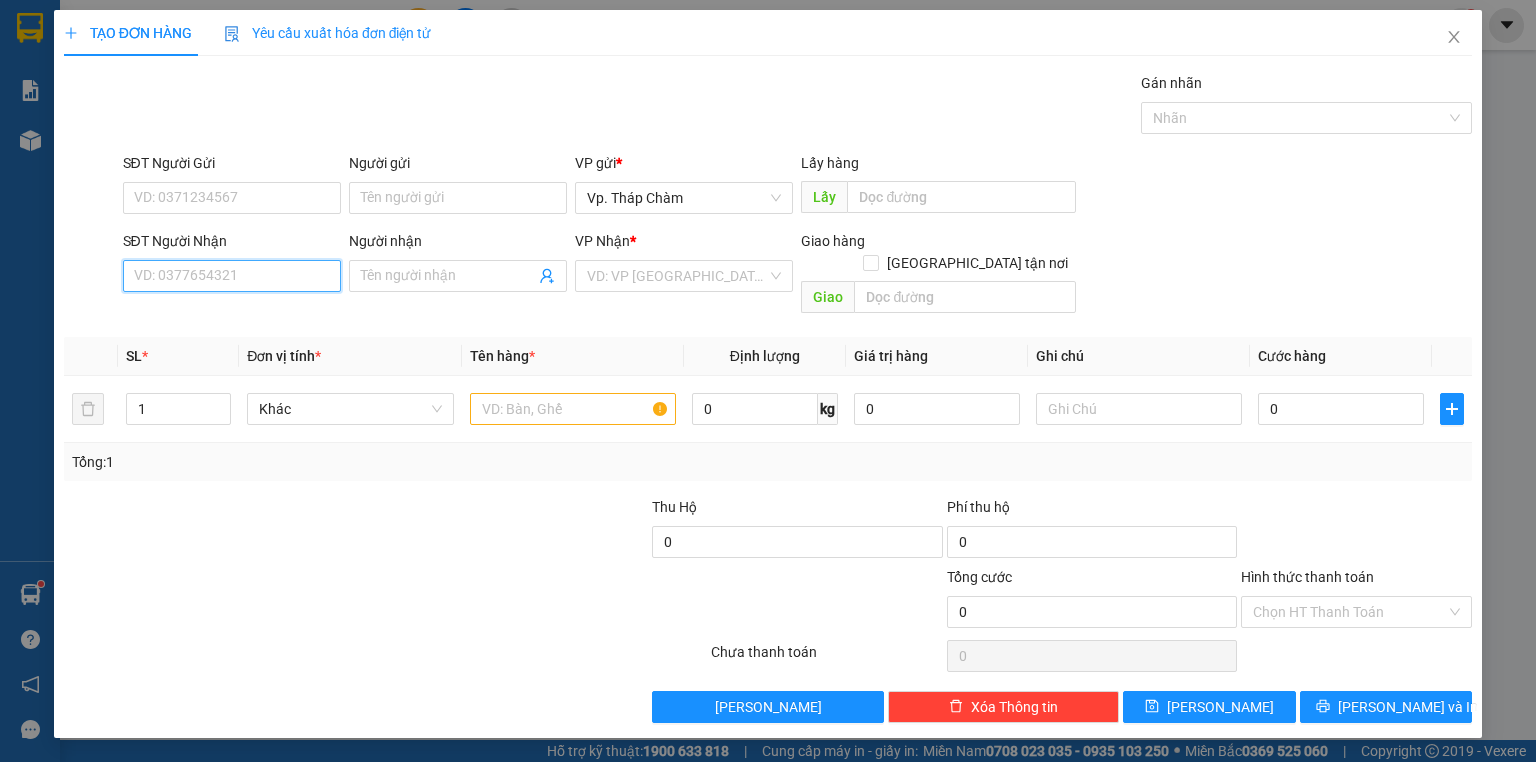 click on "SĐT Người Nhận" at bounding box center (232, 276) 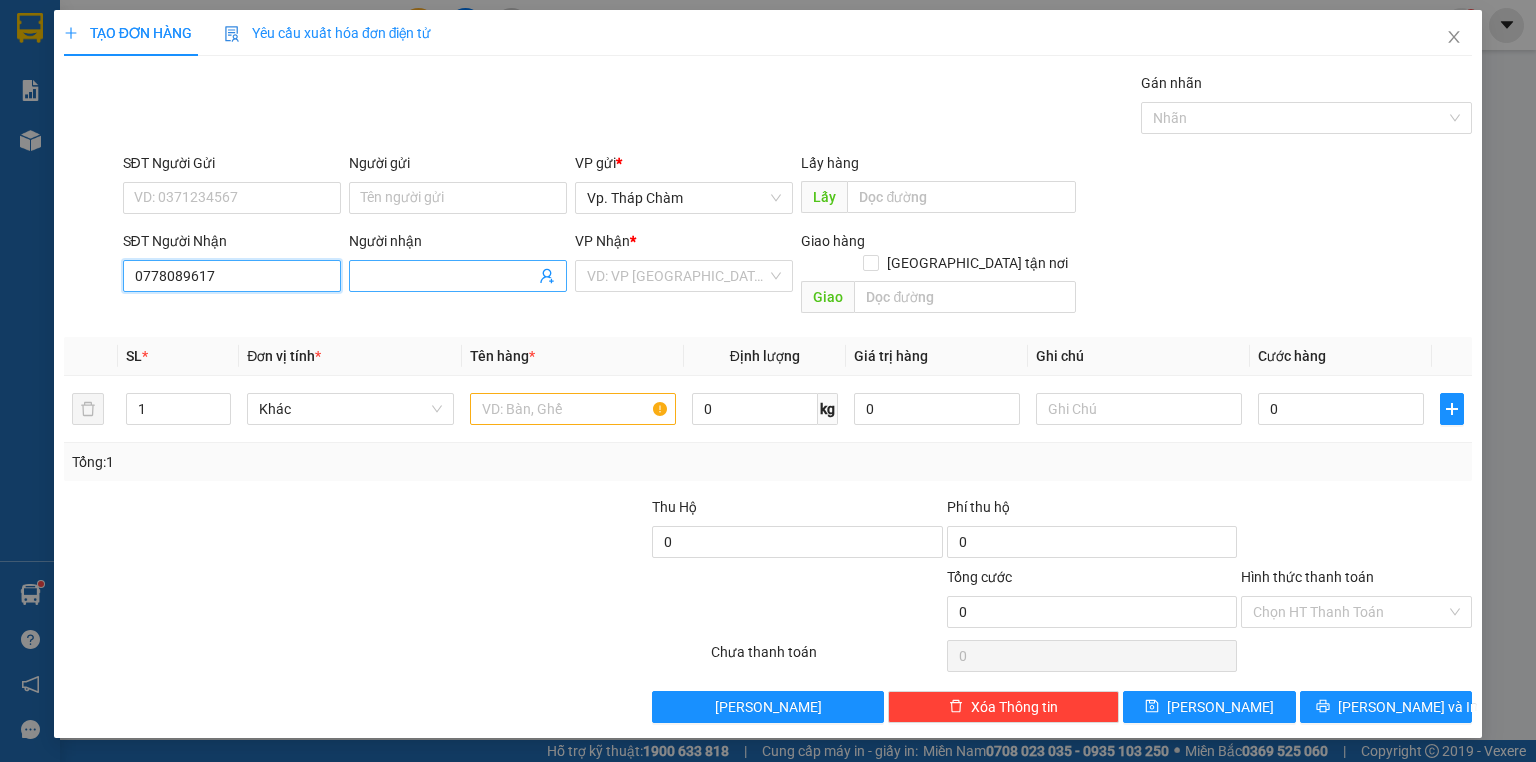 type on "0778089617" 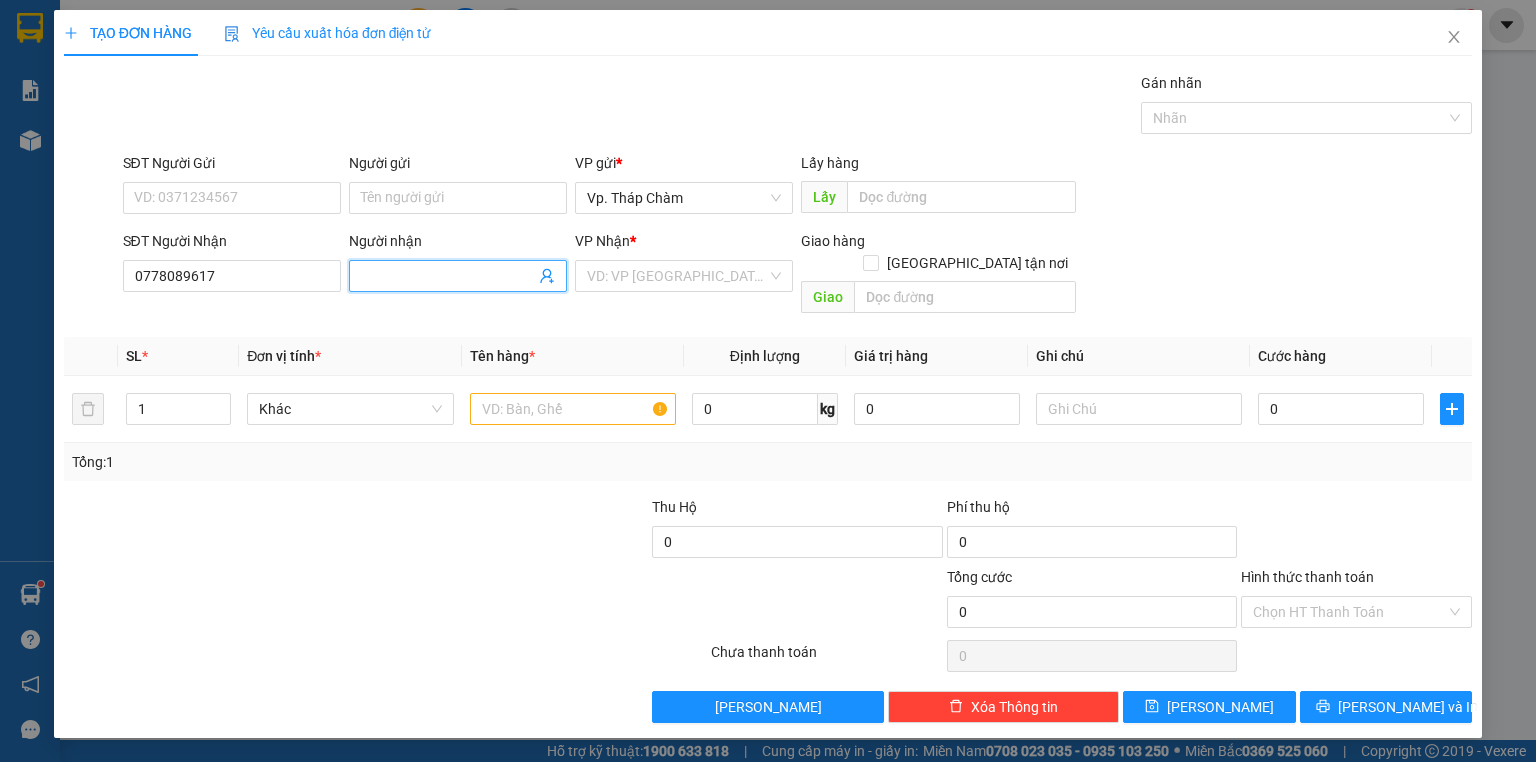 click on "Người nhận" at bounding box center (448, 276) 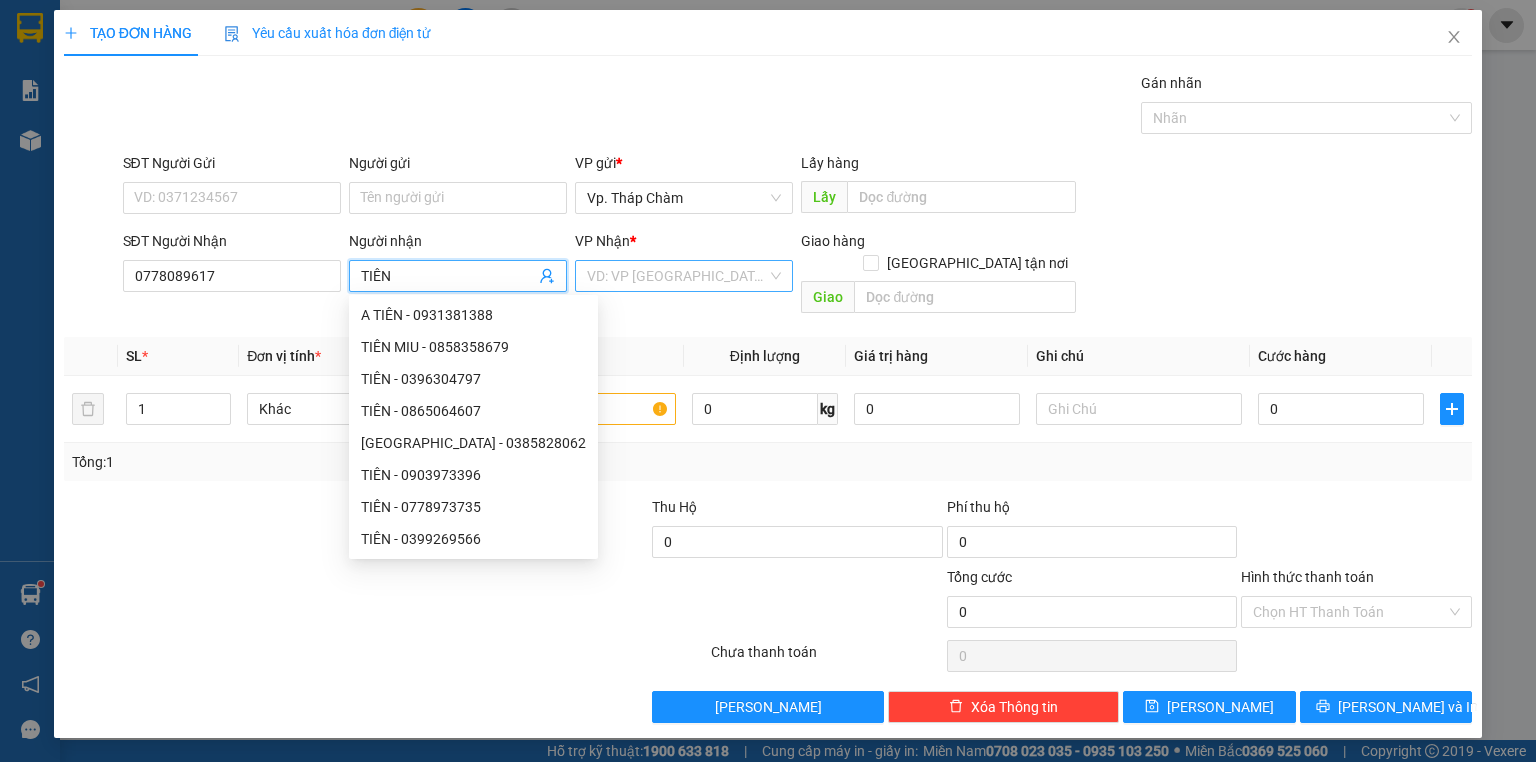 type on "TIÊN" 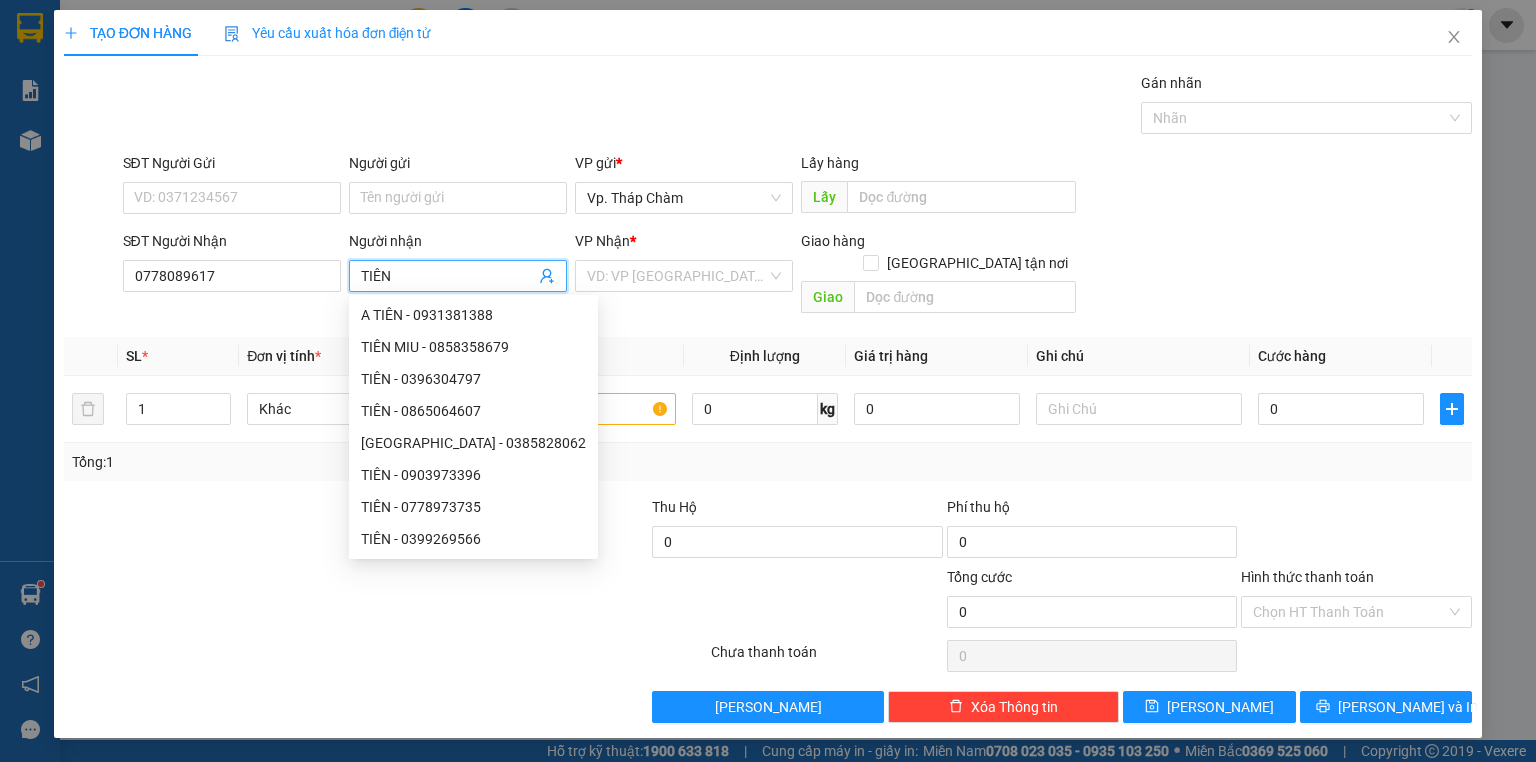 drag, startPoint x: 704, startPoint y: 281, endPoint x: 693, endPoint y: 293, distance: 16.27882 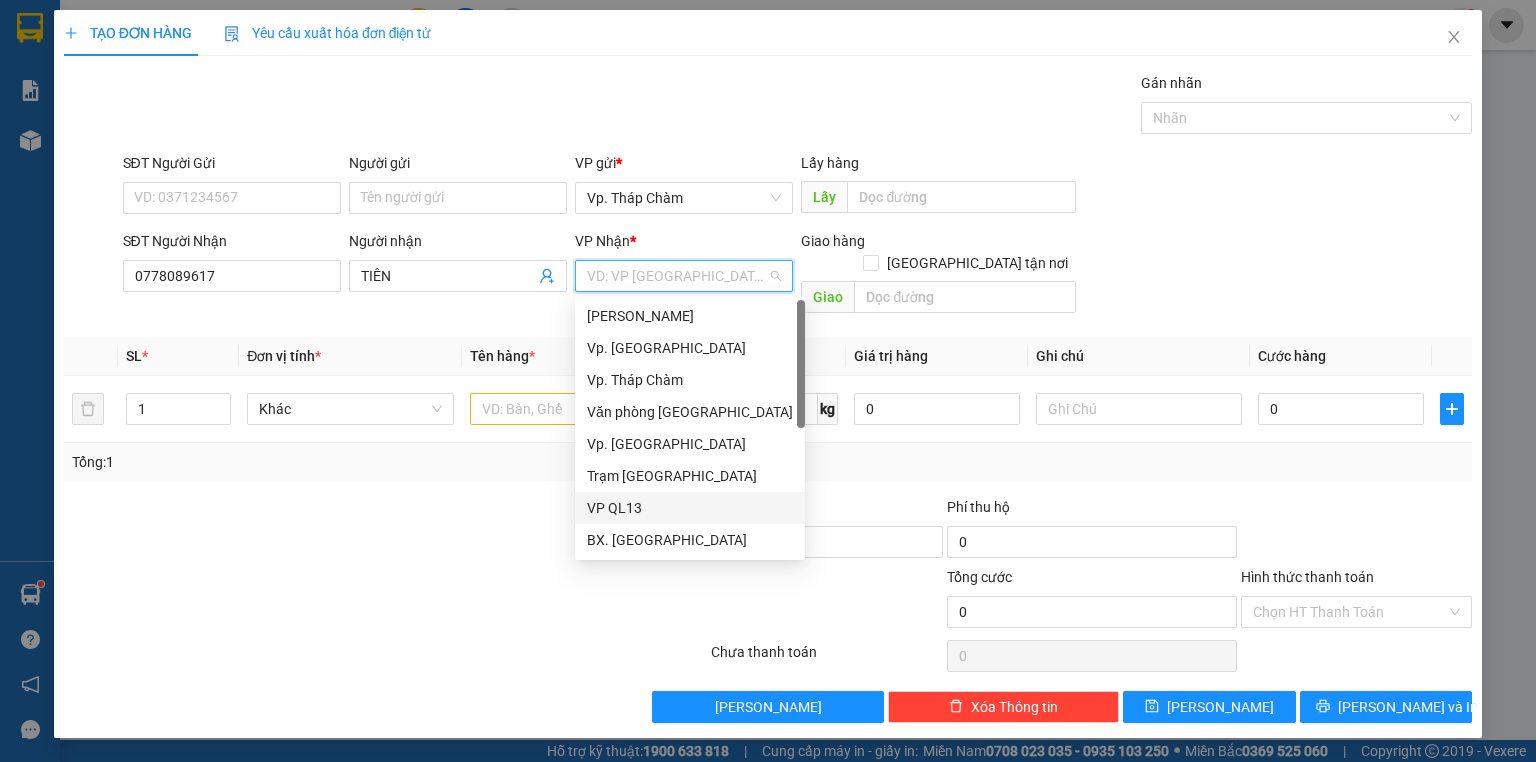 click on "VP QL13" at bounding box center [690, 508] 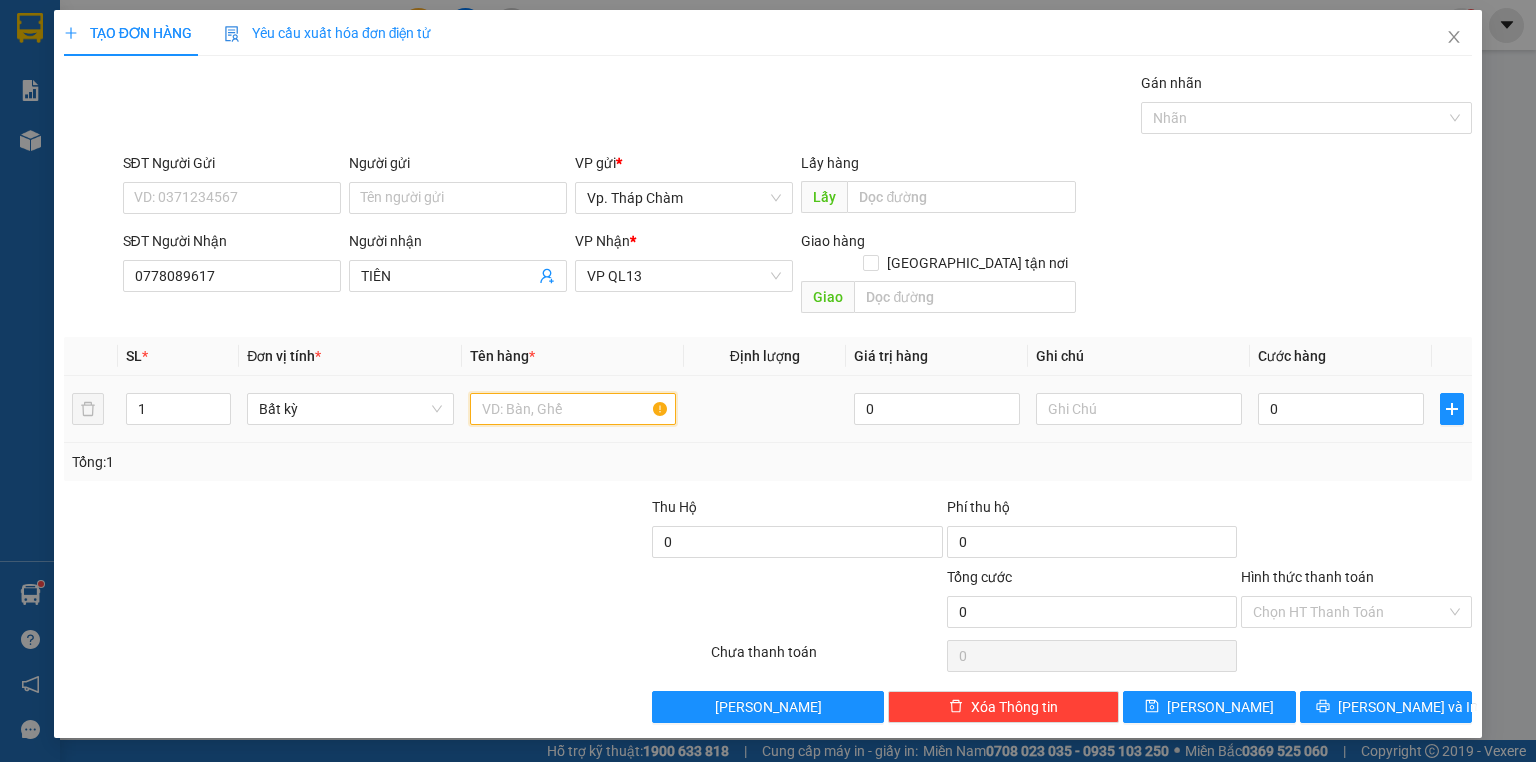 click at bounding box center (573, 409) 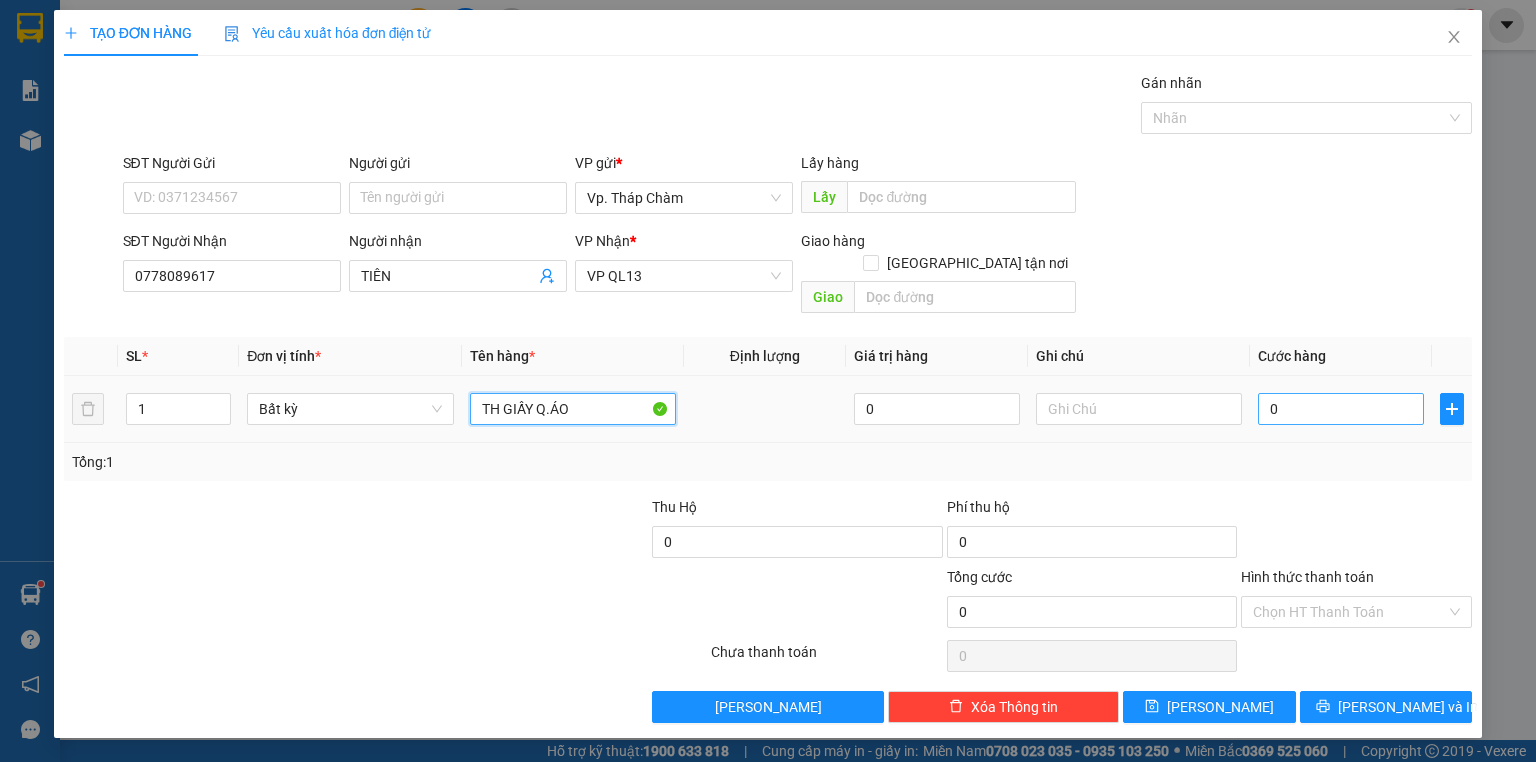 type on "TH GIẤY Q.ÁO" 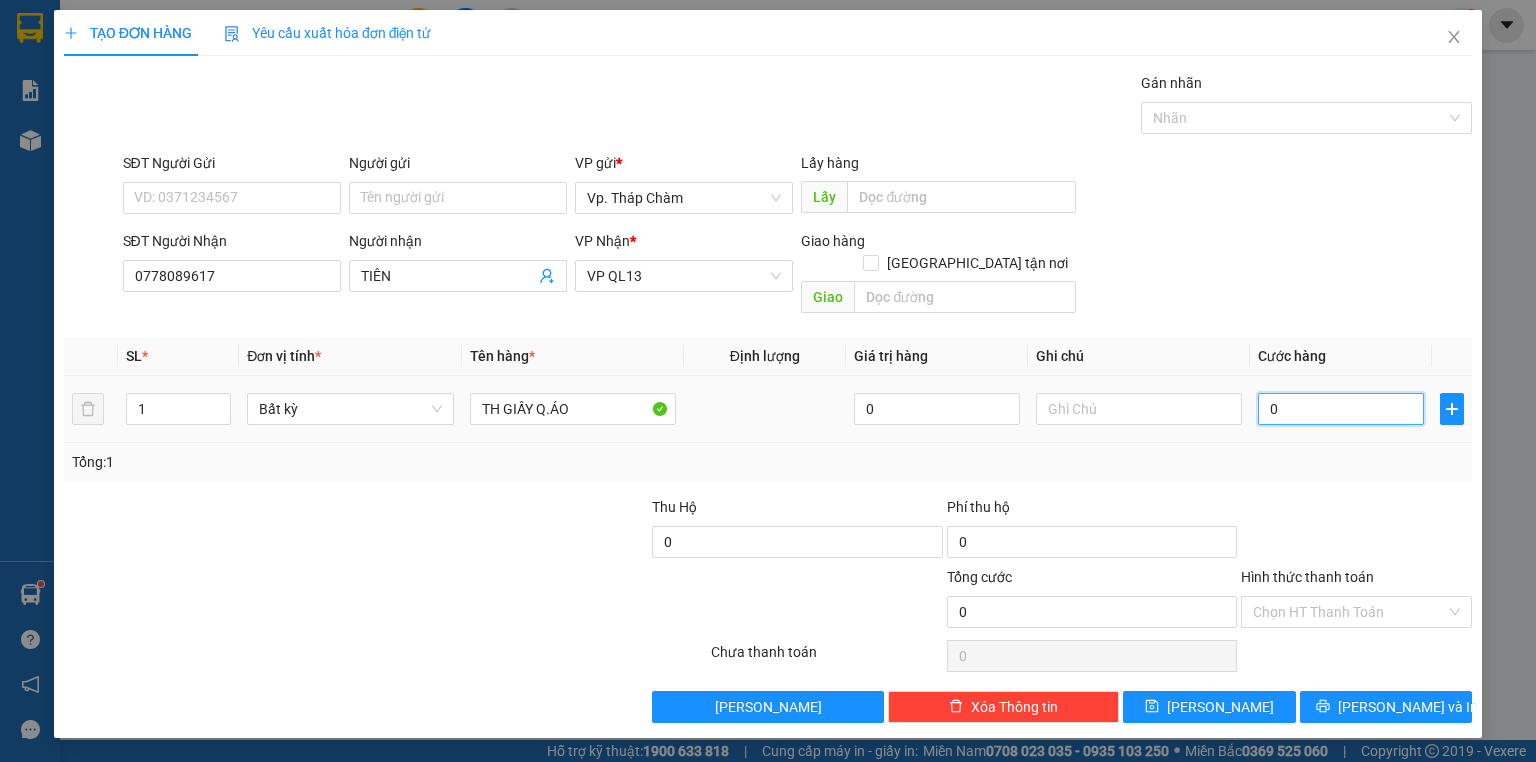 click on "0" at bounding box center [1341, 409] 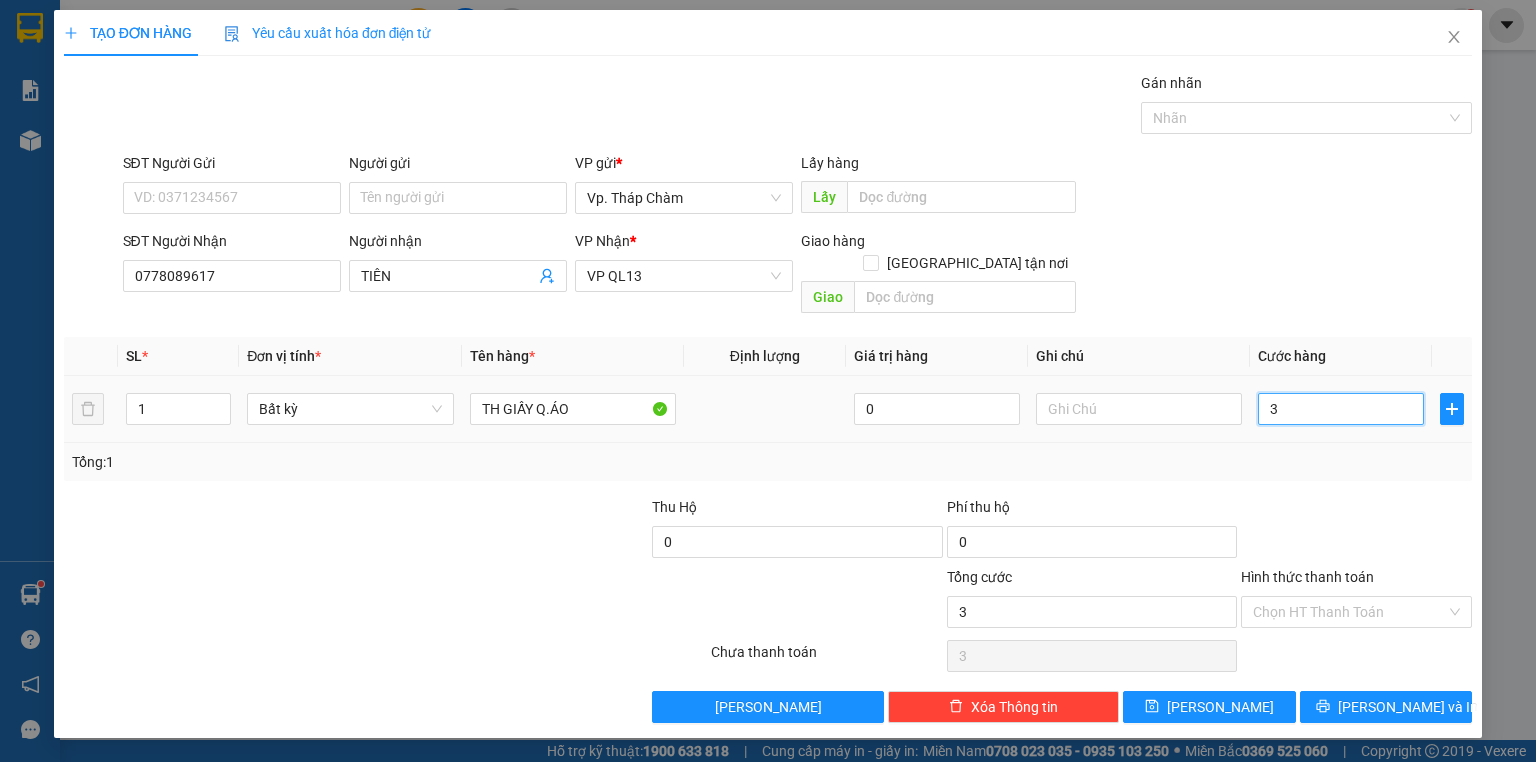 type on "30" 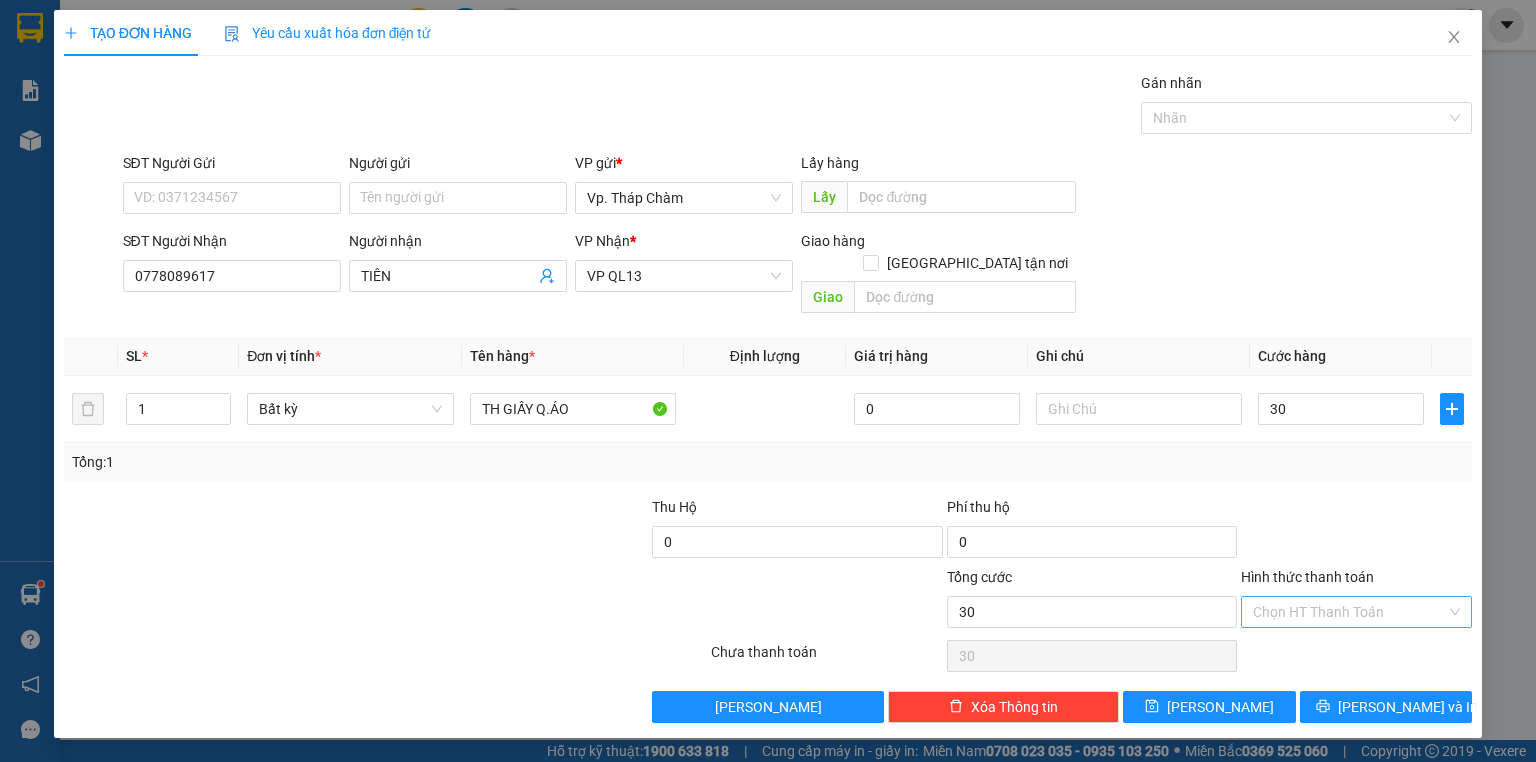 click on "Hình thức thanh toán" at bounding box center [1349, 612] 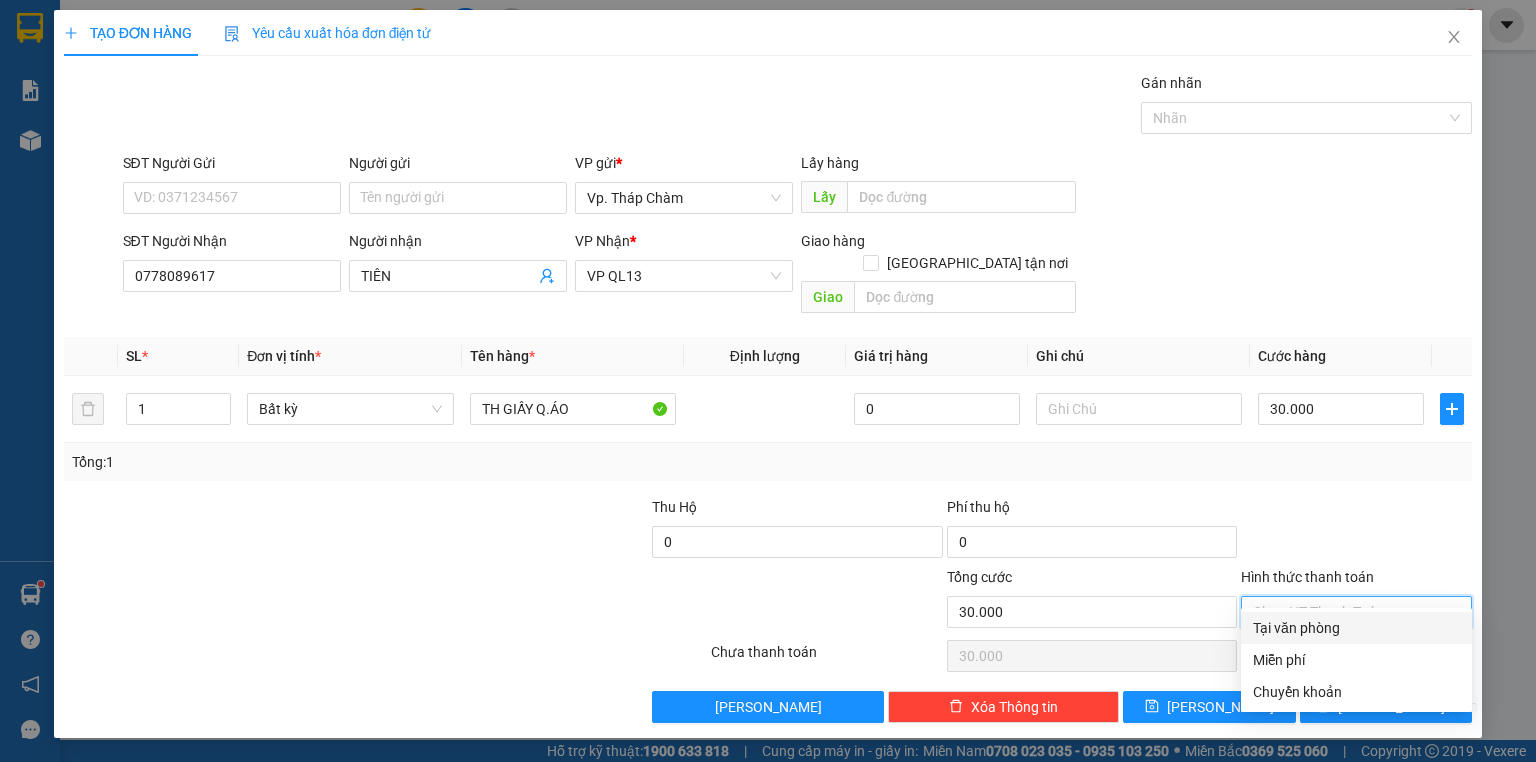click on "Tại văn phòng" at bounding box center [1356, 628] 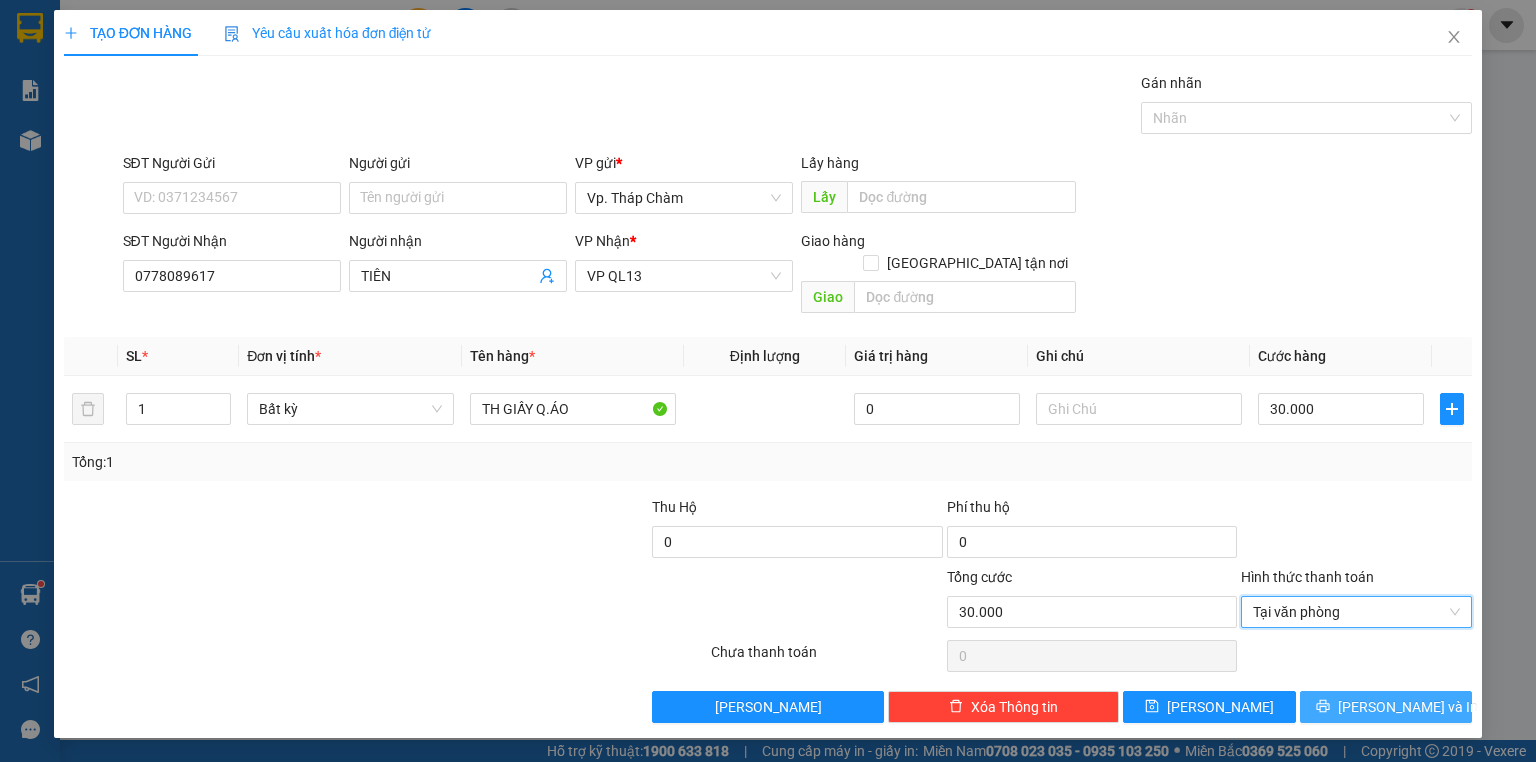 click on "[PERSON_NAME] và In" at bounding box center [1386, 707] 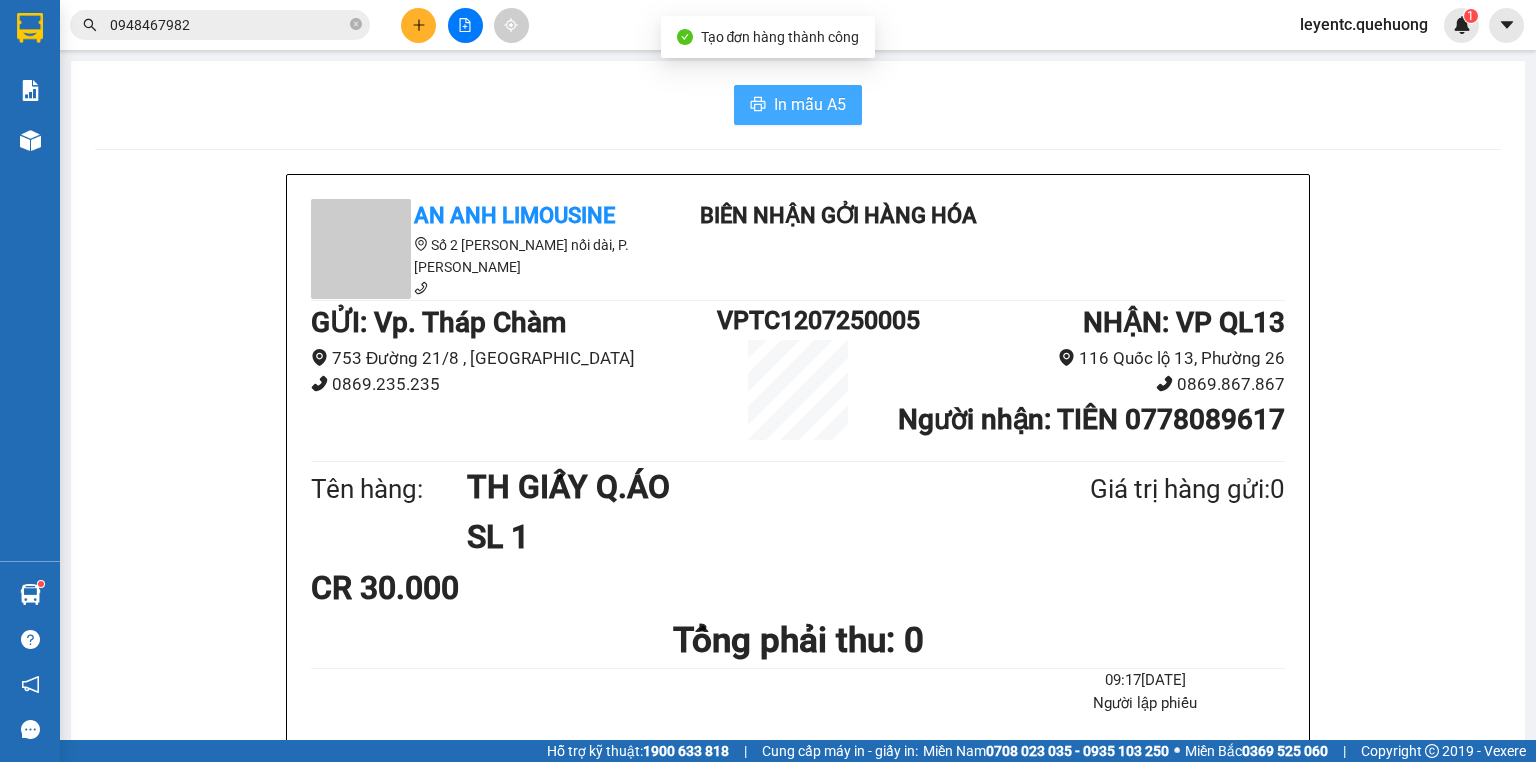 click on "In mẫu A5" at bounding box center (810, 104) 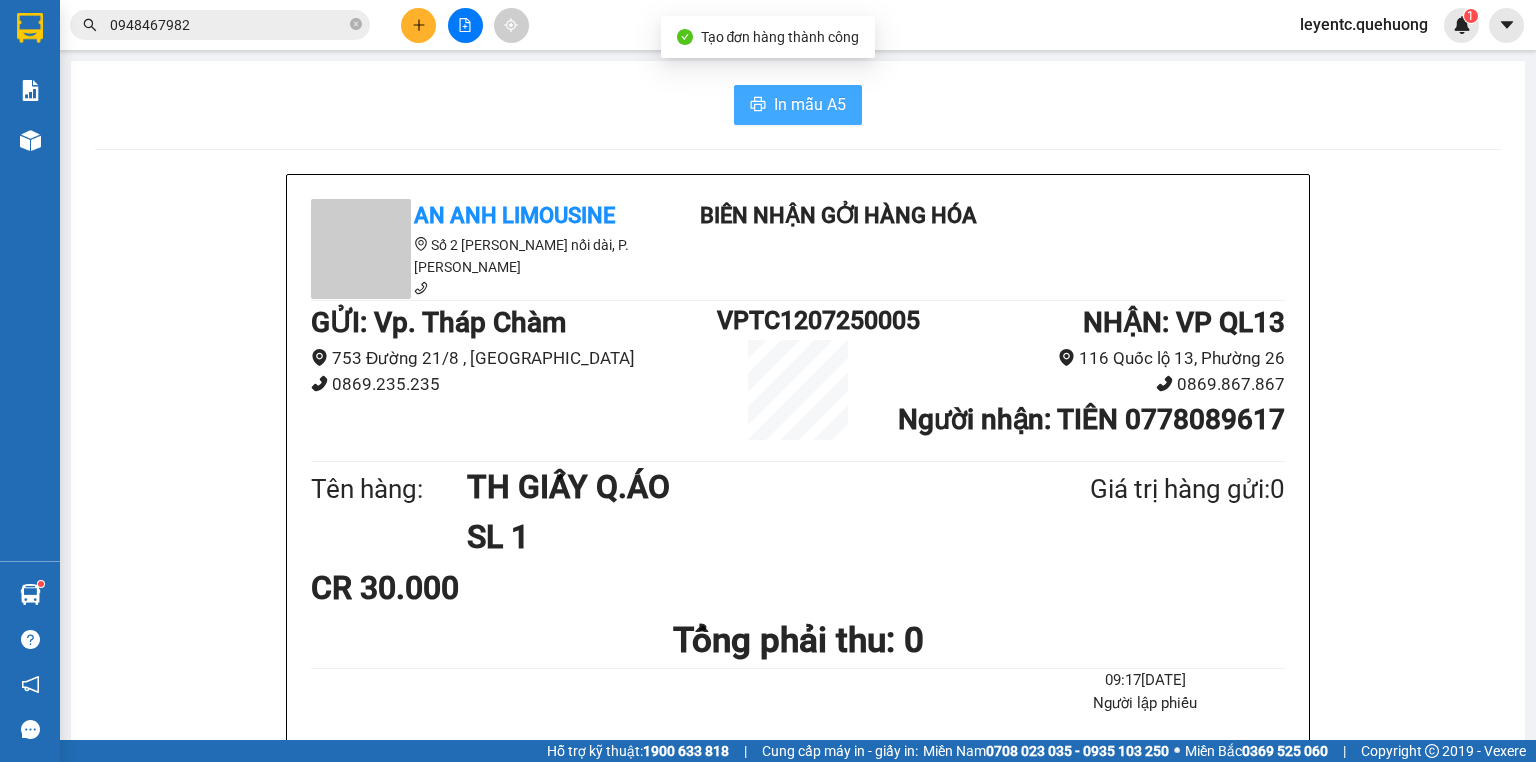 scroll, scrollTop: 0, scrollLeft: 0, axis: both 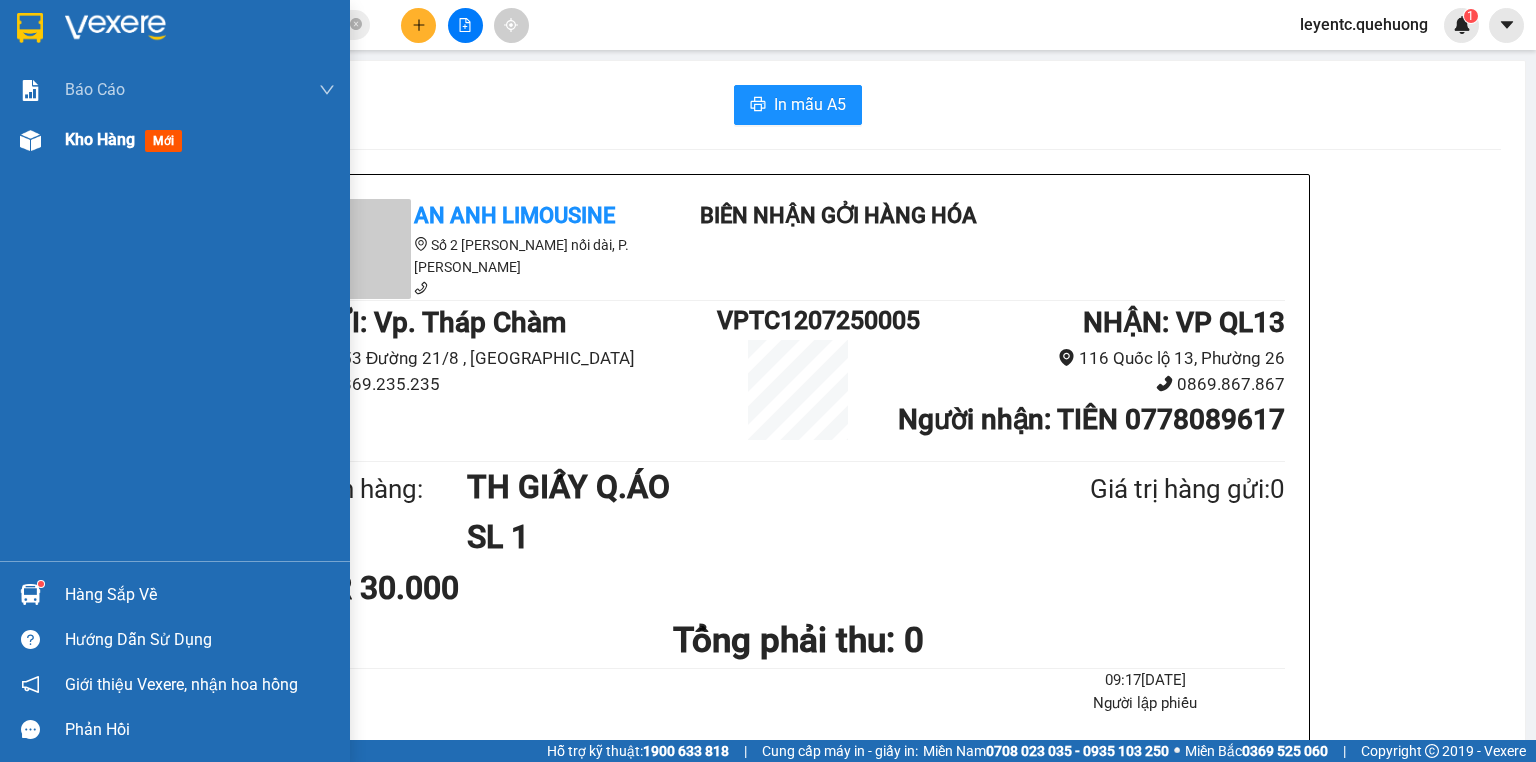 click at bounding box center (30, 140) 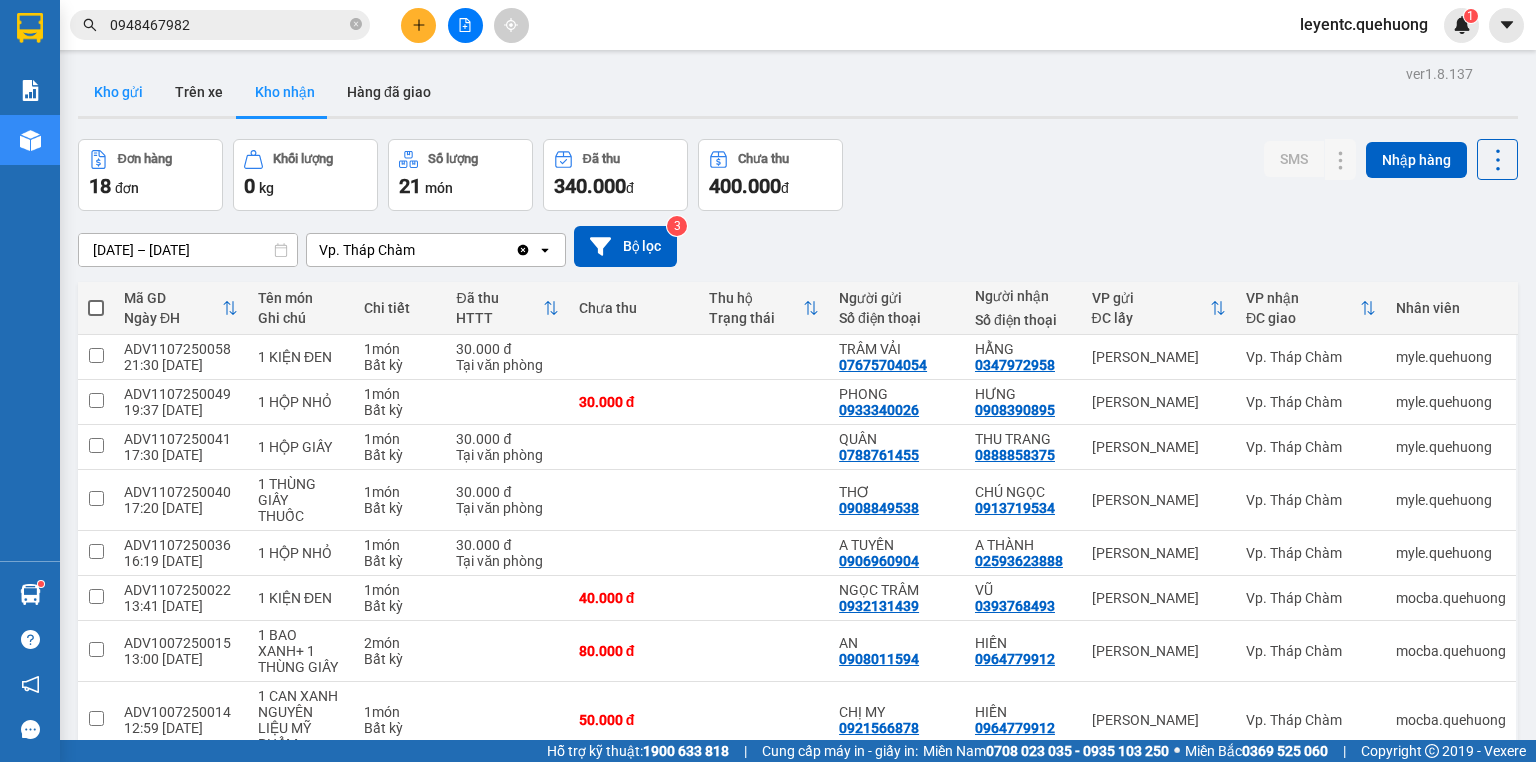click on "Kho gửi" at bounding box center [118, 92] 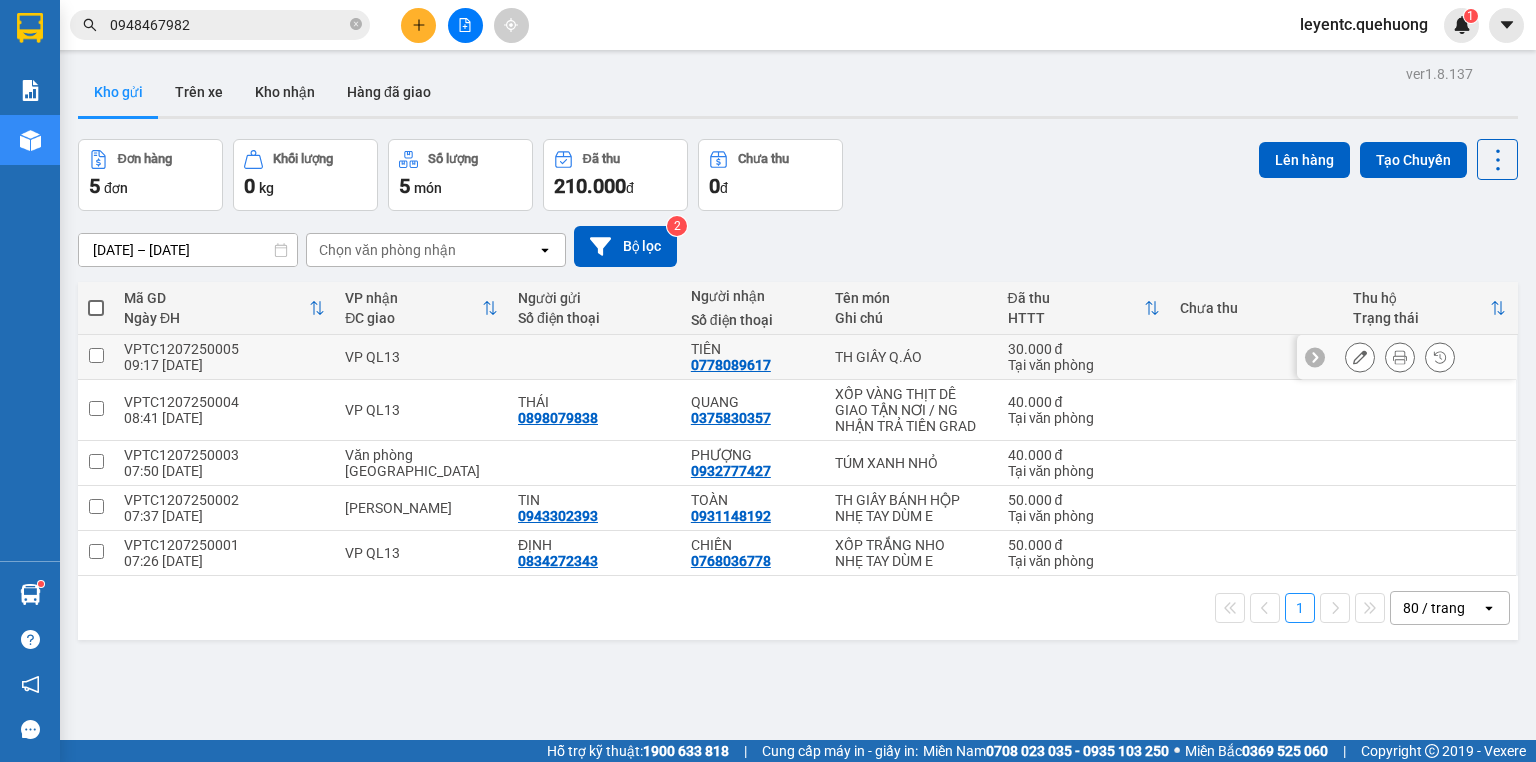 click at bounding box center (1360, 357) 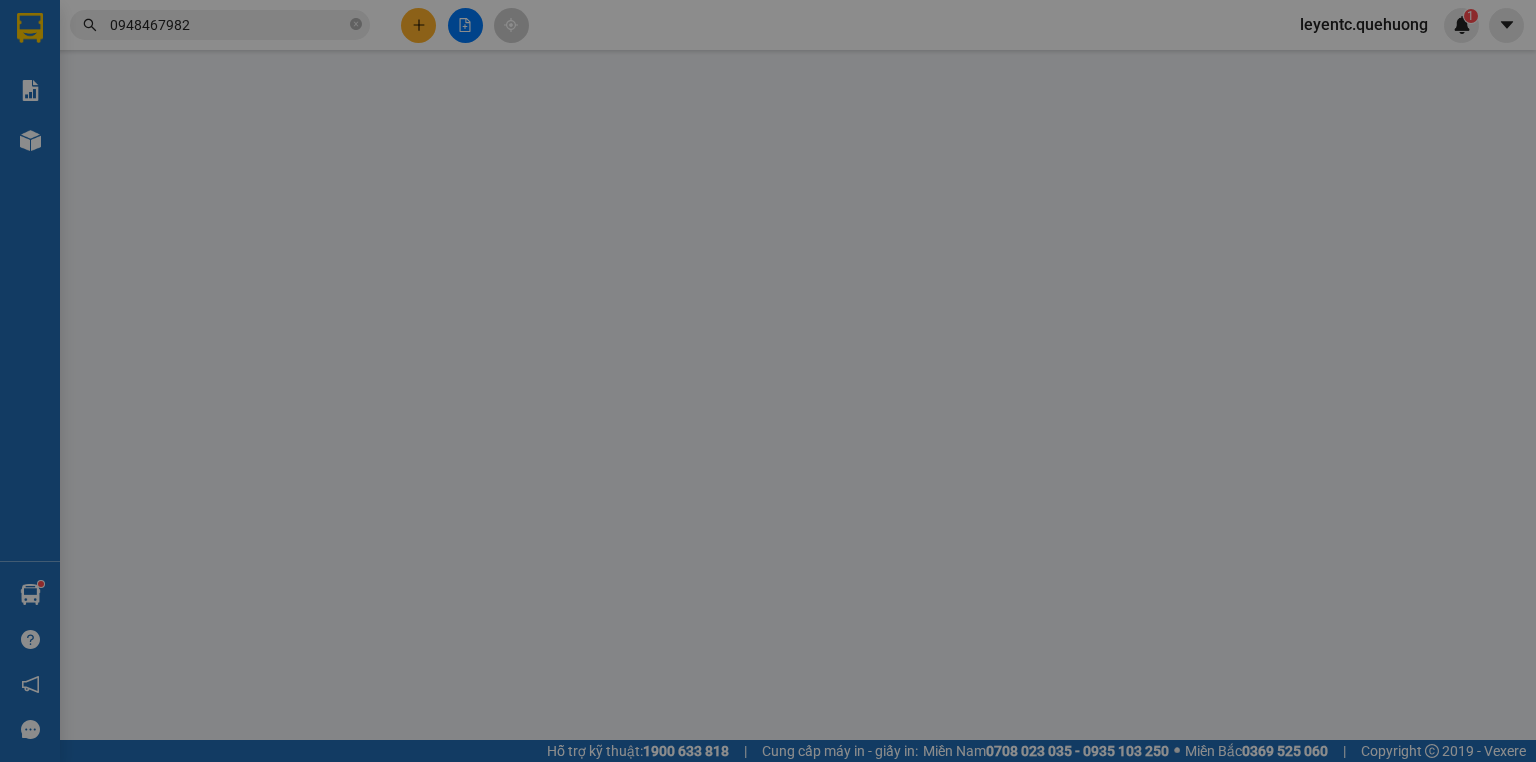 type on "0778089617" 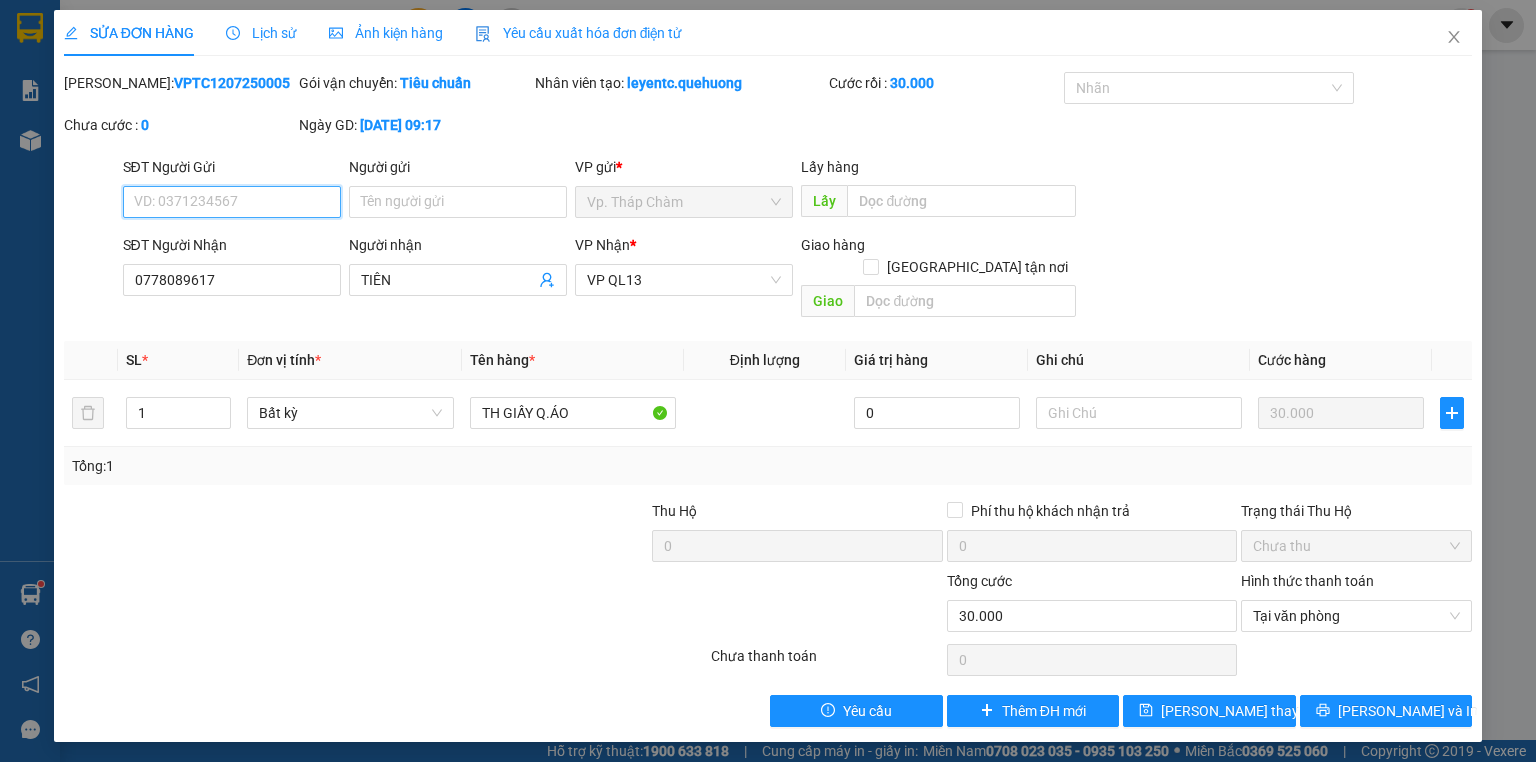 click on "SĐT Người Gửi" at bounding box center (232, 202) 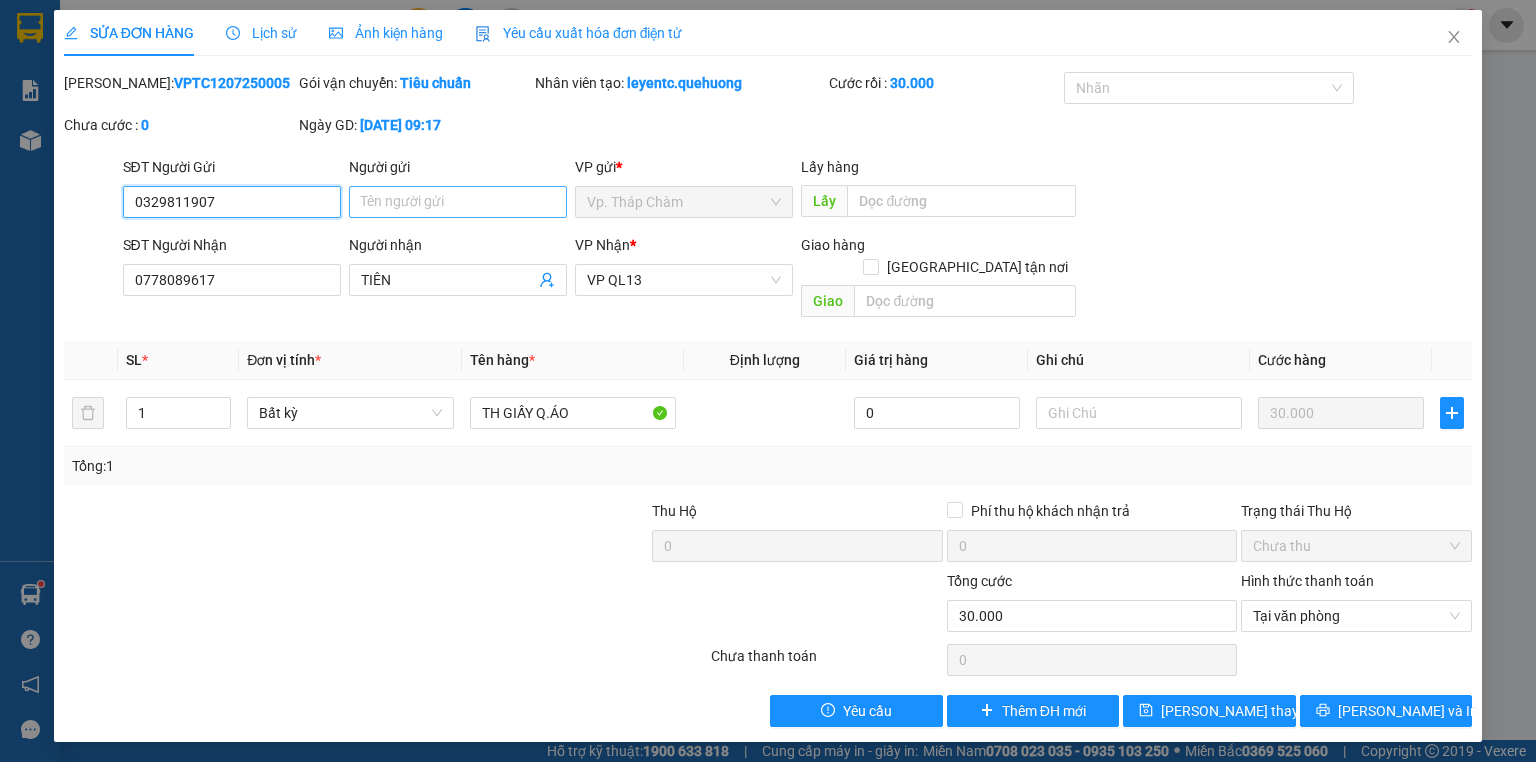 type on "0329811907" 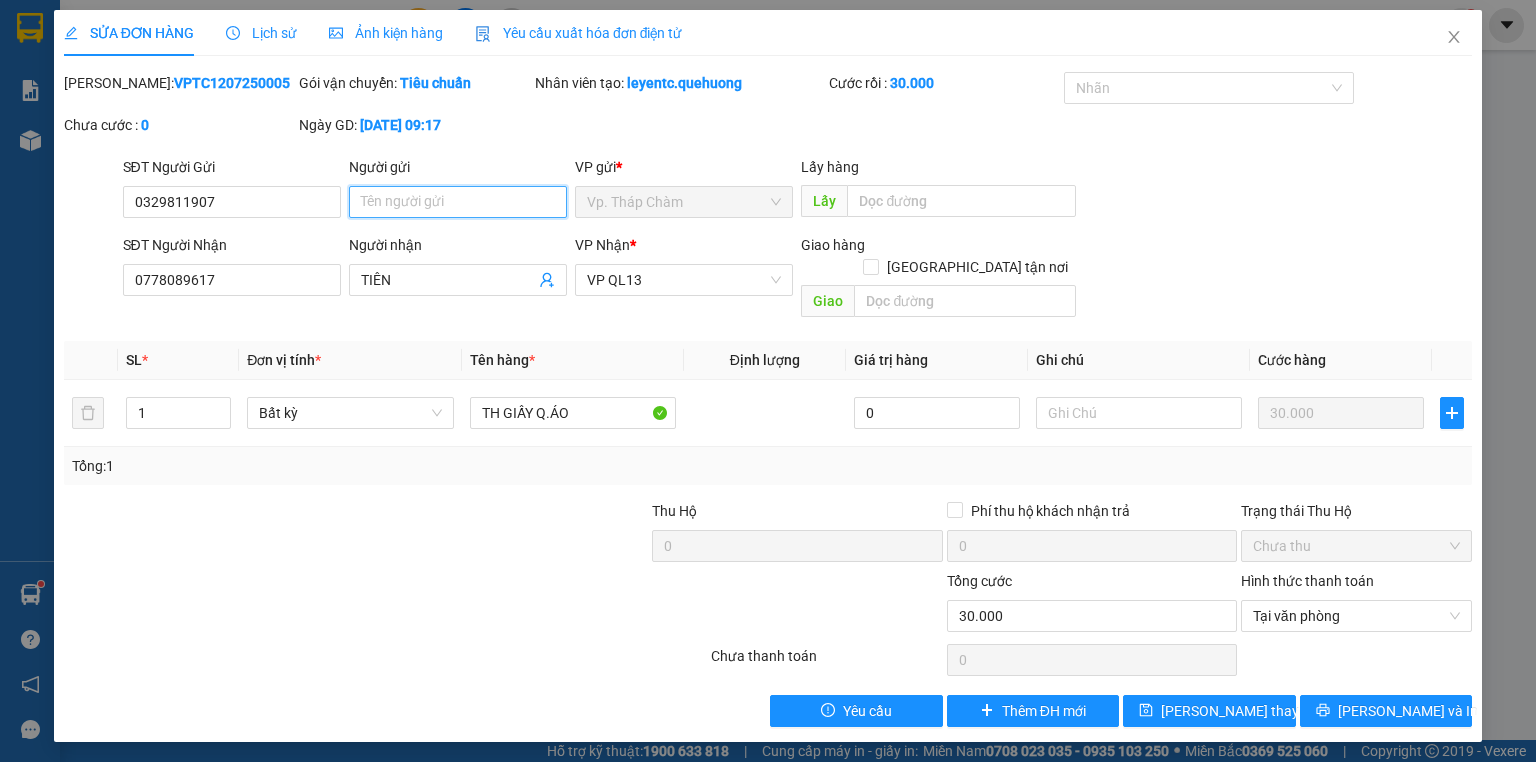 click on "Người gửi" at bounding box center [458, 202] 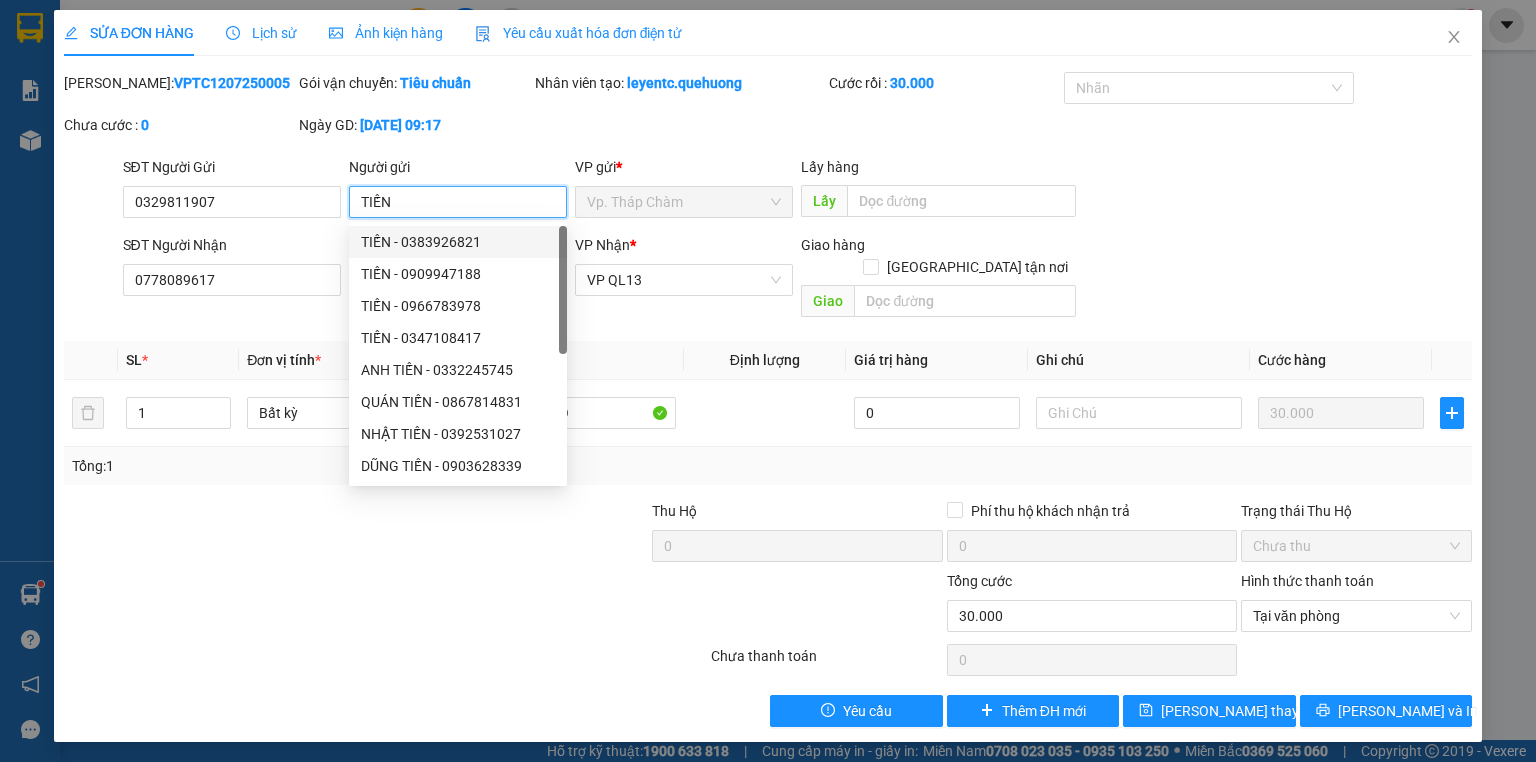 type on "TIẾN" 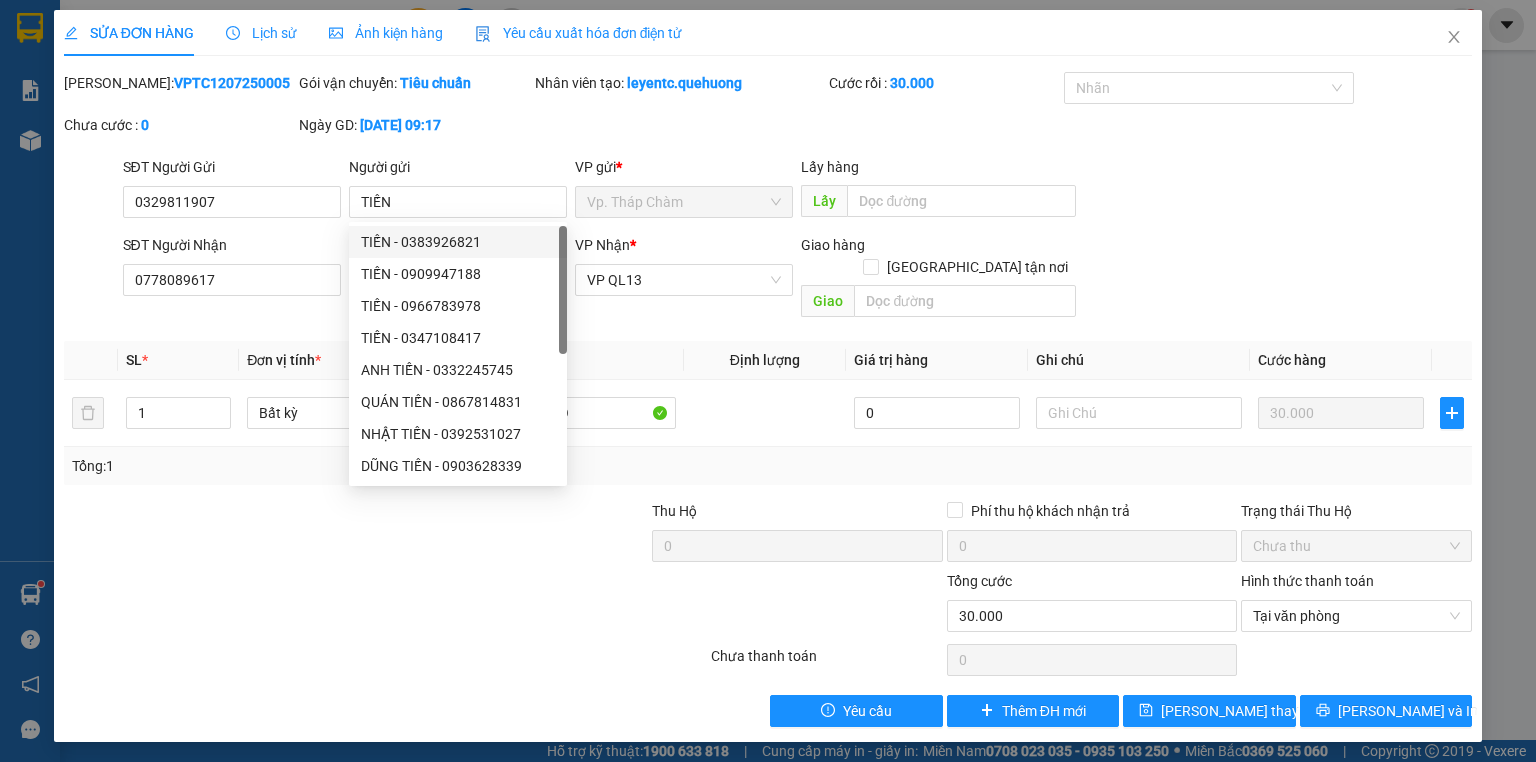 click on "SỬA ĐƠN HÀNG Lịch sử Ảnh kiện hàng Yêu cầu xuất hóa đơn điện tử Total Paid Fee 30.000 Total UnPaid Fee 0 Cash Collection Total Fee Mã ĐH:  VPTC1207250005 Gói vận chuyển:   Tiêu chuẩn Nhân viên tạo:   leyentc.quehuong Cước rồi :   30.000   Nhãn Chưa cước :   0 Ngày GD:   [DATE] 09:17 SĐT Người Gửi 0329811907 Người gửi TIẾN VP gửi  * Vp. Tháp Chàm Lấy hàng Lấy SĐT Người Nhận 0778089617 Người nhận TIÊN VP Nhận  * VP QL13 Giao hàng Giao tận nơi Giao SL  * Đơn vị tính  * Tên hàng  * Định lượng Giá trị hàng Ghi chú Cước hàng                   1 Bất kỳ TH GIẤY Q.ÁO 0 30.000 Tổng:  1 Thu Hộ 0 Phí thu hộ khách nhận trả 0 Trạng thái Thu Hộ   Chưa thu Tổng cước 30.000 Hình thức thanh toán Tại văn phòng Số tiền thu trước 30.000 Chọn HT Thanh Toán Chưa thanh toán 0 Chọn HT Thanh Toán Yêu cầu Thêm ĐH mới [PERSON_NAME] thay đổi [PERSON_NAME] và In" at bounding box center [768, 376] 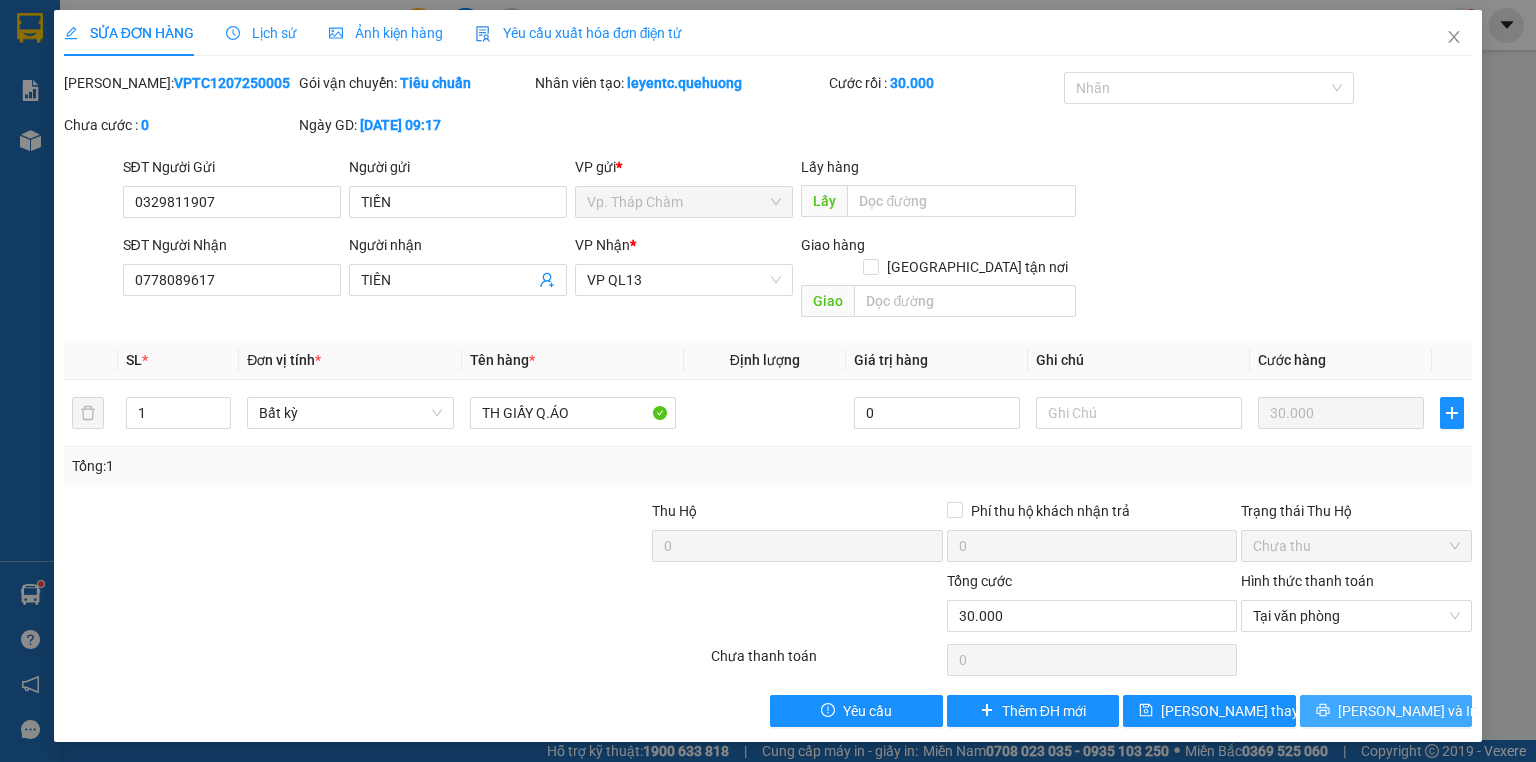 click on "[PERSON_NAME] và In" at bounding box center [1408, 711] 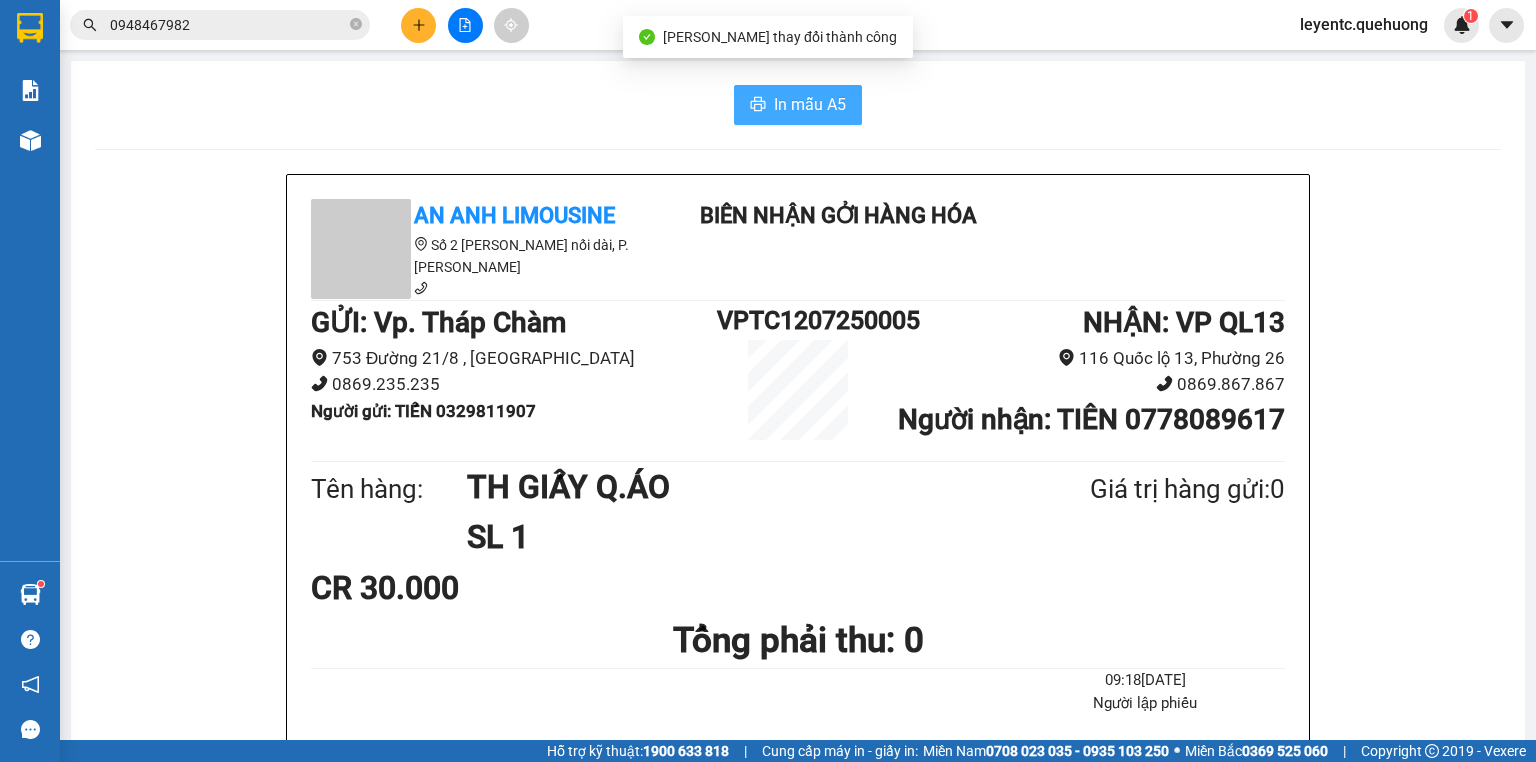 click on "In mẫu A5" at bounding box center (798, 105) 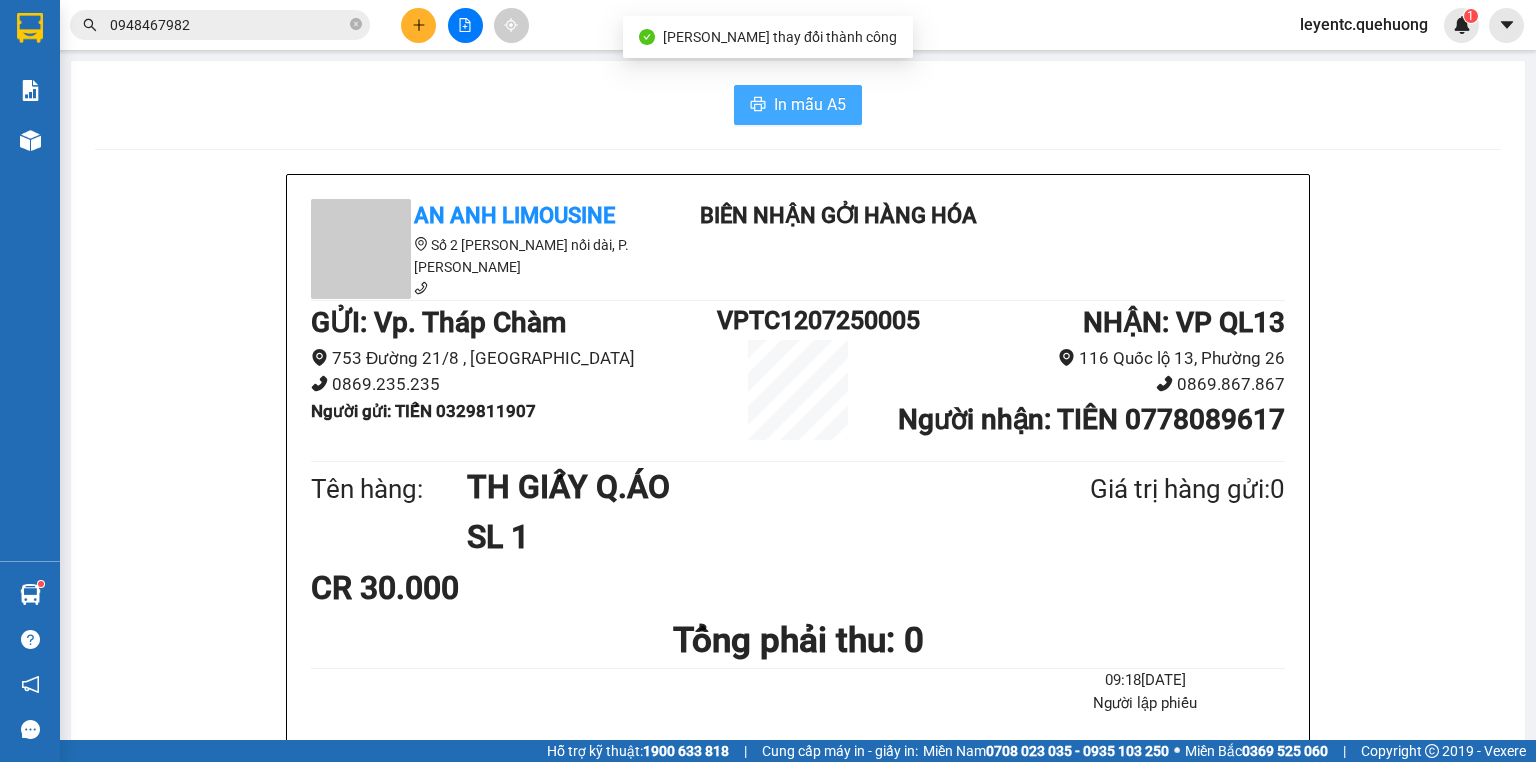 scroll, scrollTop: 0, scrollLeft: 0, axis: both 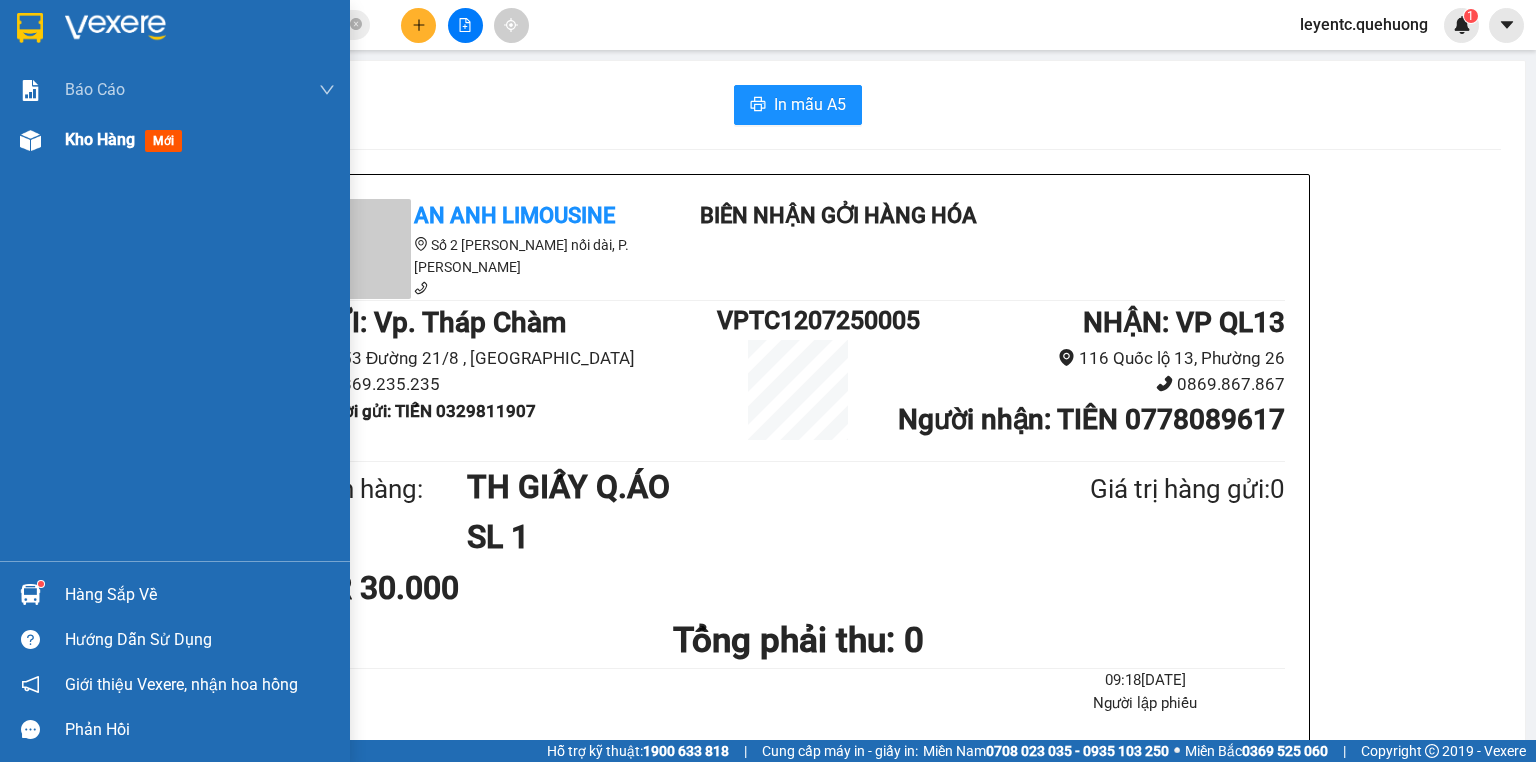 click at bounding box center [30, 140] 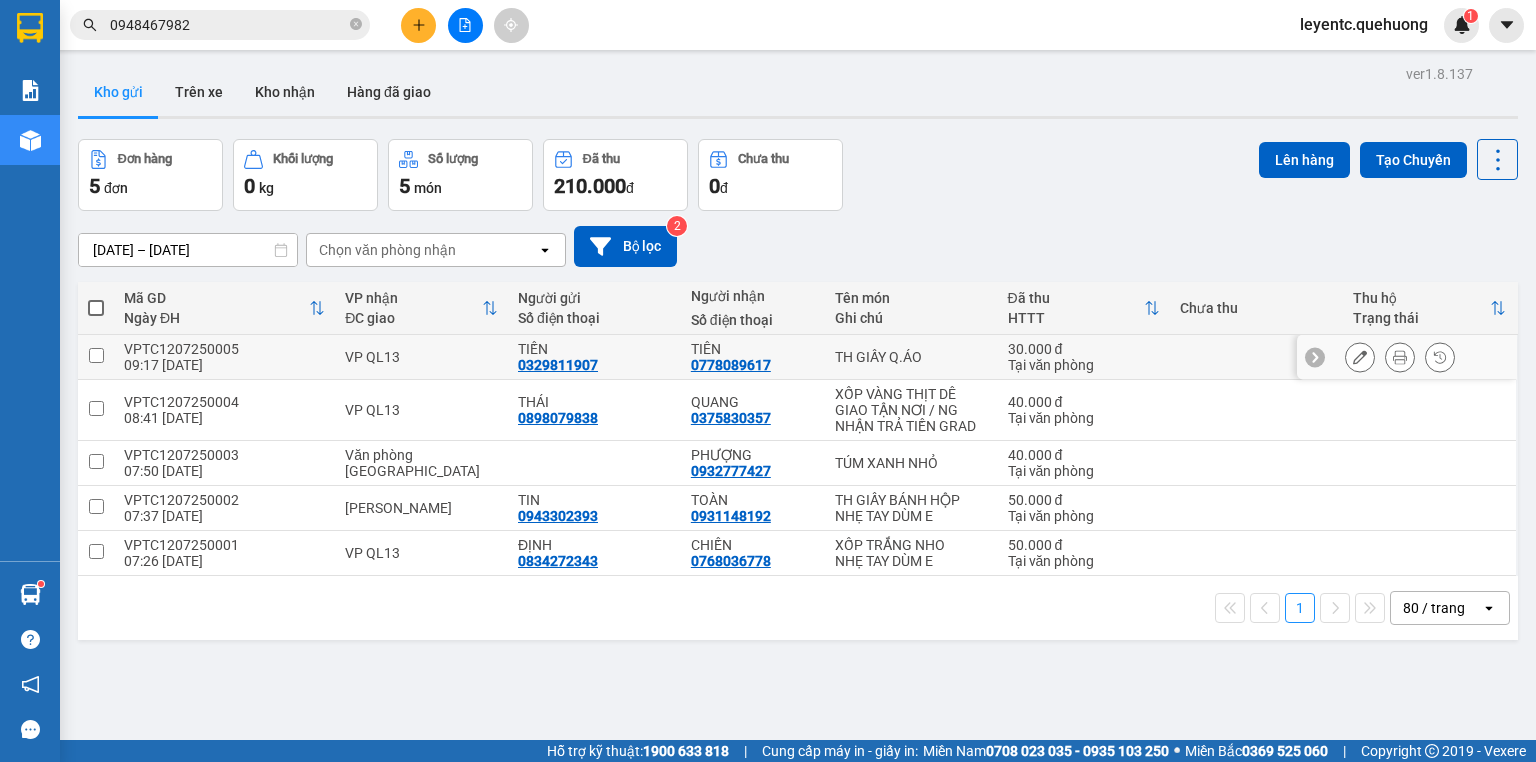 click at bounding box center (96, 355) 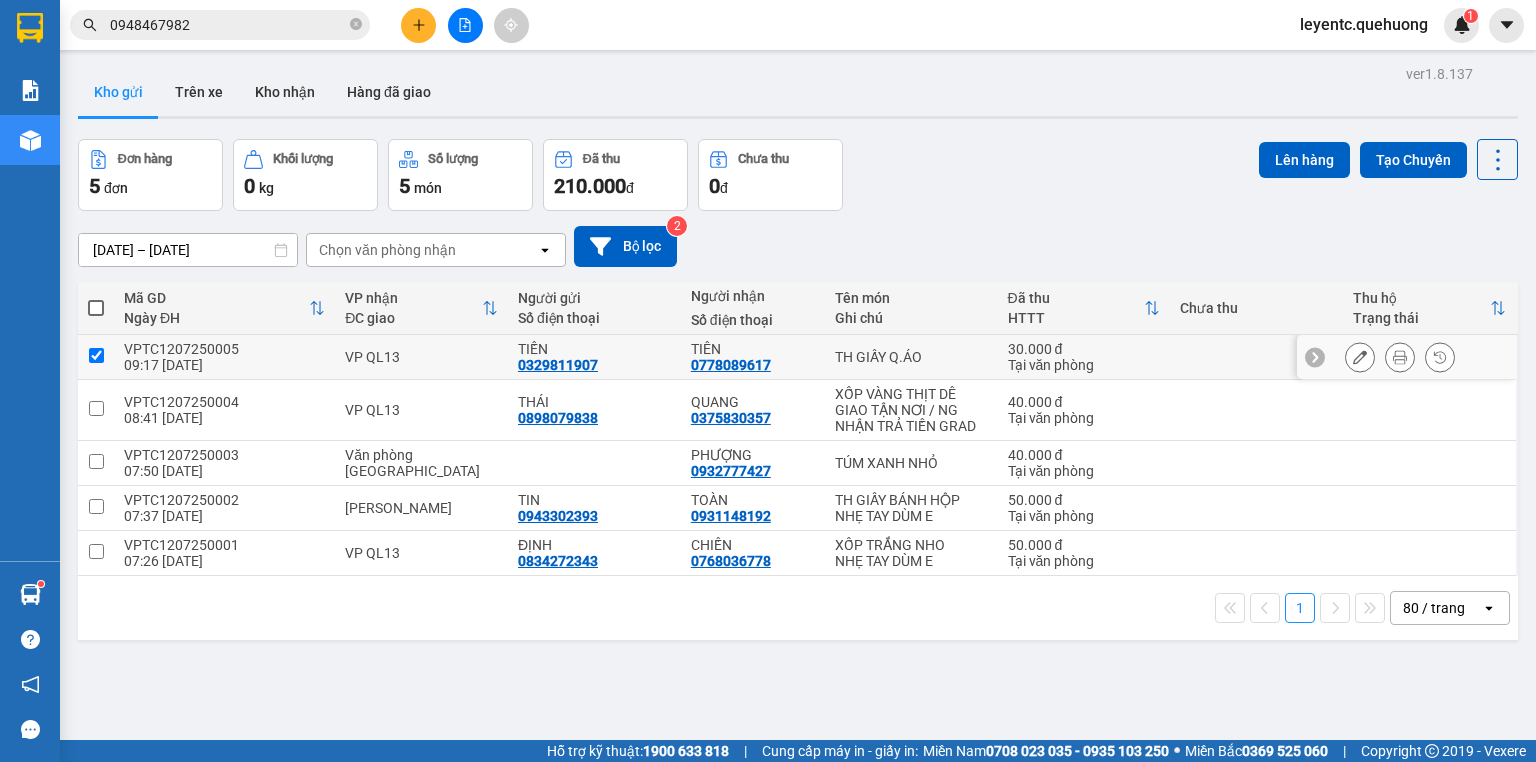 checkbox on "true" 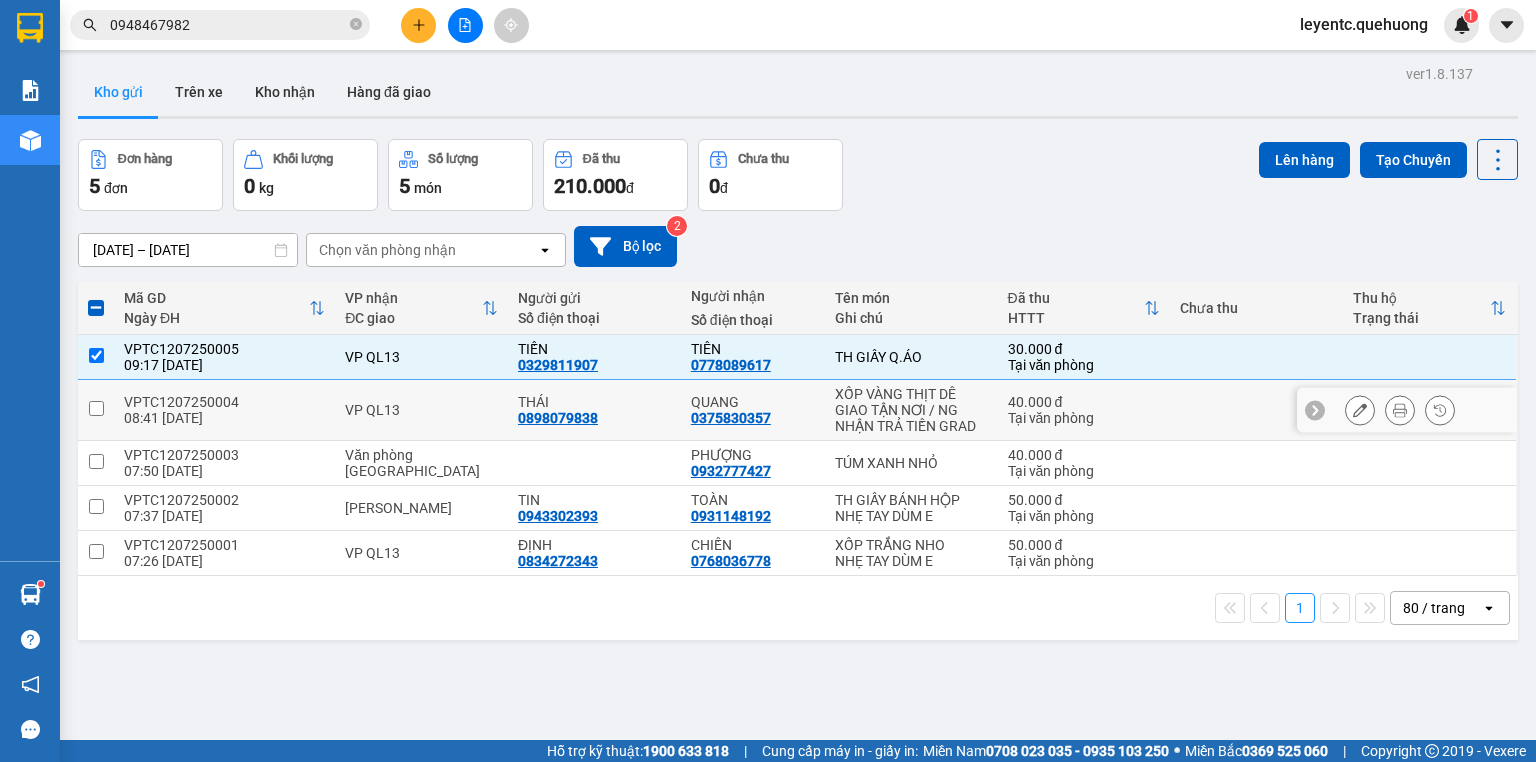 click at bounding box center [96, 408] 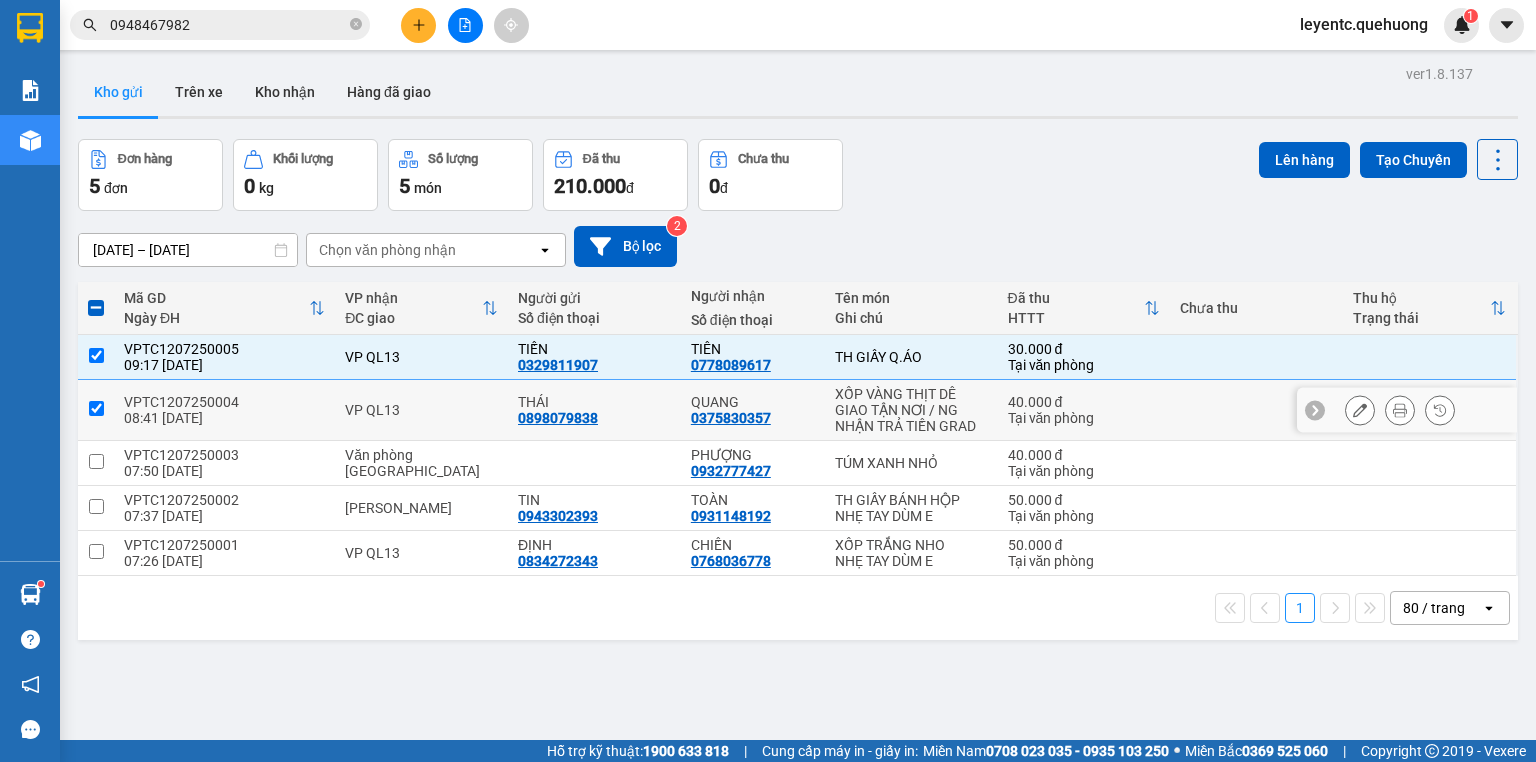 checkbox on "true" 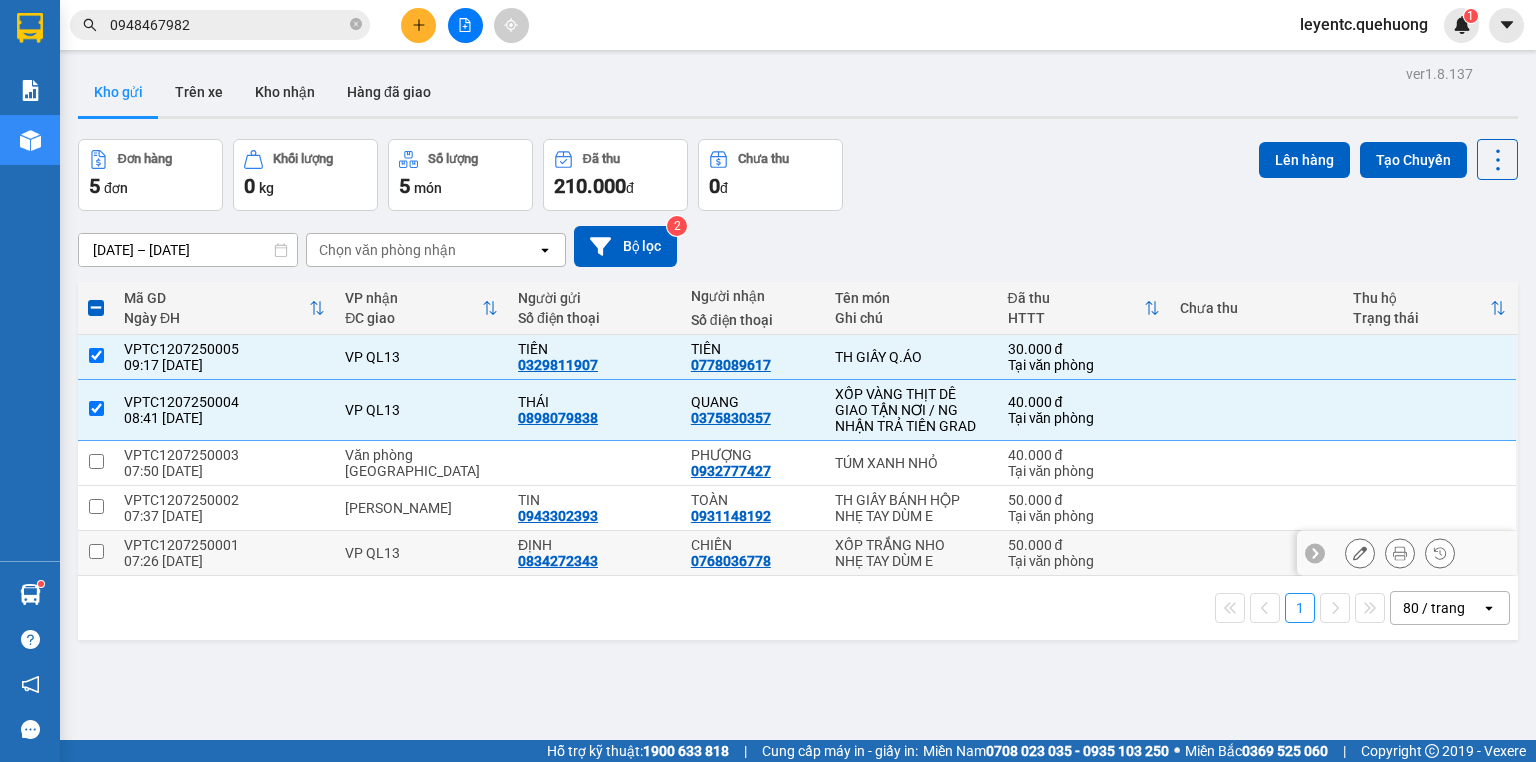 click at bounding box center (96, 553) 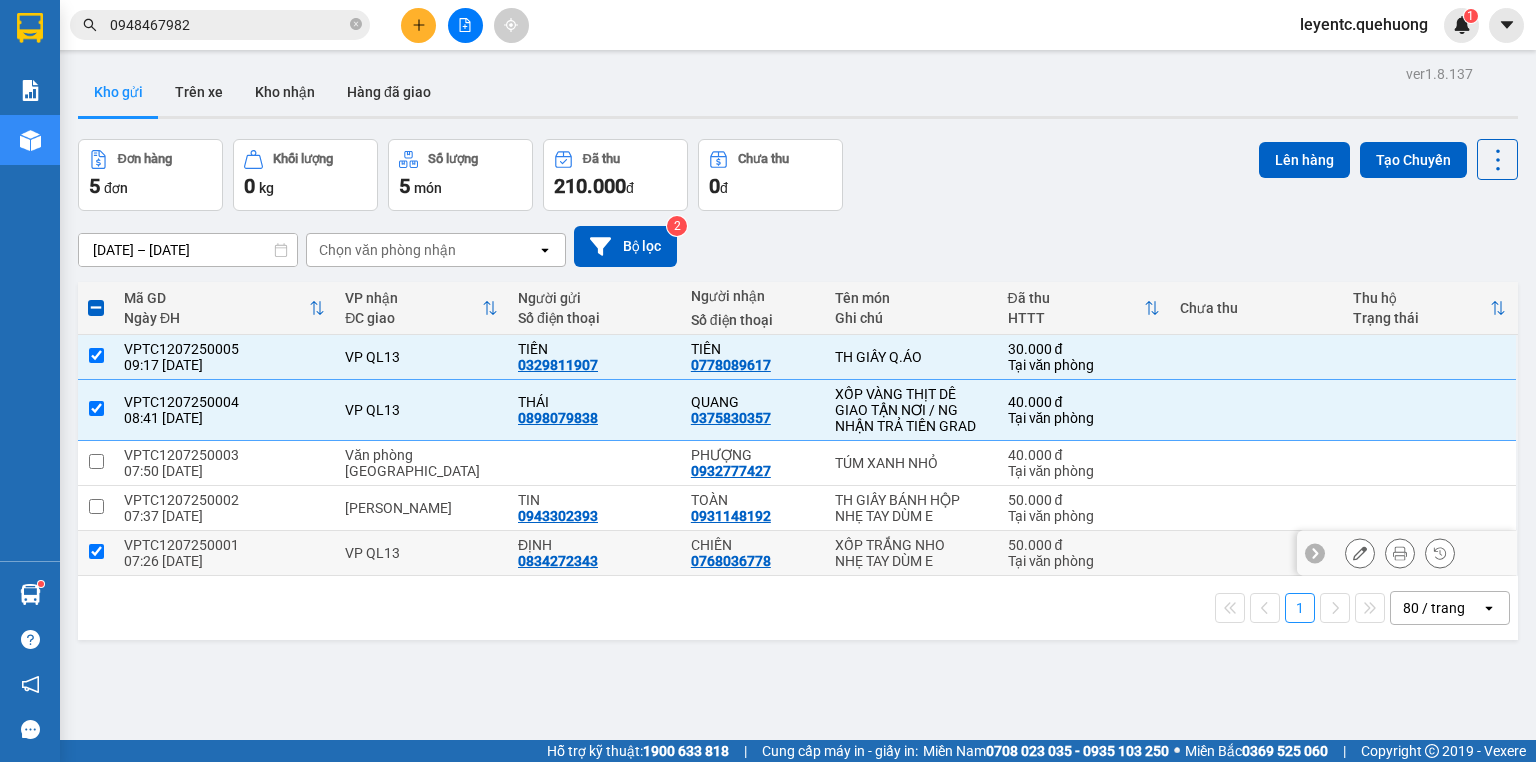 checkbox on "true" 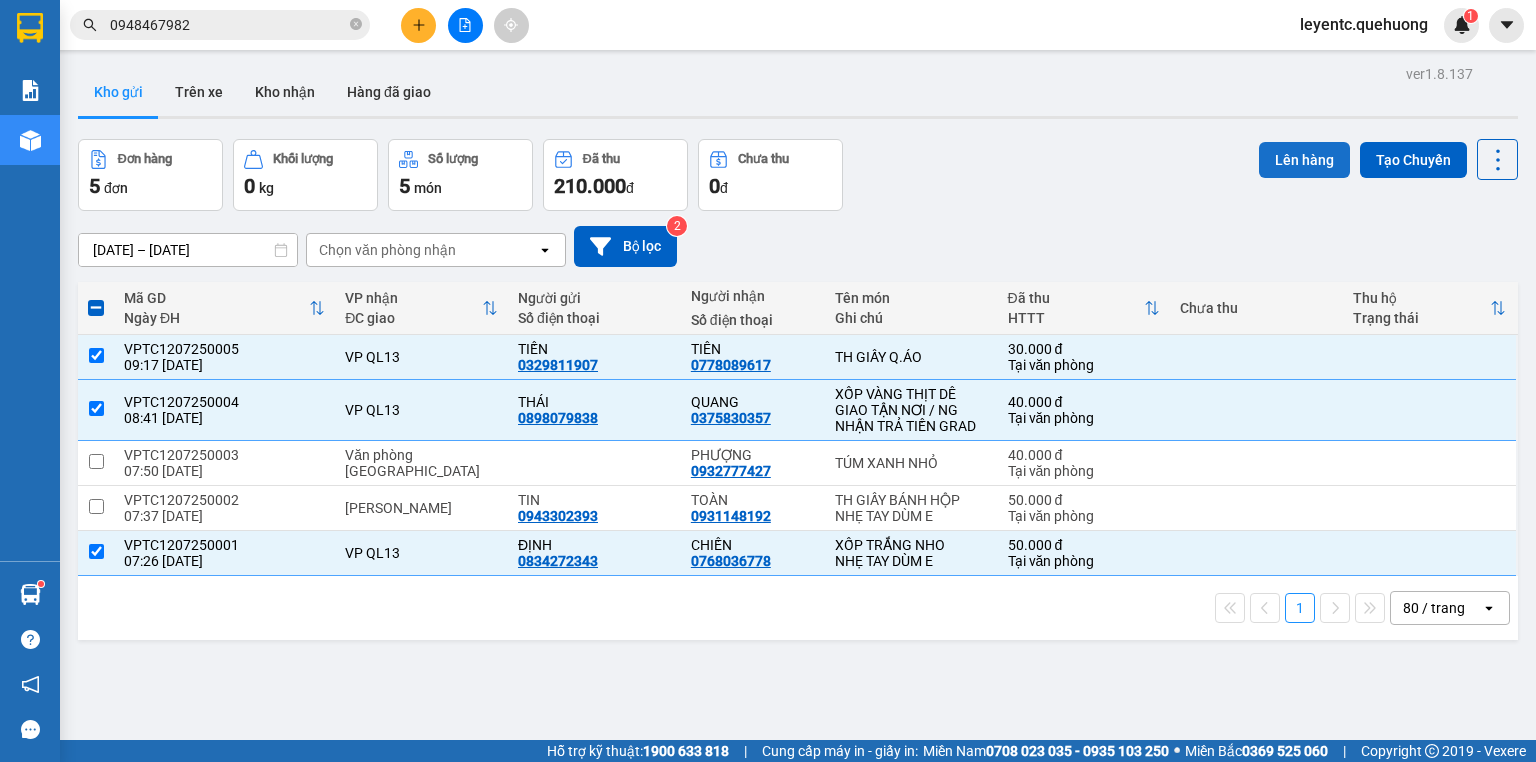 click on "Lên hàng" at bounding box center (1304, 160) 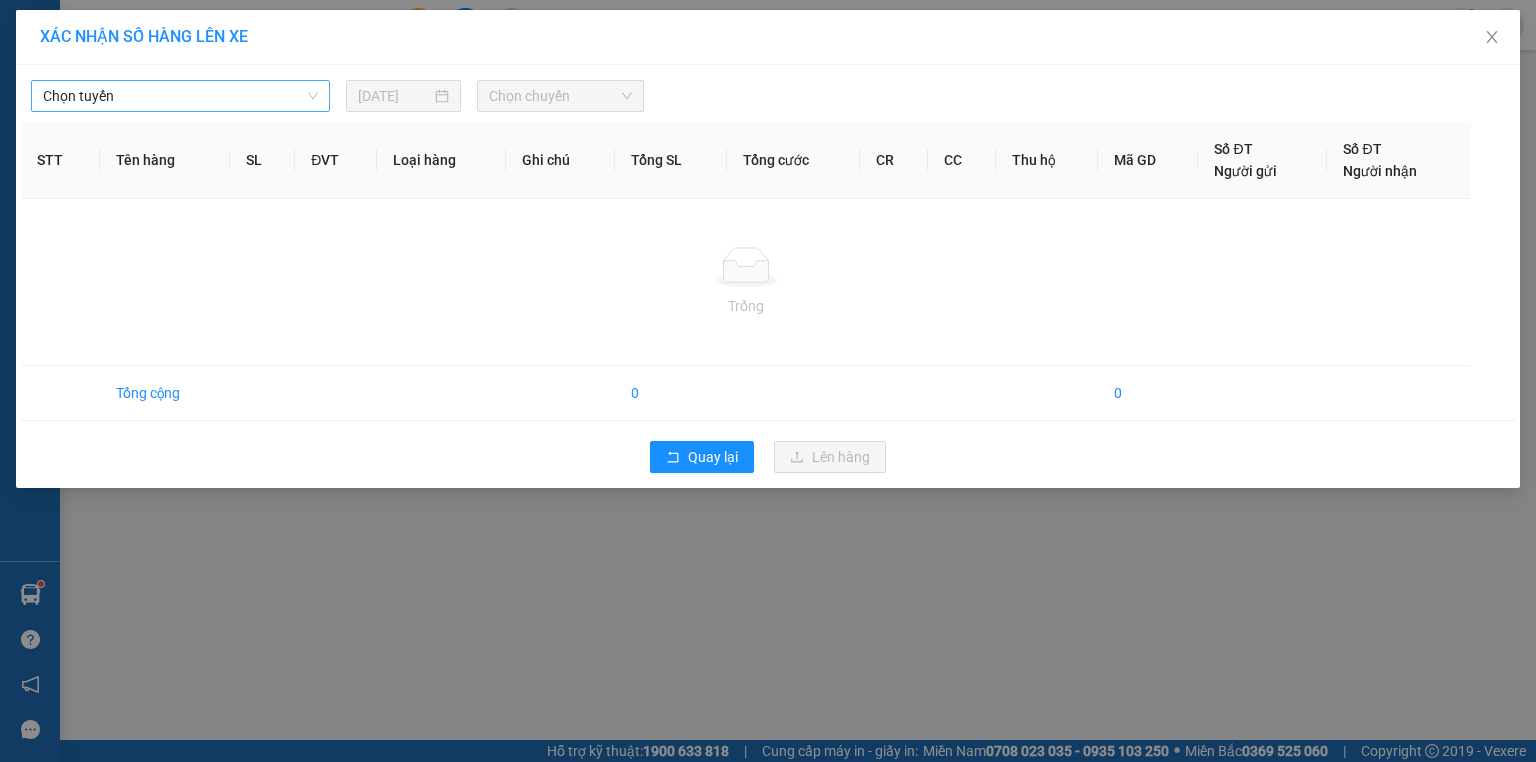 click on "Chọn tuyến" at bounding box center (180, 96) 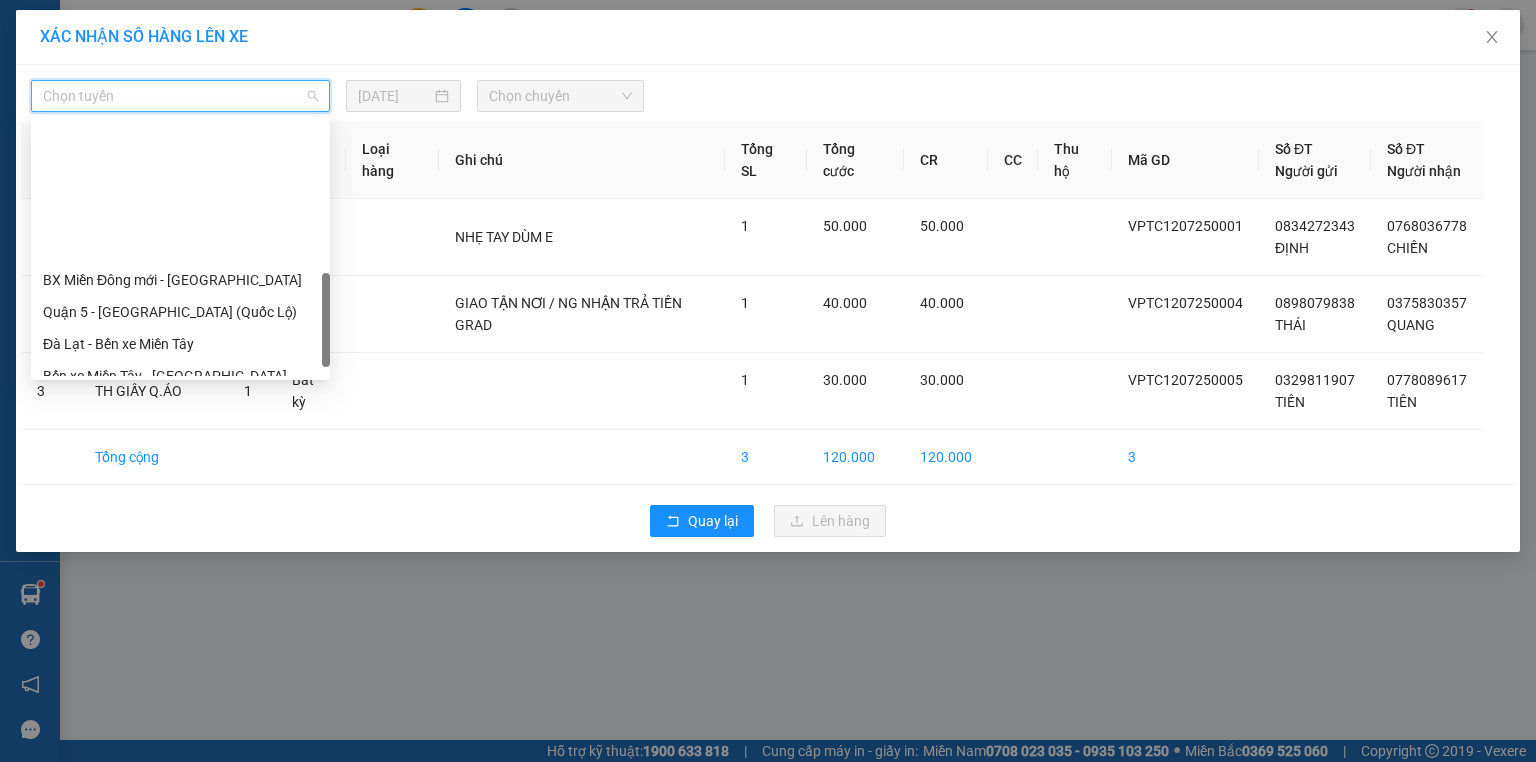 scroll, scrollTop: 608, scrollLeft: 0, axis: vertical 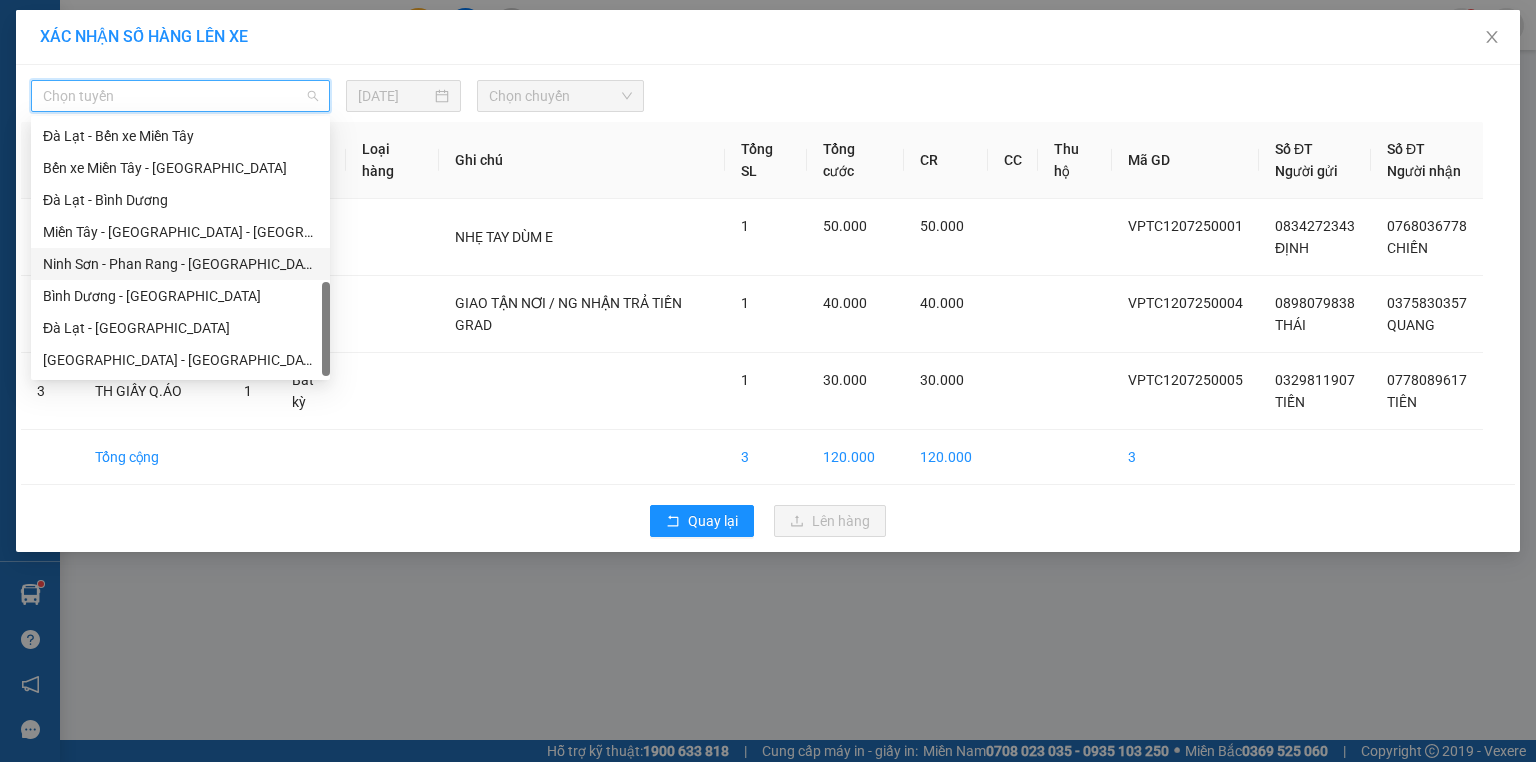 click on "Ninh Sơn - Phan Rang - [GEOGRAPHIC_DATA]" at bounding box center [180, 264] 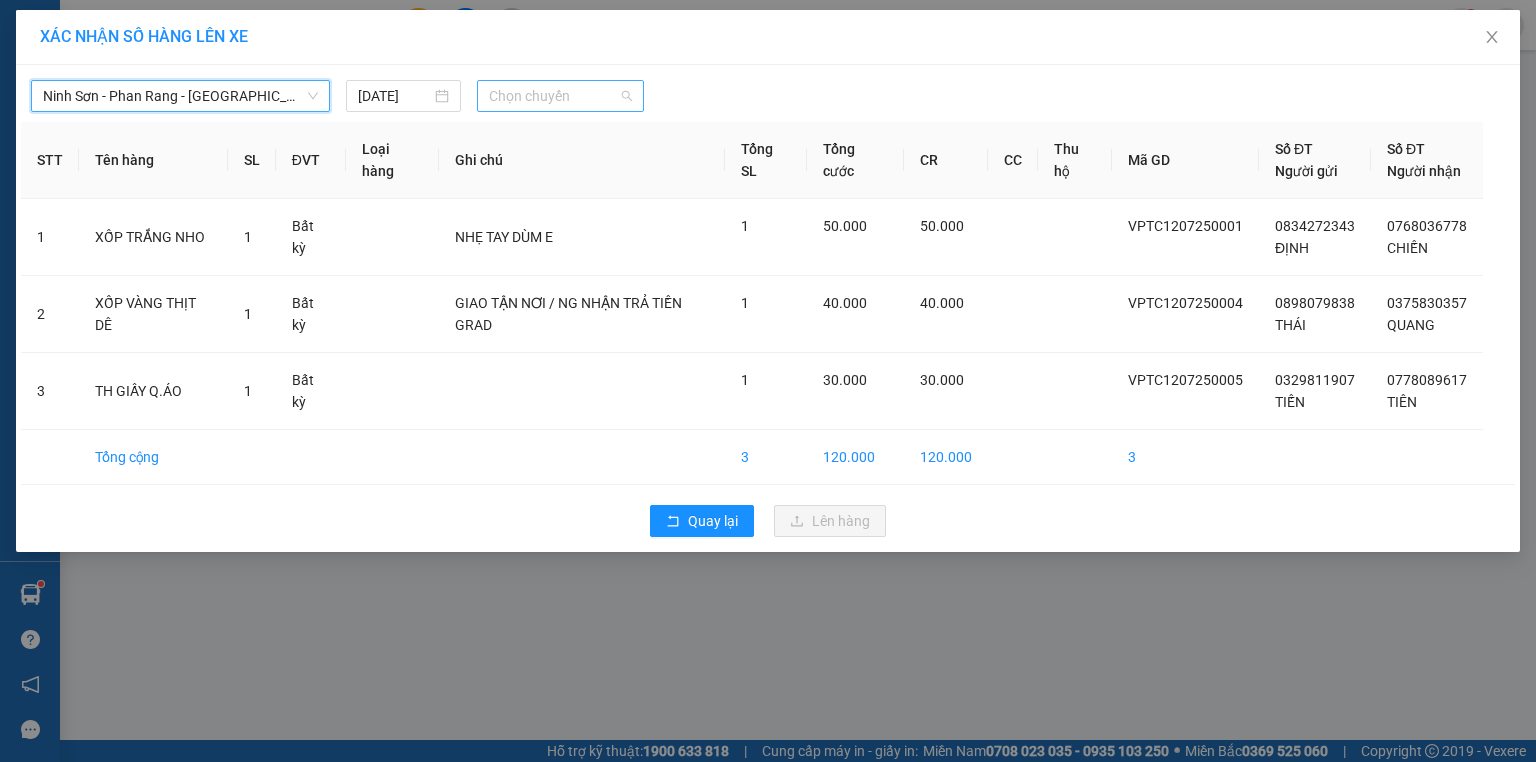 click on "Chọn chuyến" at bounding box center (561, 96) 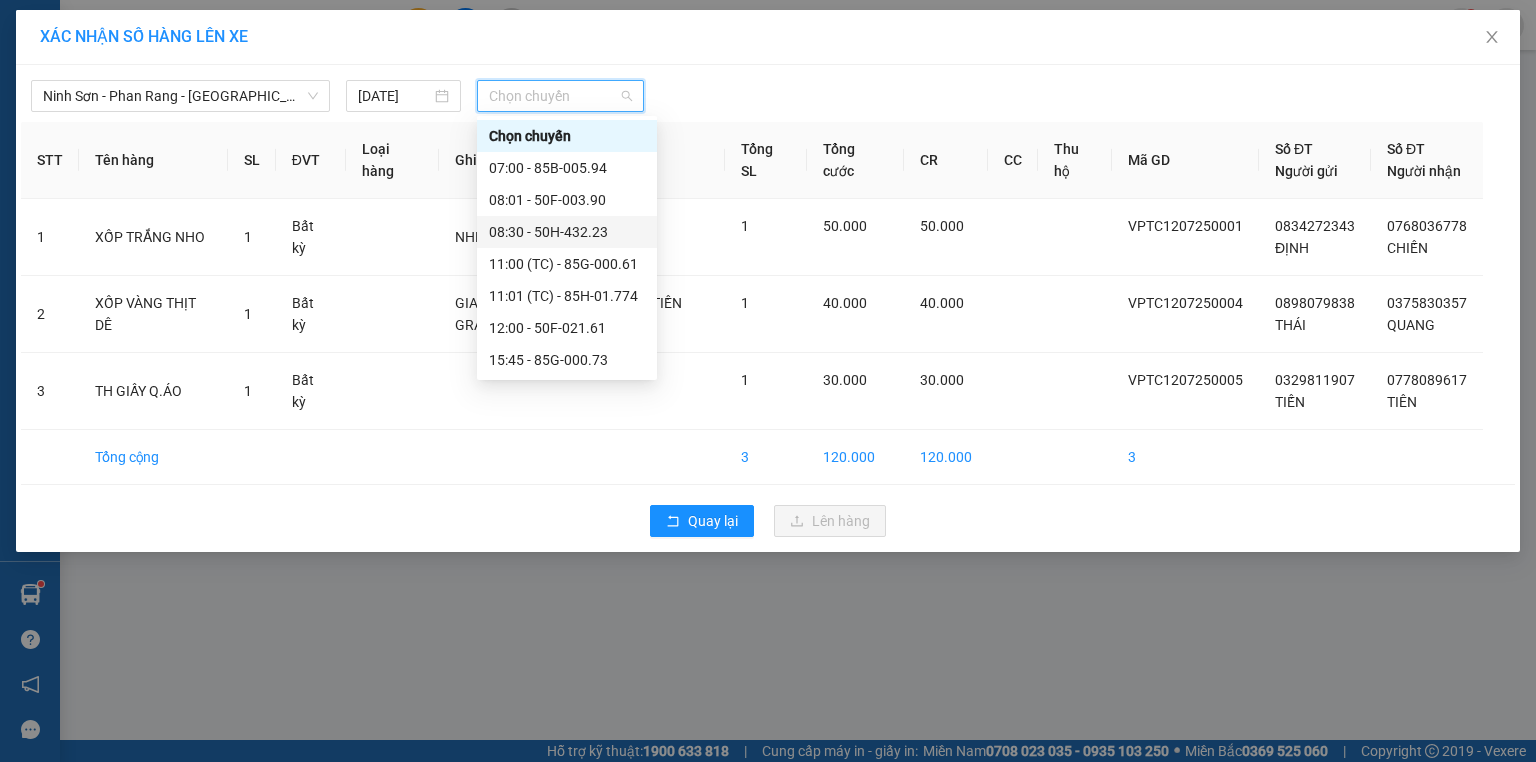click on "08:30     - 50H-432.23" at bounding box center (567, 232) 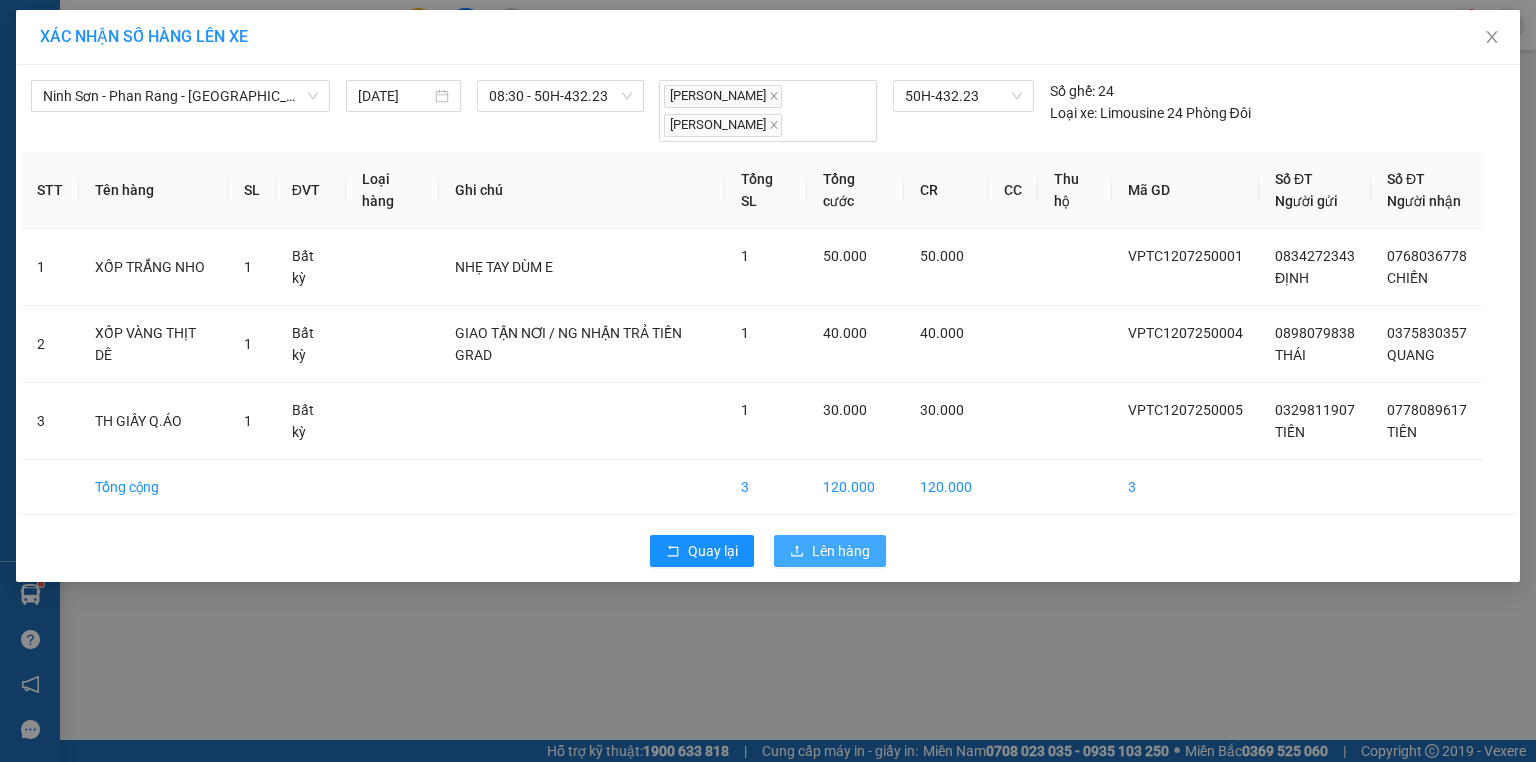 click on "Lên hàng" at bounding box center (841, 551) 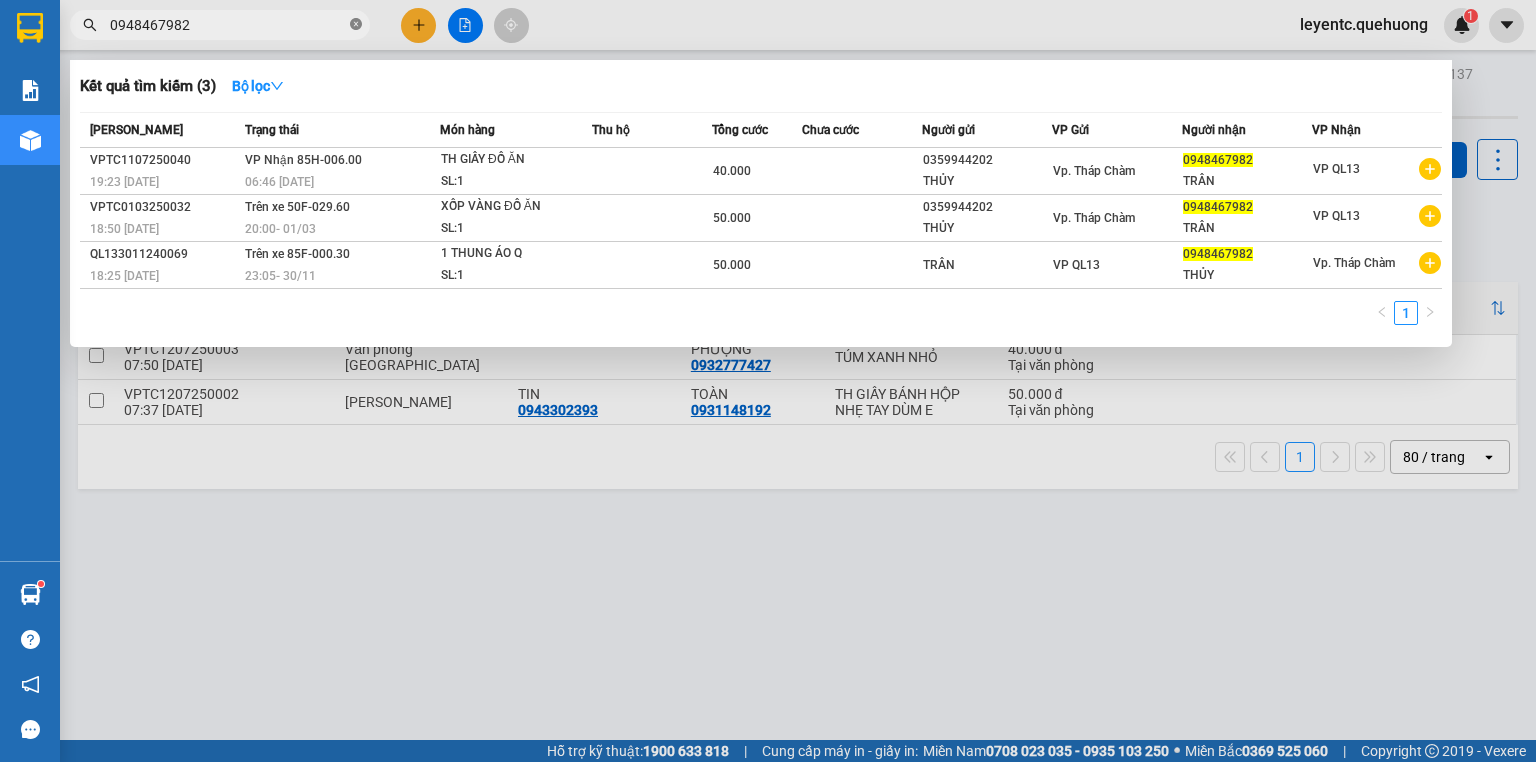 click 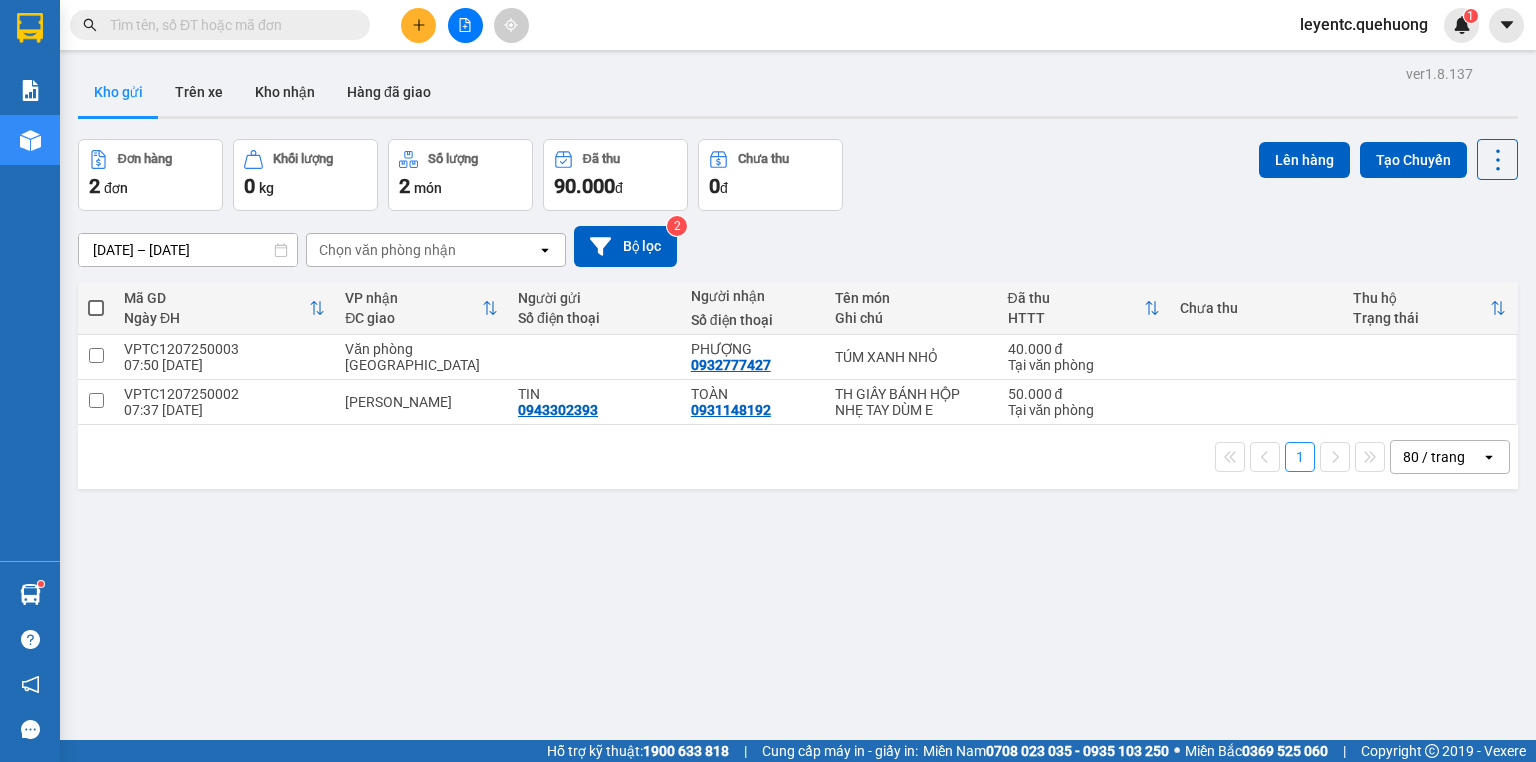 click at bounding box center [228, 25] 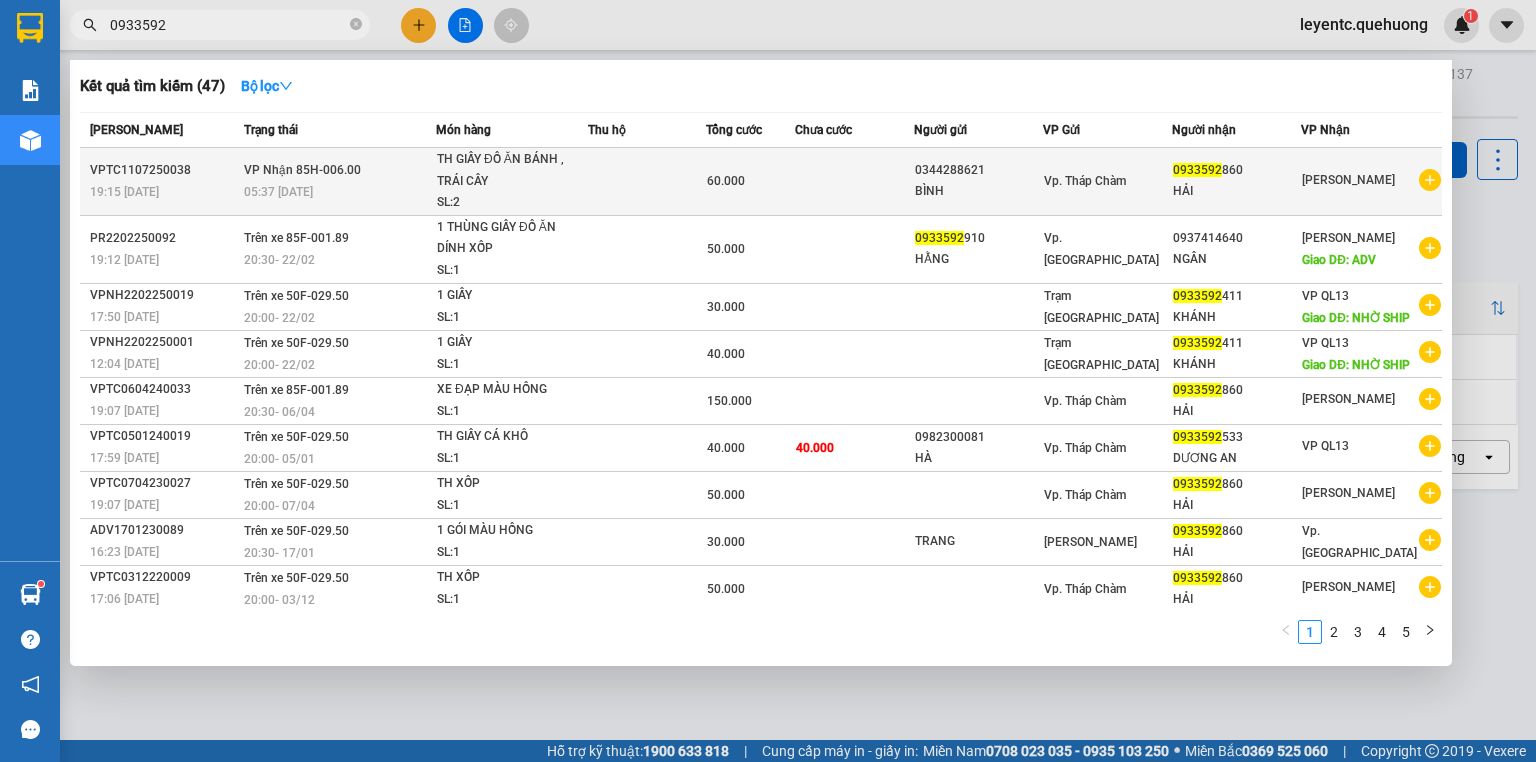 type on "0933592" 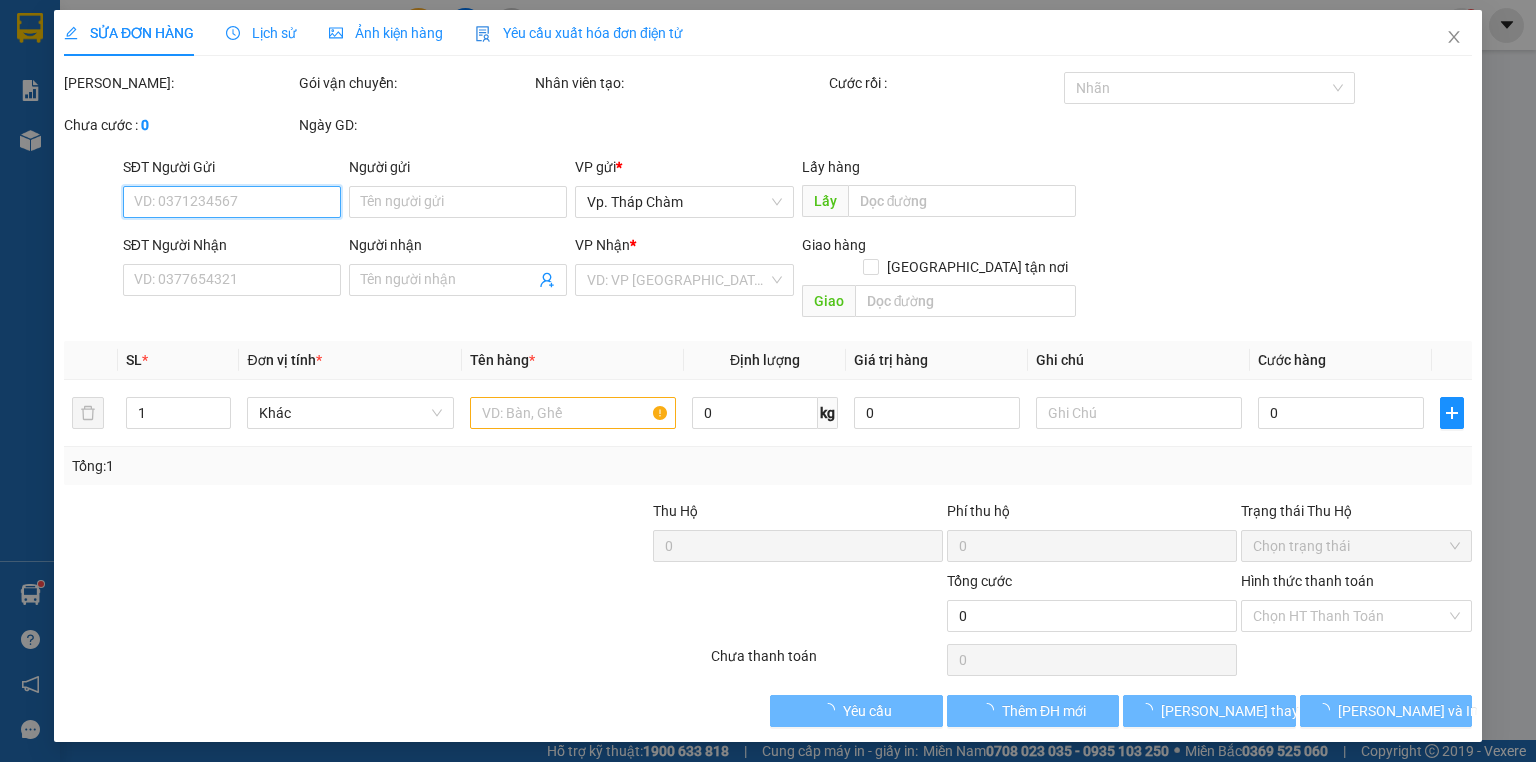 type on "0344288621" 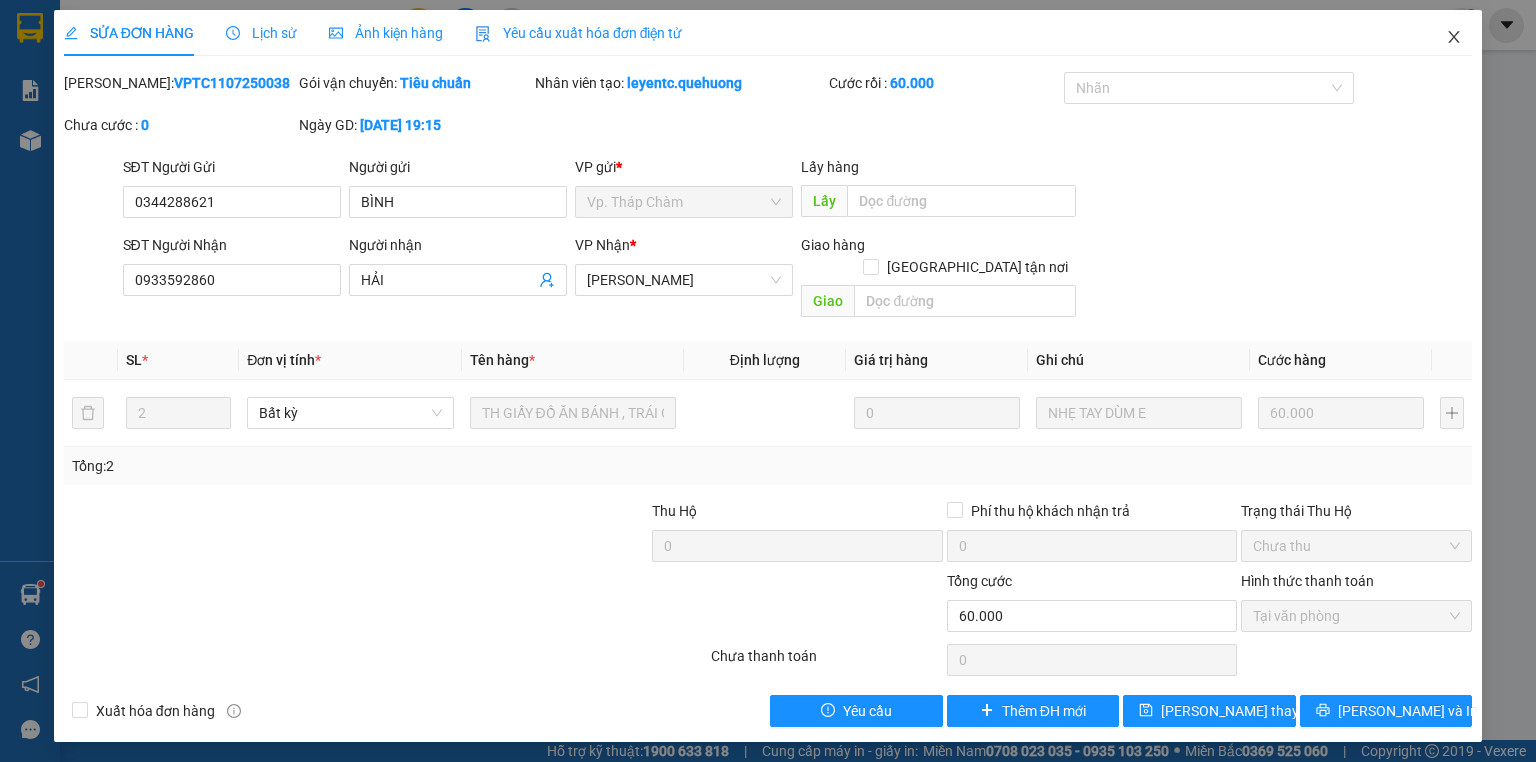 click 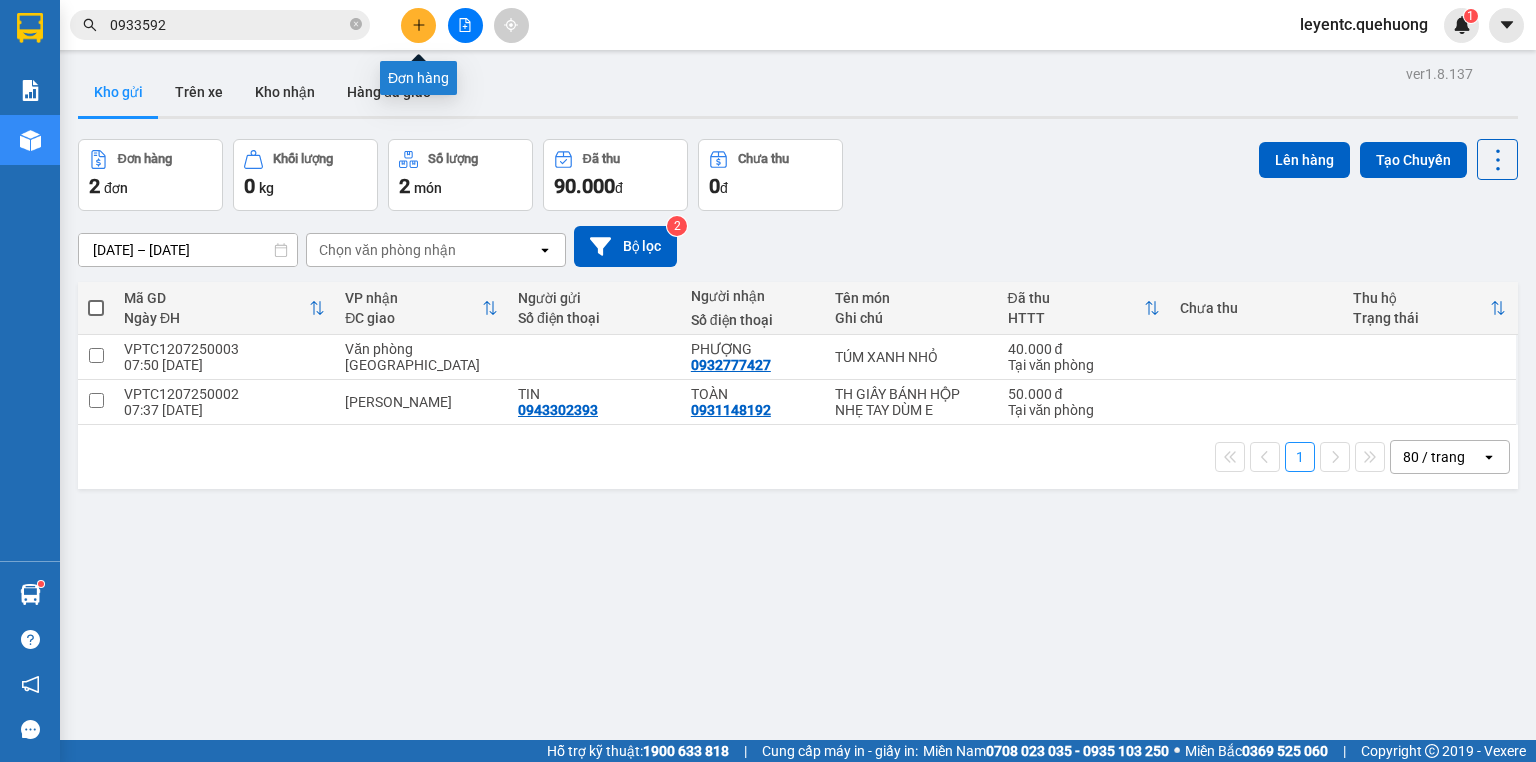 click 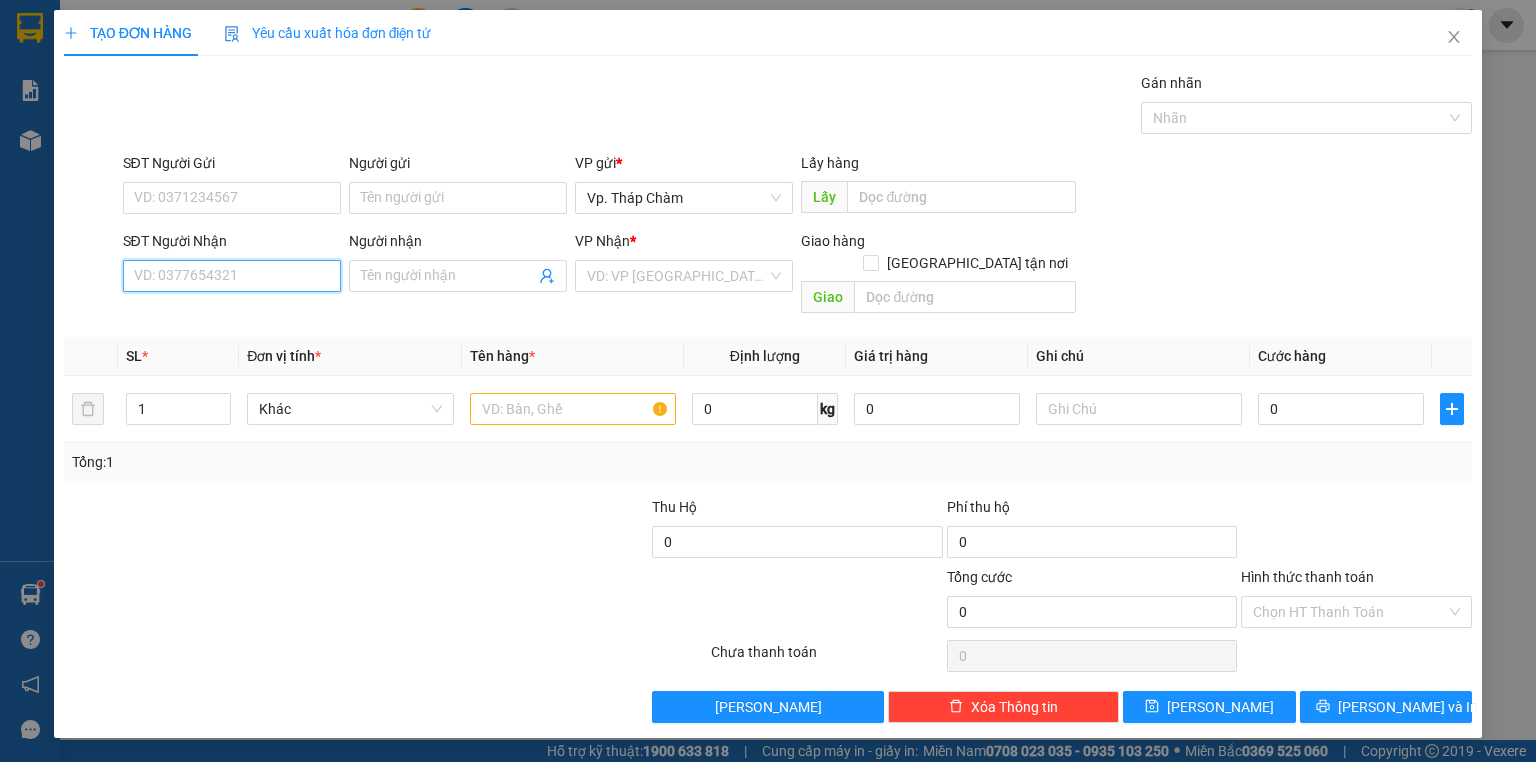 click on "SĐT Người Nhận" at bounding box center [232, 276] 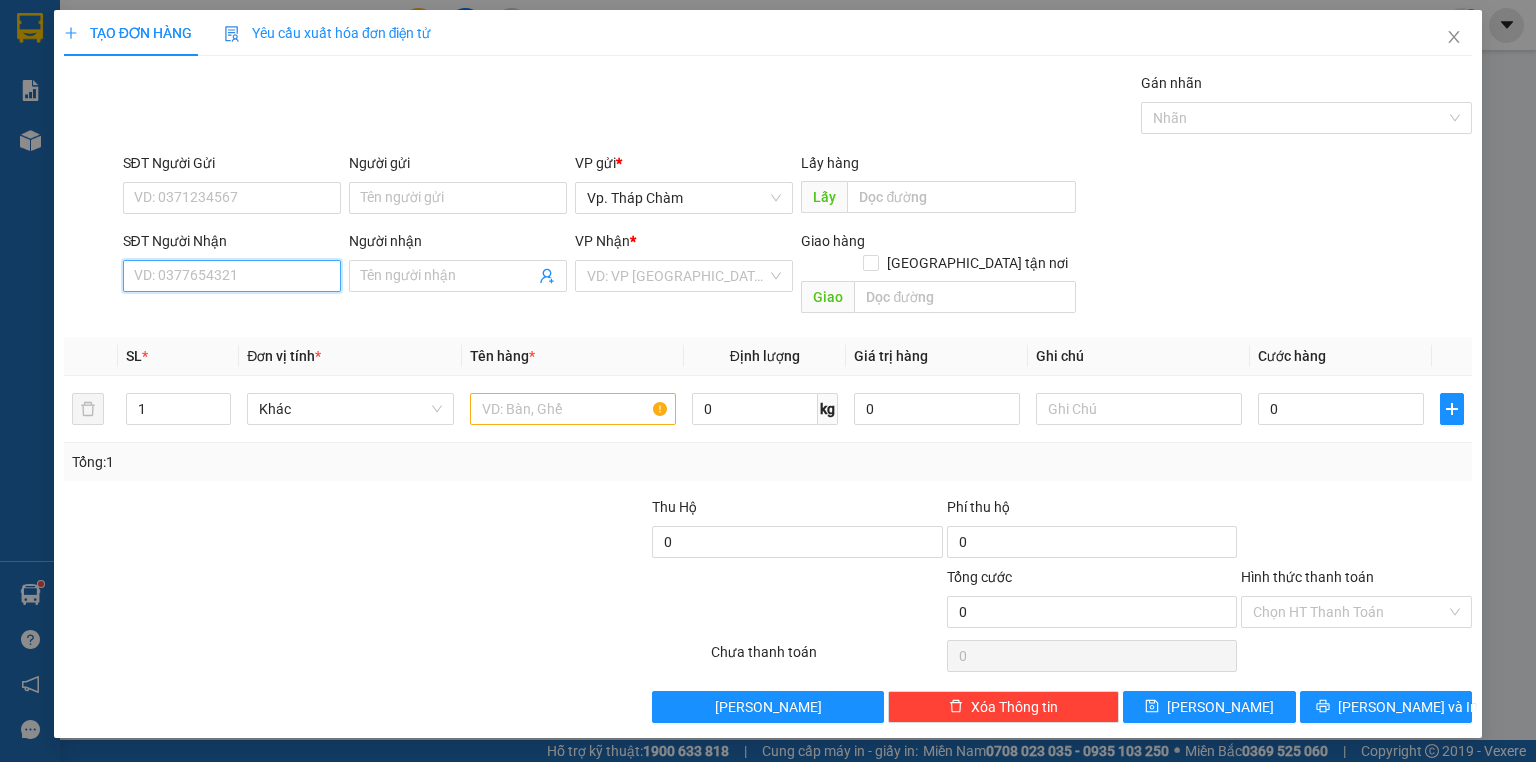 click on "SĐT Người Nhận" at bounding box center [232, 276] 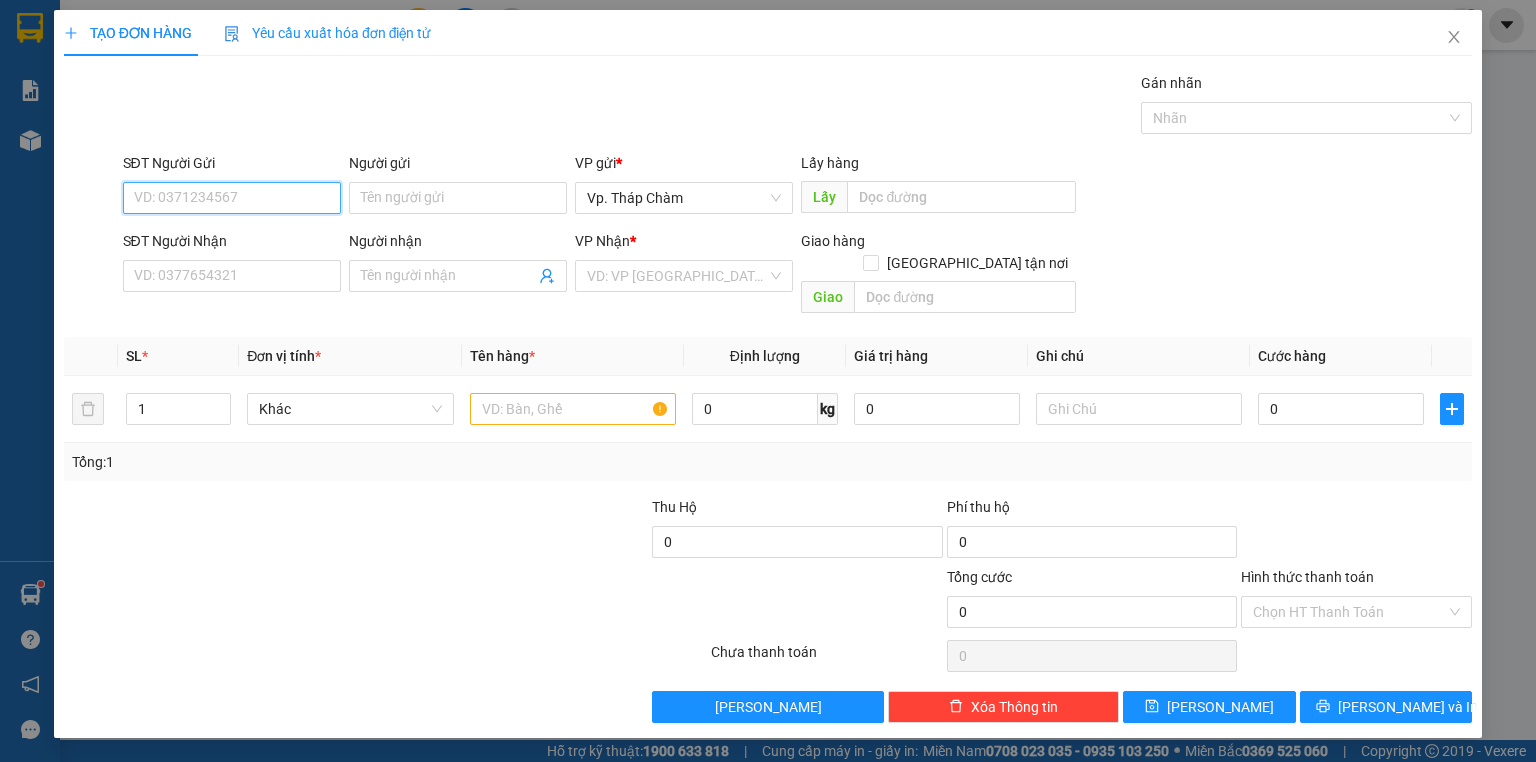 drag, startPoint x: 205, startPoint y: 184, endPoint x: 661, endPoint y: 246, distance: 460.19562 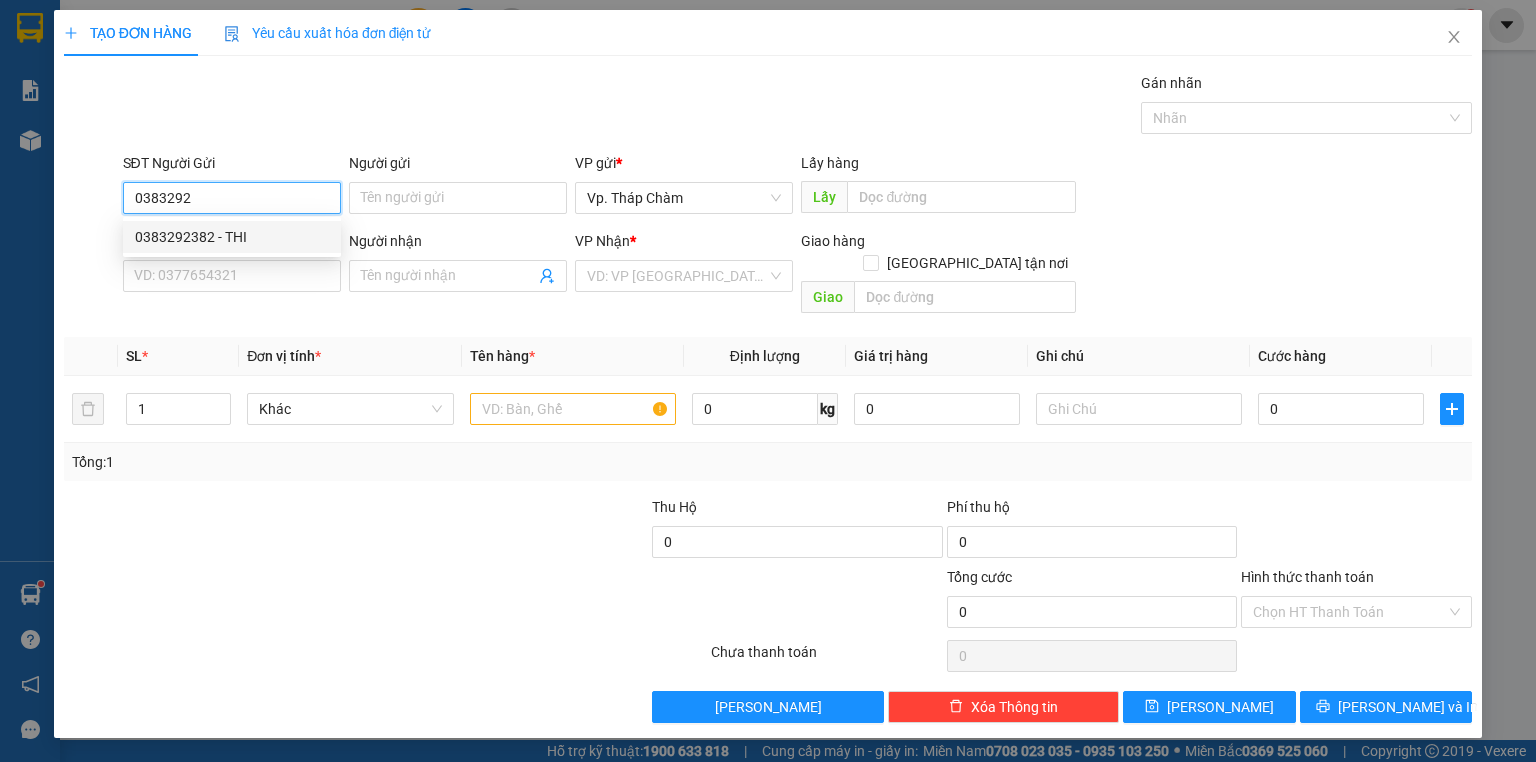 click on "0383292382 - THI" at bounding box center (232, 237) 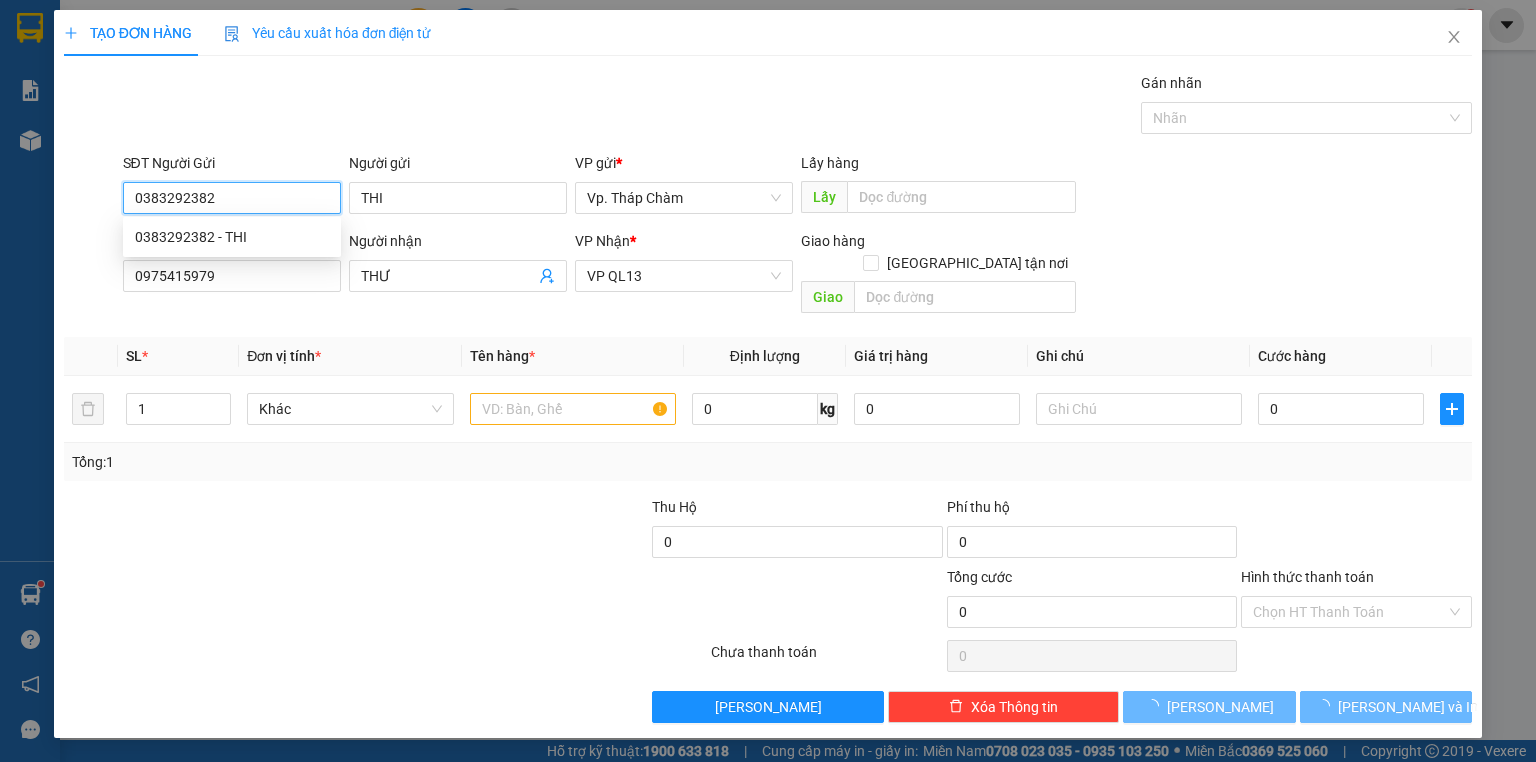 type on "50.000" 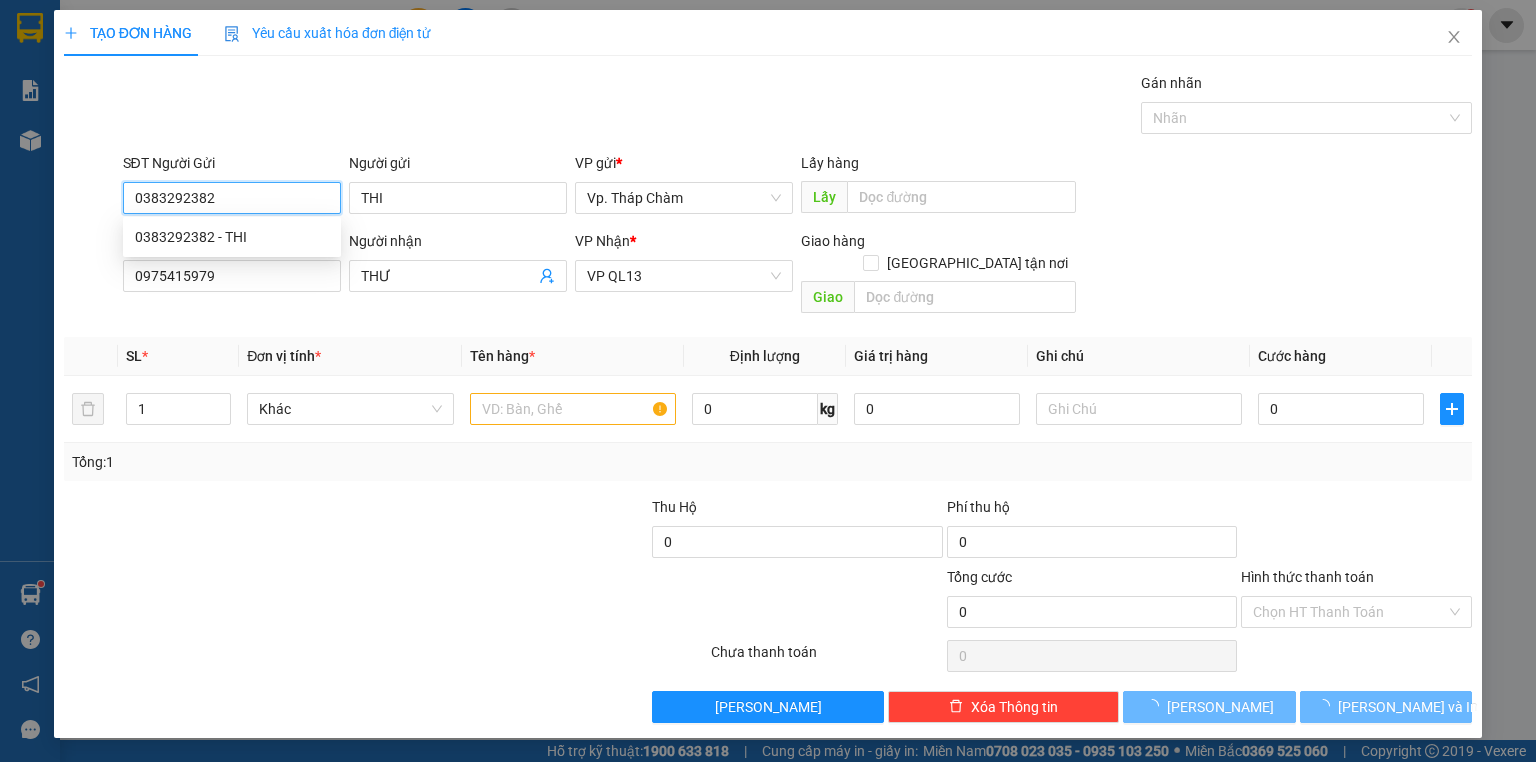 type on "50.000" 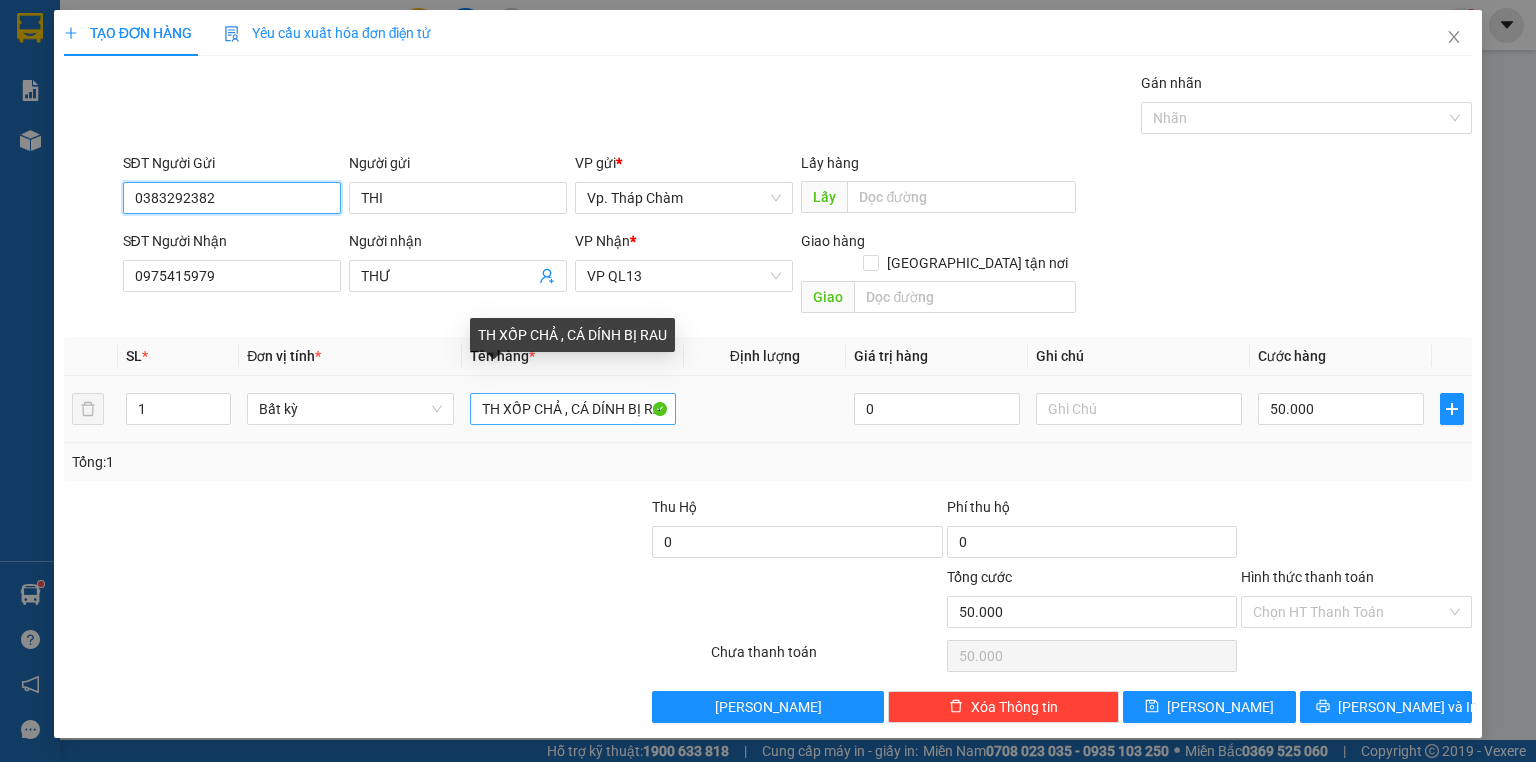 type on "0383292382" 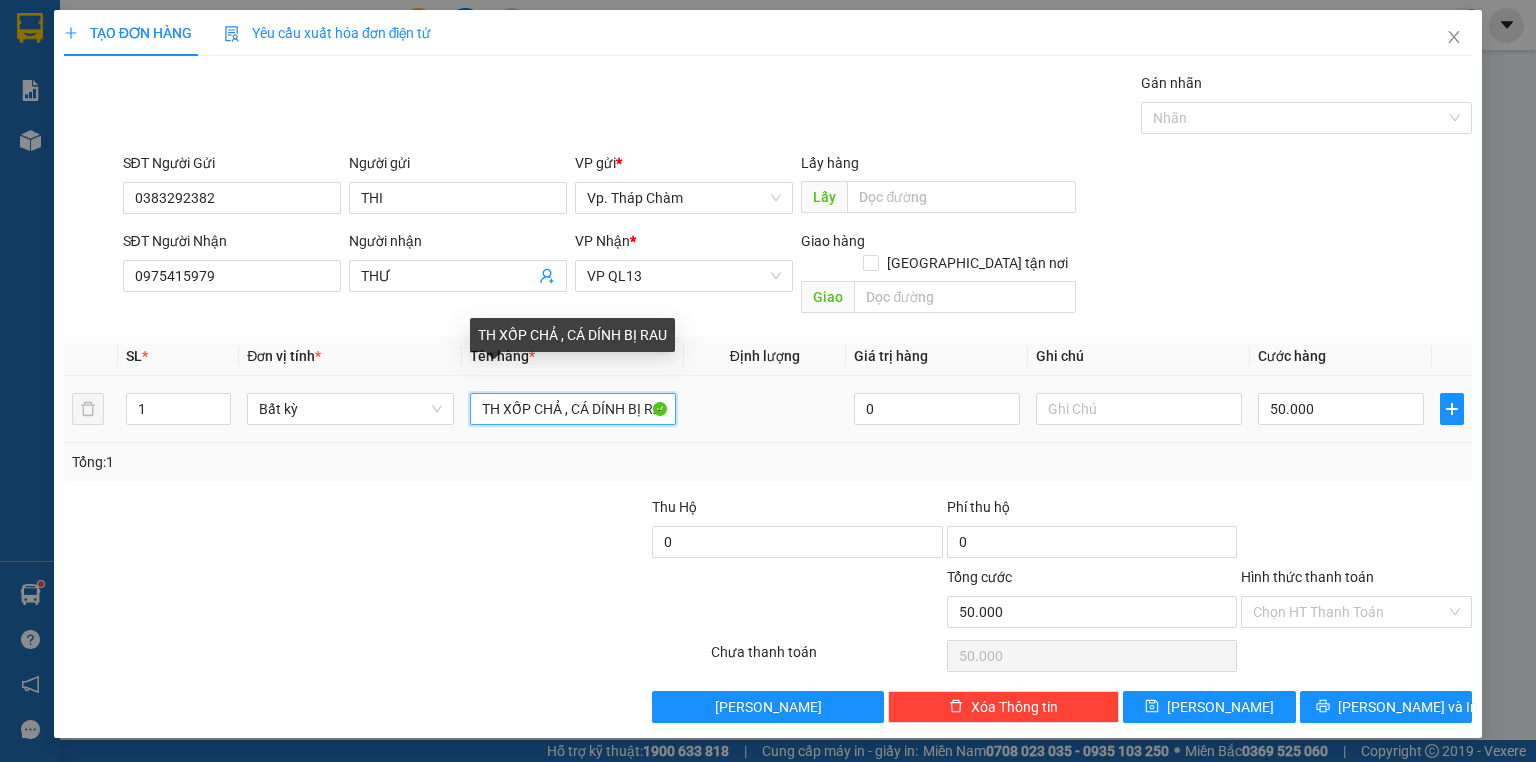 click on "TH XỐP CHẢ , CÁ DÍNH BỊ RAU" at bounding box center [573, 409] 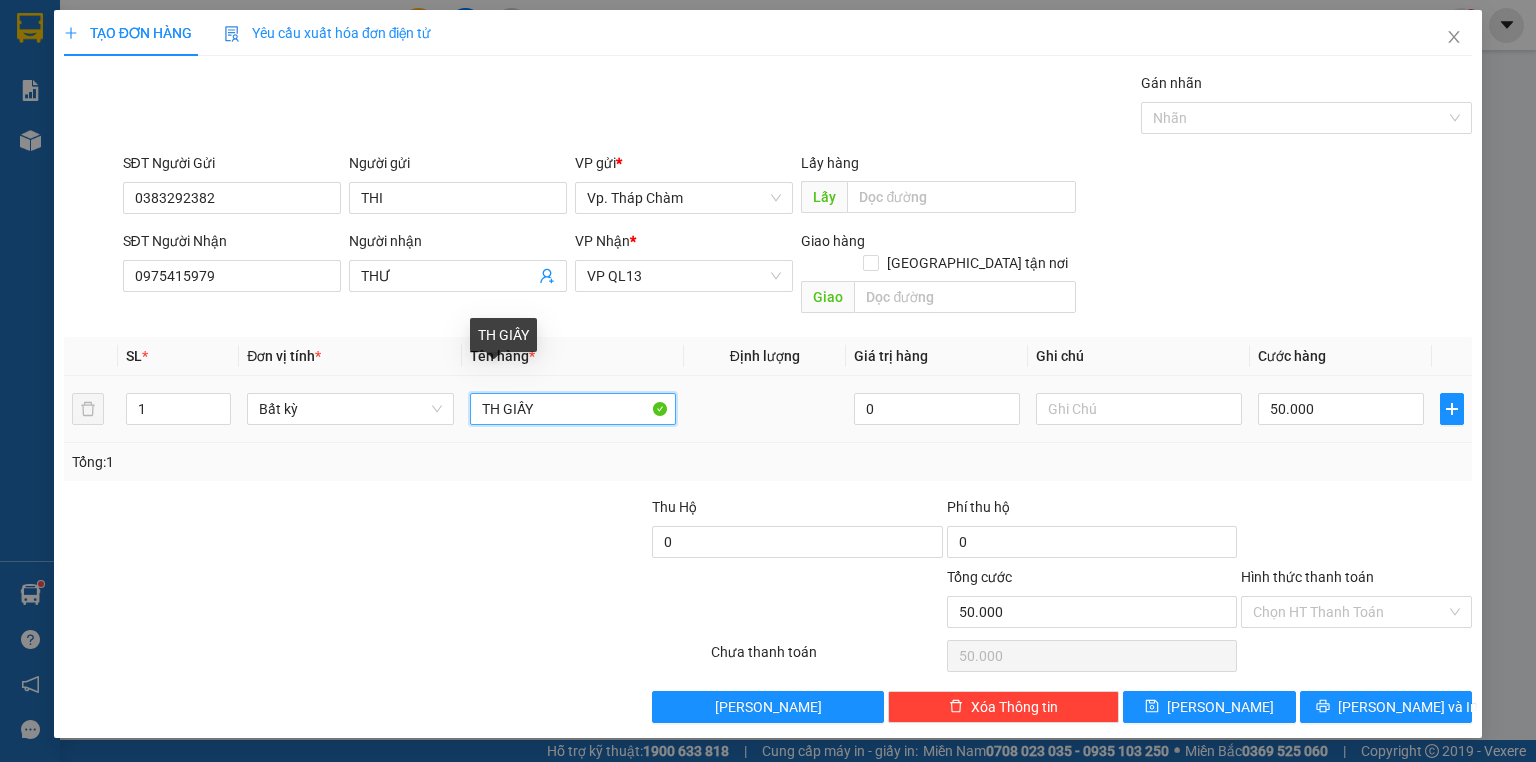 click on "TH GIẤY" at bounding box center (573, 409) 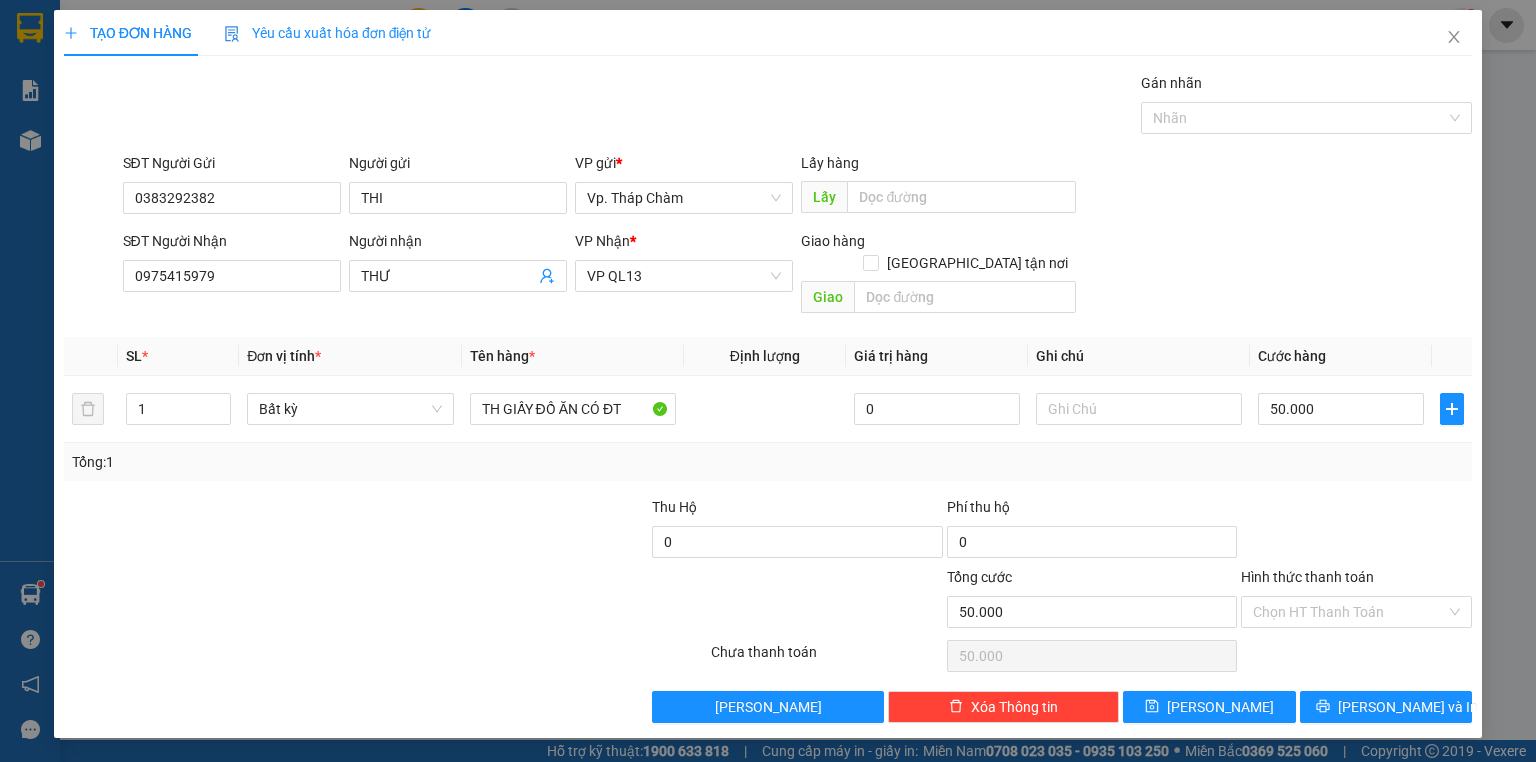 click at bounding box center [591, 601] 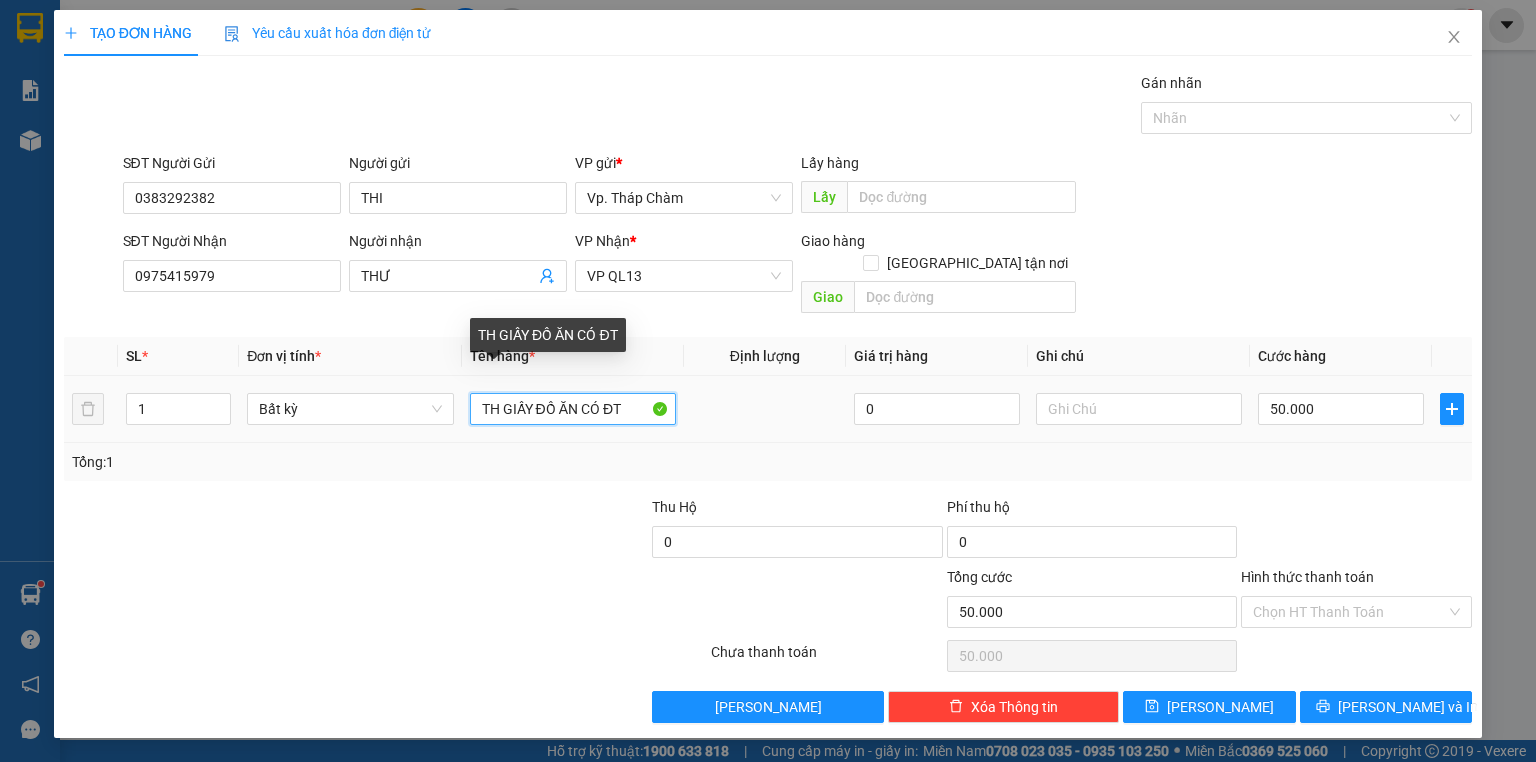click on "TH GIẤY ĐỒ ĂN CÓ ĐT" at bounding box center [573, 409] 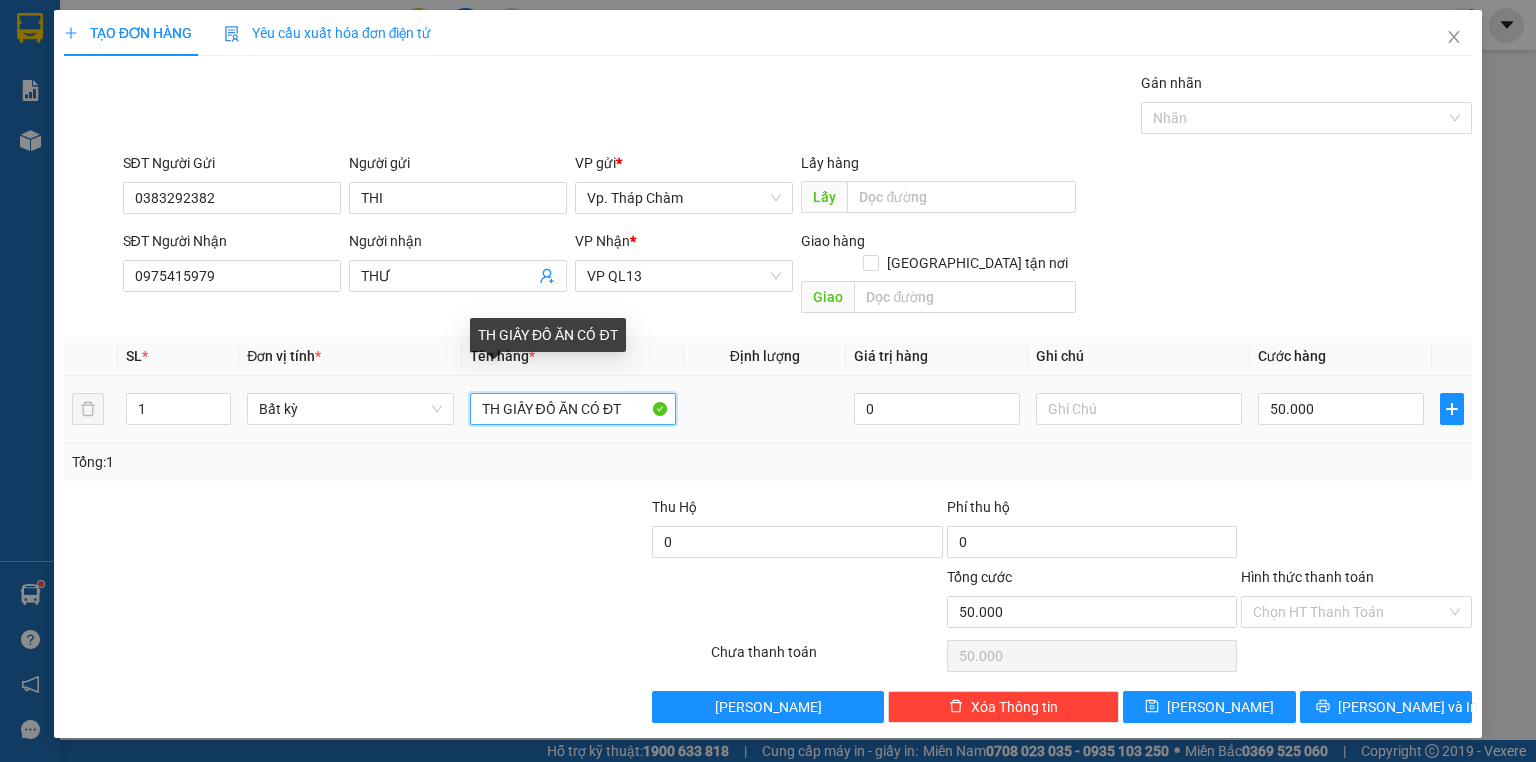 drag, startPoint x: 537, startPoint y: 387, endPoint x: 652, endPoint y: 394, distance: 115.212845 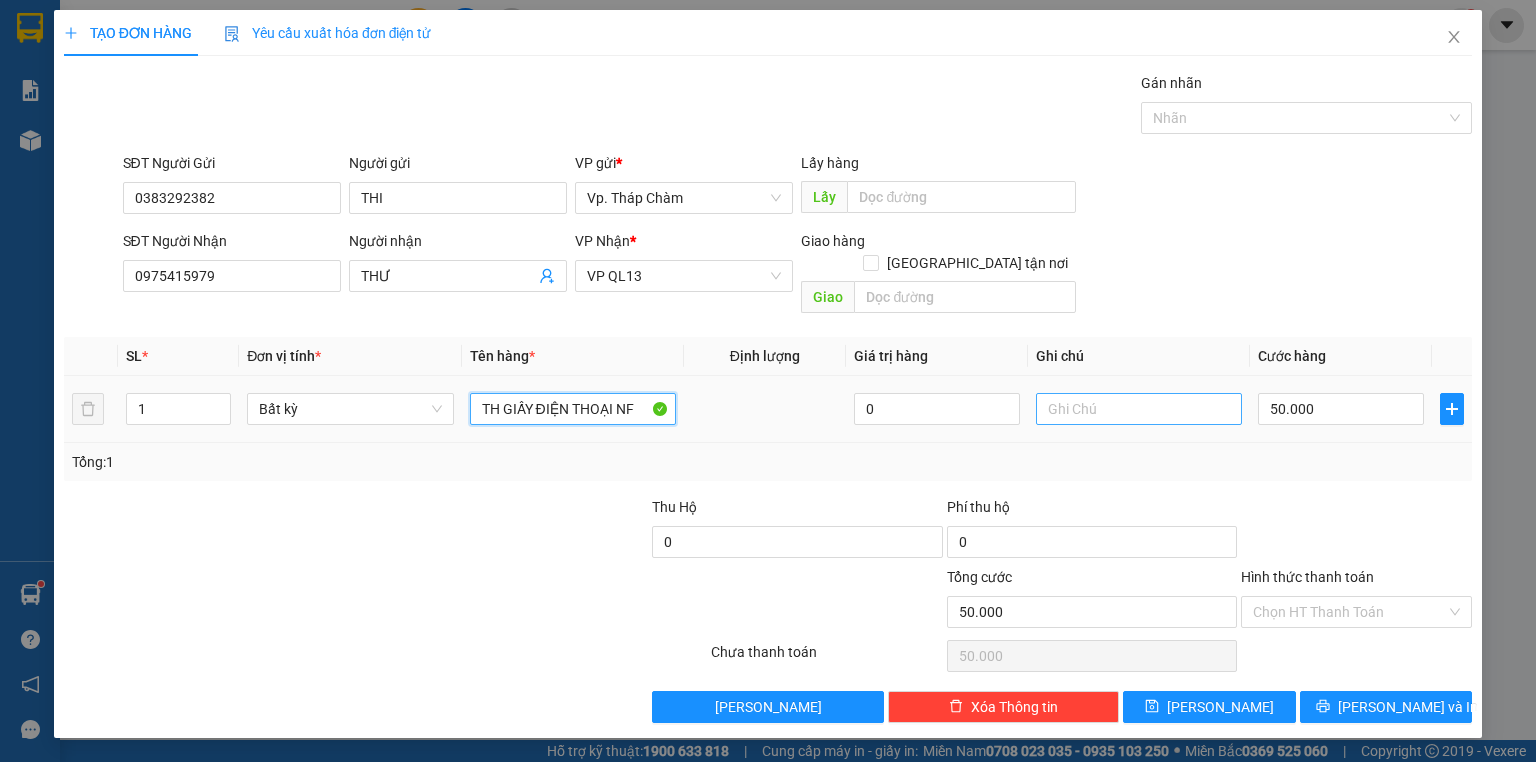 type on "TH GIẤY ĐIỆN THOẠI NF" 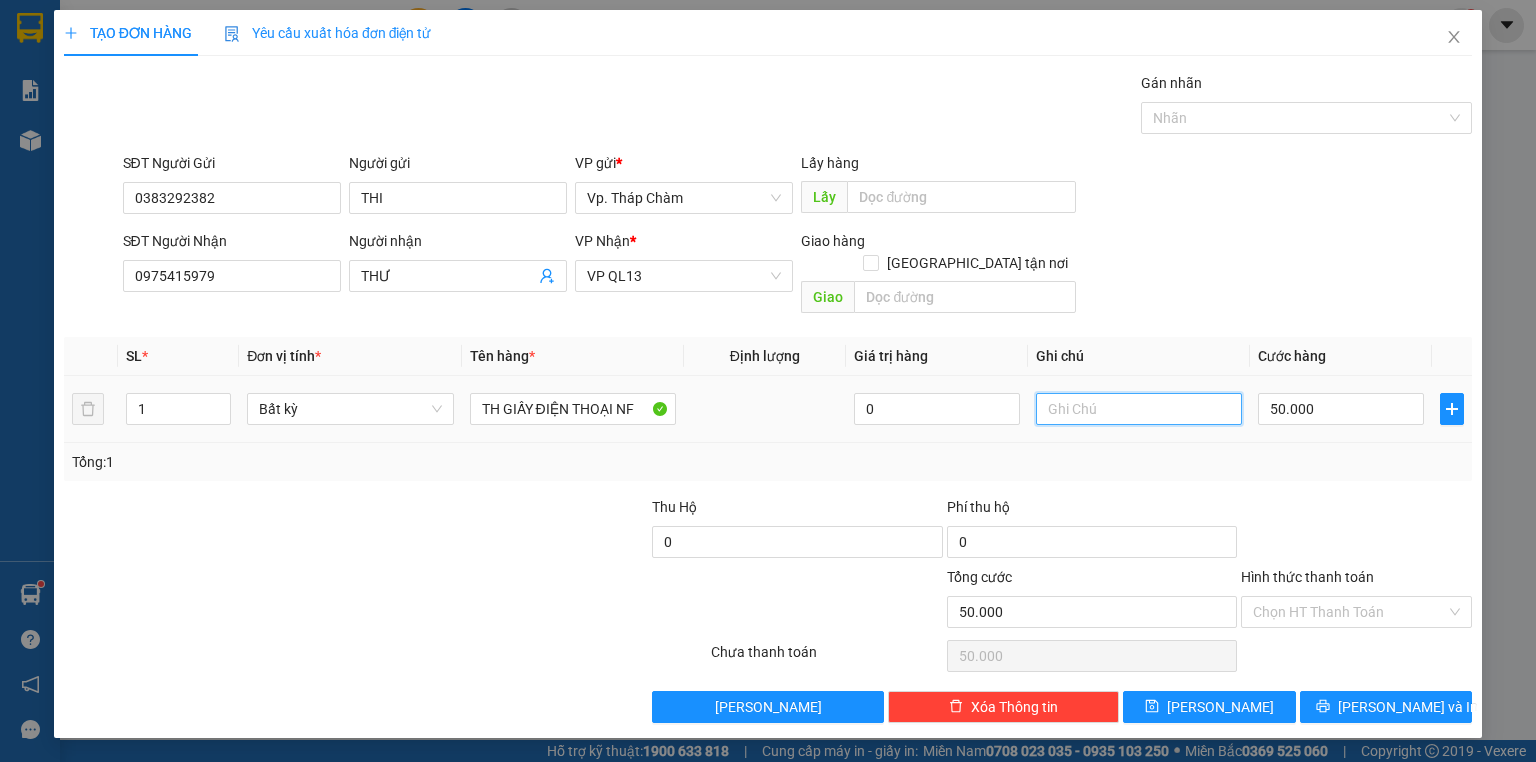 click at bounding box center (1139, 409) 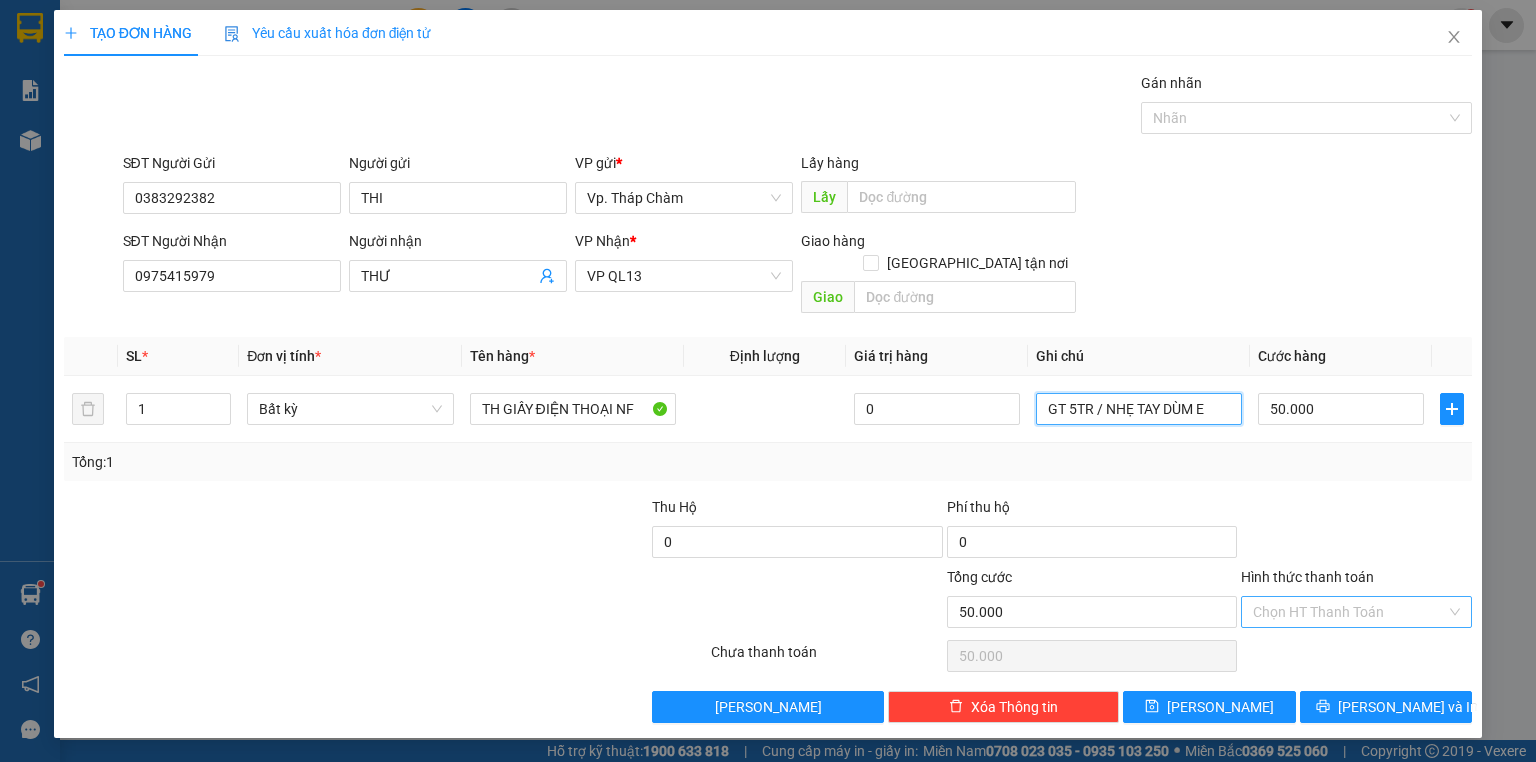 type on "GT 5TR / NHẸ TAY DÙM E" 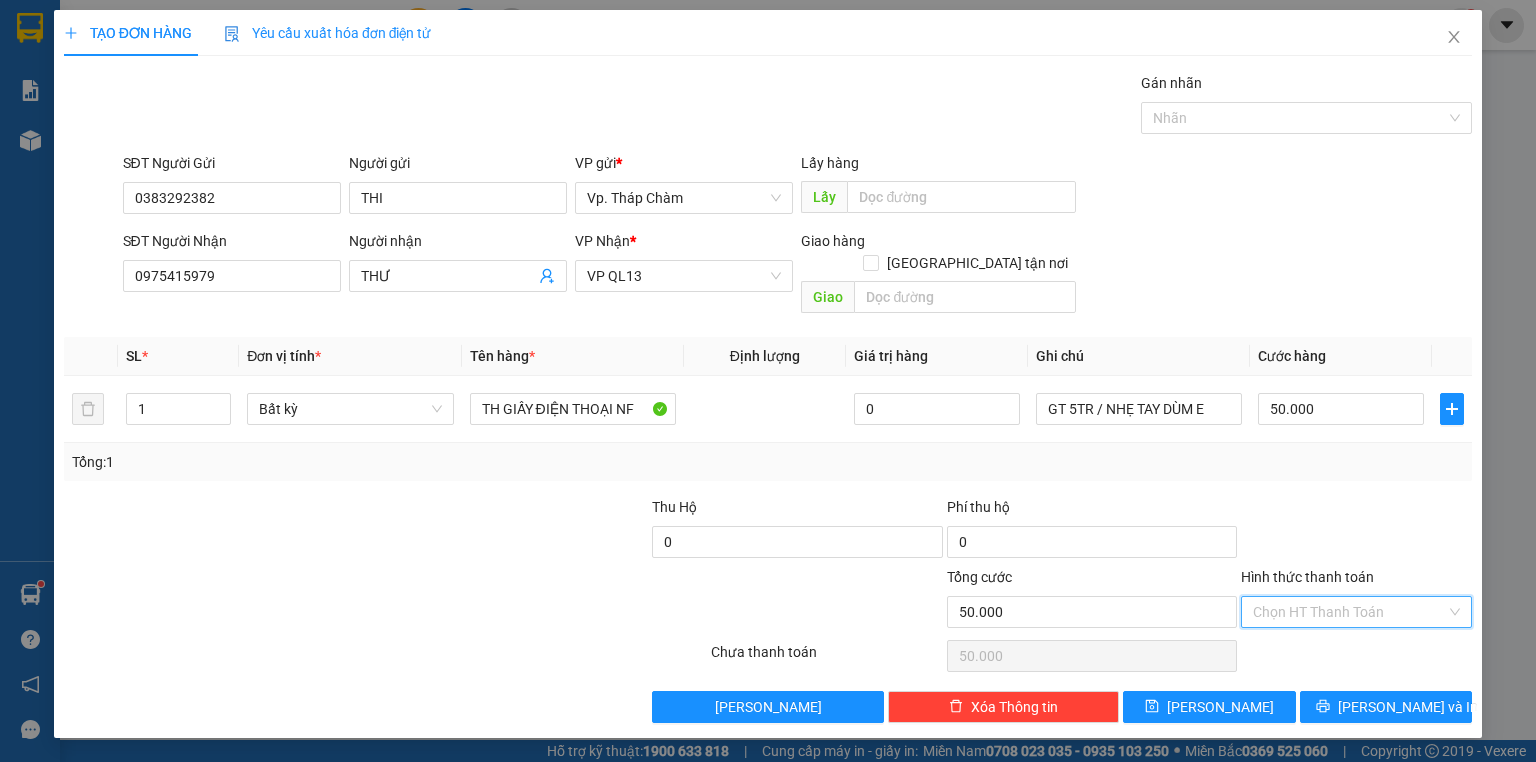 click on "Hình thức thanh toán" at bounding box center [1349, 612] 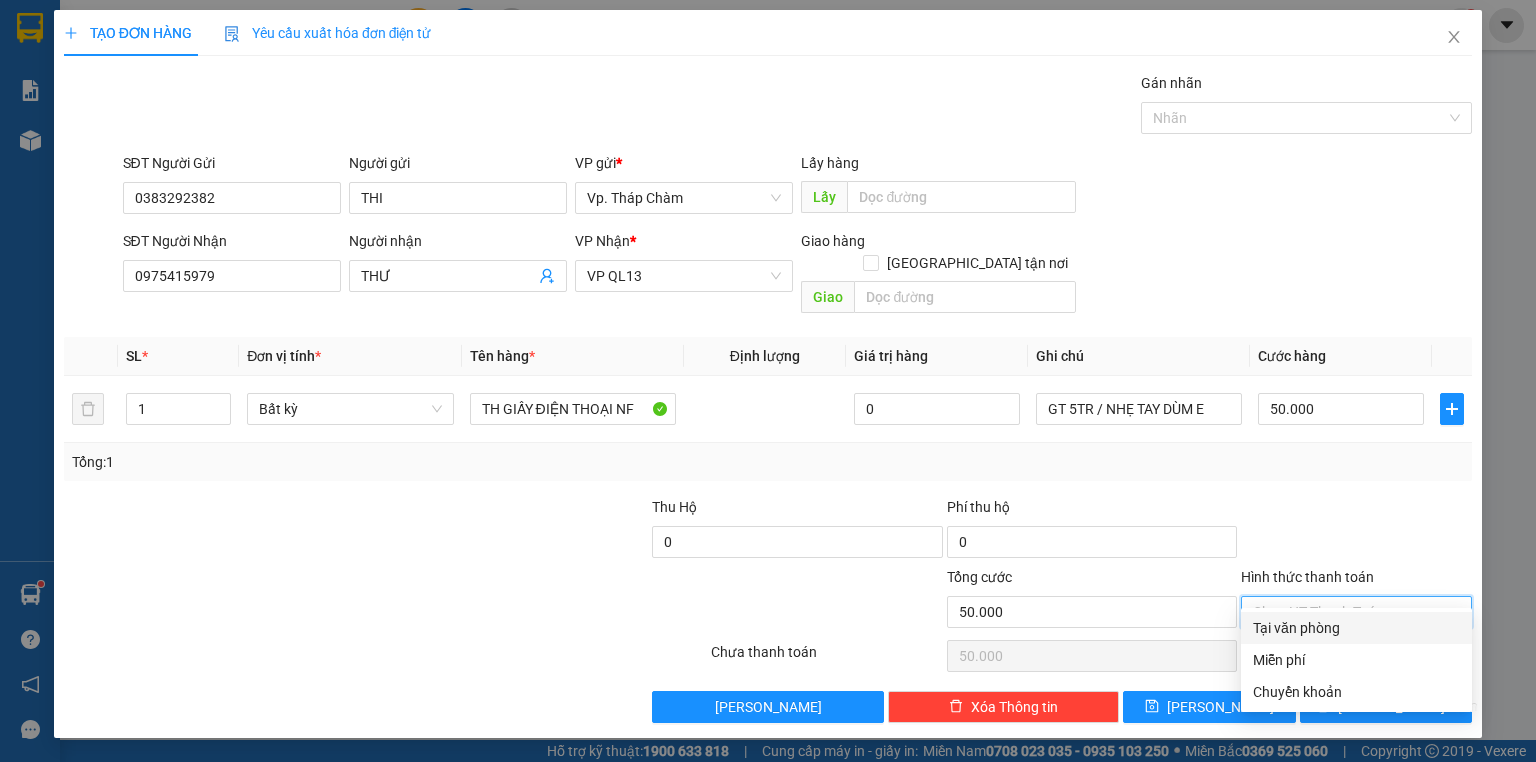 drag, startPoint x: 1353, startPoint y: 622, endPoint x: 1360, endPoint y: 631, distance: 11.401754 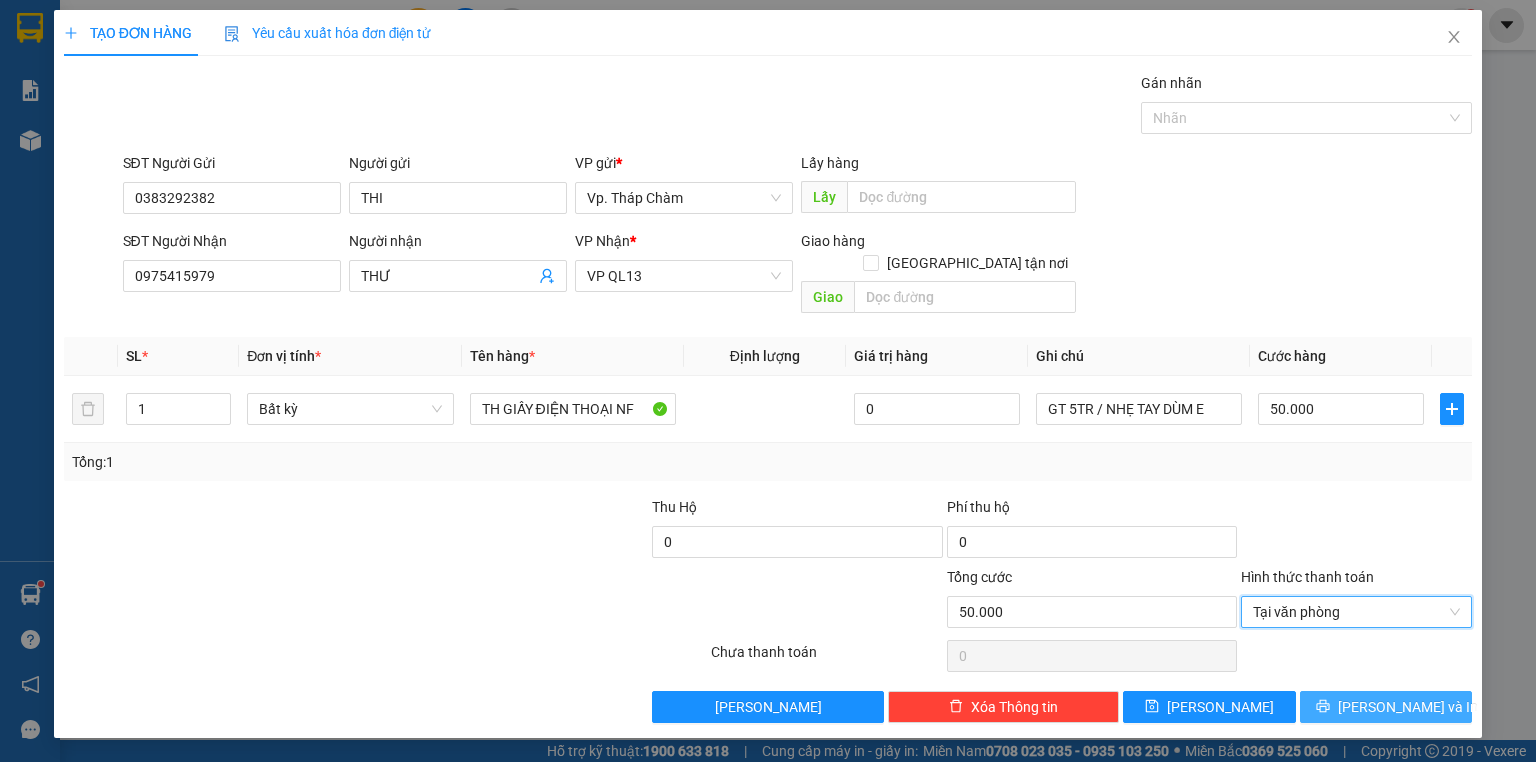 click on "[PERSON_NAME] và In" at bounding box center (1408, 707) 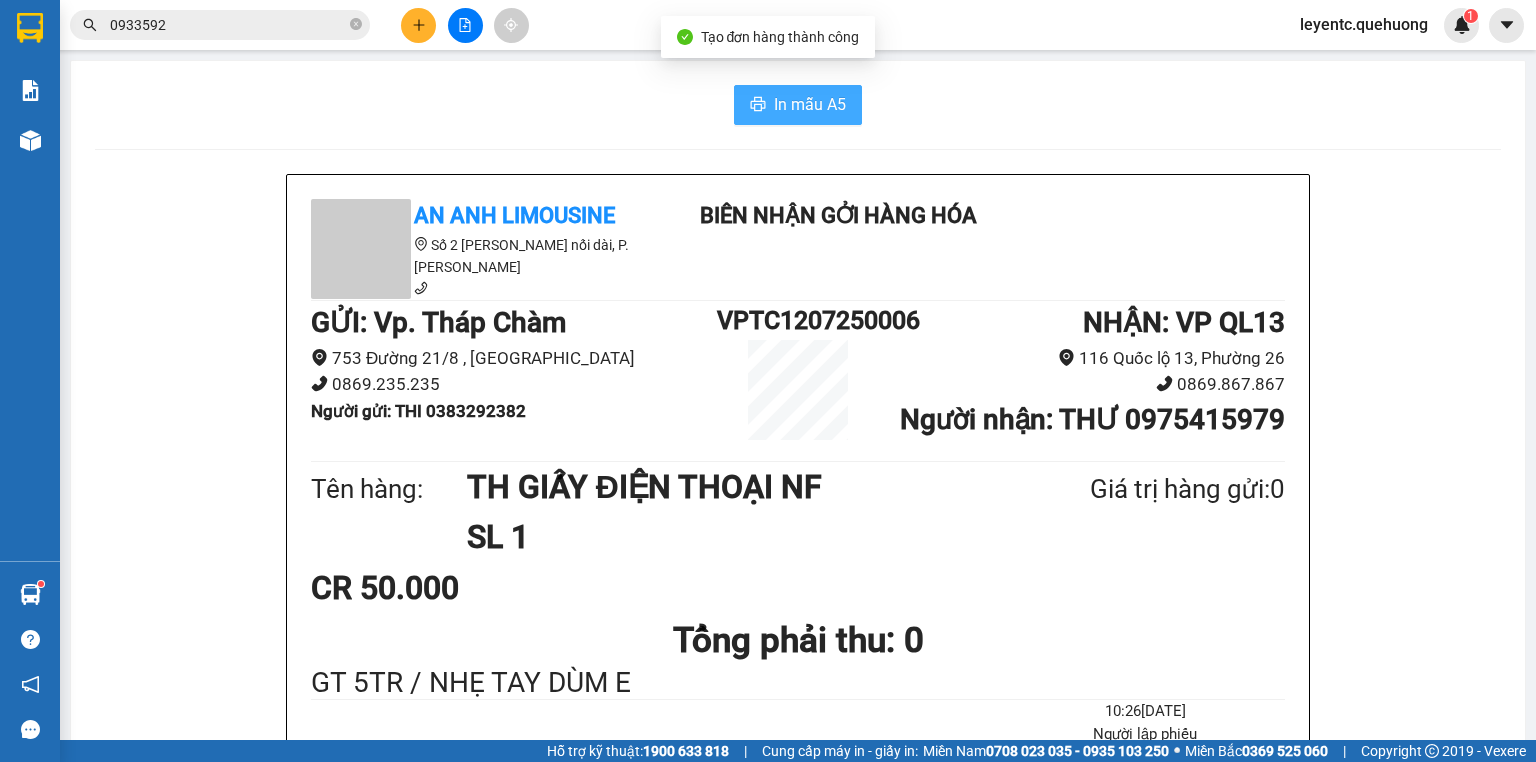click on "In mẫu A5" at bounding box center [798, 105] 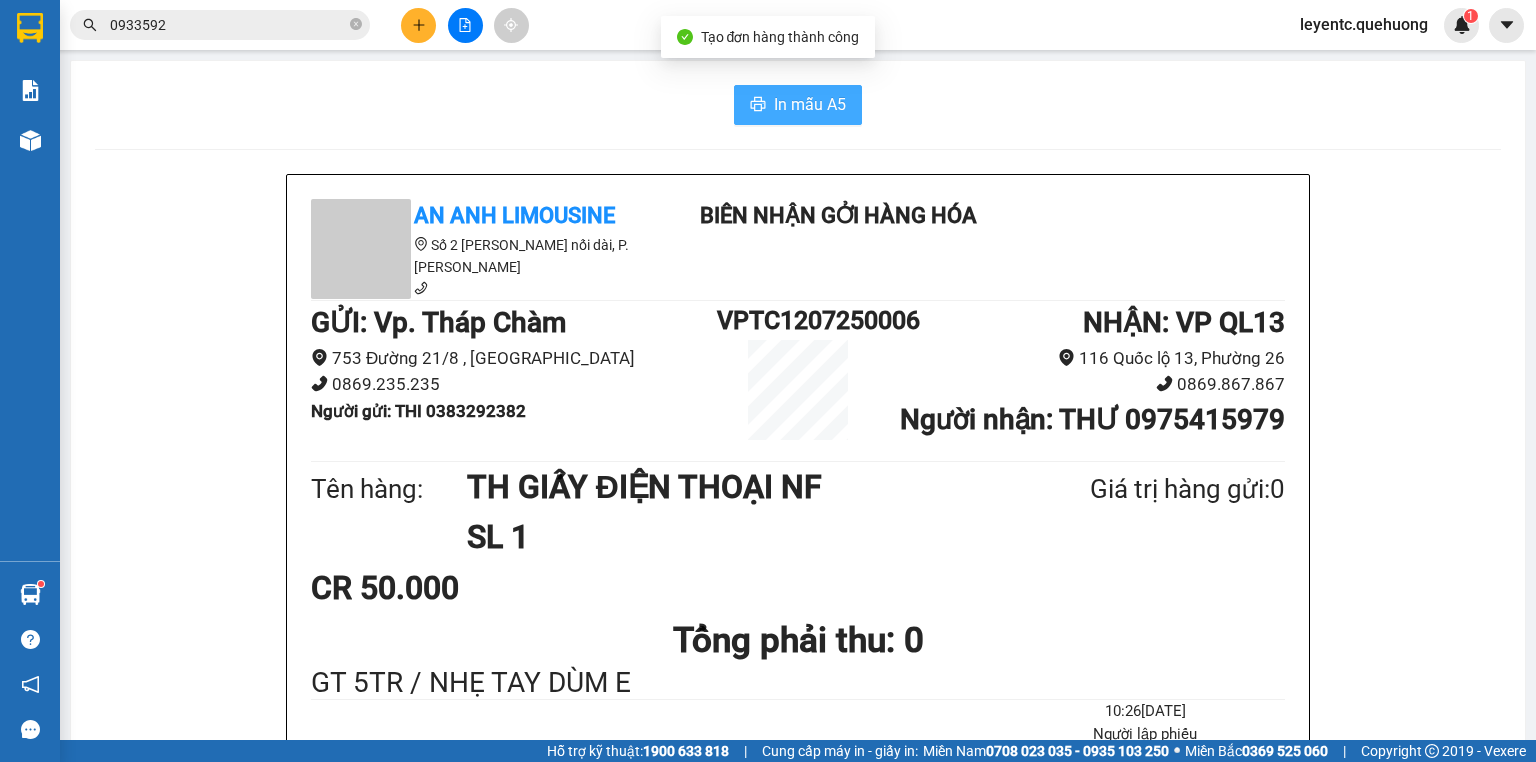 scroll, scrollTop: 0, scrollLeft: 0, axis: both 